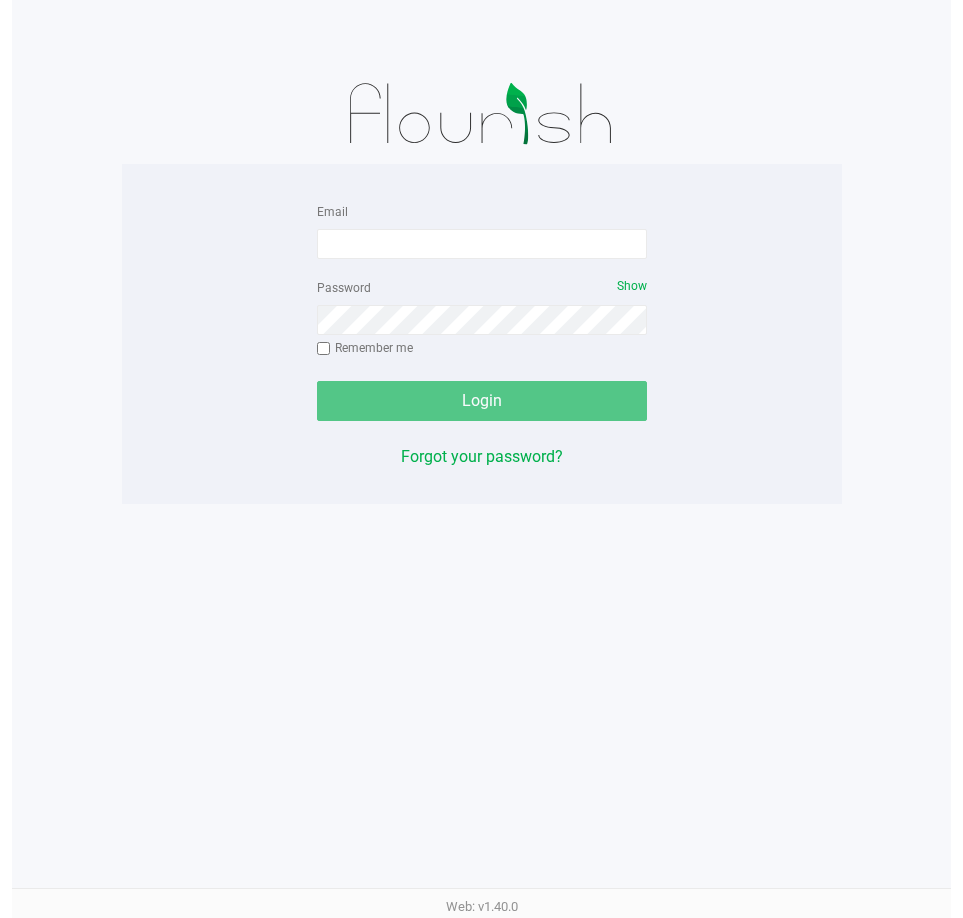 scroll, scrollTop: 0, scrollLeft: 0, axis: both 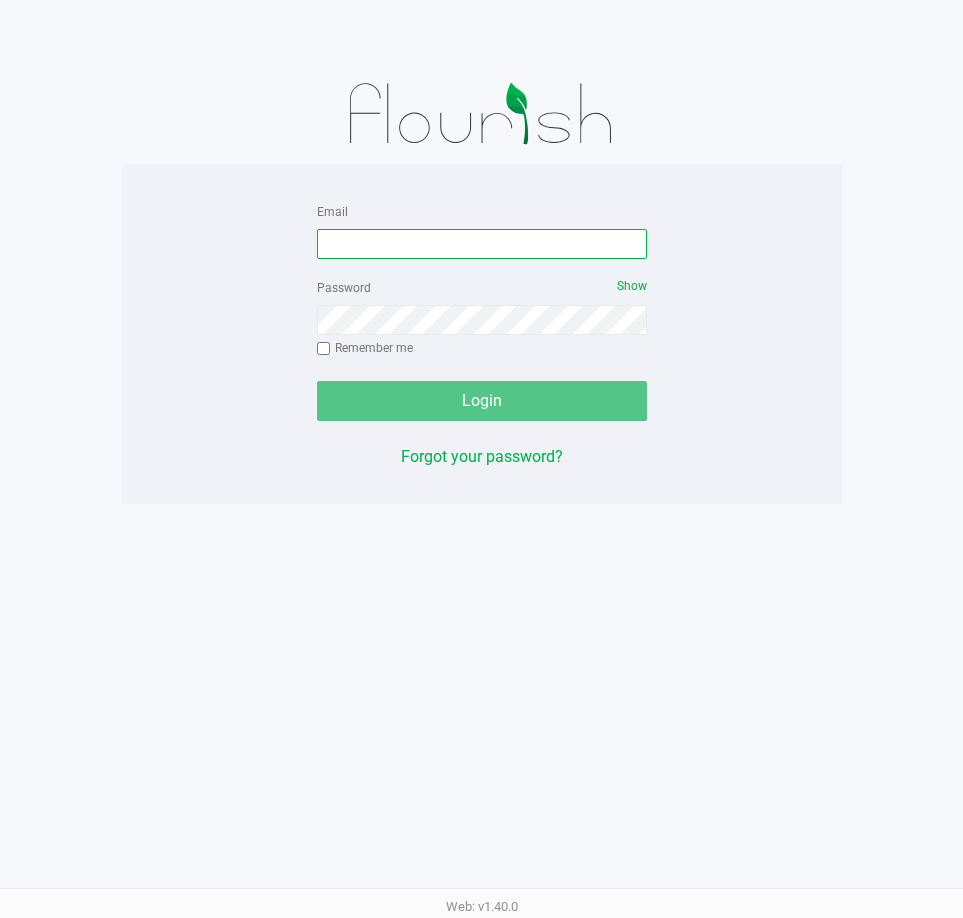 click on "Email" at bounding box center (482, 244) 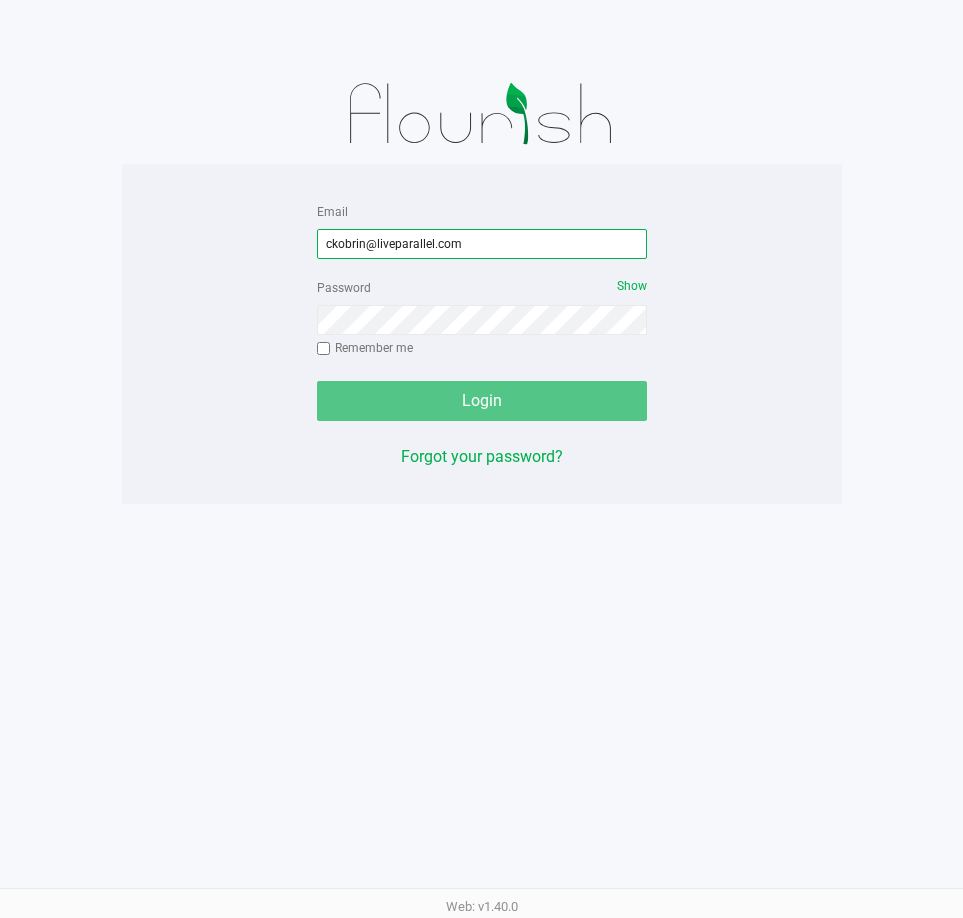 type on "ckobrin@liveparallel.com" 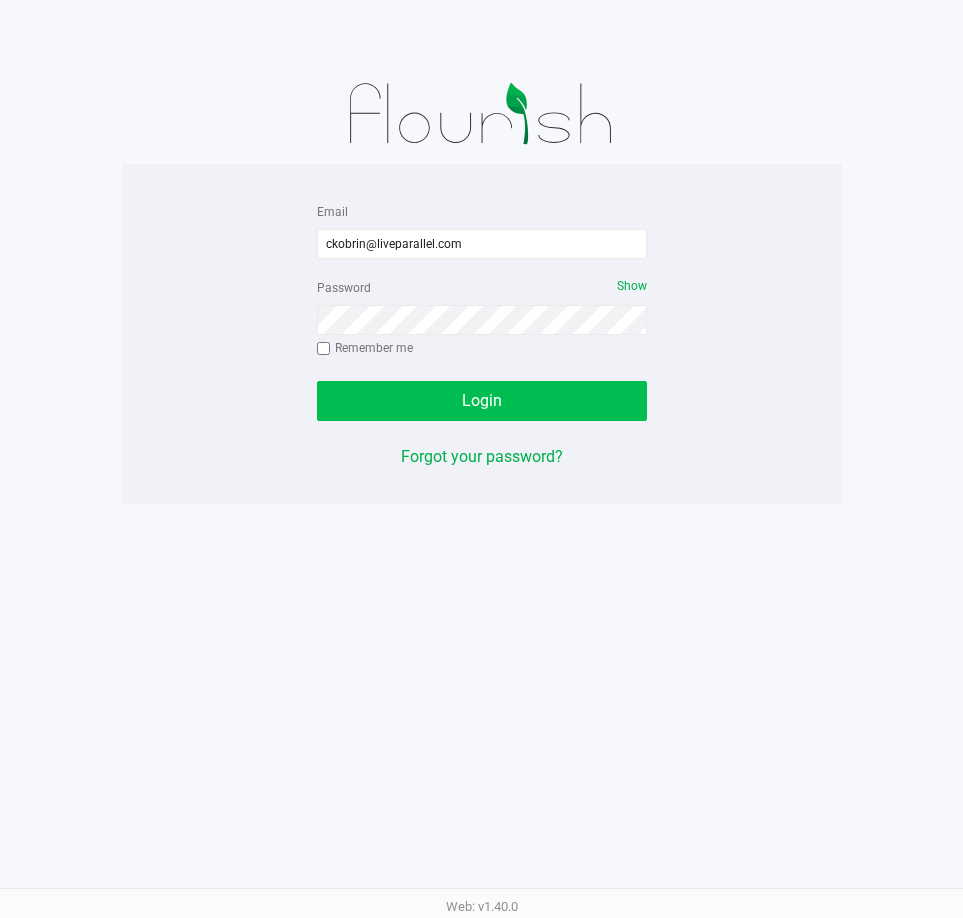 click on "Login" 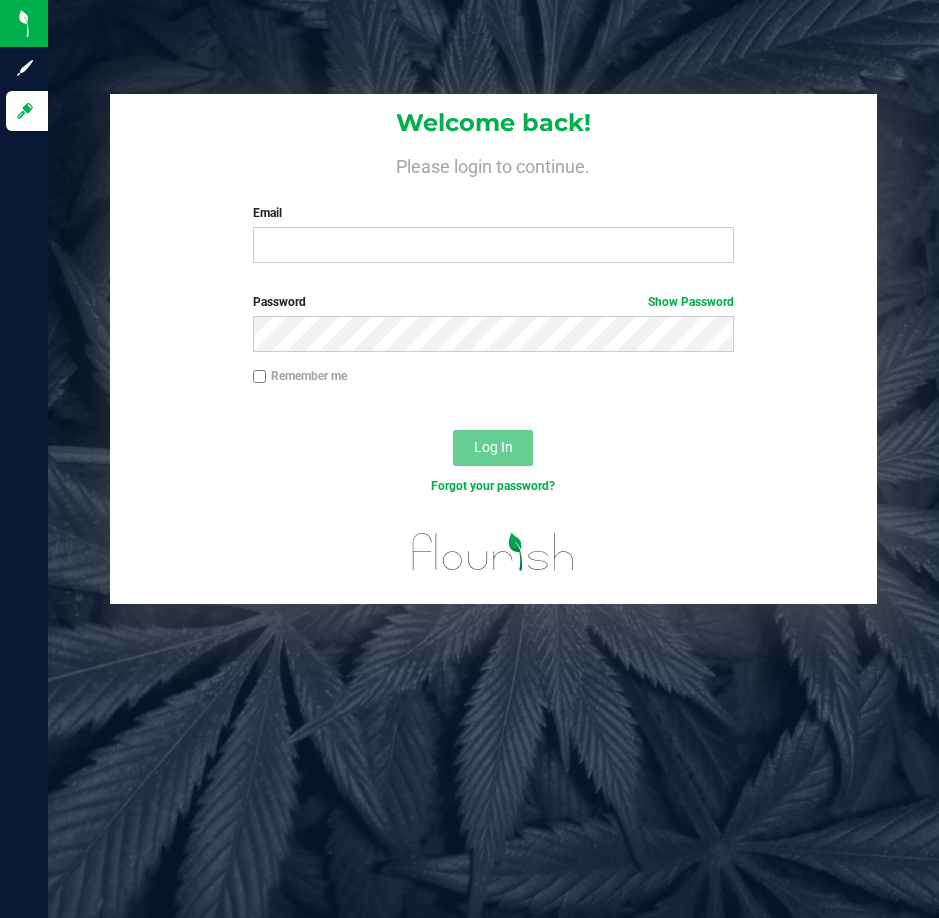 scroll, scrollTop: 0, scrollLeft: 0, axis: both 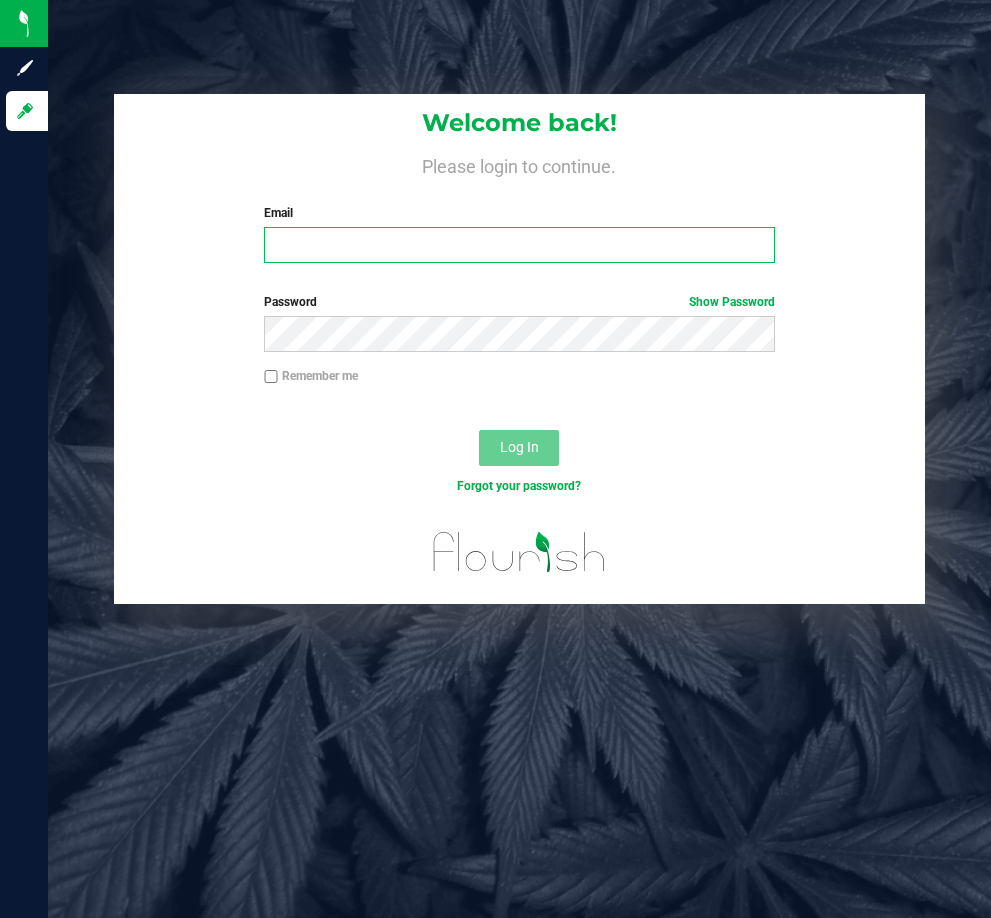 drag, startPoint x: 312, startPoint y: 236, endPoint x: 346, endPoint y: 236, distance: 34 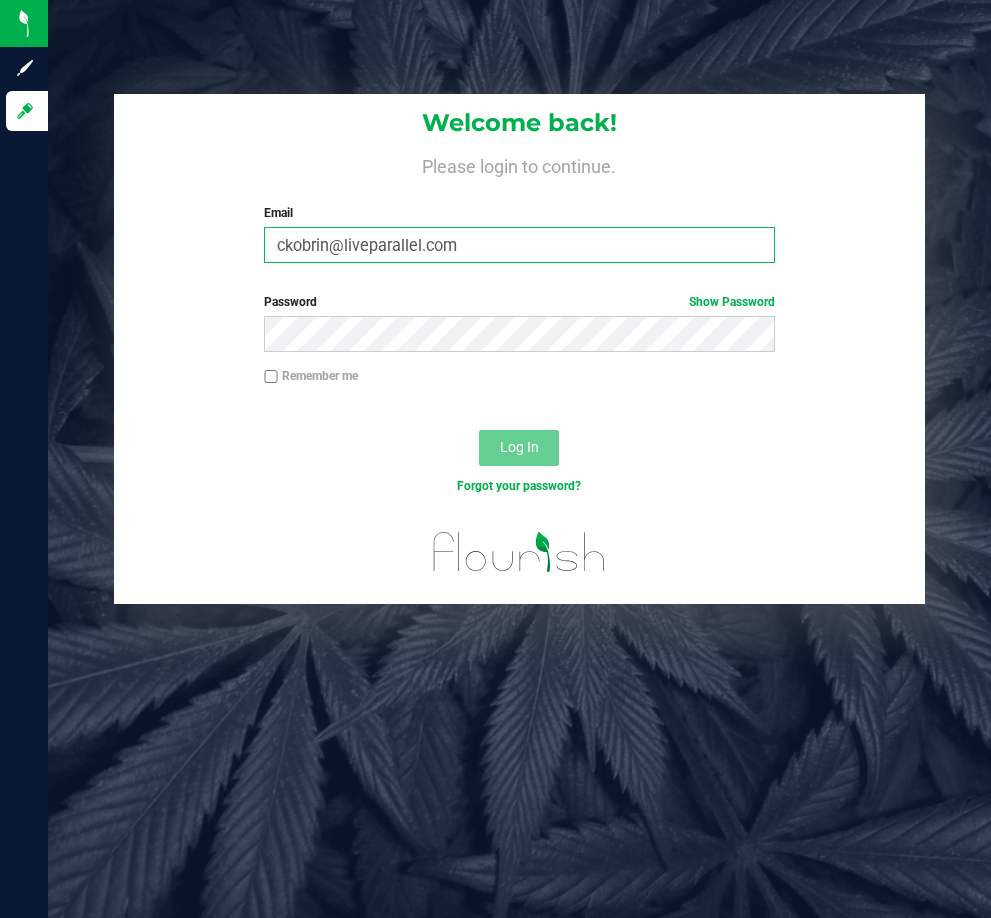 type on "ckobrin@liveparallel.com" 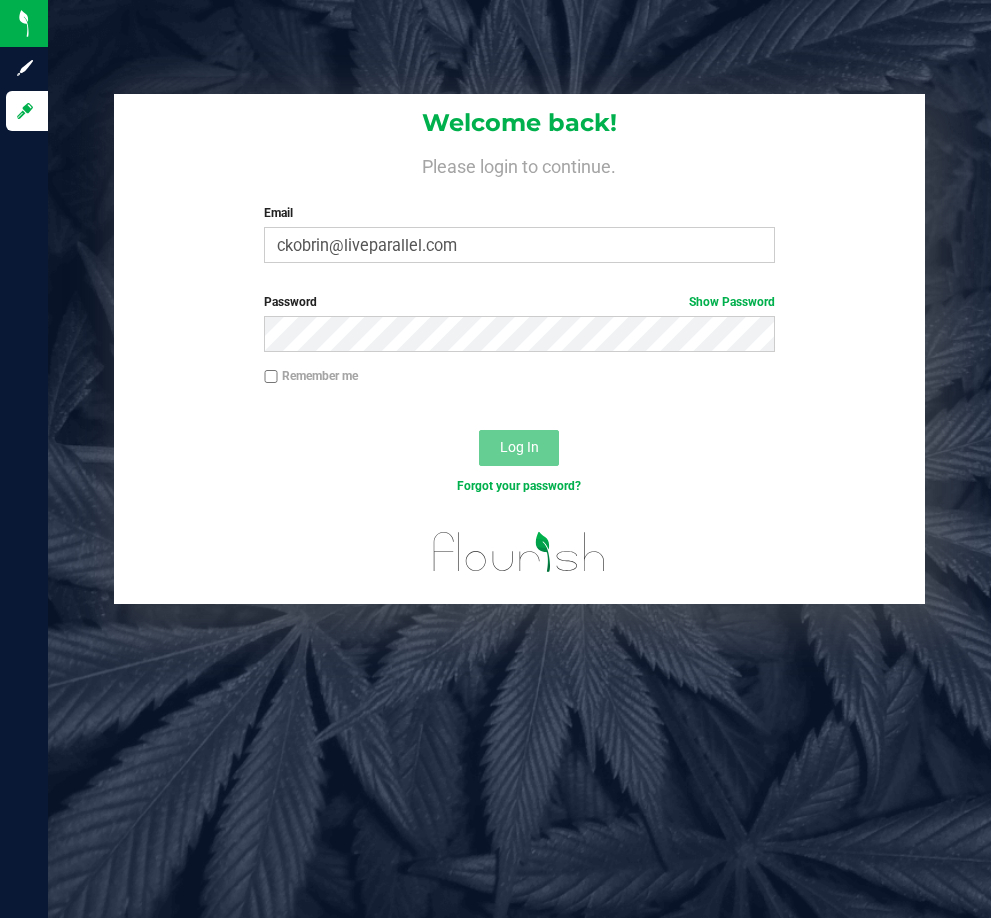 click on "Password" at bounding box center [290, 302] 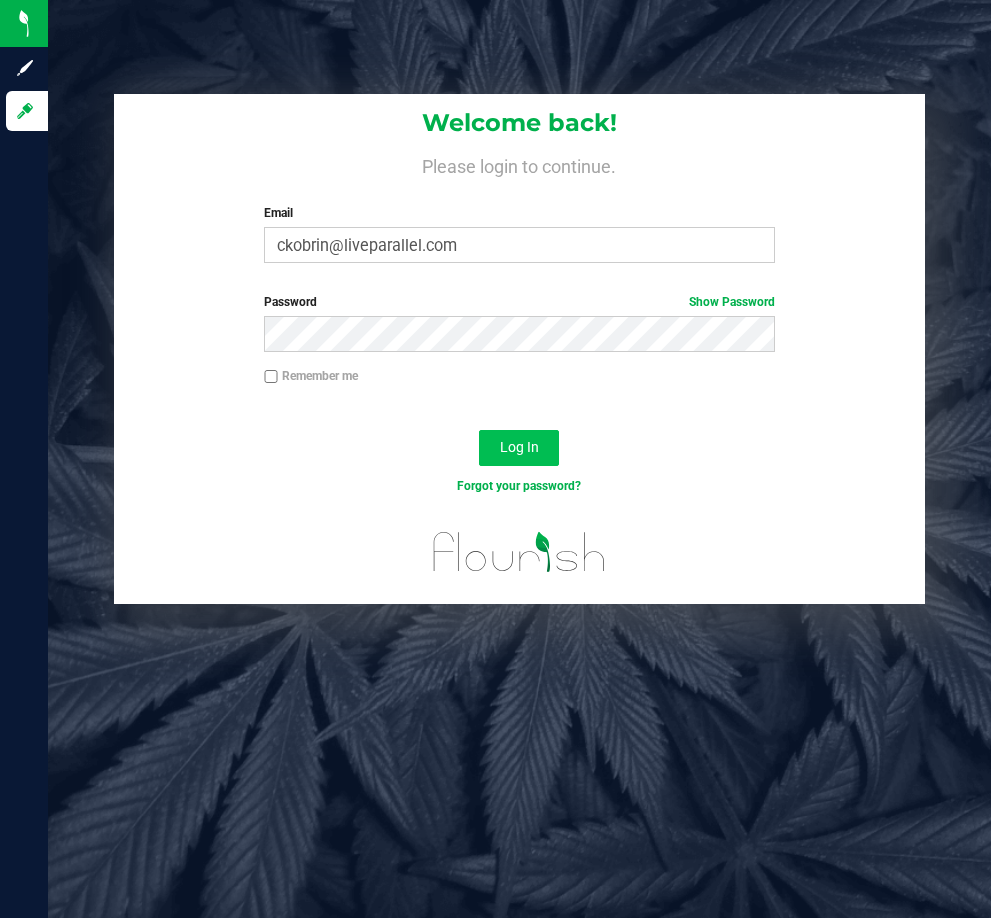 click on "Log In" at bounding box center (519, 447) 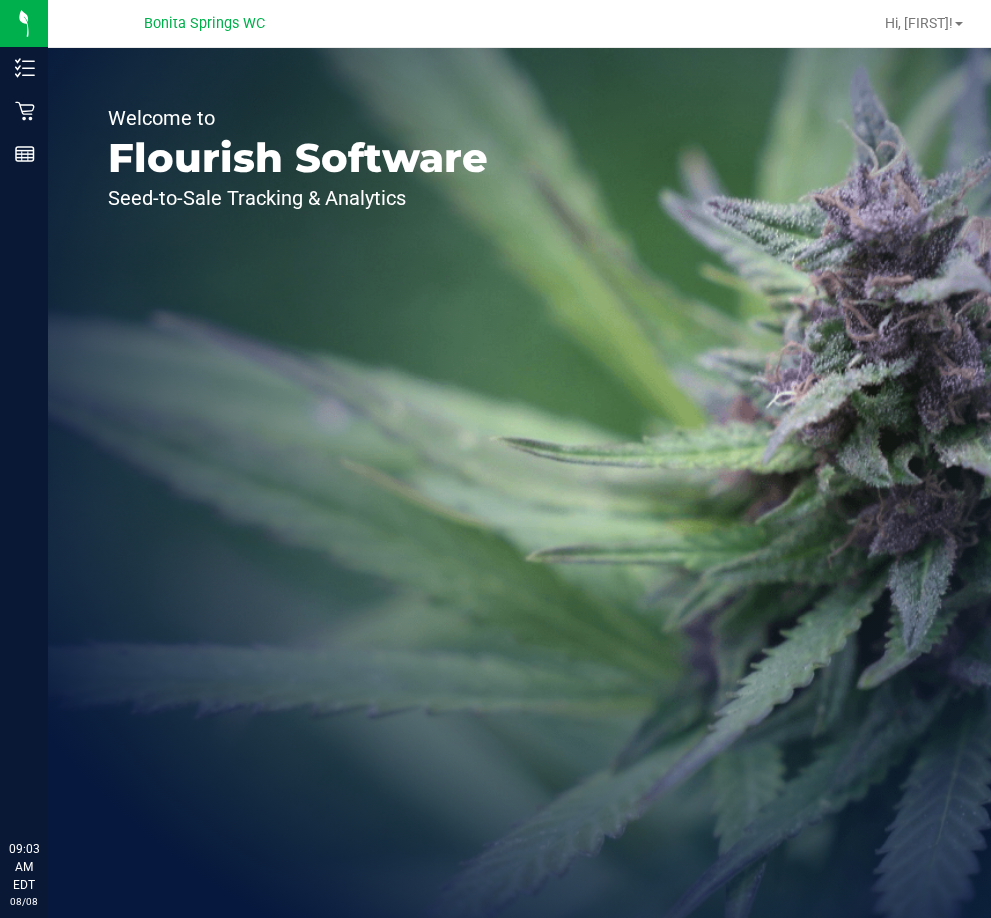 scroll, scrollTop: 0, scrollLeft: 0, axis: both 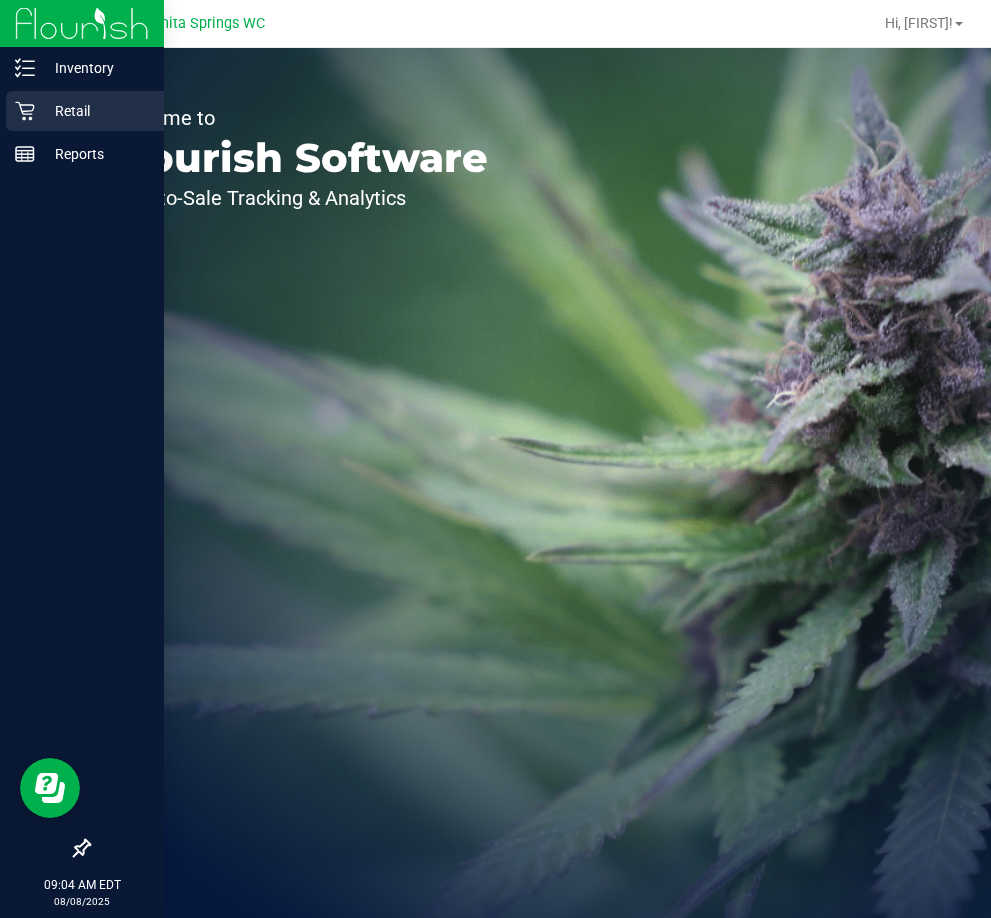 click on "Retail" at bounding box center (95, 111) 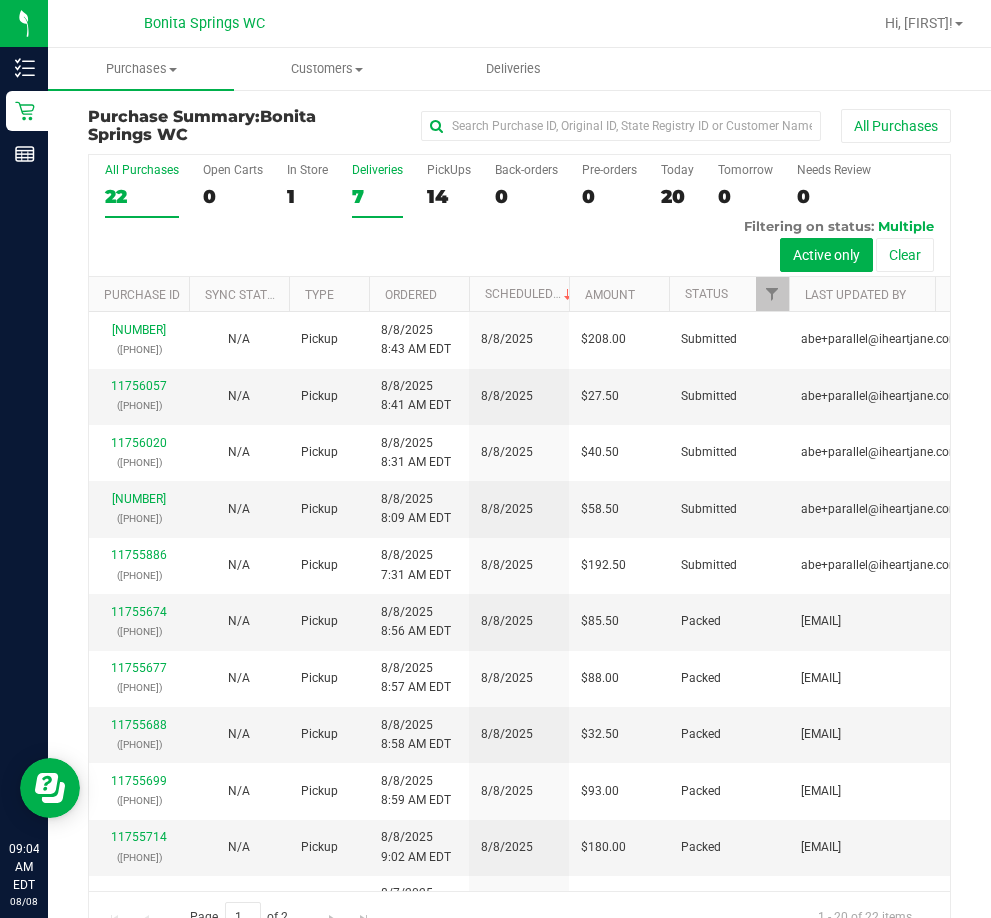 click on "Deliveries" at bounding box center (377, 170) 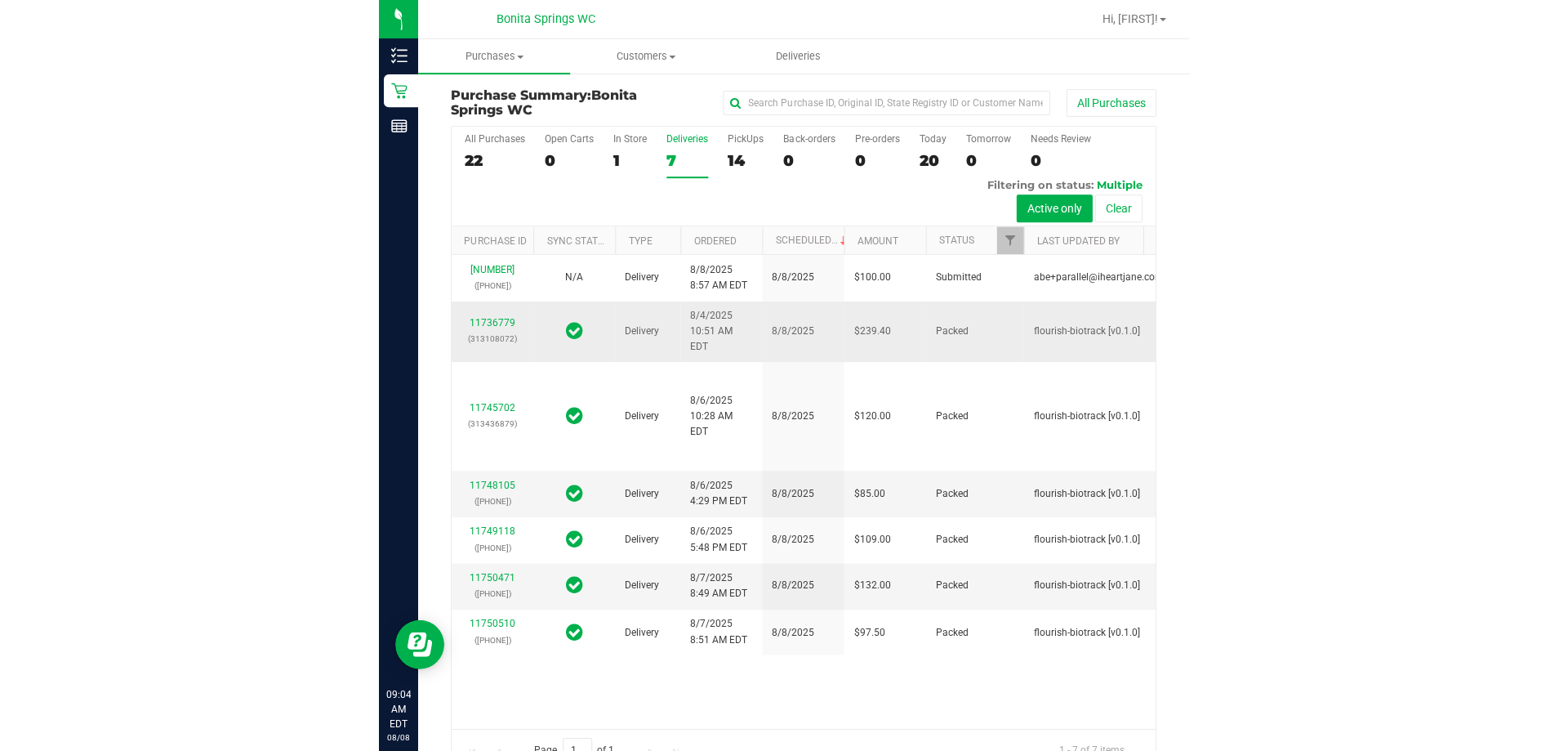 scroll, scrollTop: 0, scrollLeft: 0, axis: both 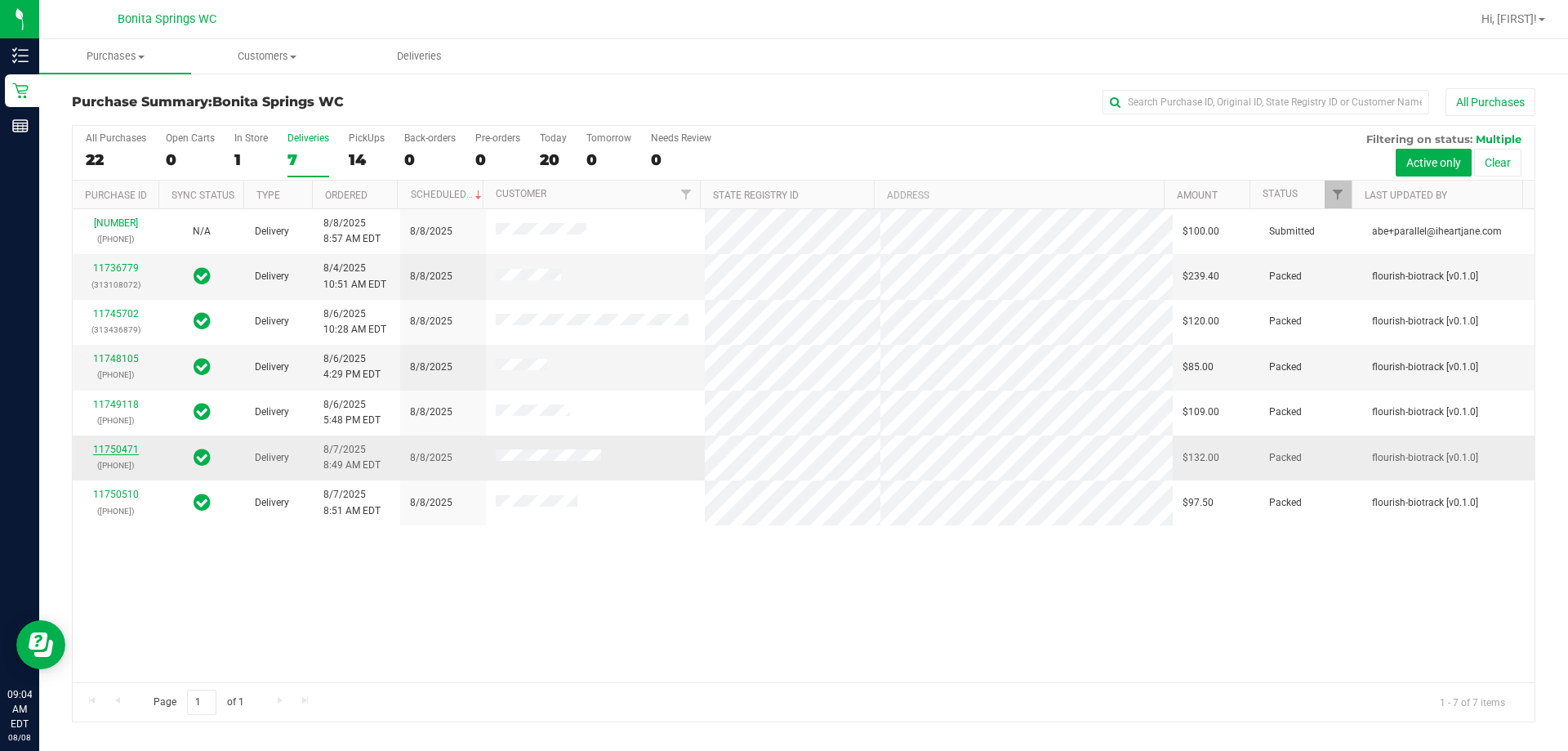 click on "11750471" at bounding box center [116, 449] 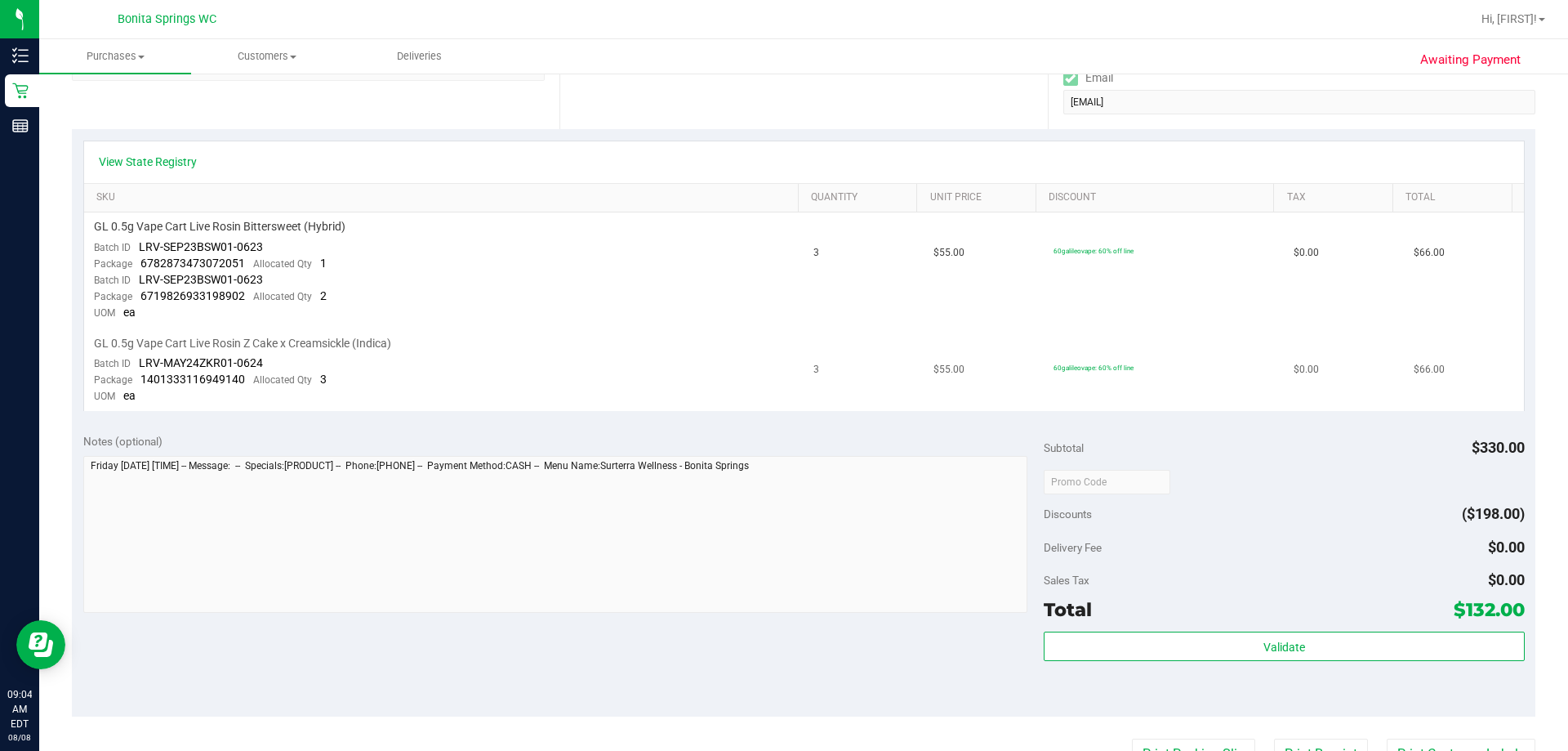 scroll, scrollTop: 327, scrollLeft: 0, axis: vertical 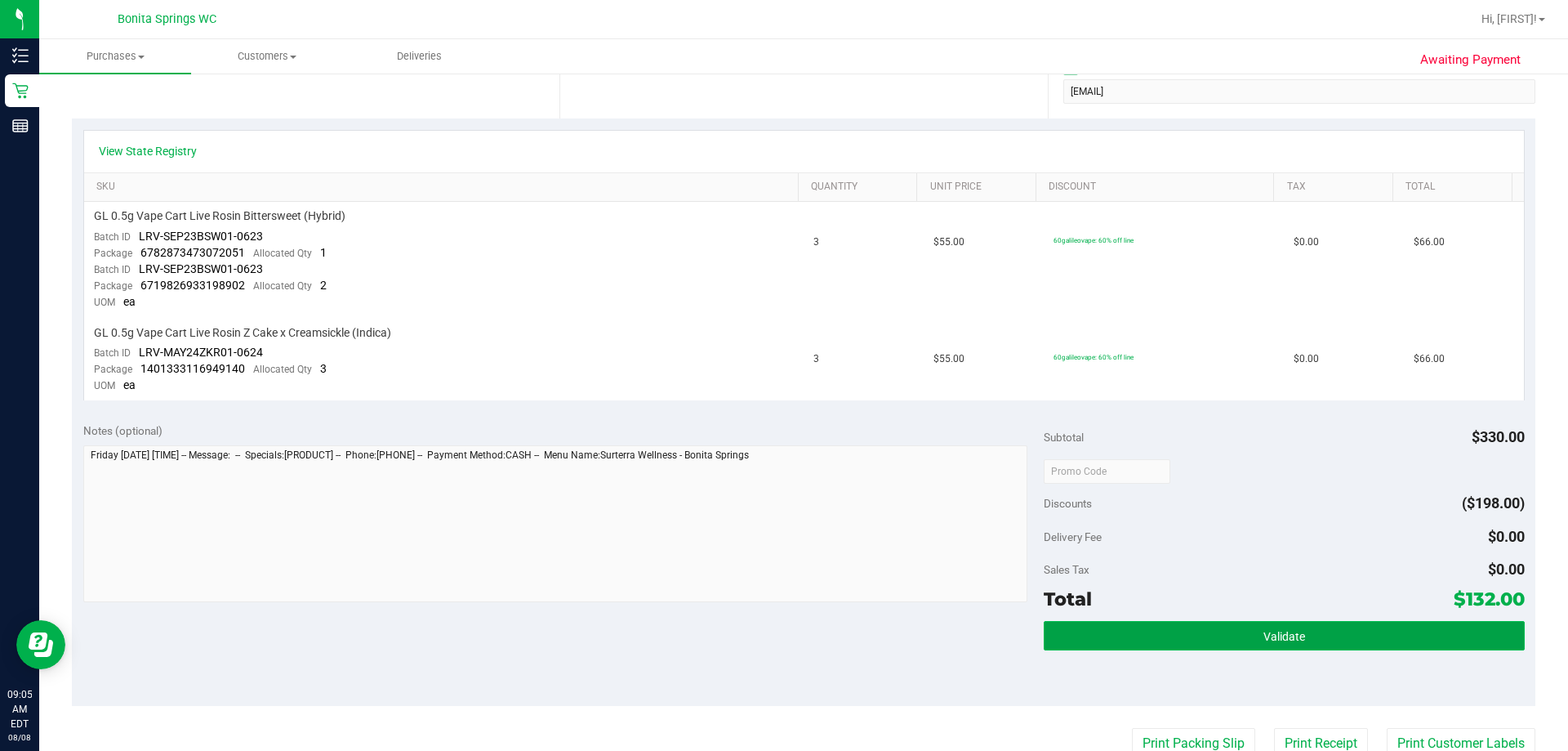 drag, startPoint x: 1227, startPoint y: 637, endPoint x: 1236, endPoint y: 632, distance: 10.29563 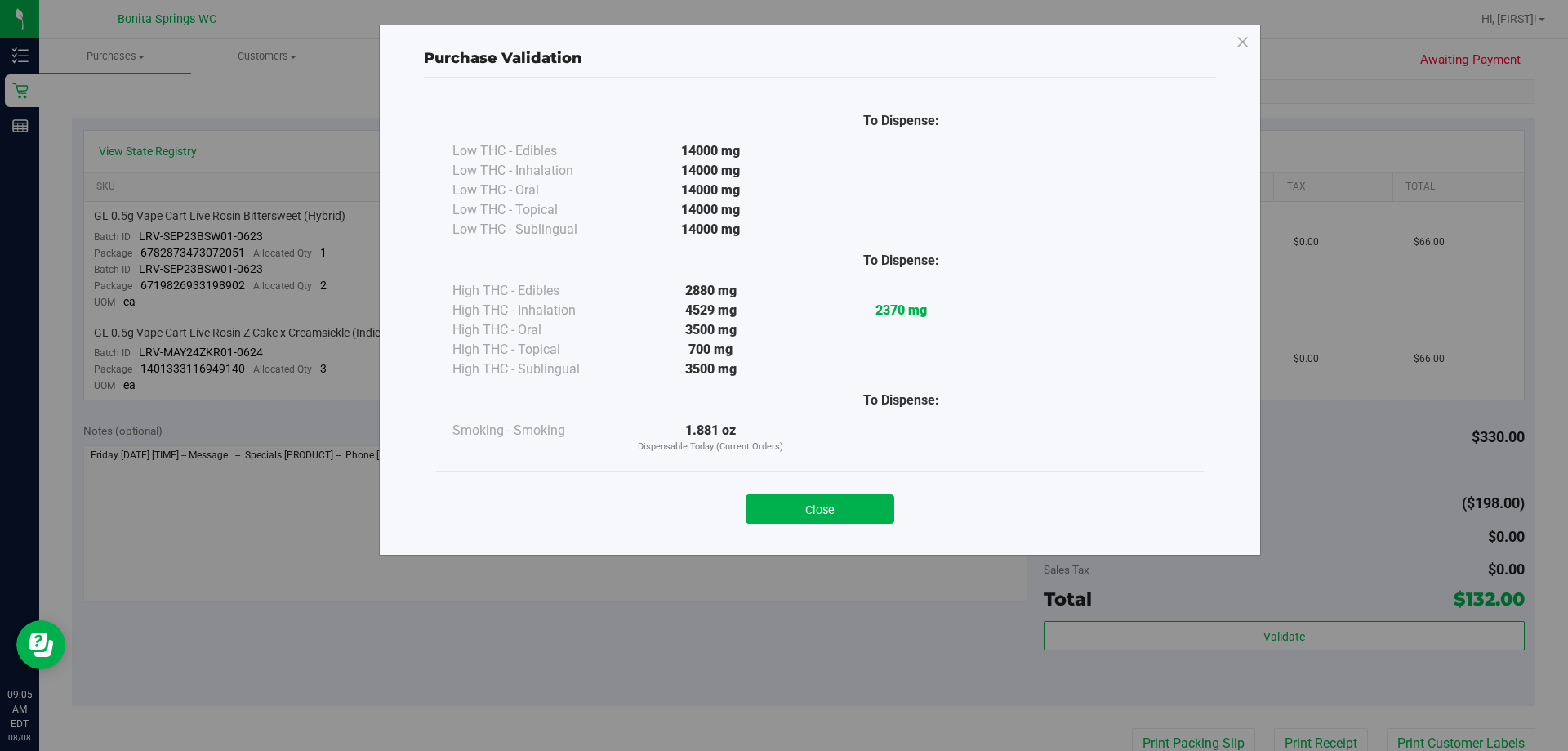 click on "Close" at bounding box center (820, 509) 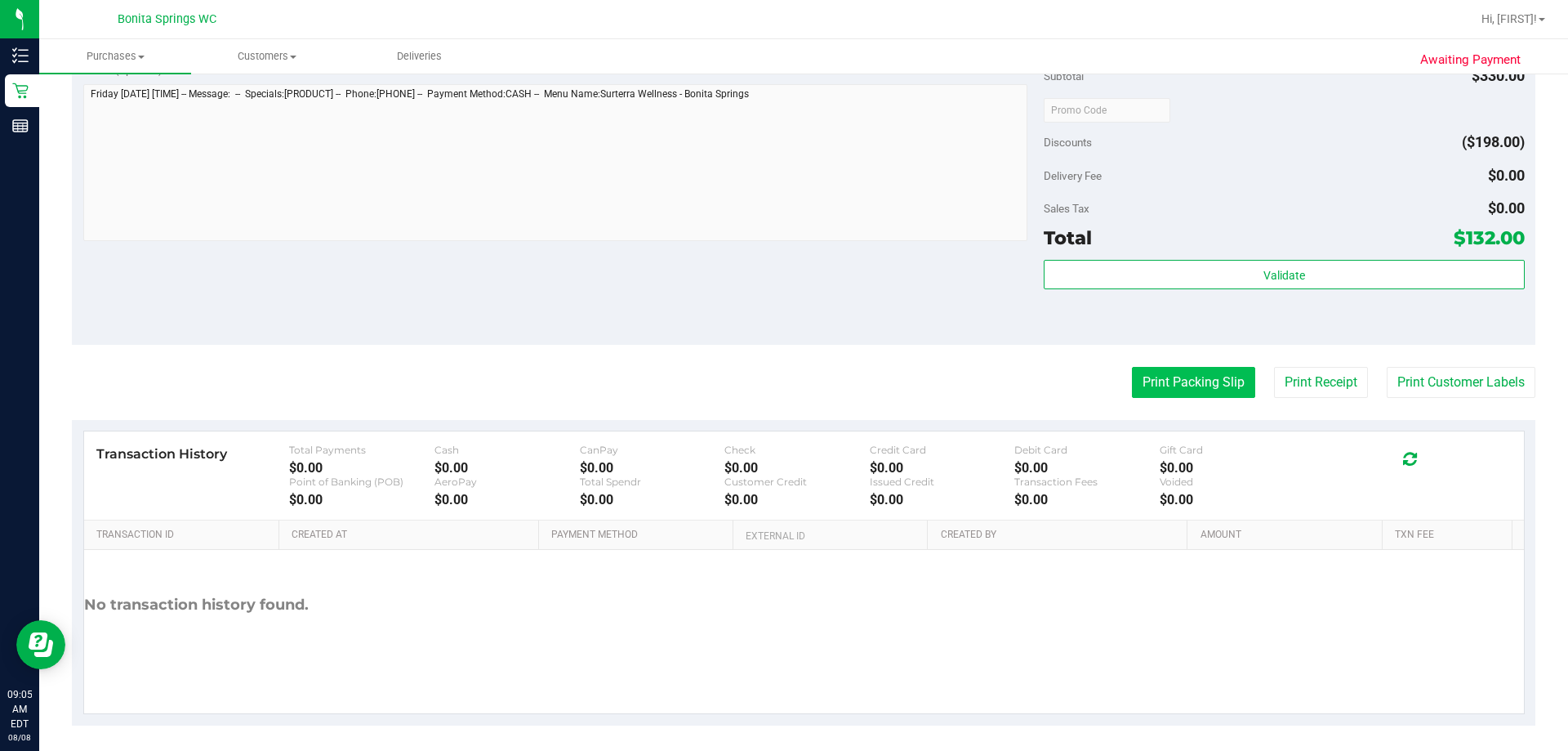 scroll, scrollTop: 695, scrollLeft: 0, axis: vertical 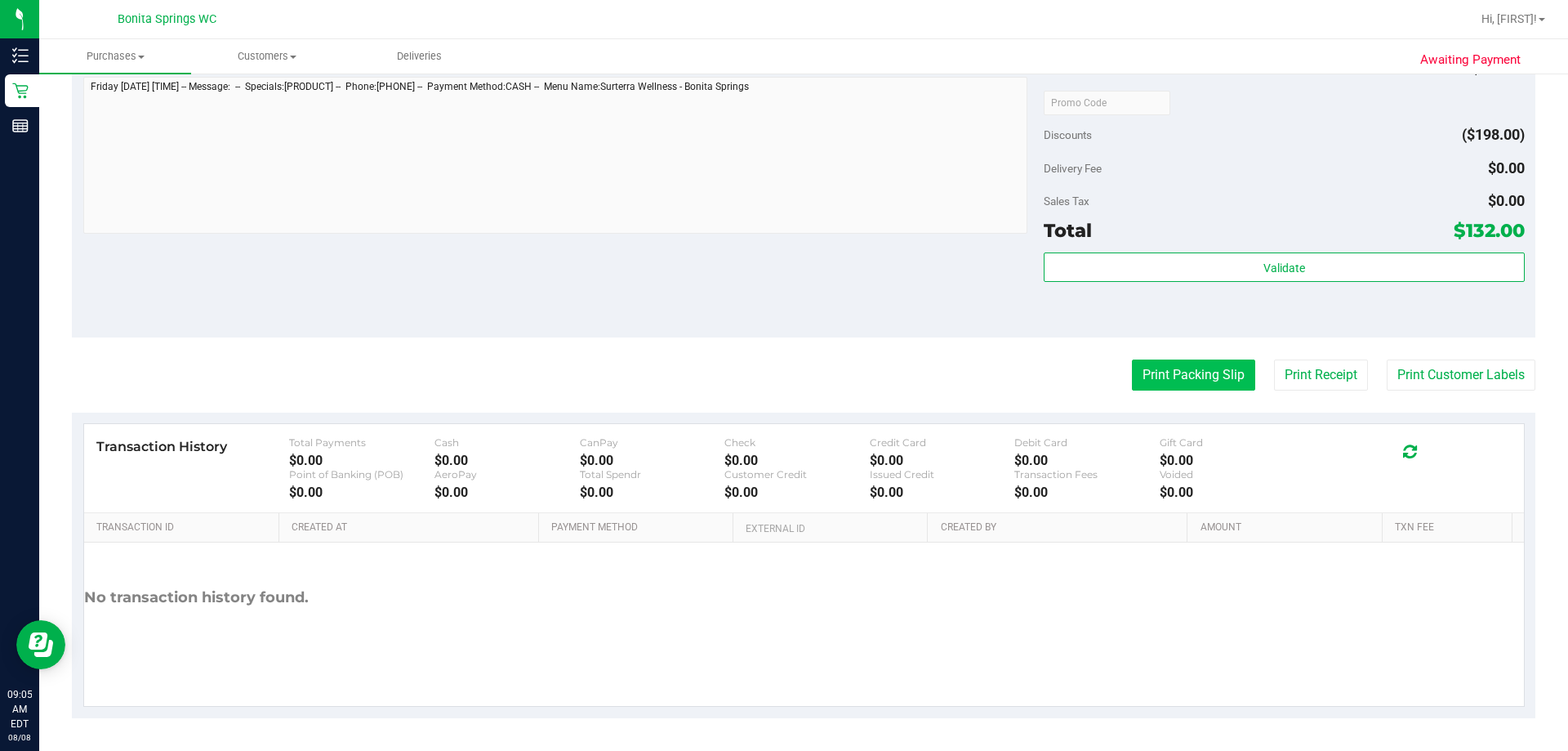 click on "Print Packing Slip" at bounding box center (1193, 375) 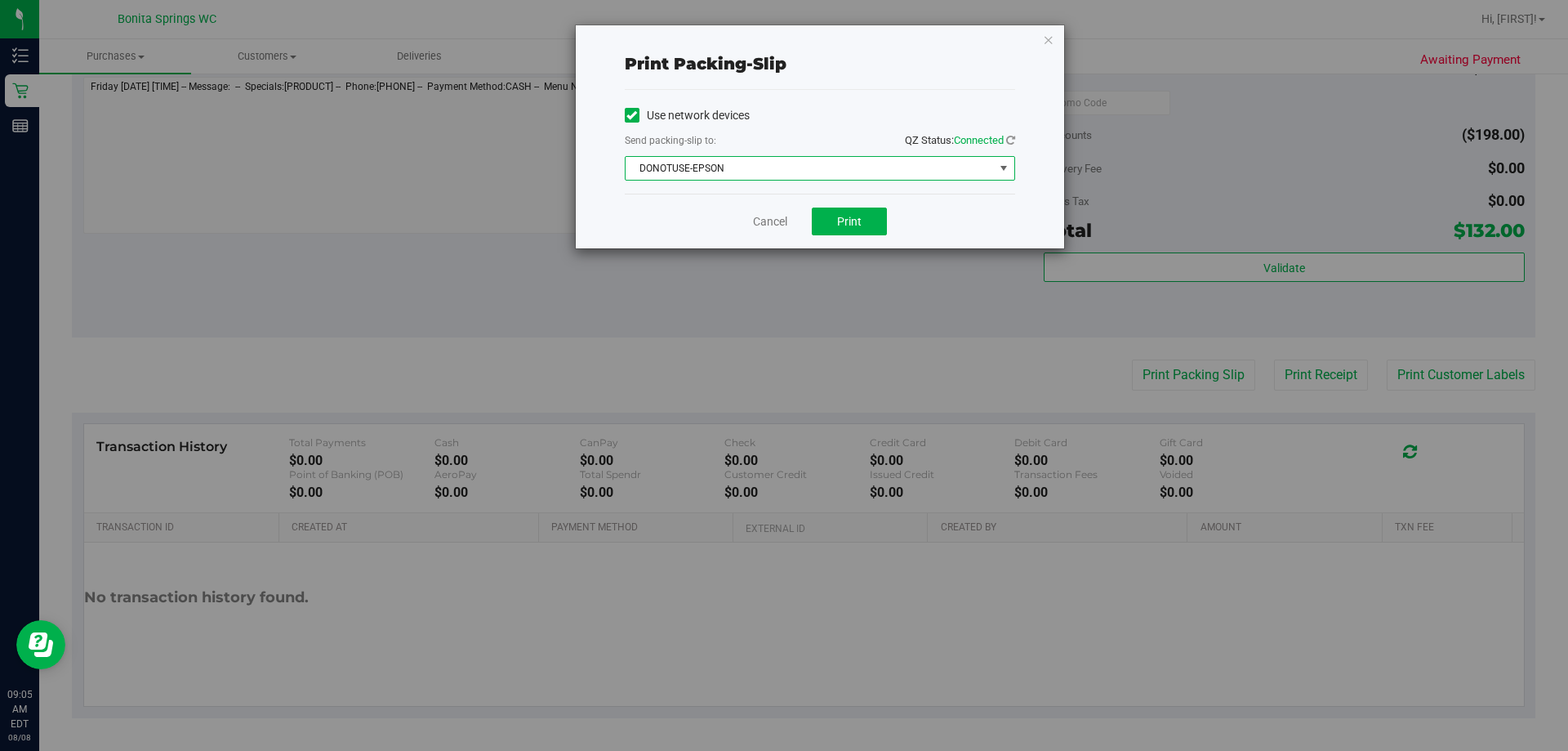 click at bounding box center [1004, 168] 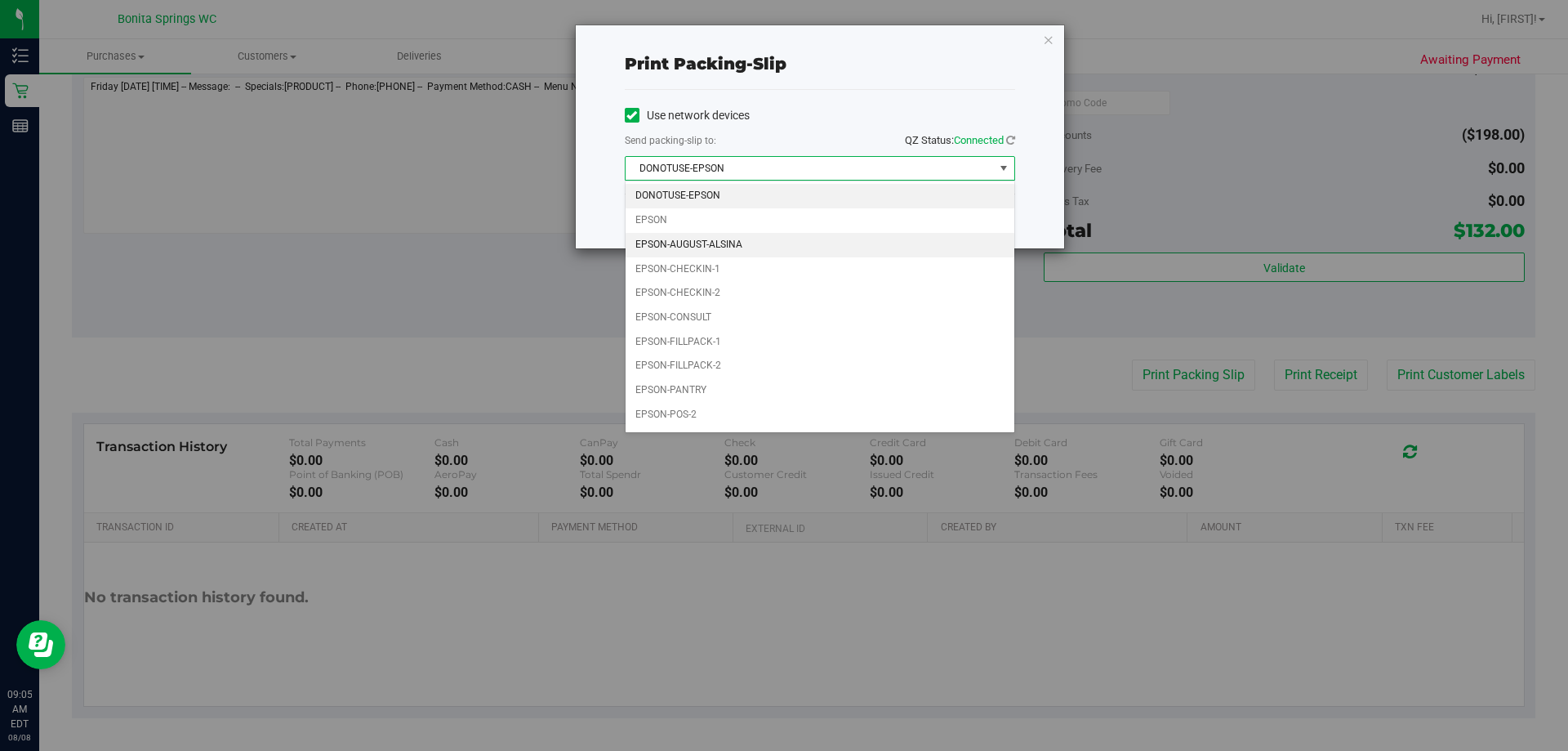 click on "EPSON-AUGUST-ALSINA" at bounding box center (820, 245) 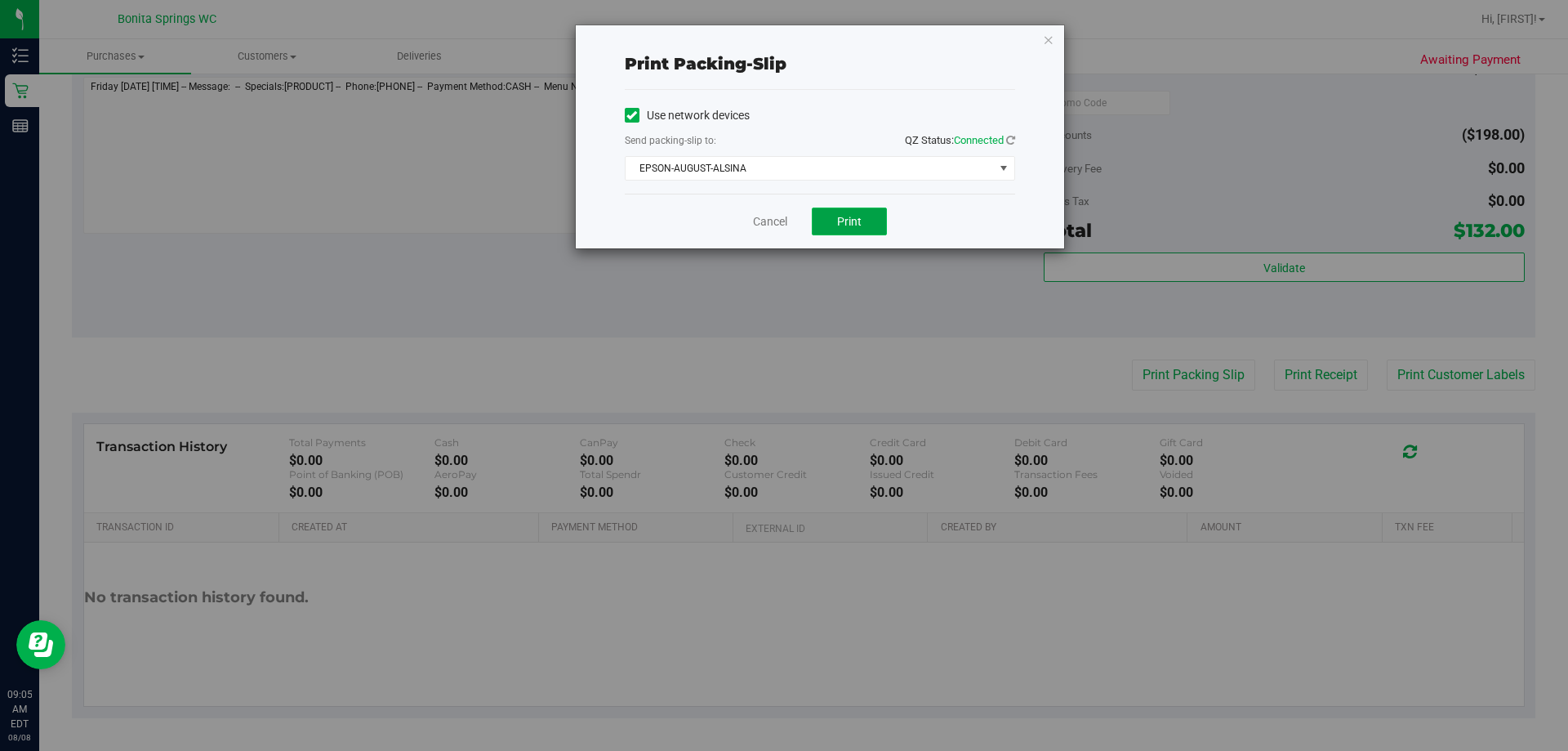 click on "Print" at bounding box center [849, 221] 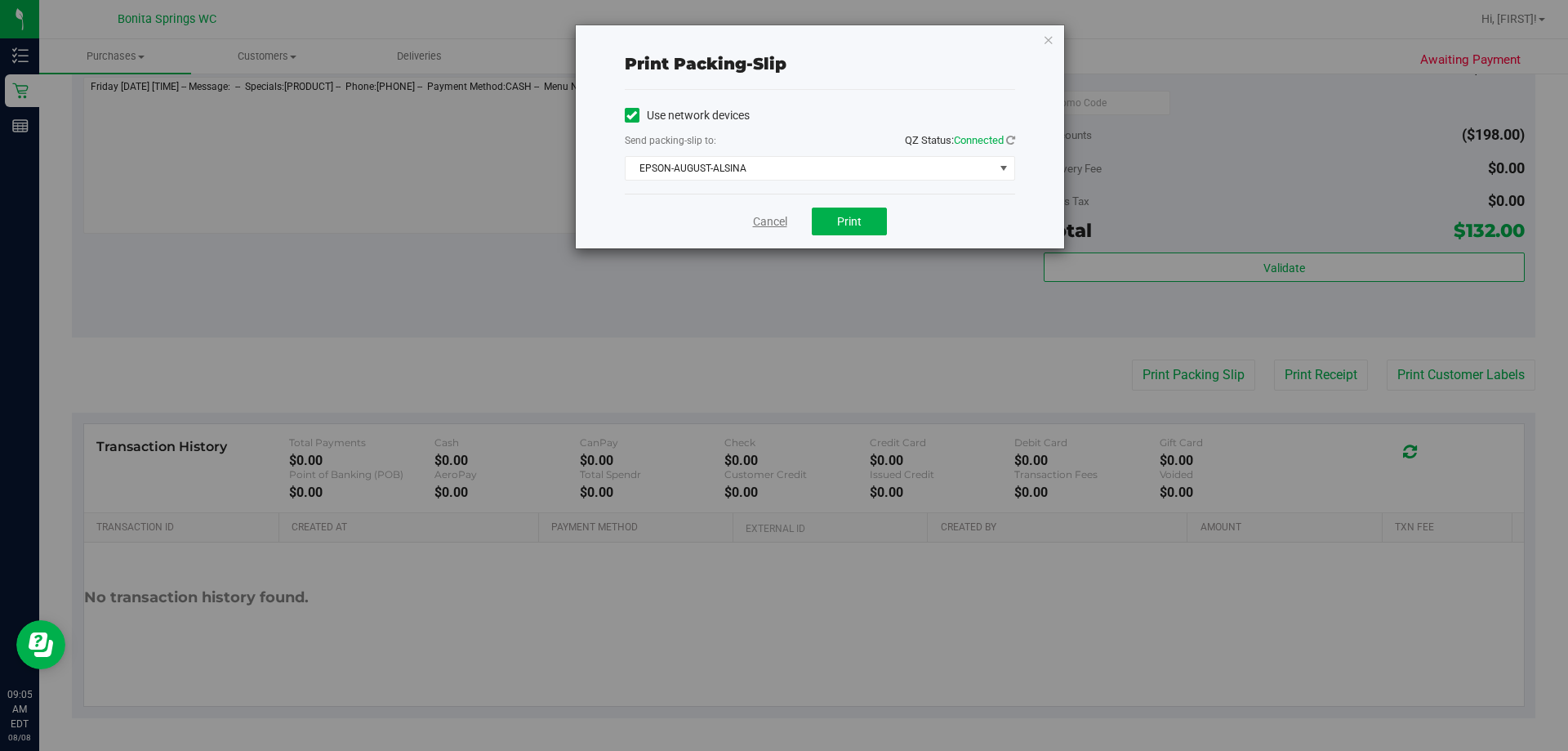 click on "Cancel" at bounding box center (770, 221) 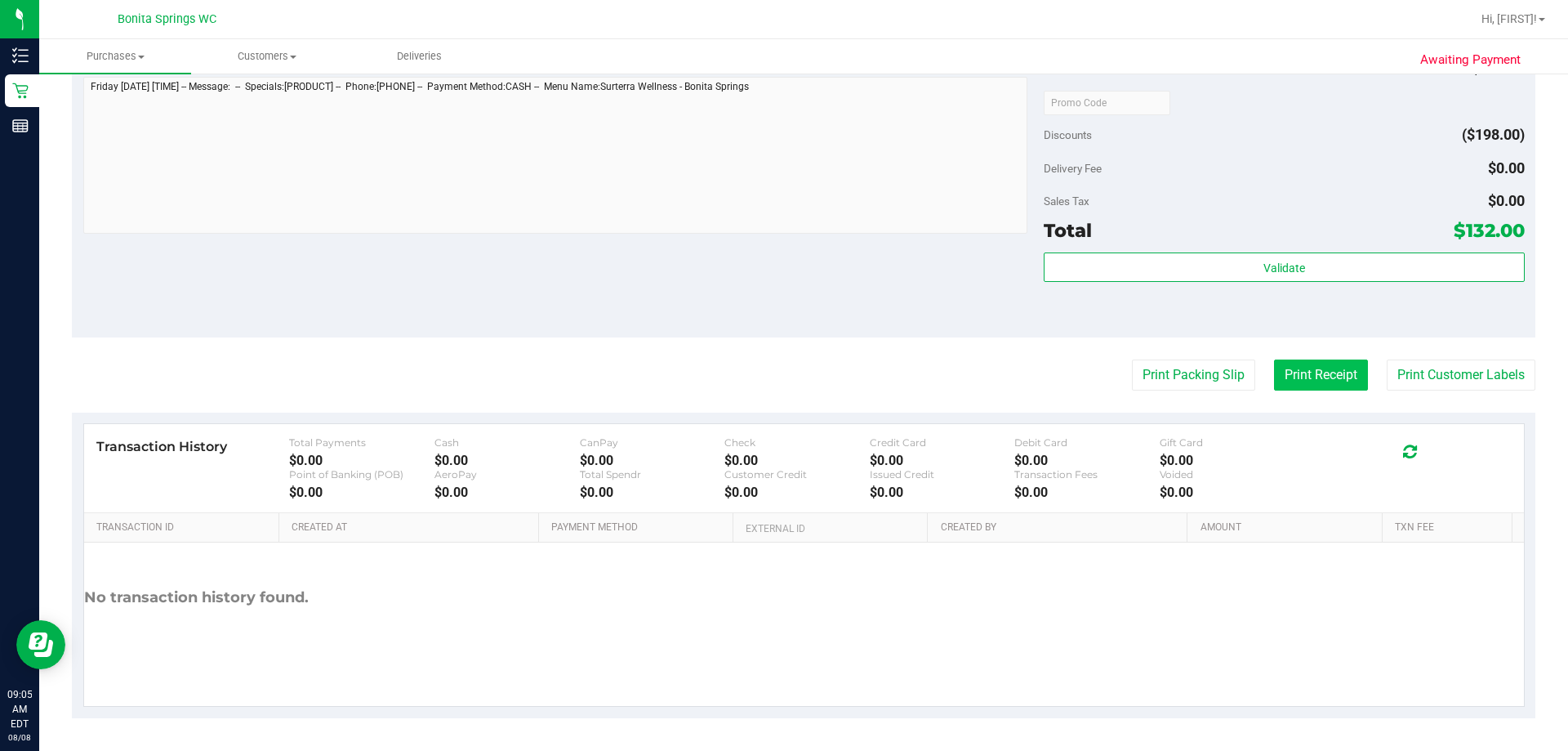 click on "Print Receipt" at bounding box center [1321, 375] 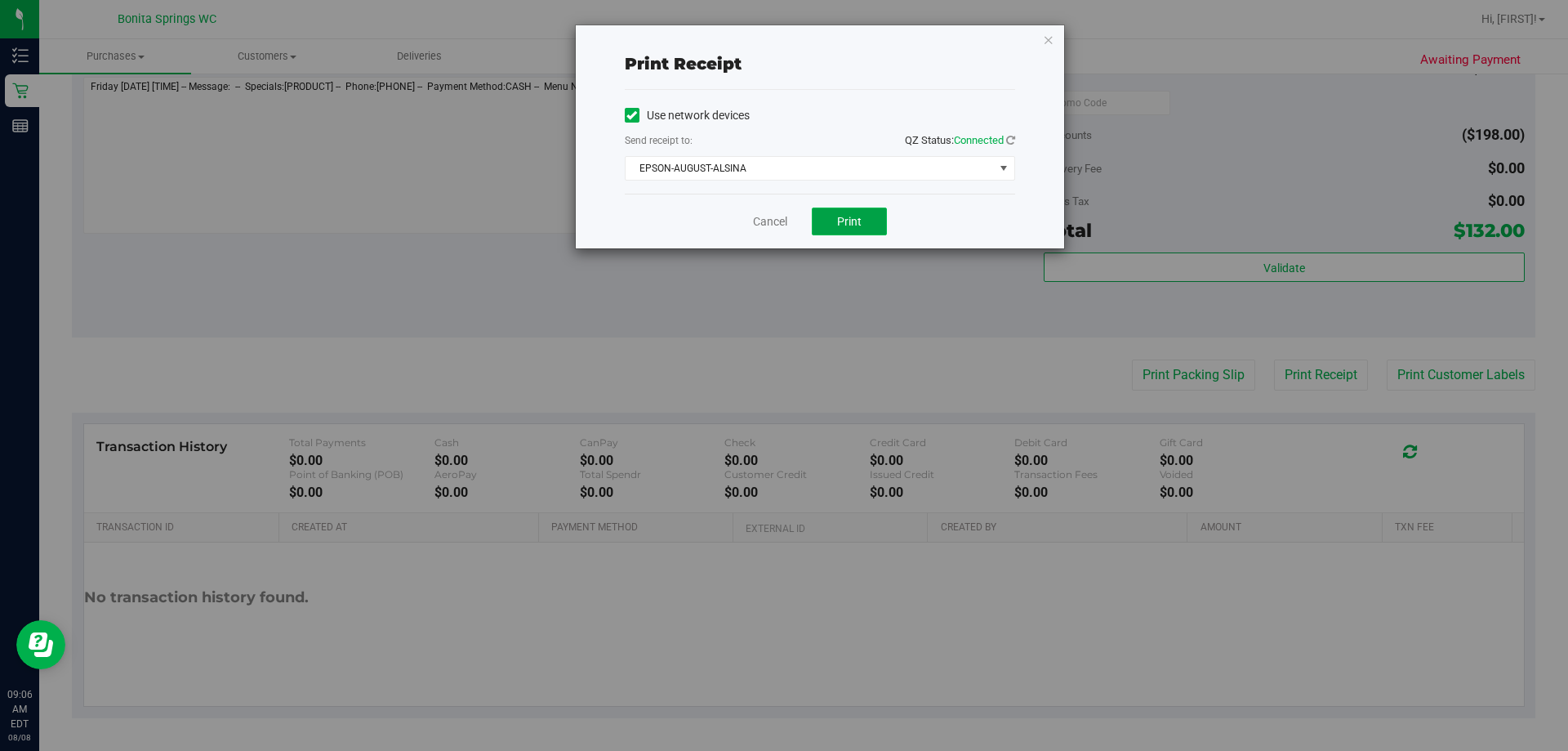 click on "Print" at bounding box center (849, 221) 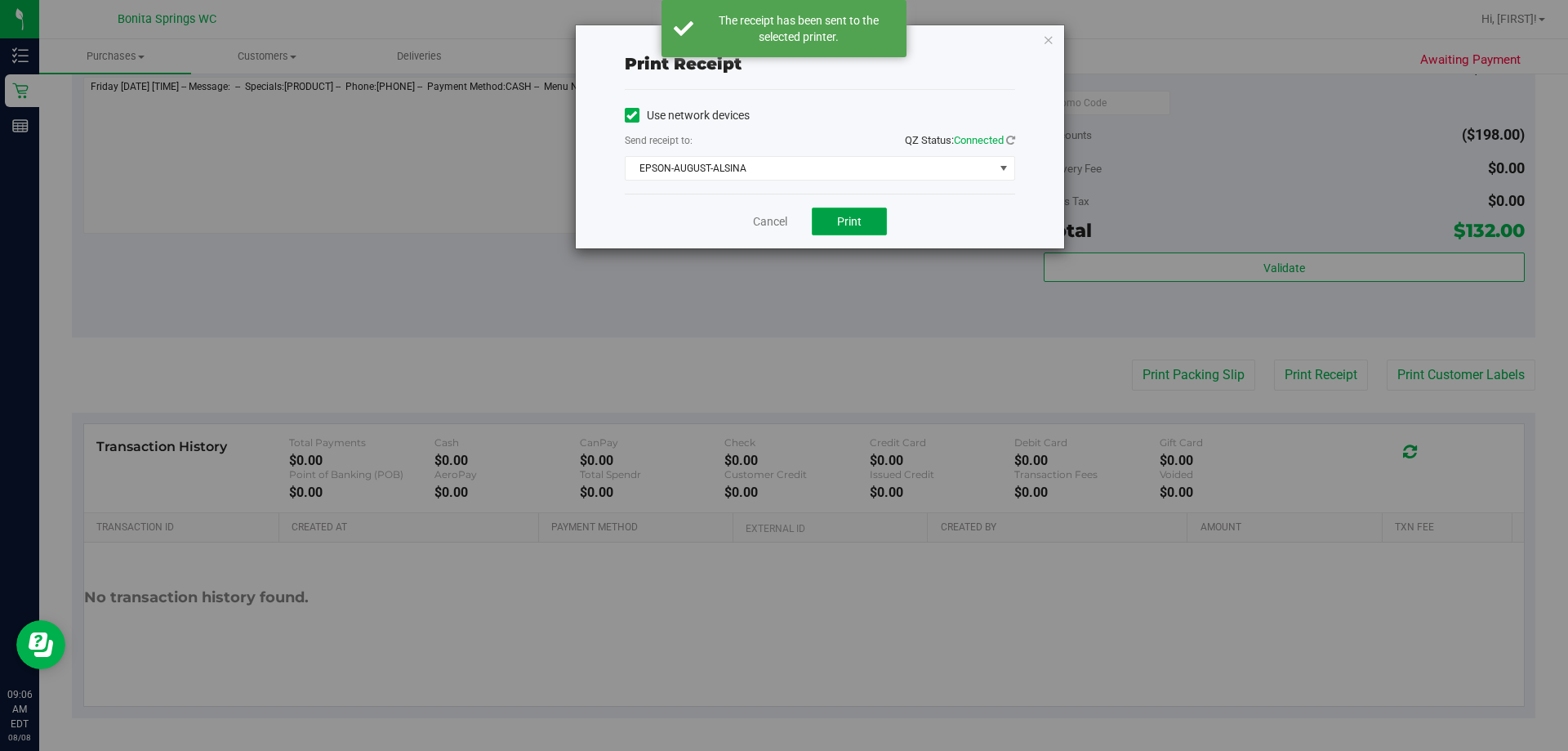 click on "Print" at bounding box center [849, 221] 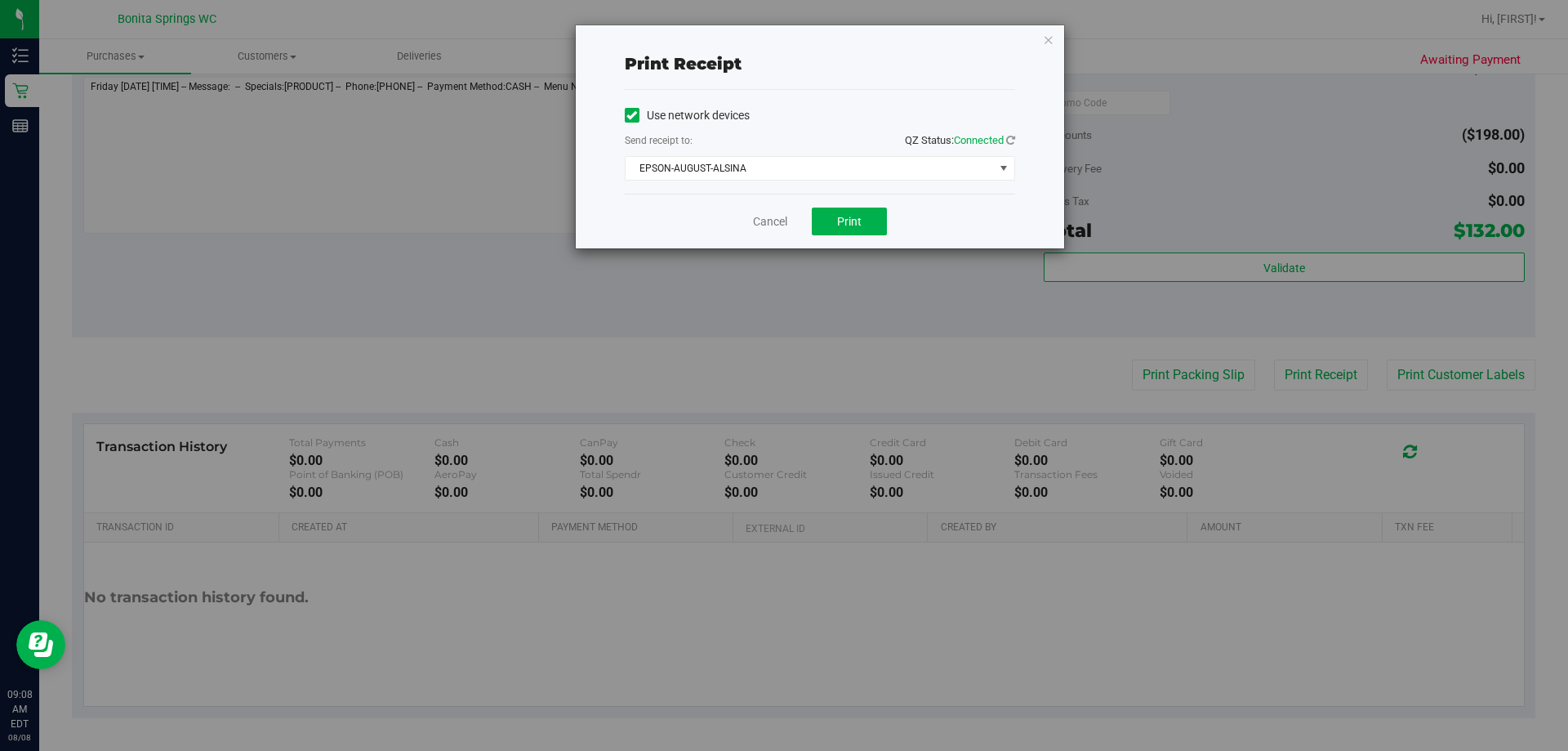 click on "Print receipt
Use network devices
Send receipt to:
QZ Status:   Connected
EPSON-AUGUST-ALSINA Choose printer DONOTUSE-EPSON EPSON EPSON-AUGUST-ALSINA EPSON-CHECKIN-1 EPSON-CHECKIN-2 EPSON-CONSULT EPSON-FILLPACK-1 EPSON-FILLPACK-2 EPSON-PANTRY EPSON-POS-2 EPSON-POS-3 EPSON-POS-4
Cancel
Print" at bounding box center [790, 375] 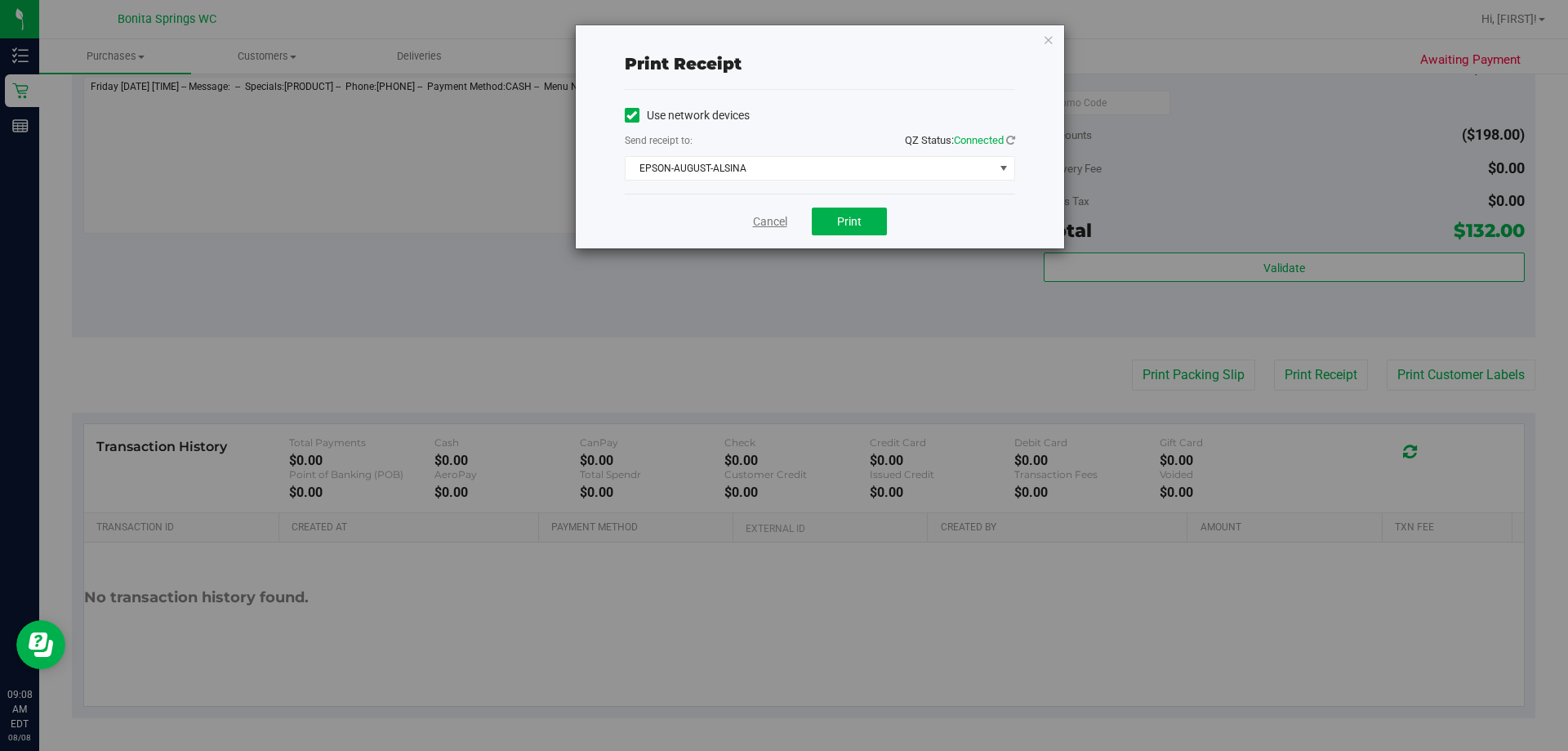 click on "Cancel" at bounding box center [770, 221] 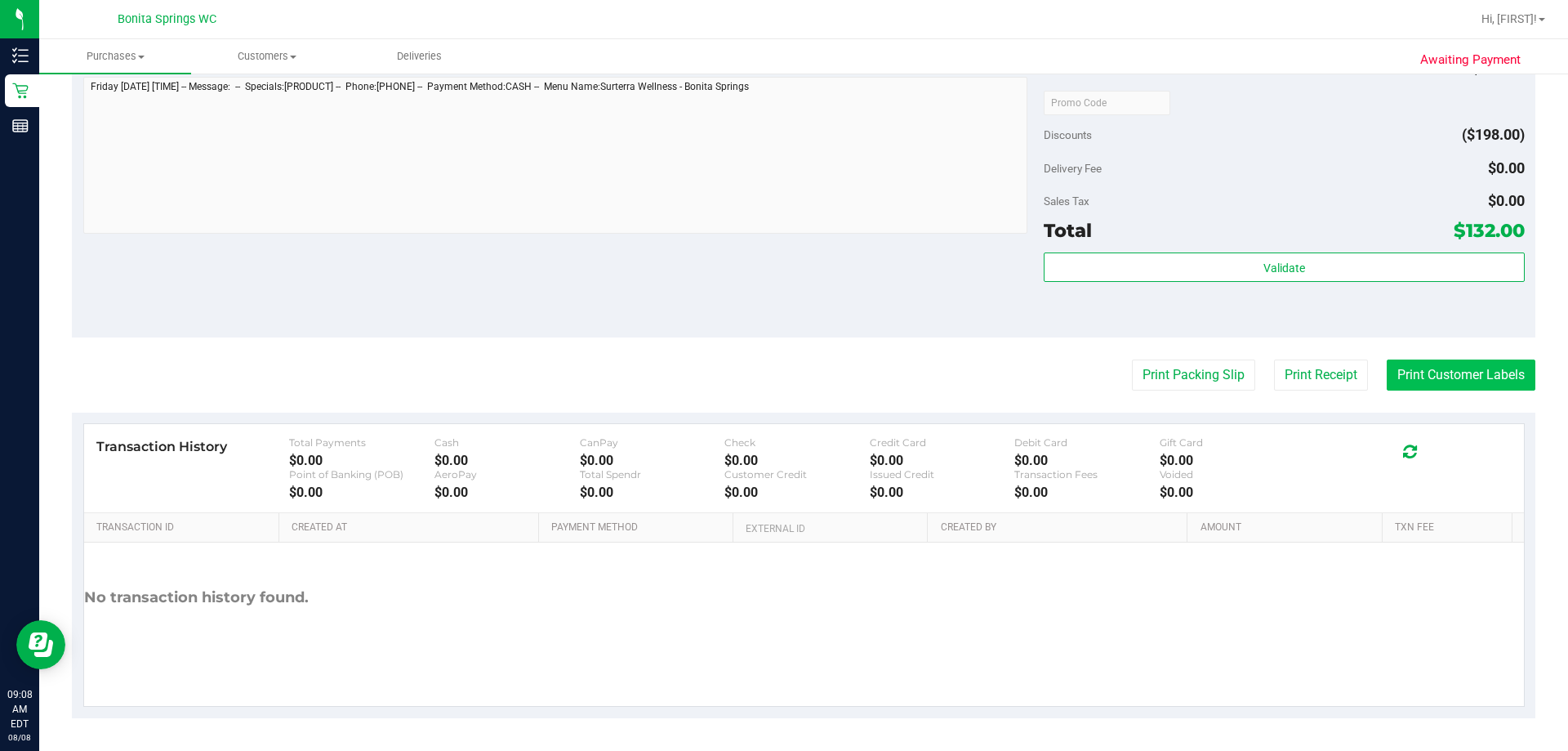 click on "Print Customer Labels" at bounding box center [1461, 375] 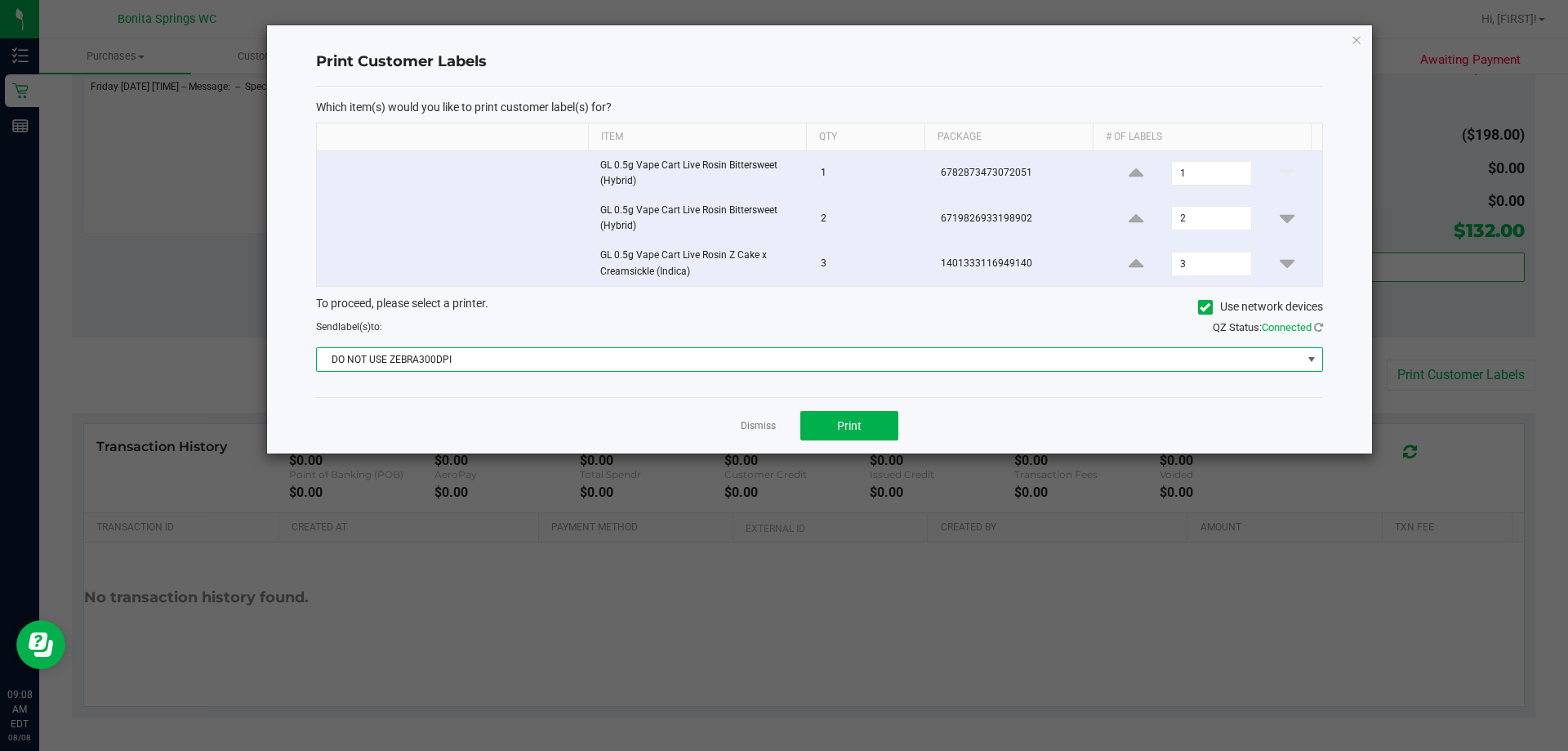 click at bounding box center [1312, 360] 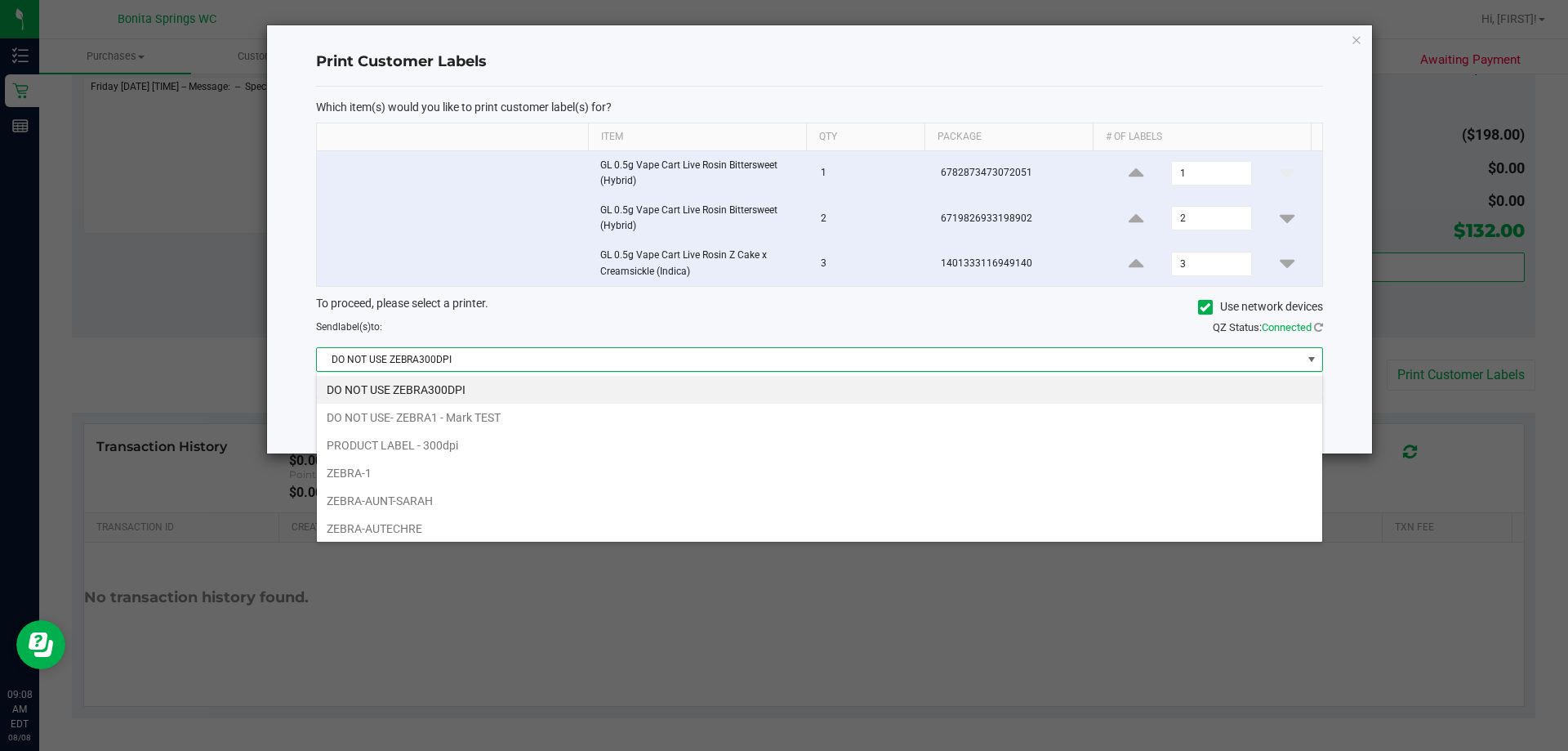 scroll, scrollTop: 81695, scrollLeft: 80660, axis: both 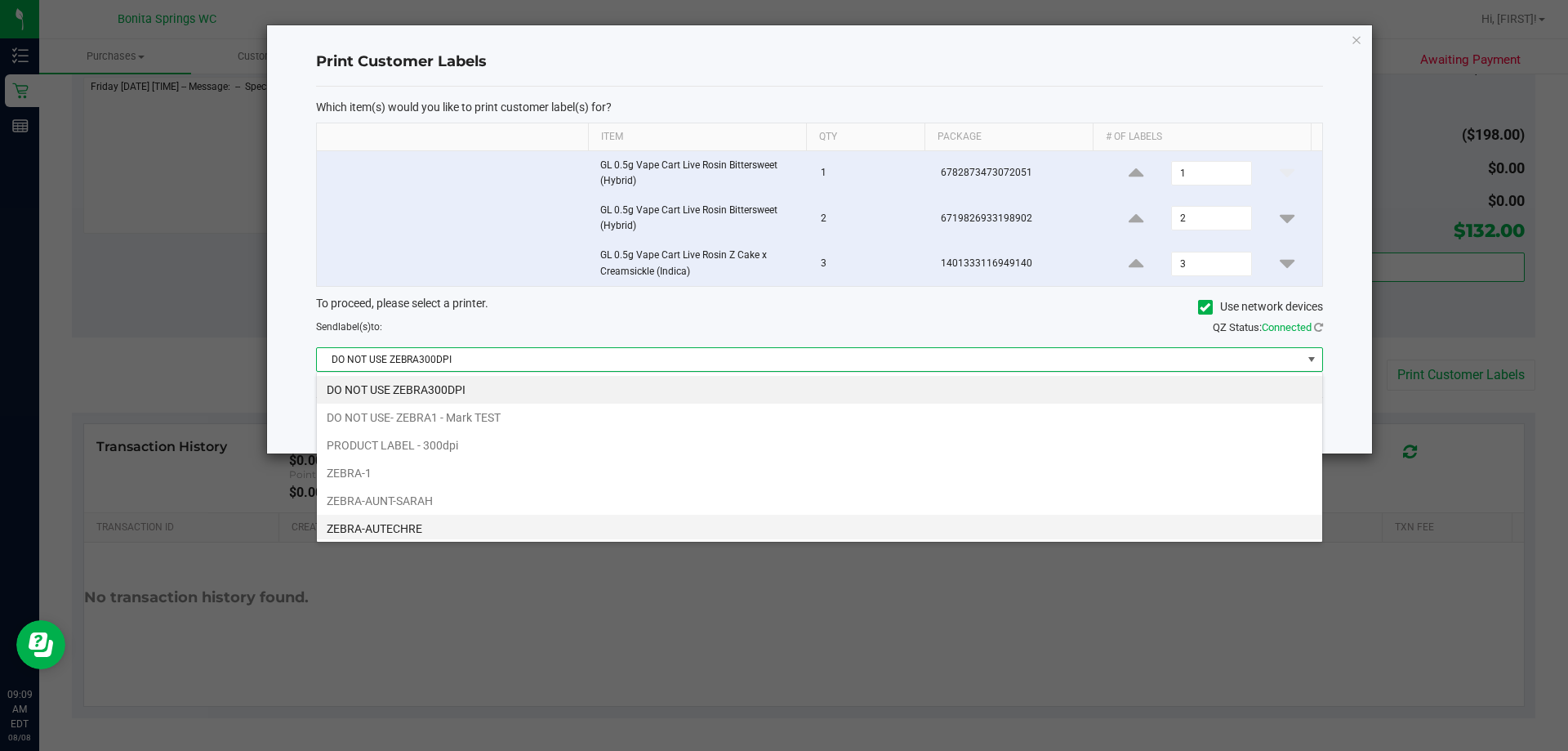 click on "ZEBRA-AUTECHRE" at bounding box center (819, 529) 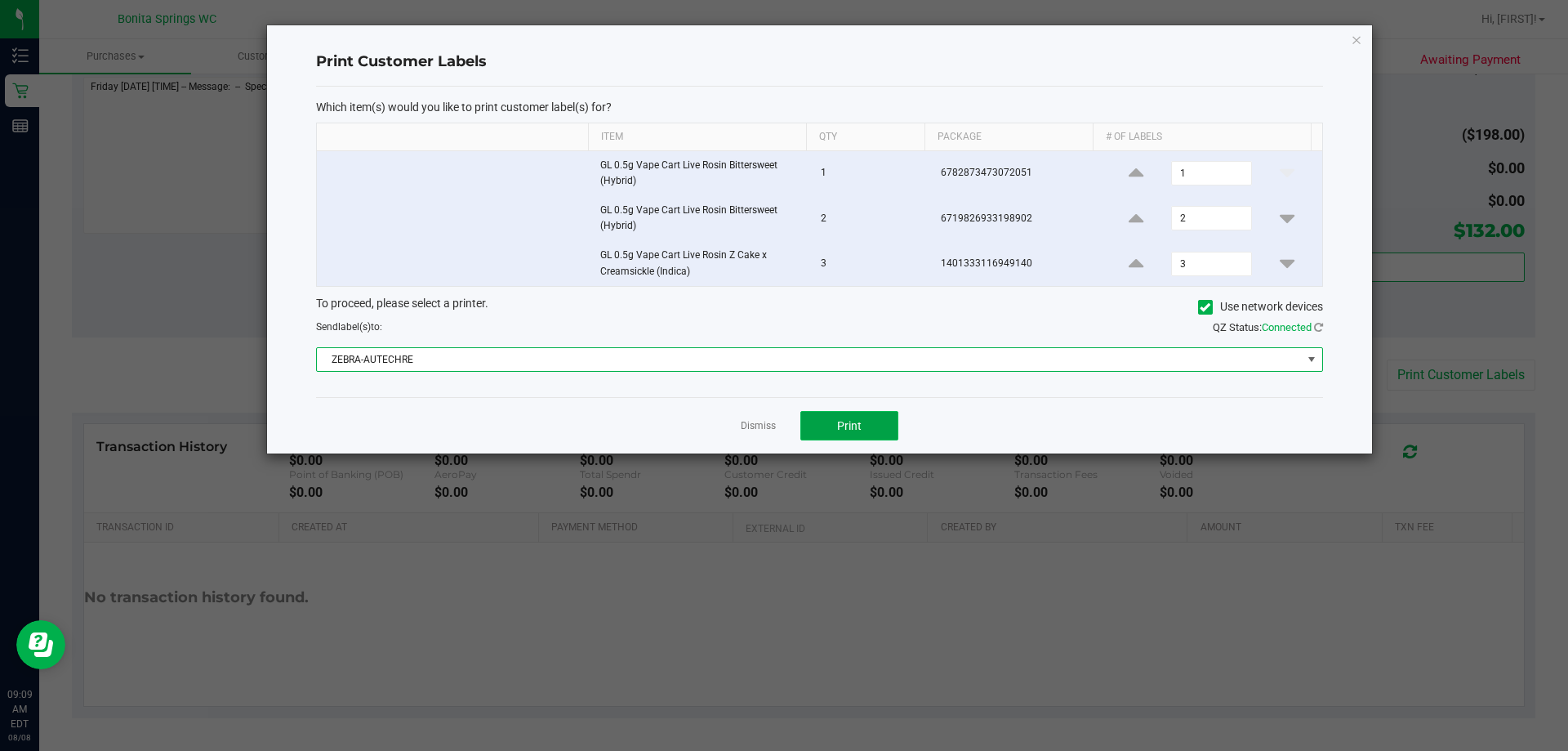 click on "Print" 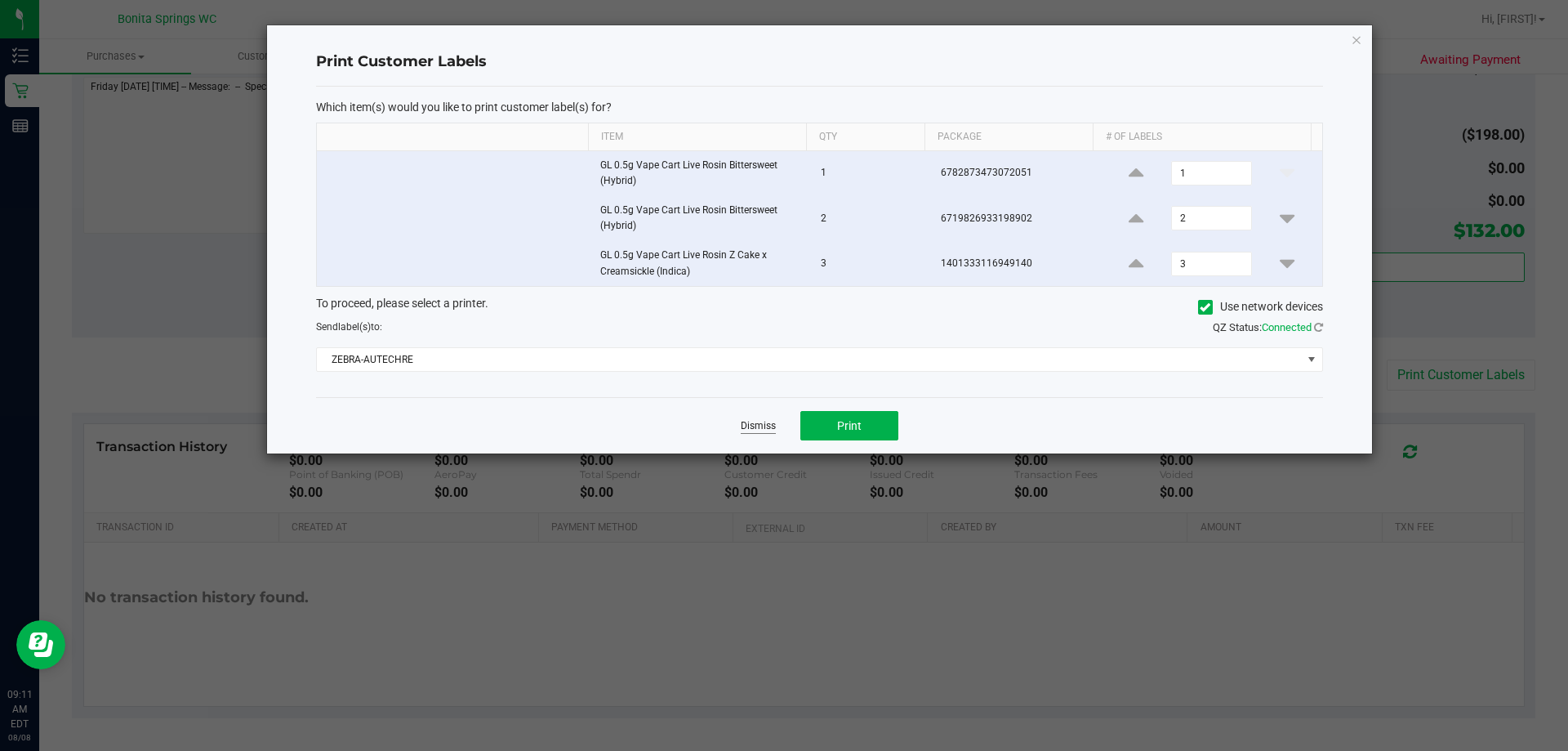 click on "Dismiss" 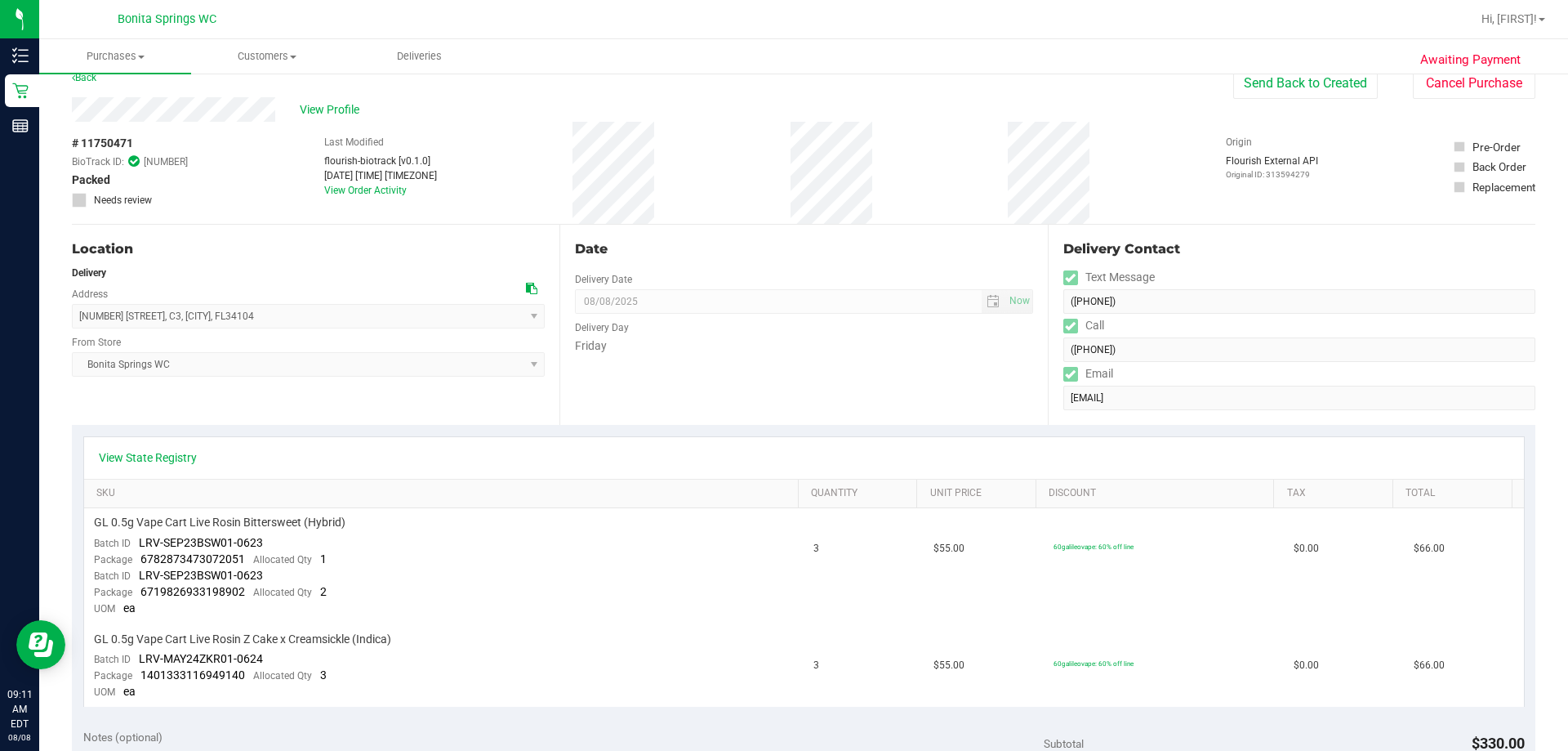 scroll, scrollTop: 0, scrollLeft: 0, axis: both 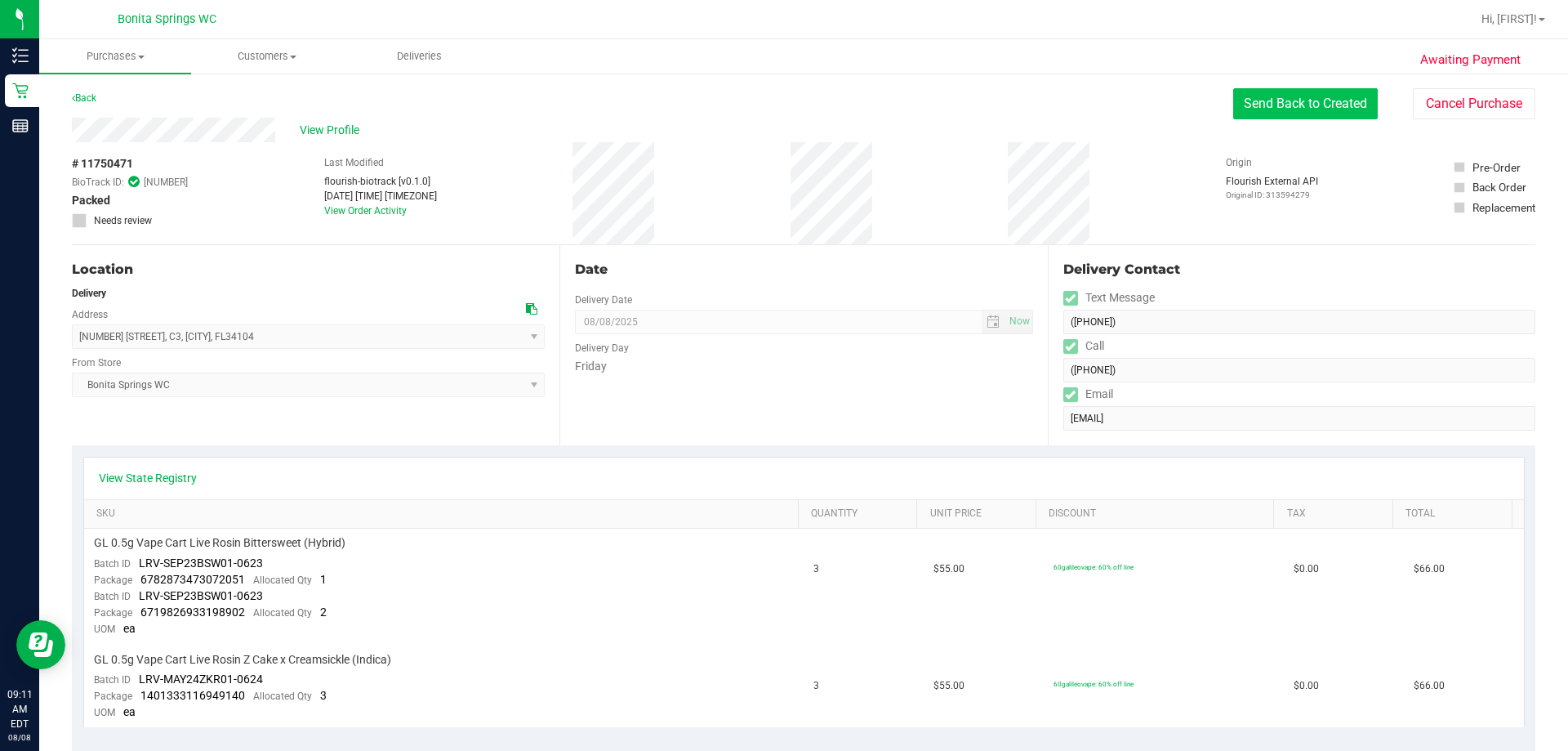 click on "Send Back to Created" at bounding box center (1305, 104) 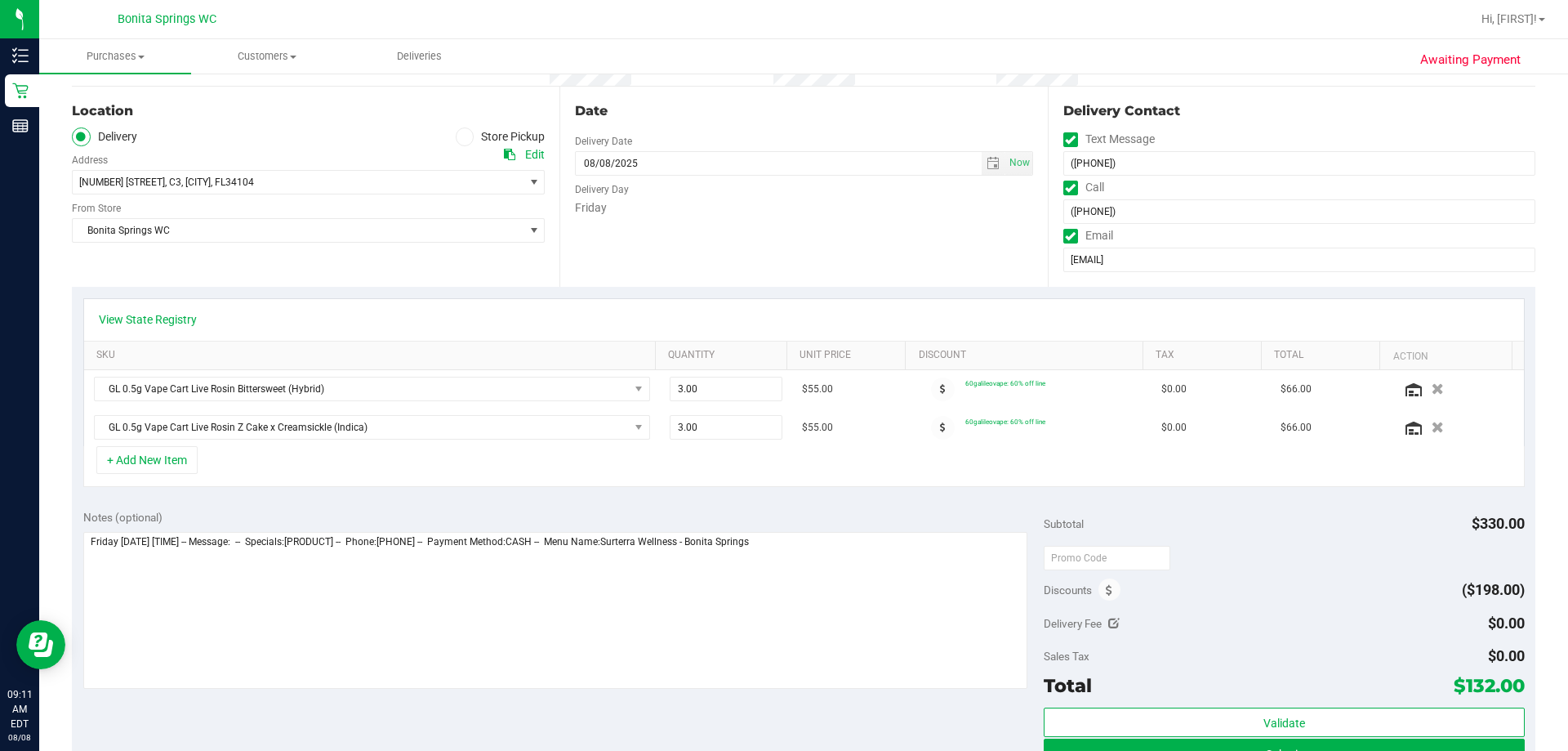 scroll, scrollTop: 0, scrollLeft: 0, axis: both 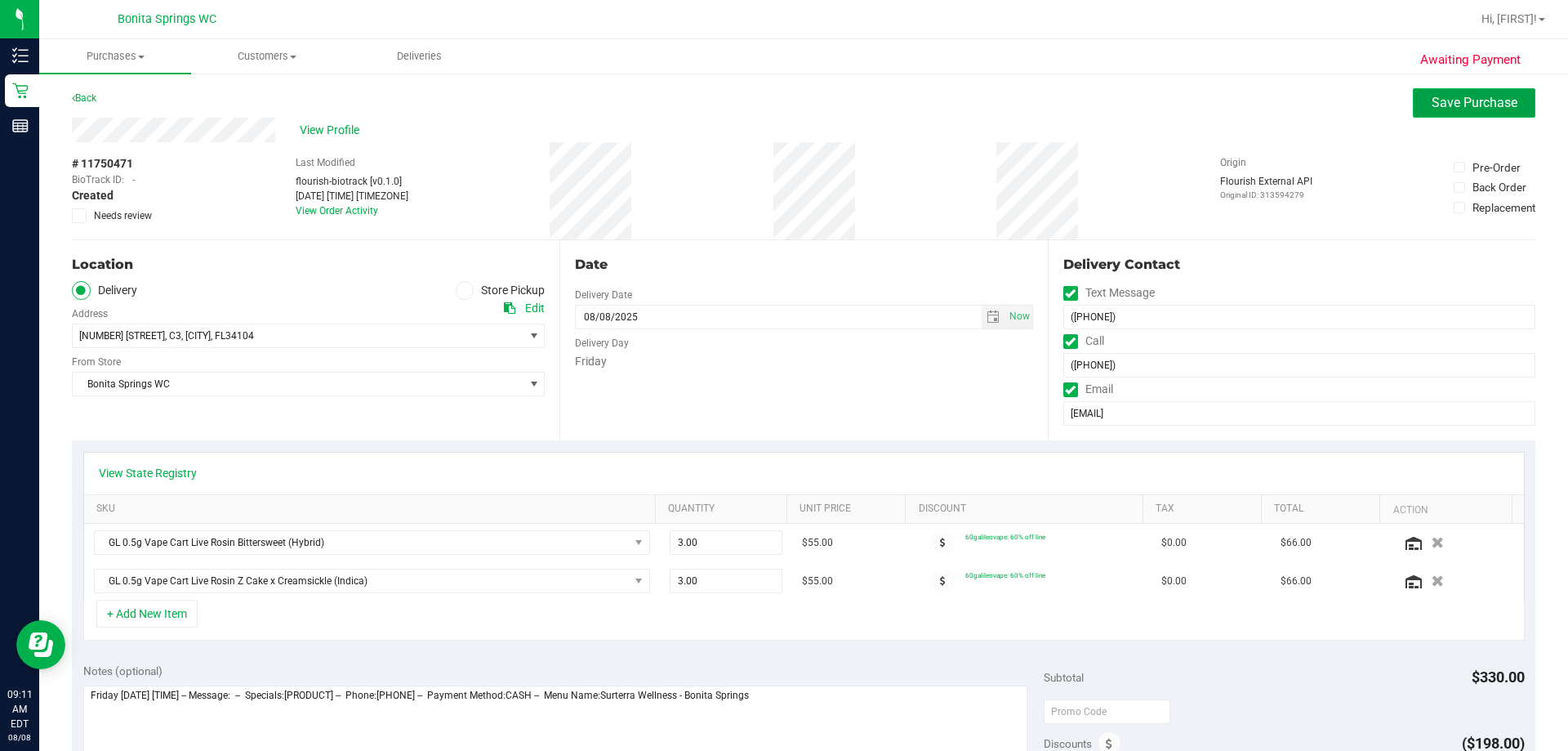 click on "Save Purchase" at bounding box center (1474, 102) 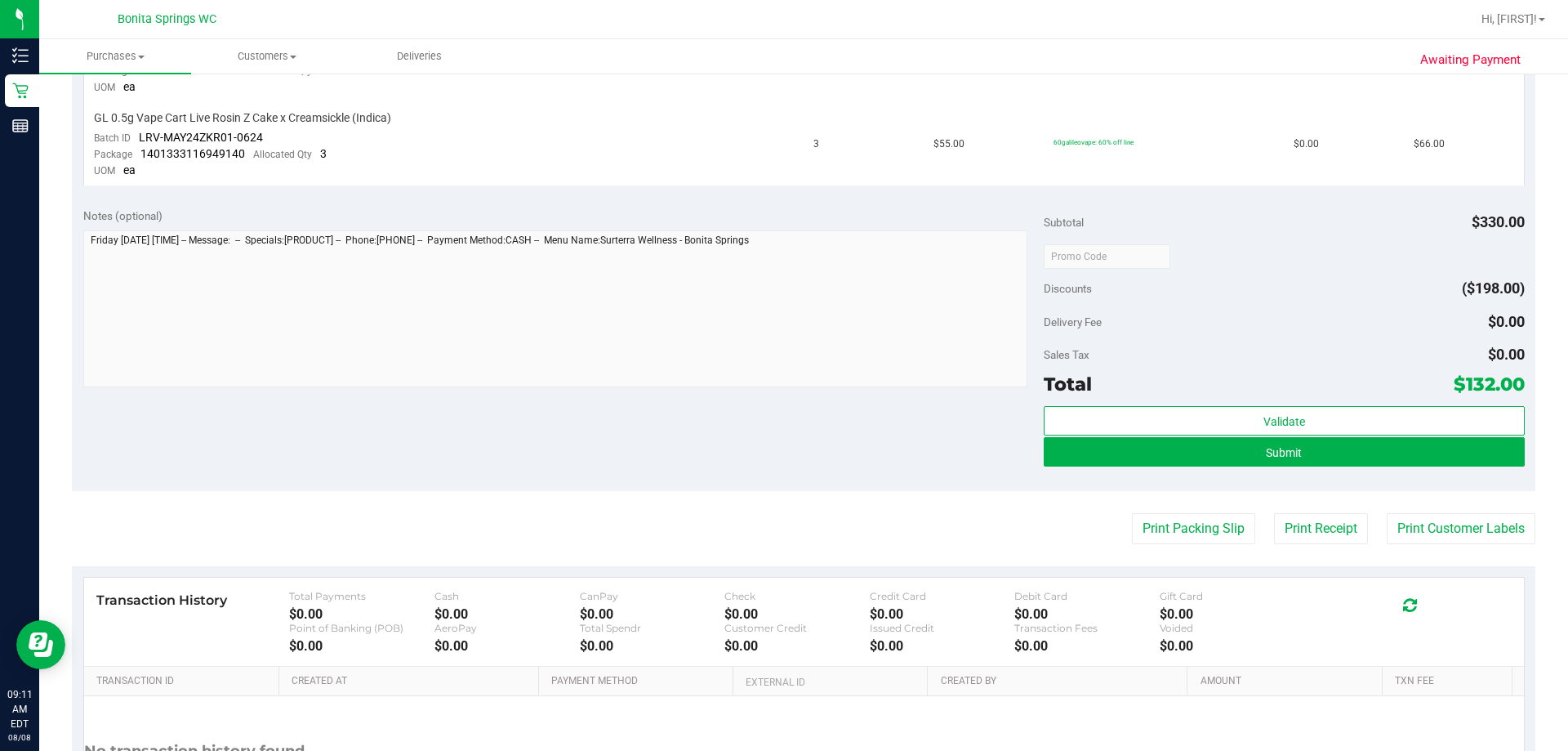 scroll, scrollTop: 654, scrollLeft: 0, axis: vertical 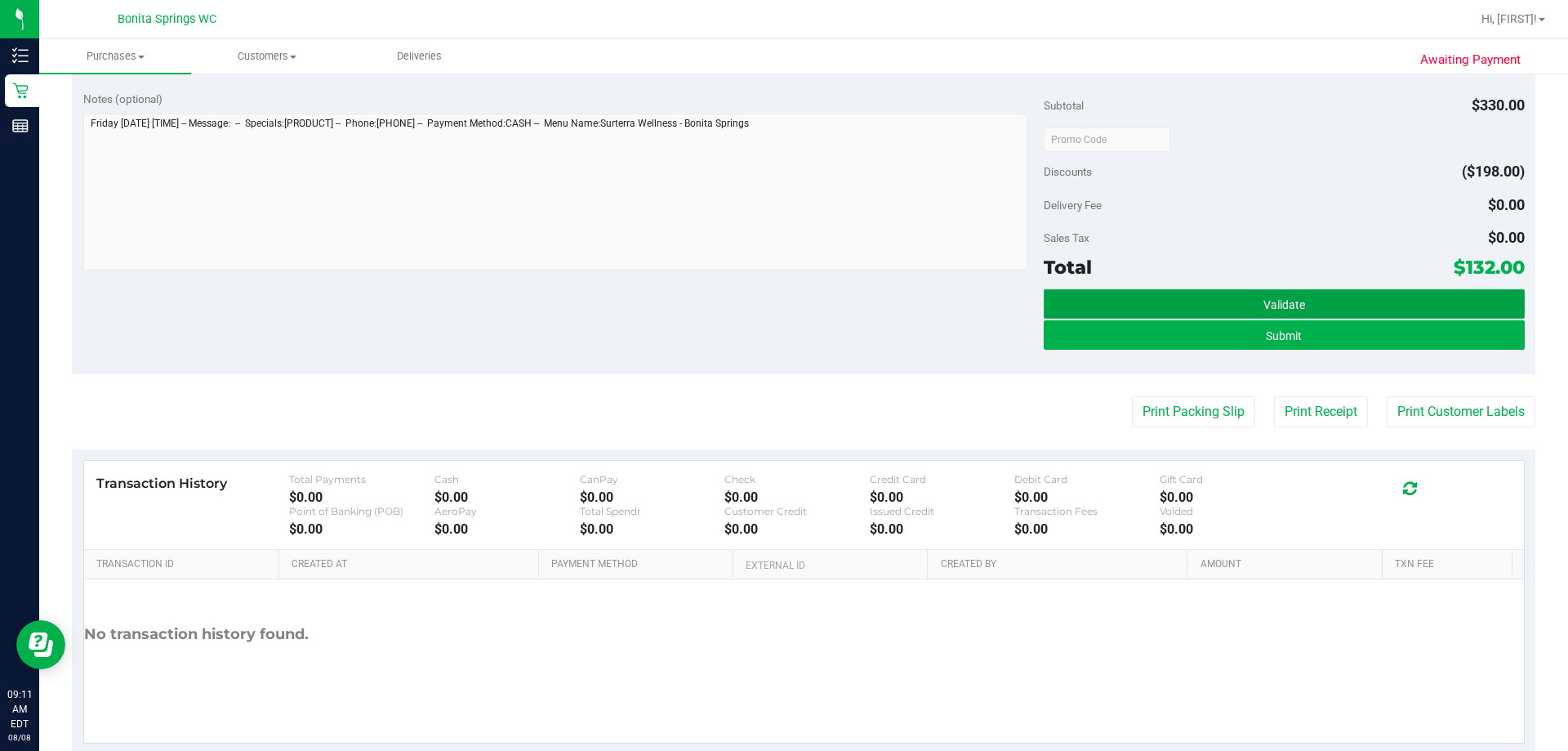 click on "Validate" at bounding box center [1284, 305] 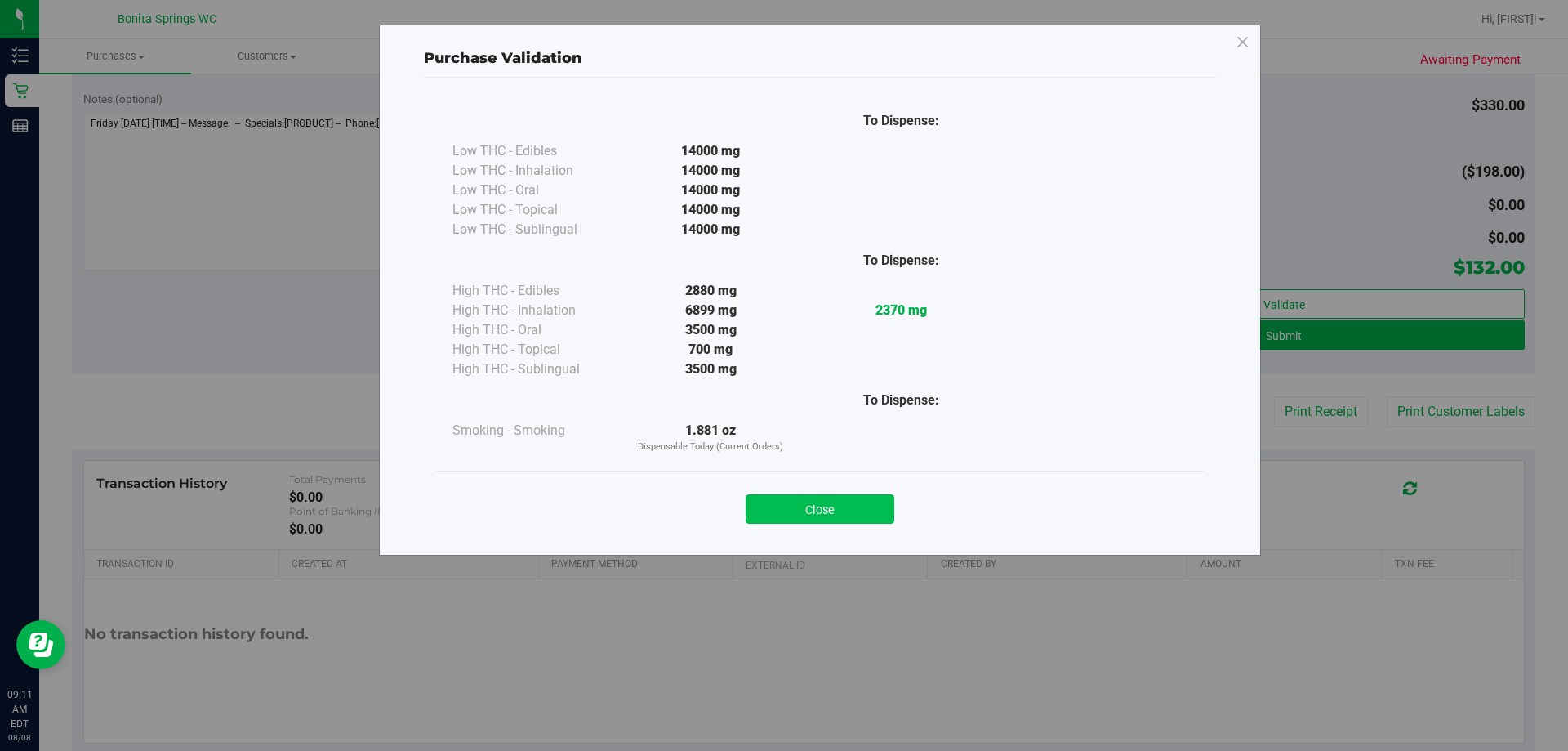 click on "Close" at bounding box center (820, 509) 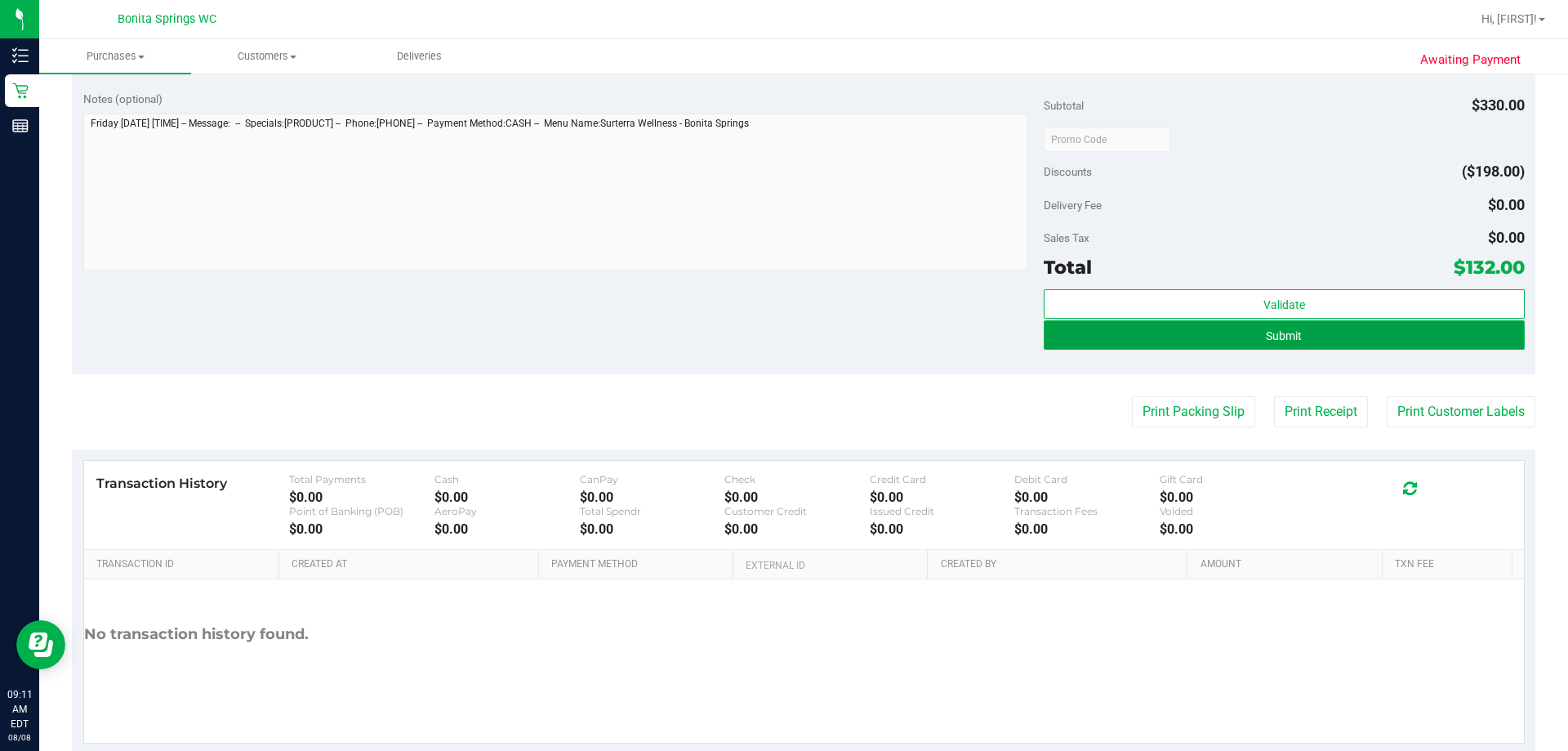click on "Submit" at bounding box center [1284, 336] 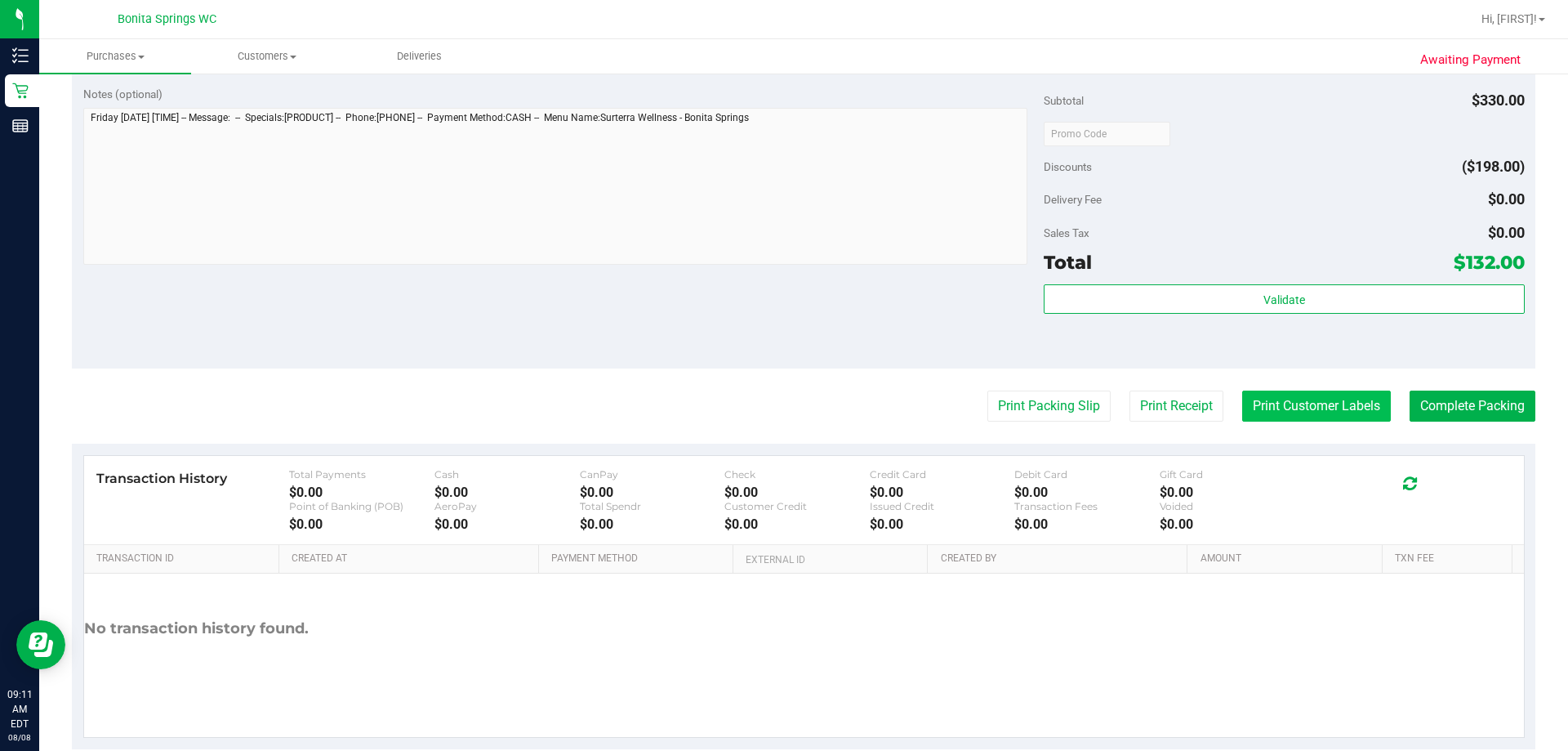 scroll, scrollTop: 791, scrollLeft: 0, axis: vertical 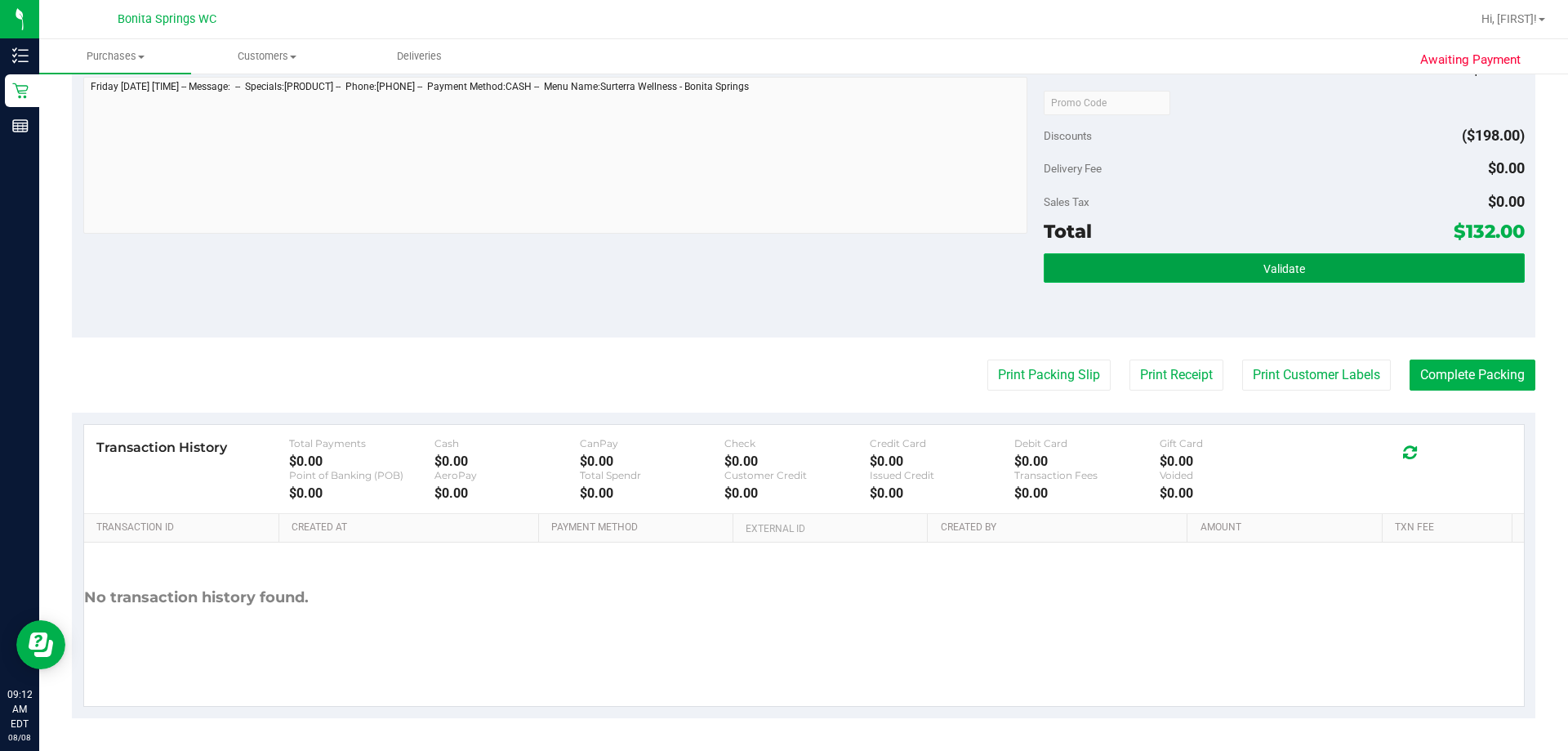 click on "Validate" at bounding box center (1284, 268) 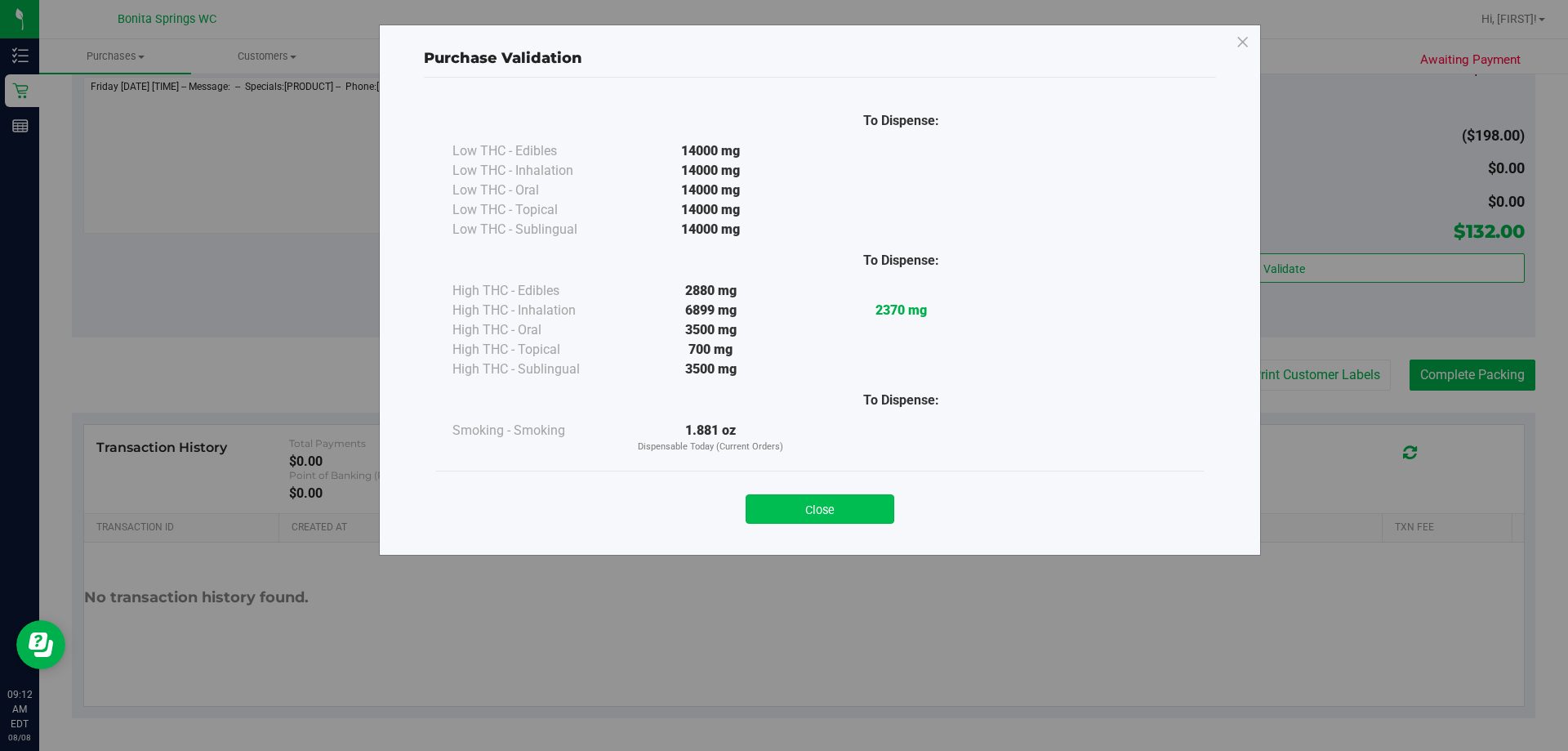 click on "Close" at bounding box center [820, 509] 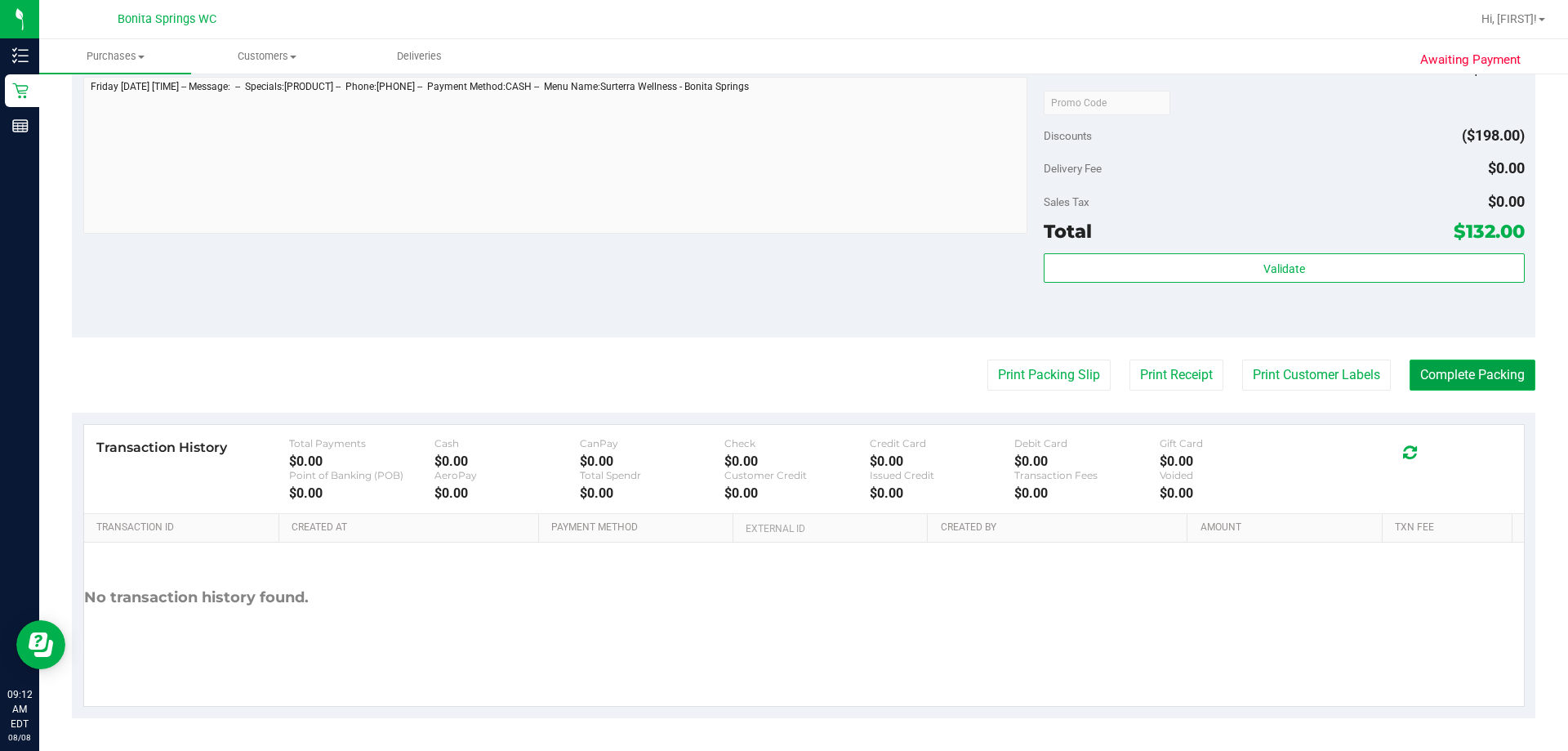 click on "Complete Packing" at bounding box center [1472, 375] 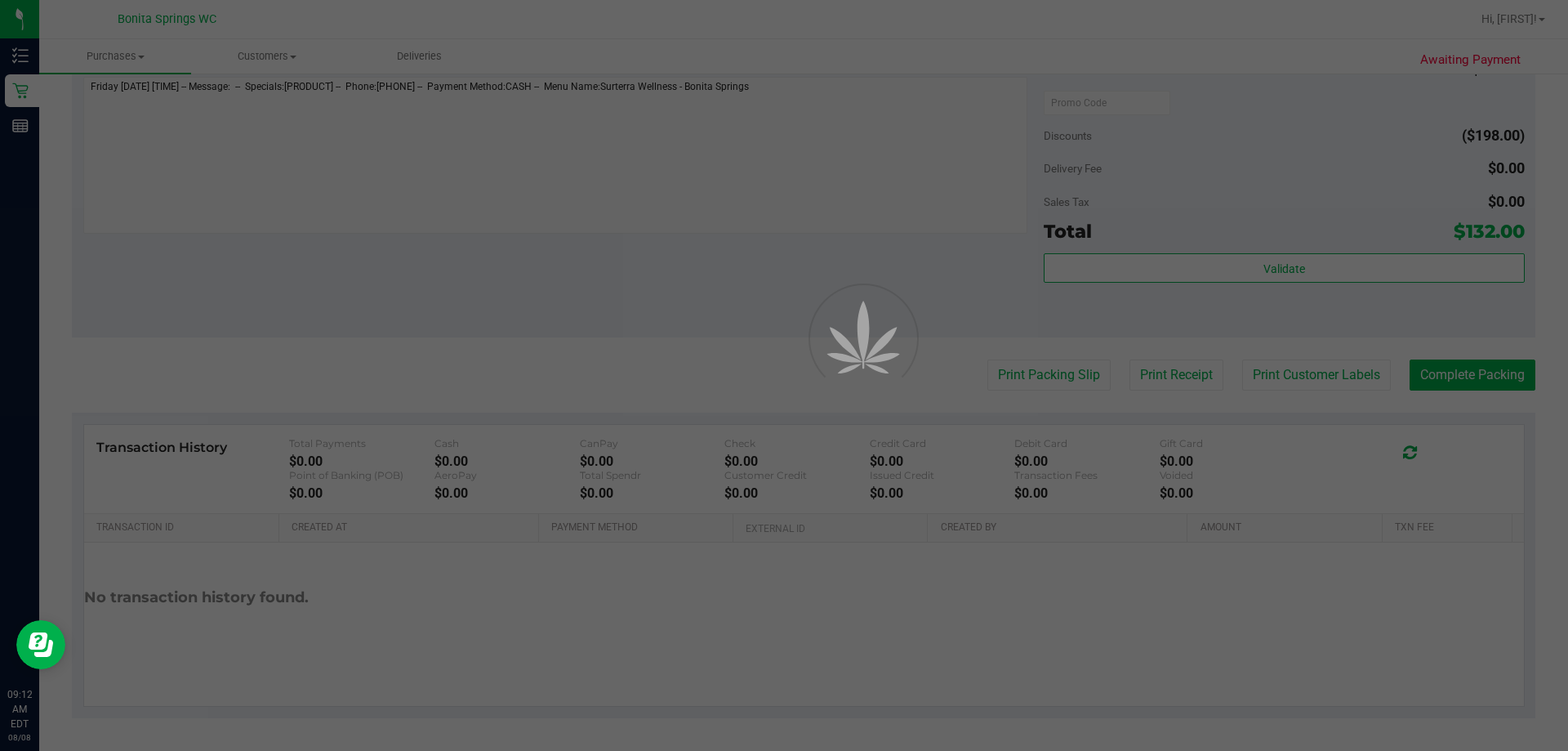 scroll, scrollTop: 0, scrollLeft: 0, axis: both 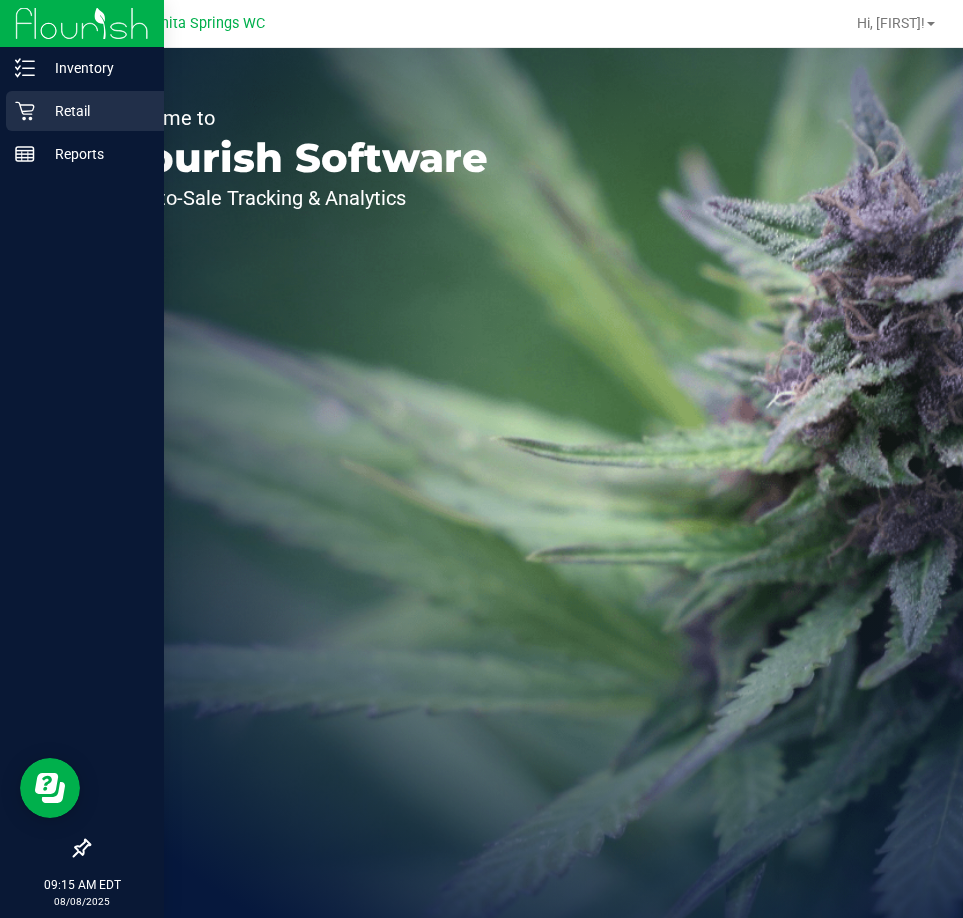 click on "Retail" at bounding box center [95, 111] 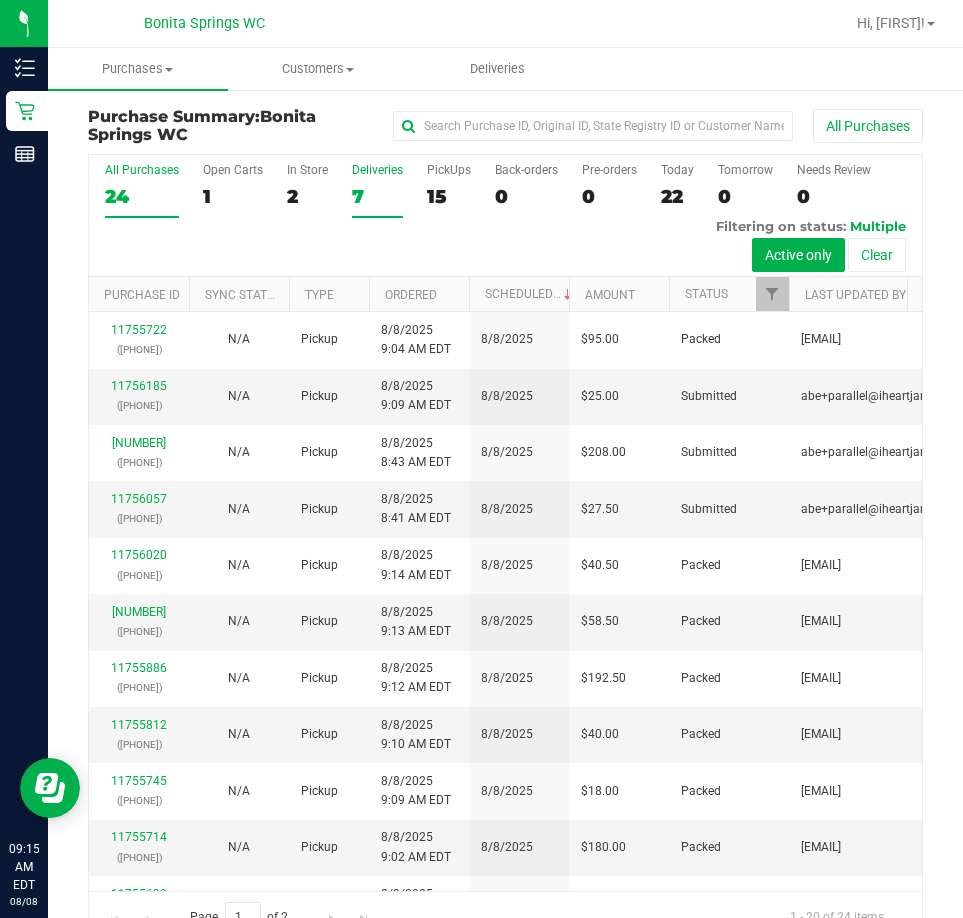 click on "Deliveries" at bounding box center [377, 170] 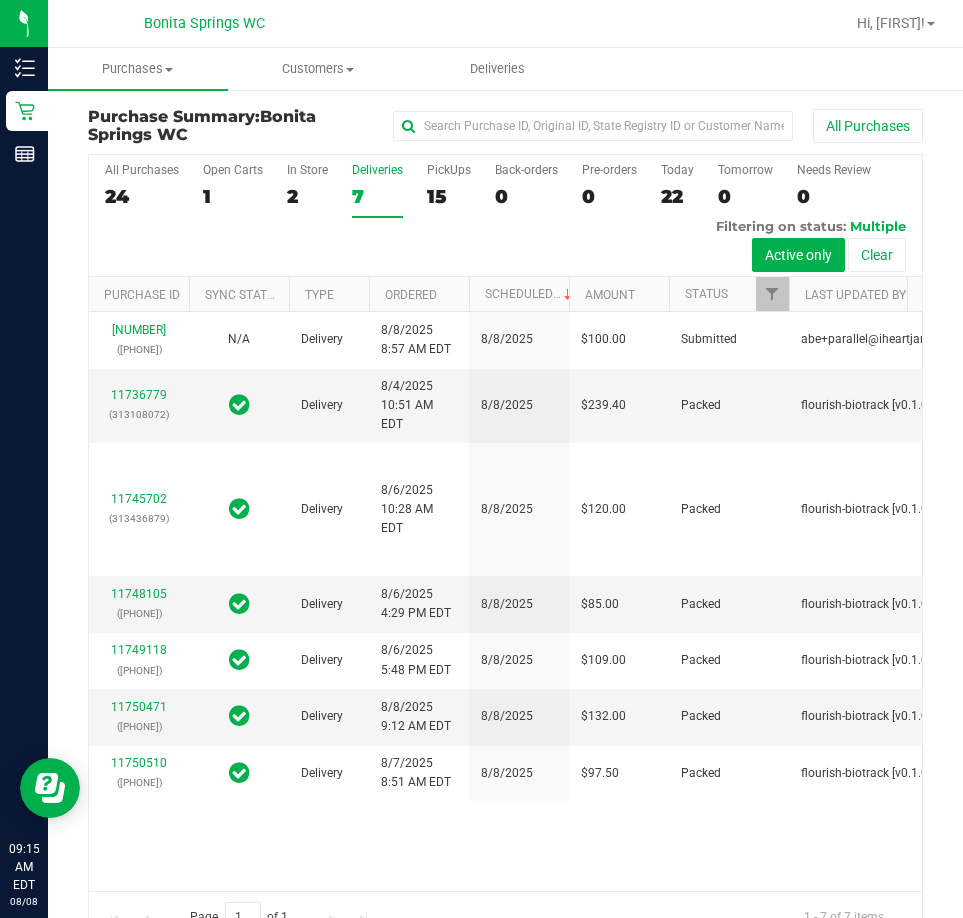 click on "Deliveries" at bounding box center [377, 170] 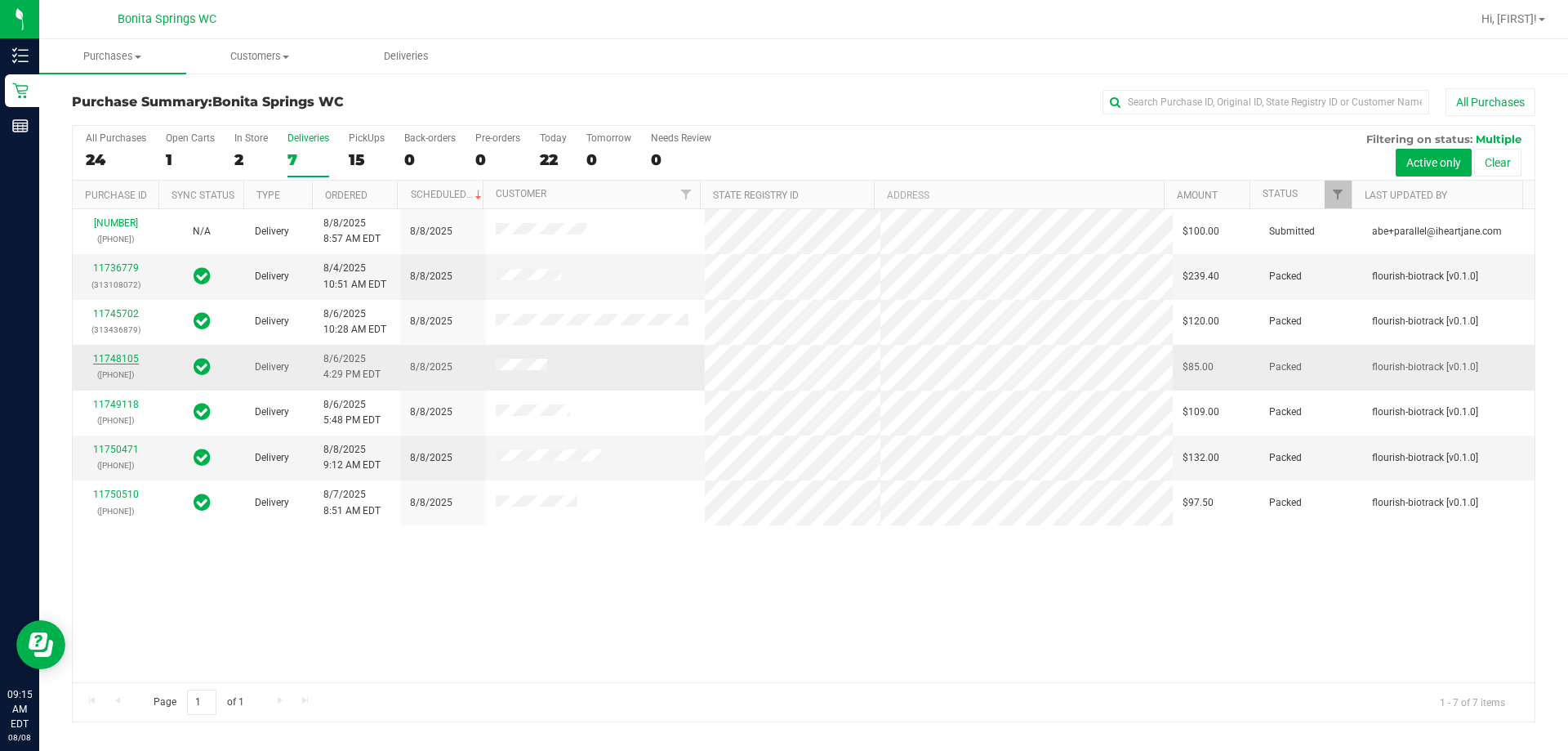 click on "11748105" at bounding box center (116, 359) 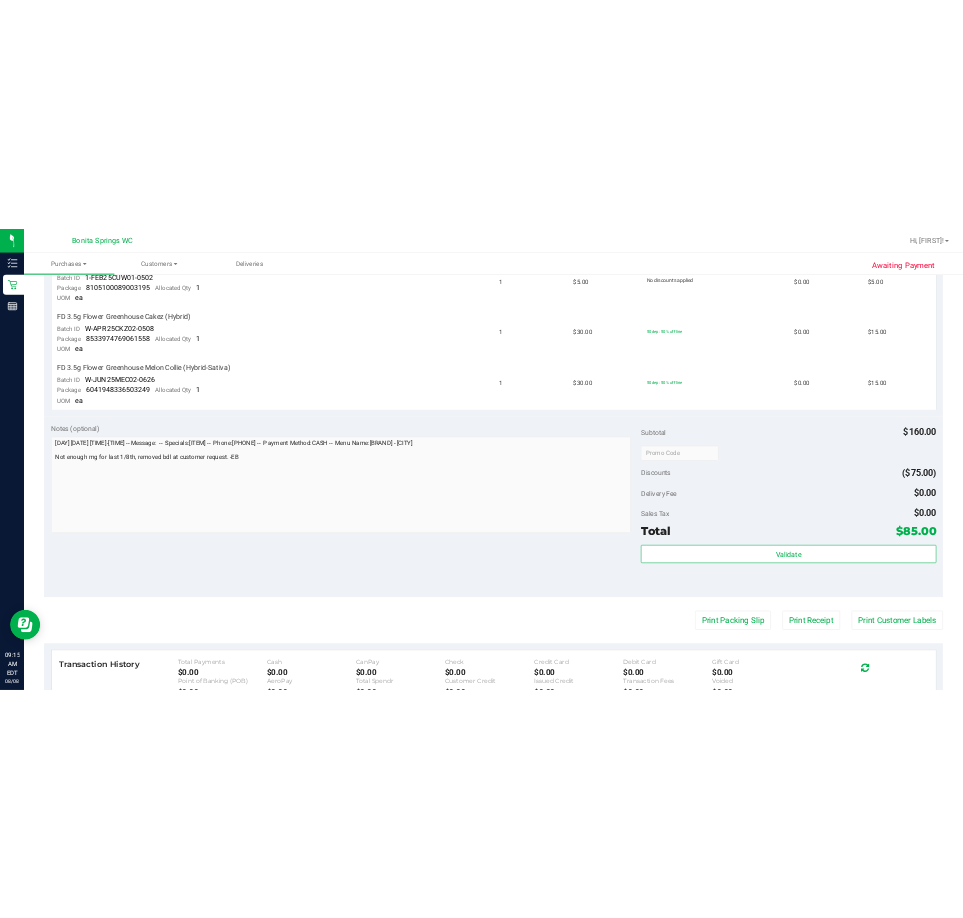 scroll, scrollTop: 1100, scrollLeft: 0, axis: vertical 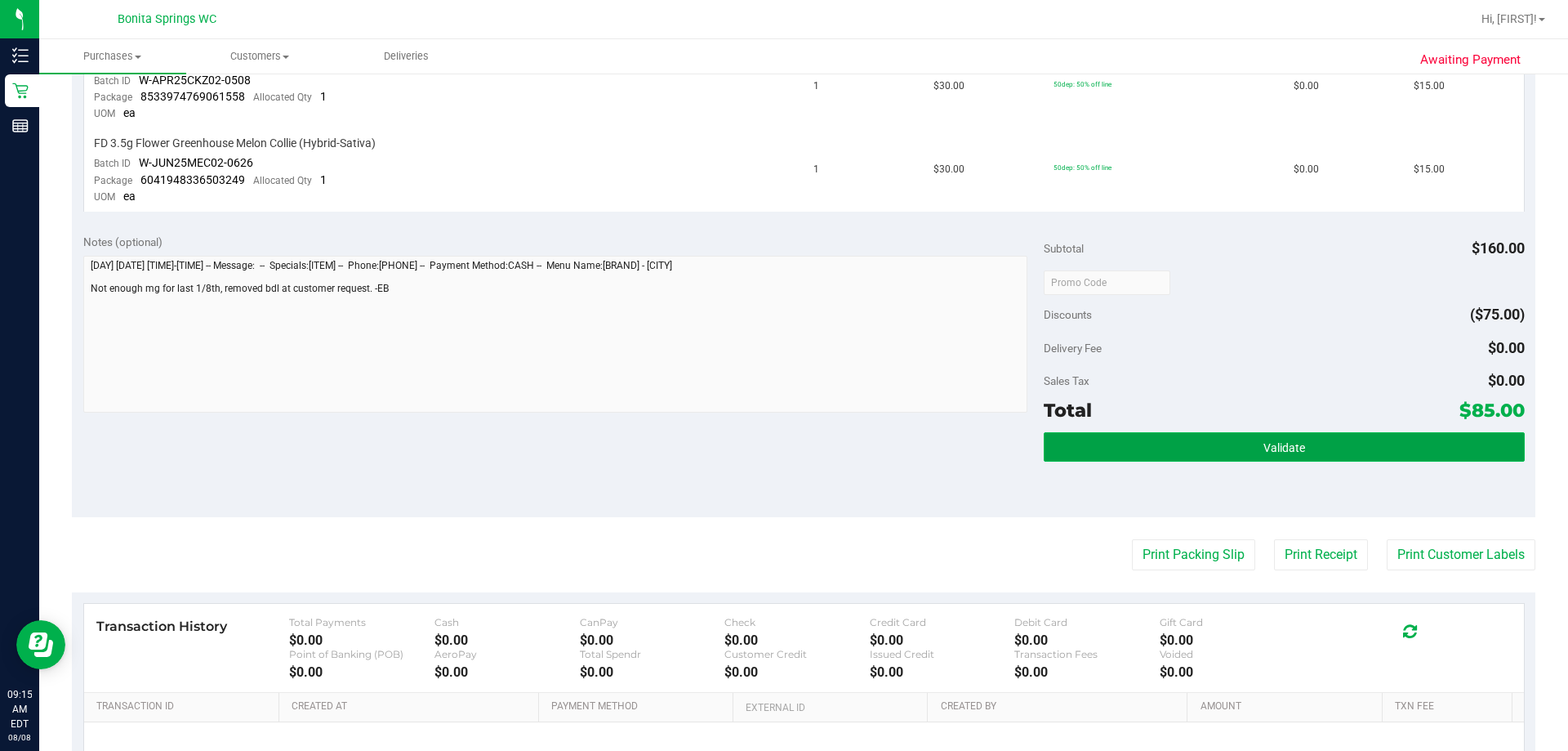 click on "Validate" at bounding box center (1284, 448) 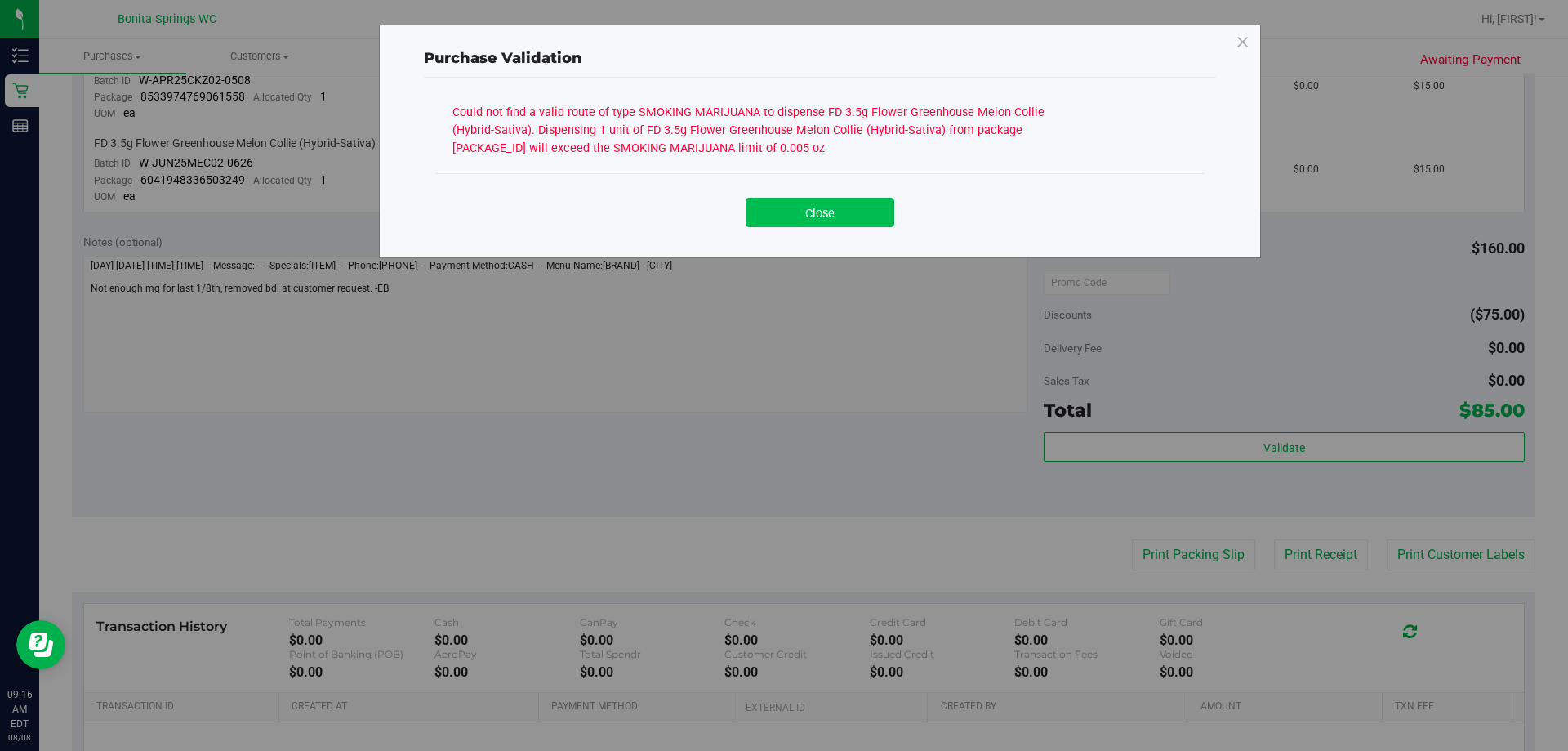 click on "Close" at bounding box center (820, 212) 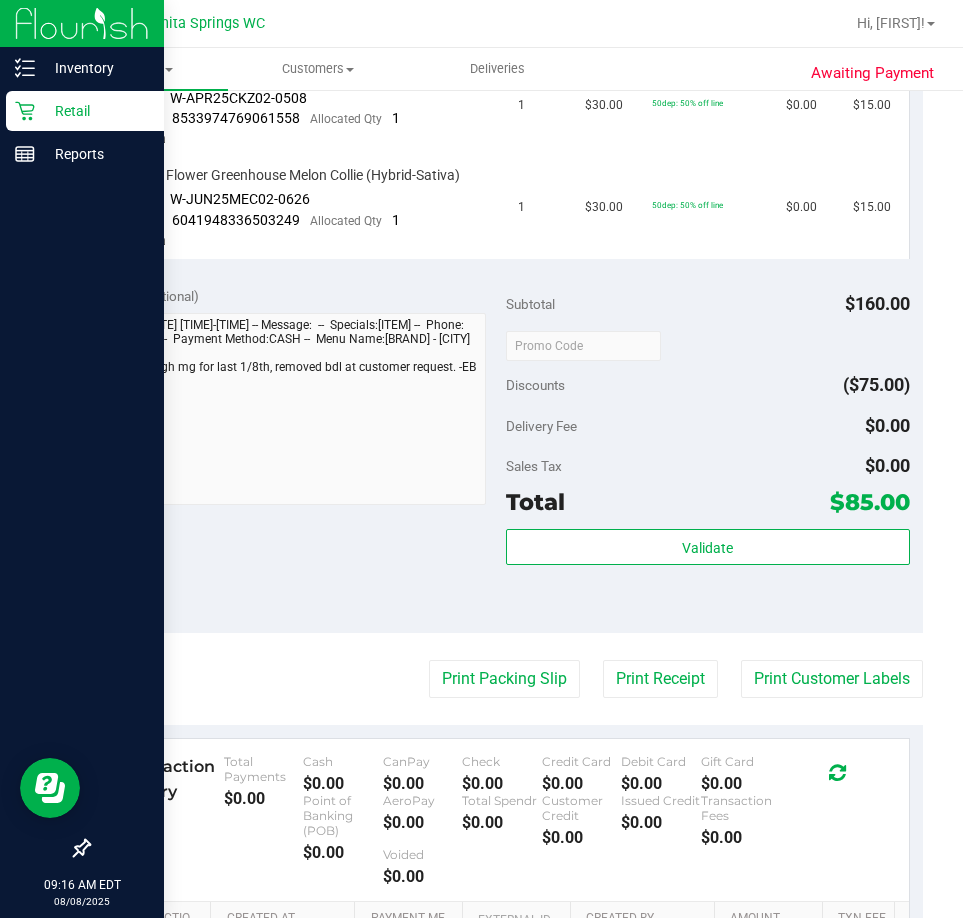 click on "Retail" at bounding box center (95, 111) 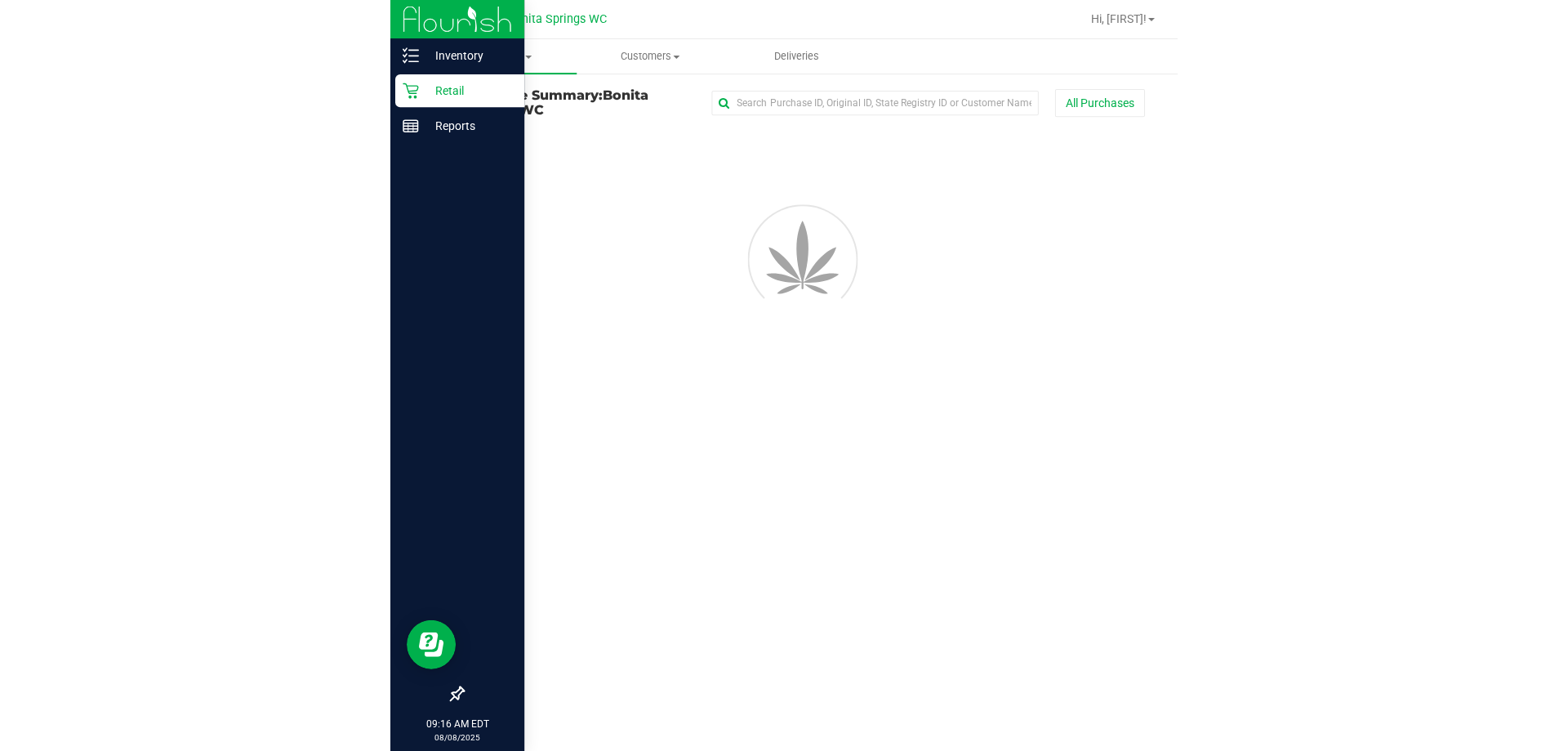 scroll, scrollTop: 0, scrollLeft: 0, axis: both 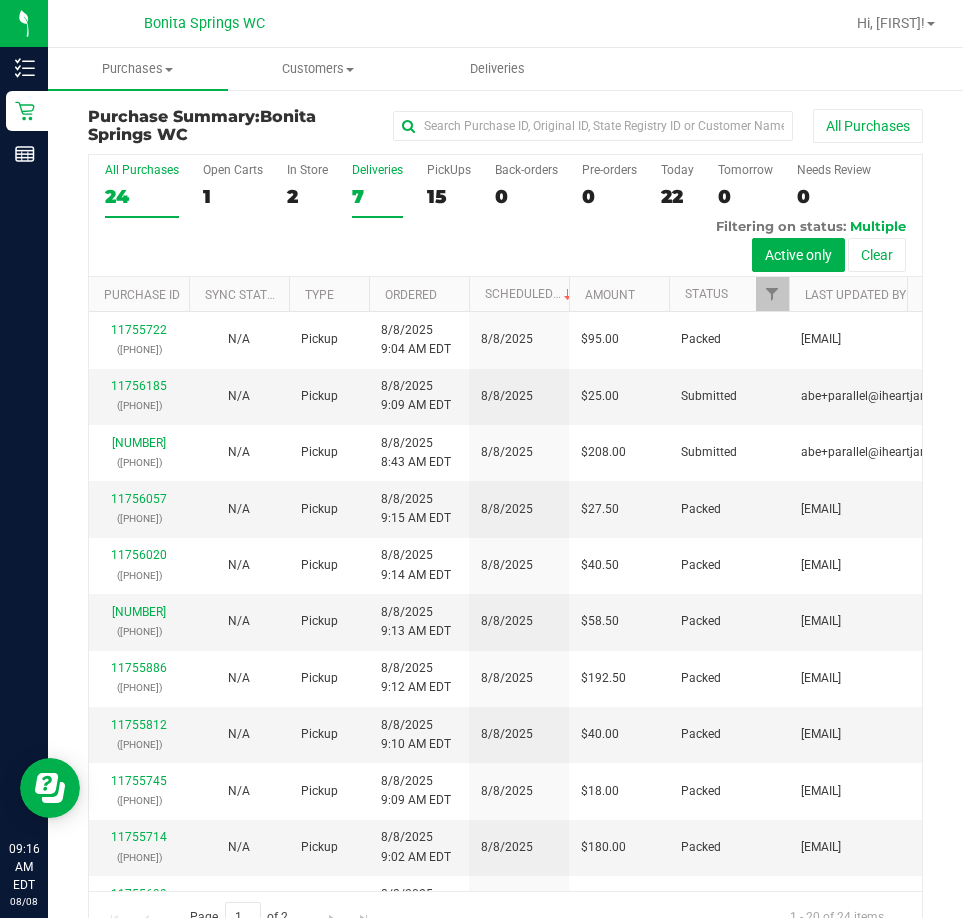 click on "Deliveries" at bounding box center (377, 170) 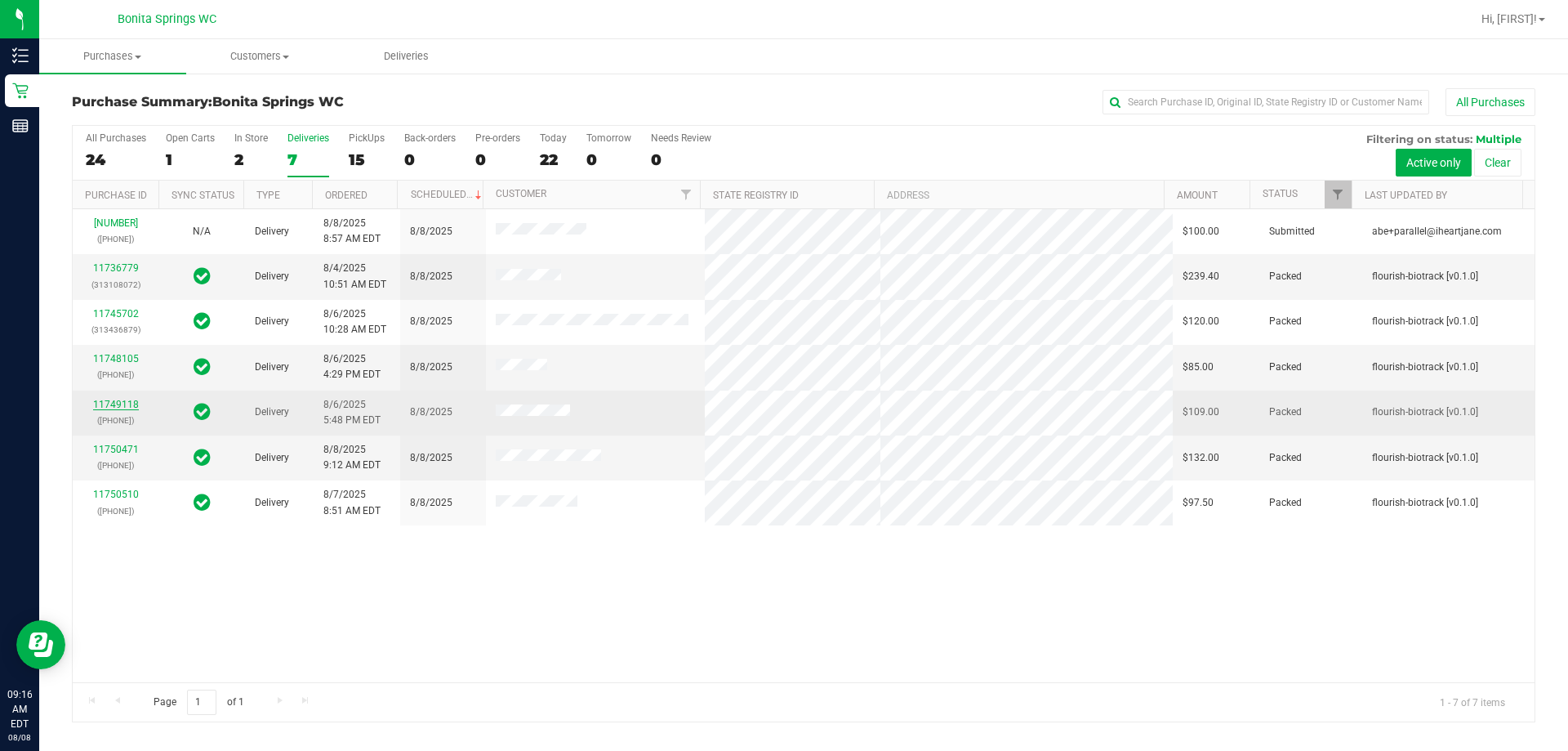 click on "11749118" at bounding box center [116, 405] 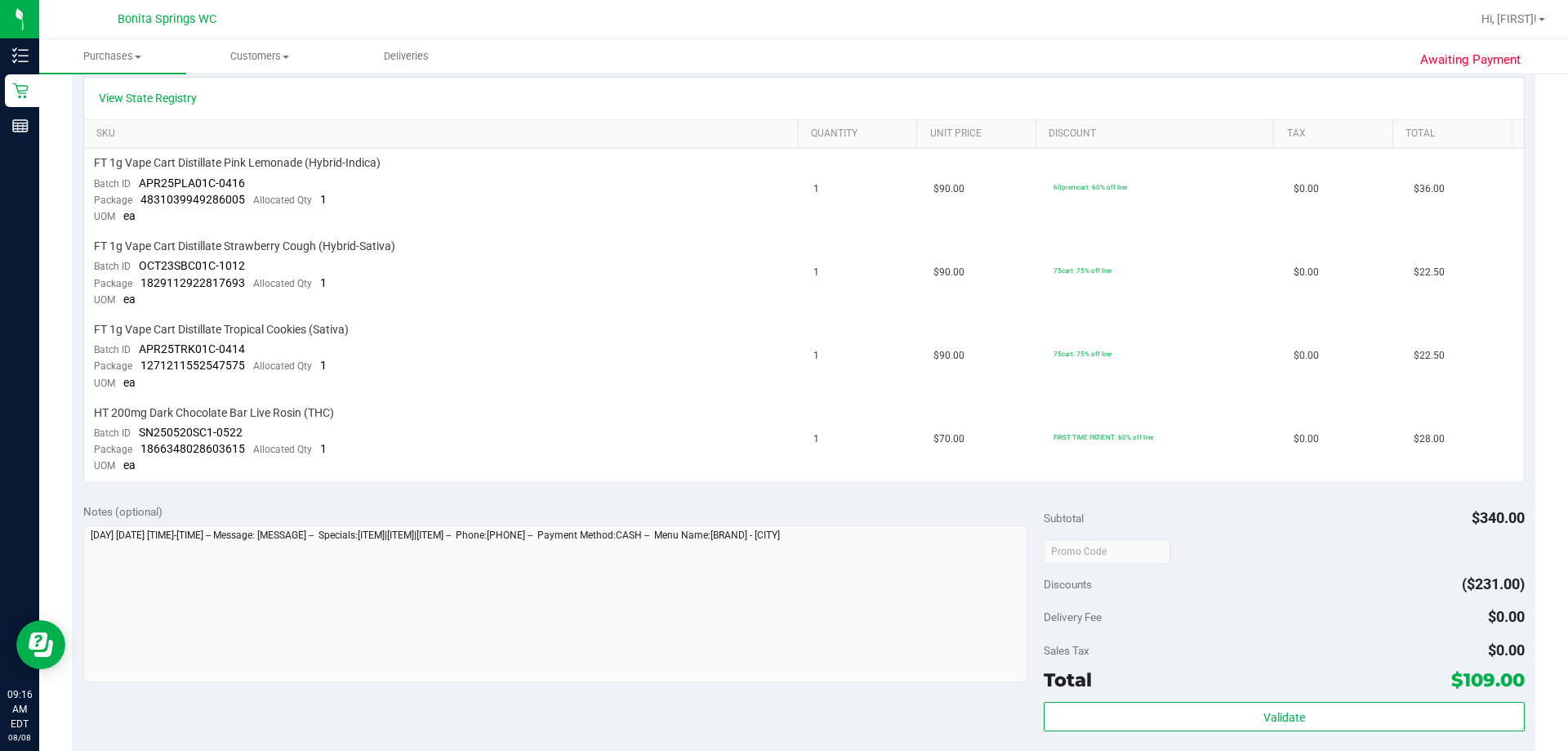 scroll, scrollTop: 409, scrollLeft: 0, axis: vertical 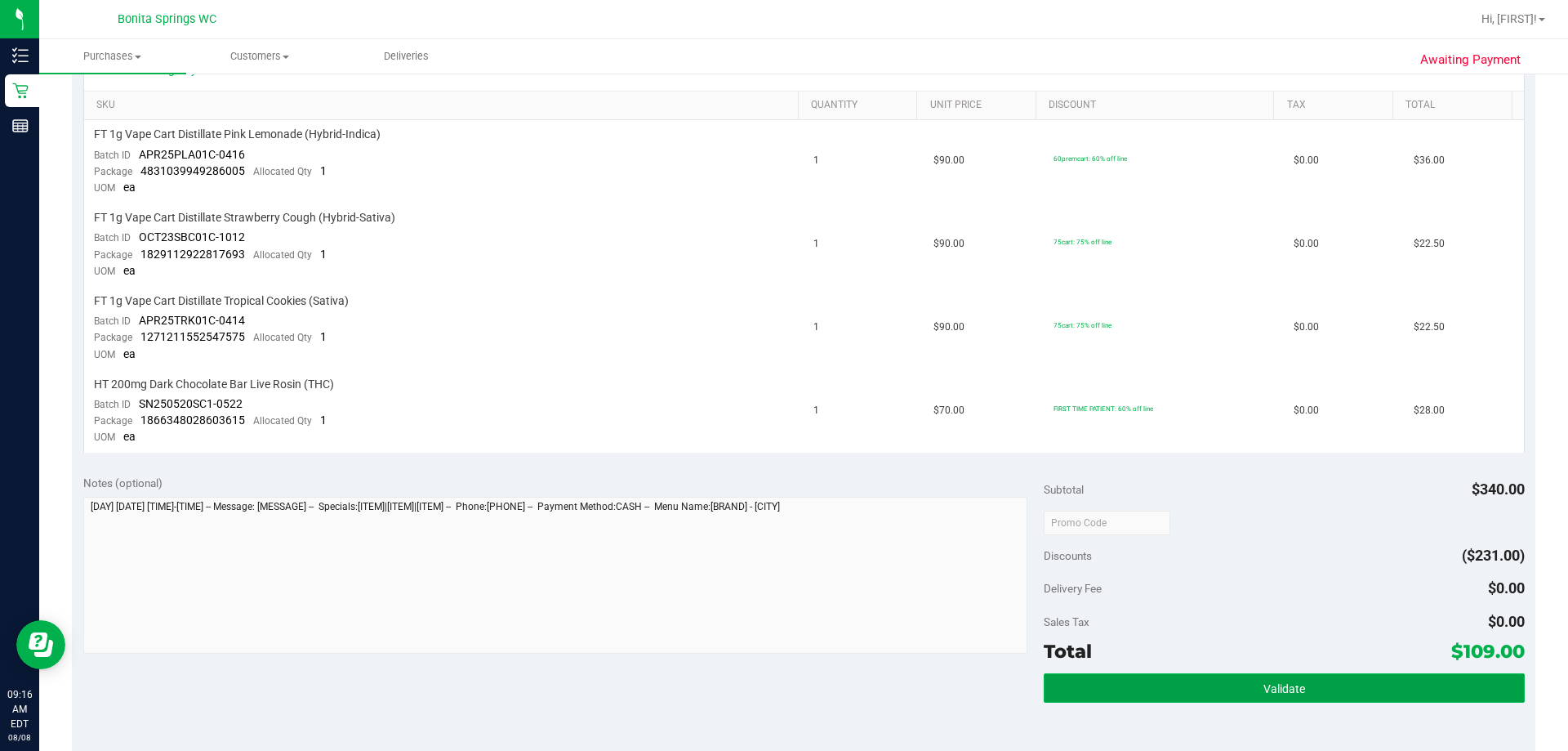 click on "Validate" at bounding box center [1284, 689] 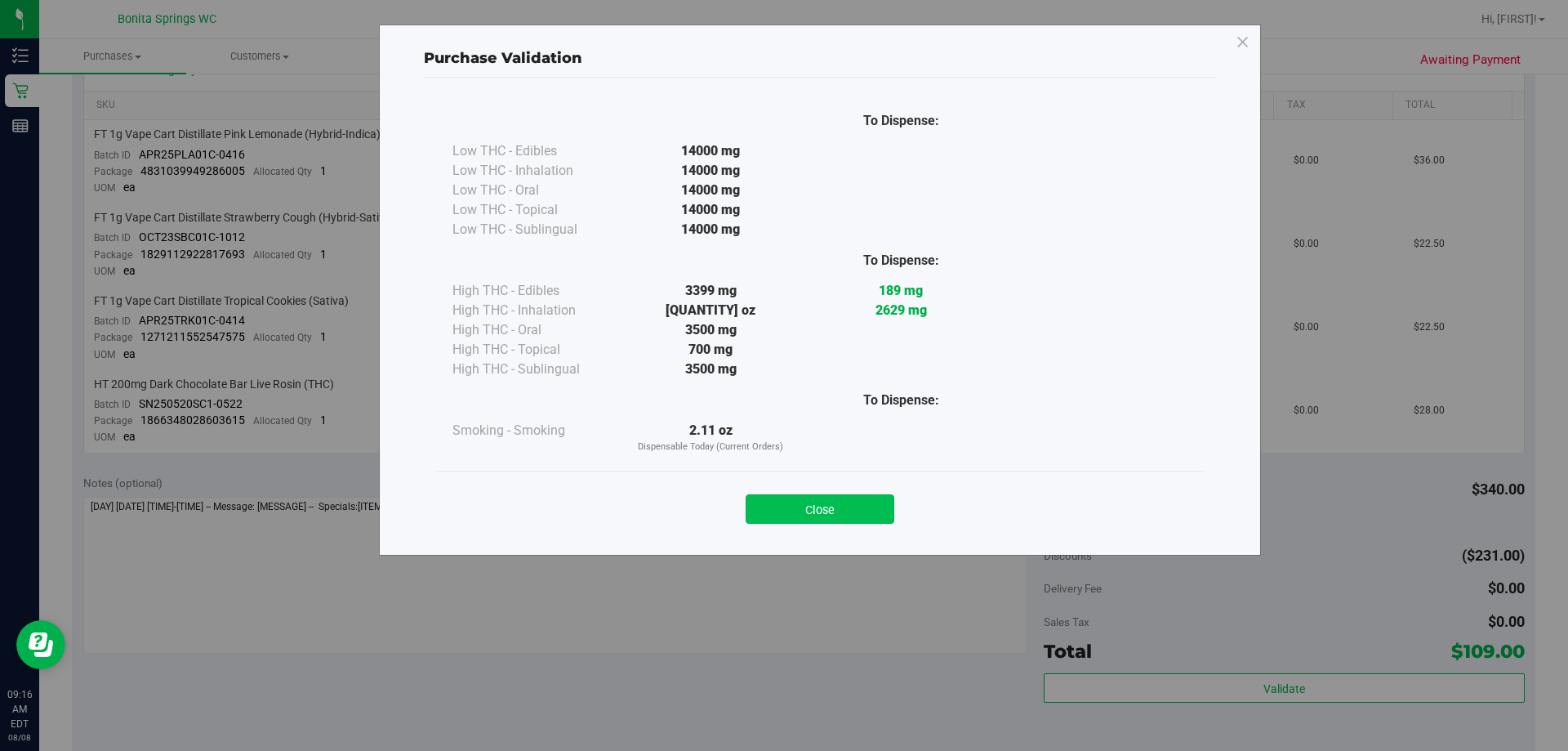 click on "Close" at bounding box center [820, 509] 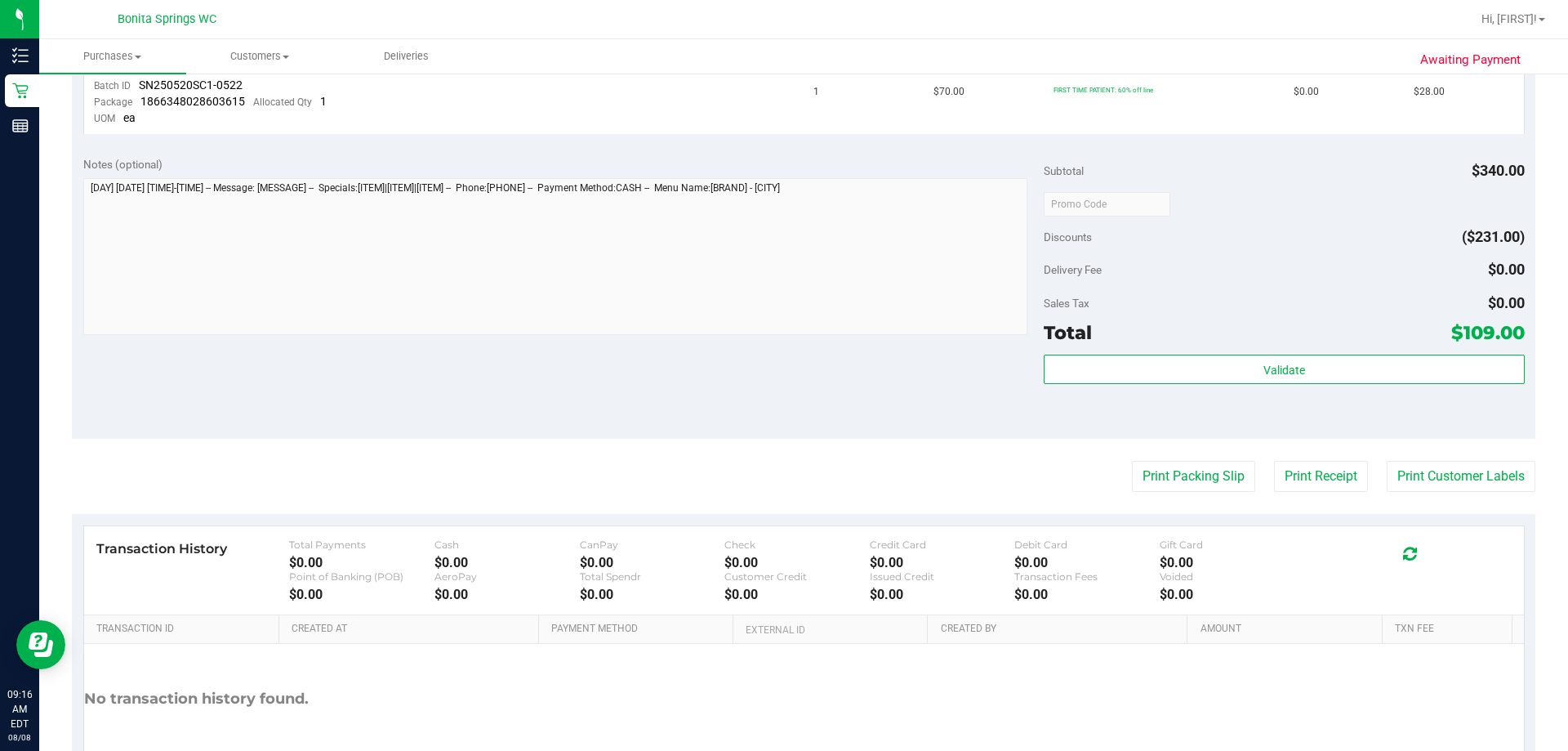 scroll, scrollTop: 735, scrollLeft: 0, axis: vertical 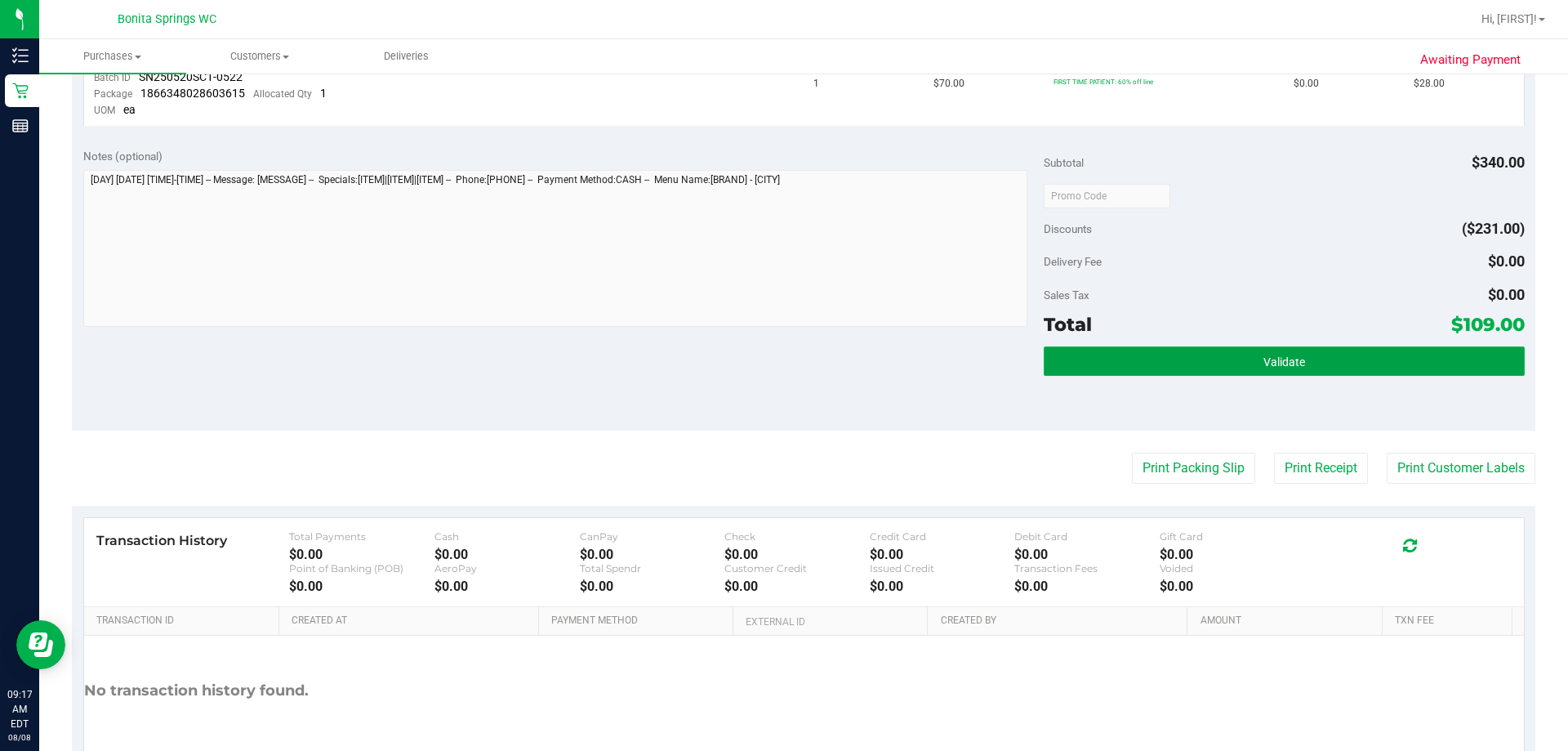 click on "Validate" at bounding box center (1284, 361) 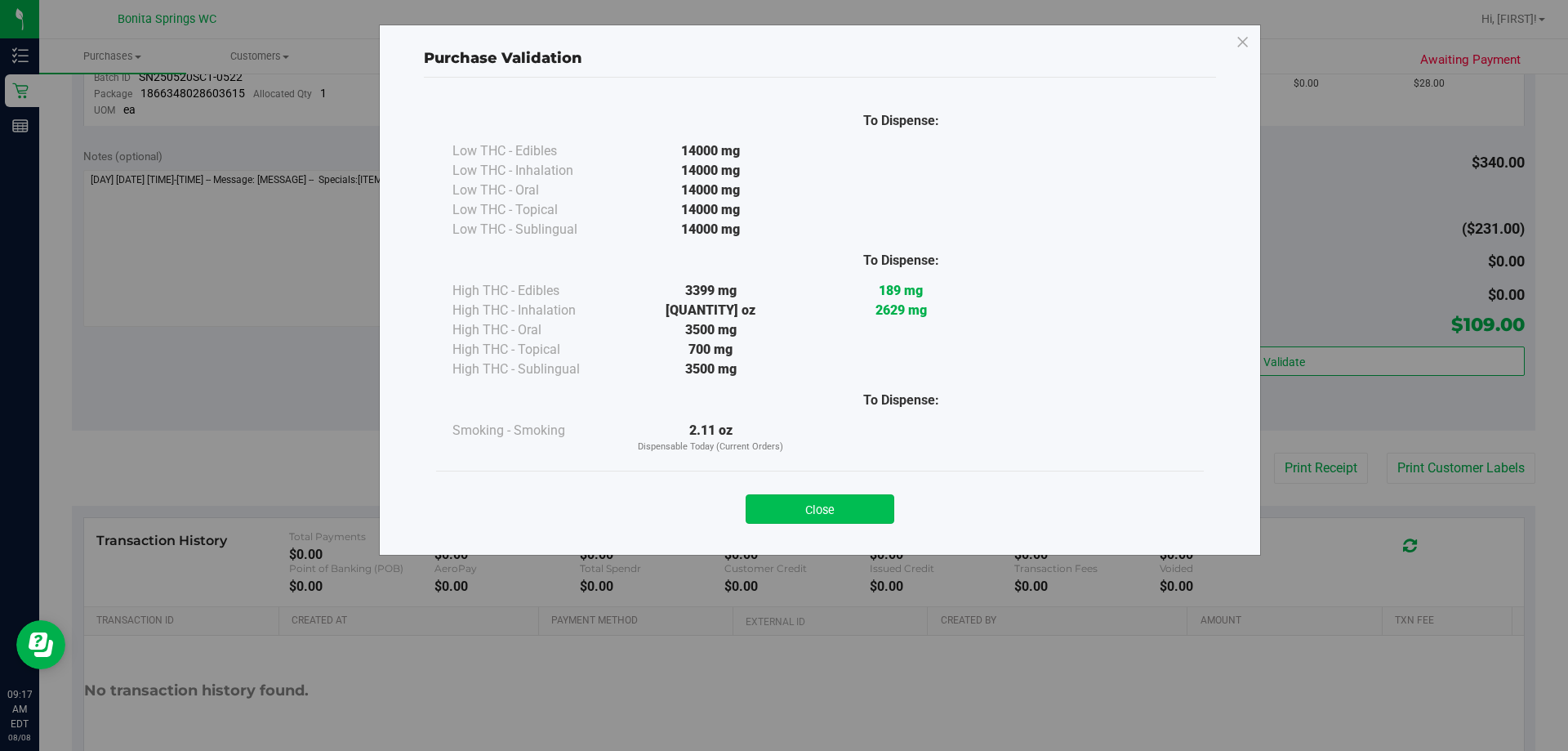 click on "Close" at bounding box center [820, 509] 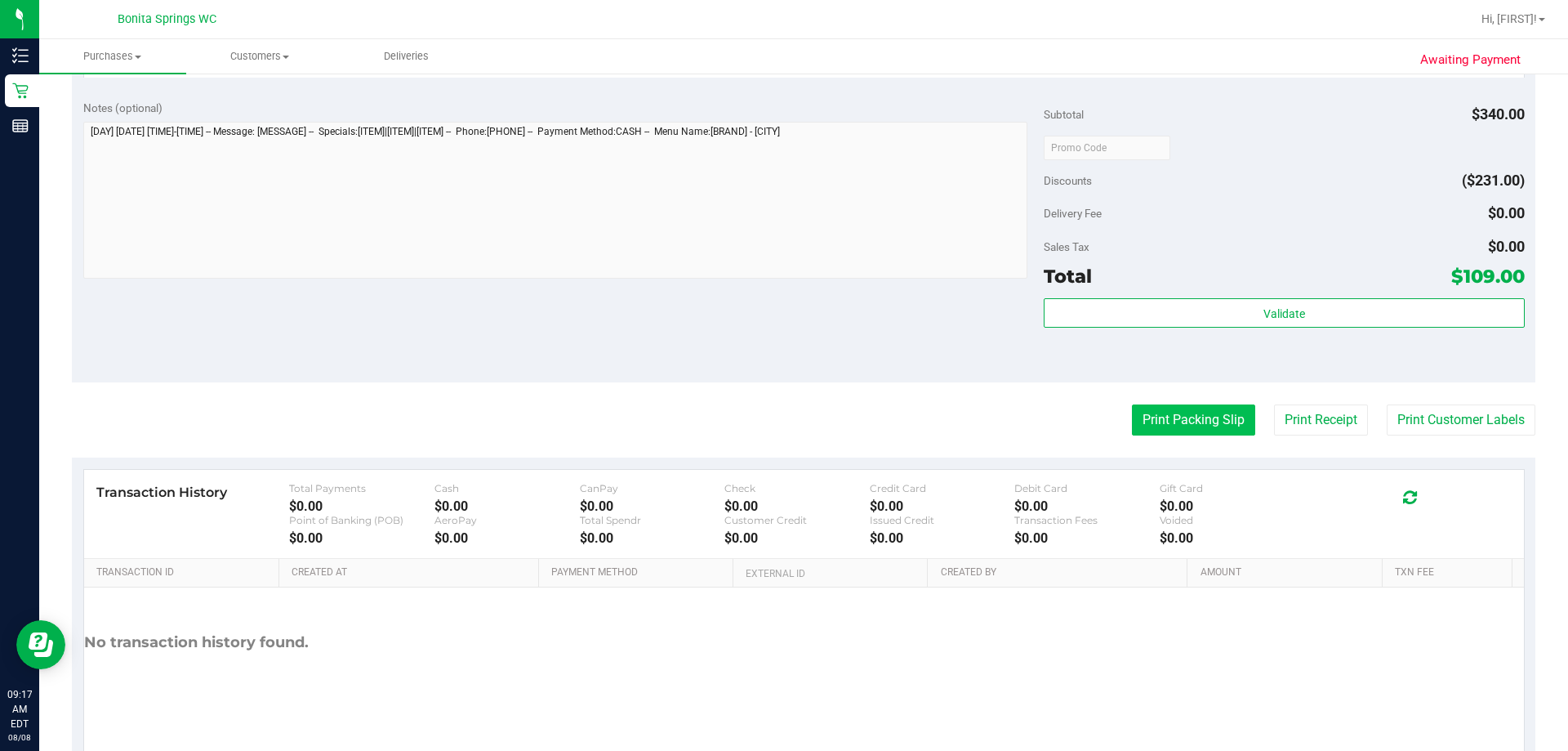 scroll, scrollTop: 829, scrollLeft: 0, axis: vertical 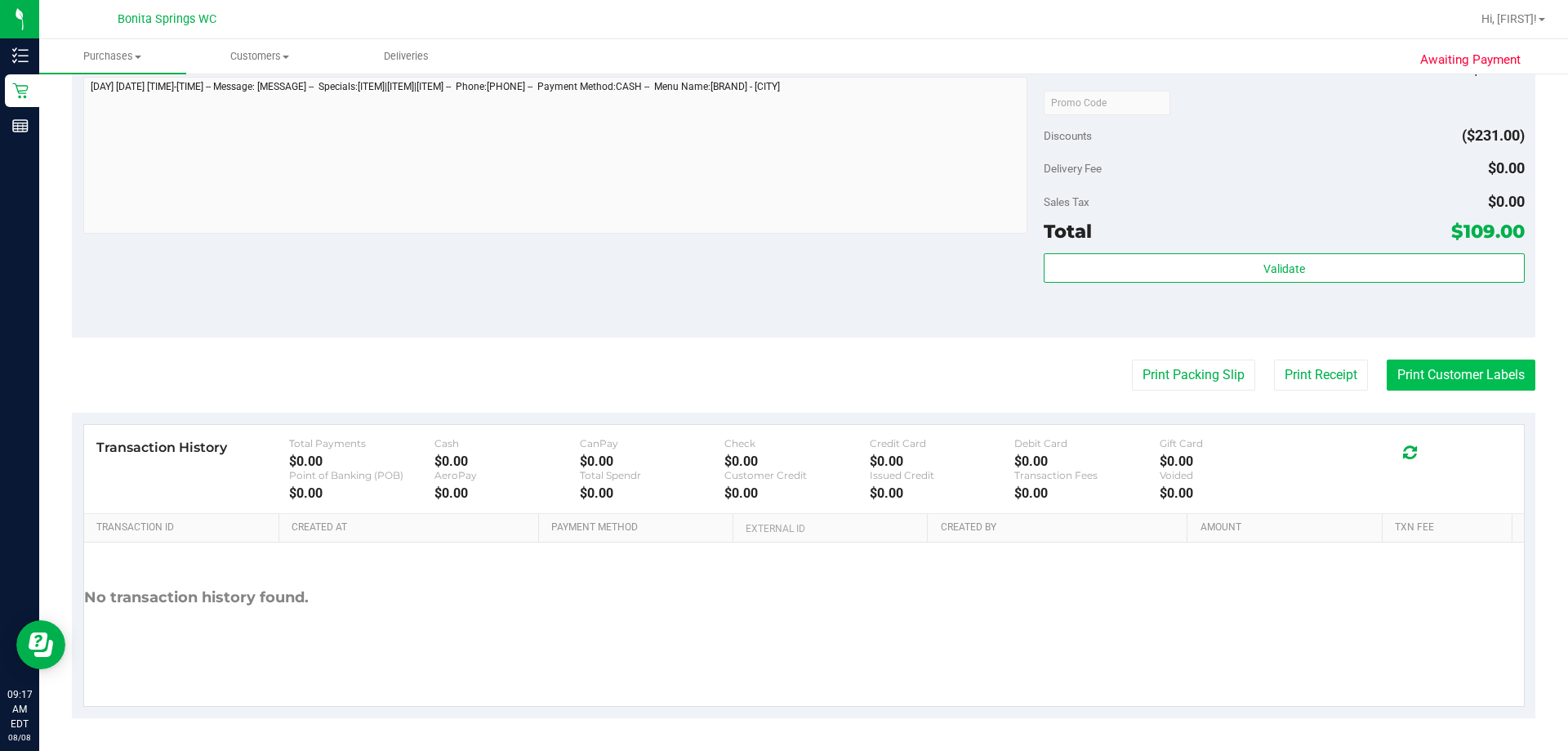 click on "Print Customer Labels" at bounding box center [1461, 375] 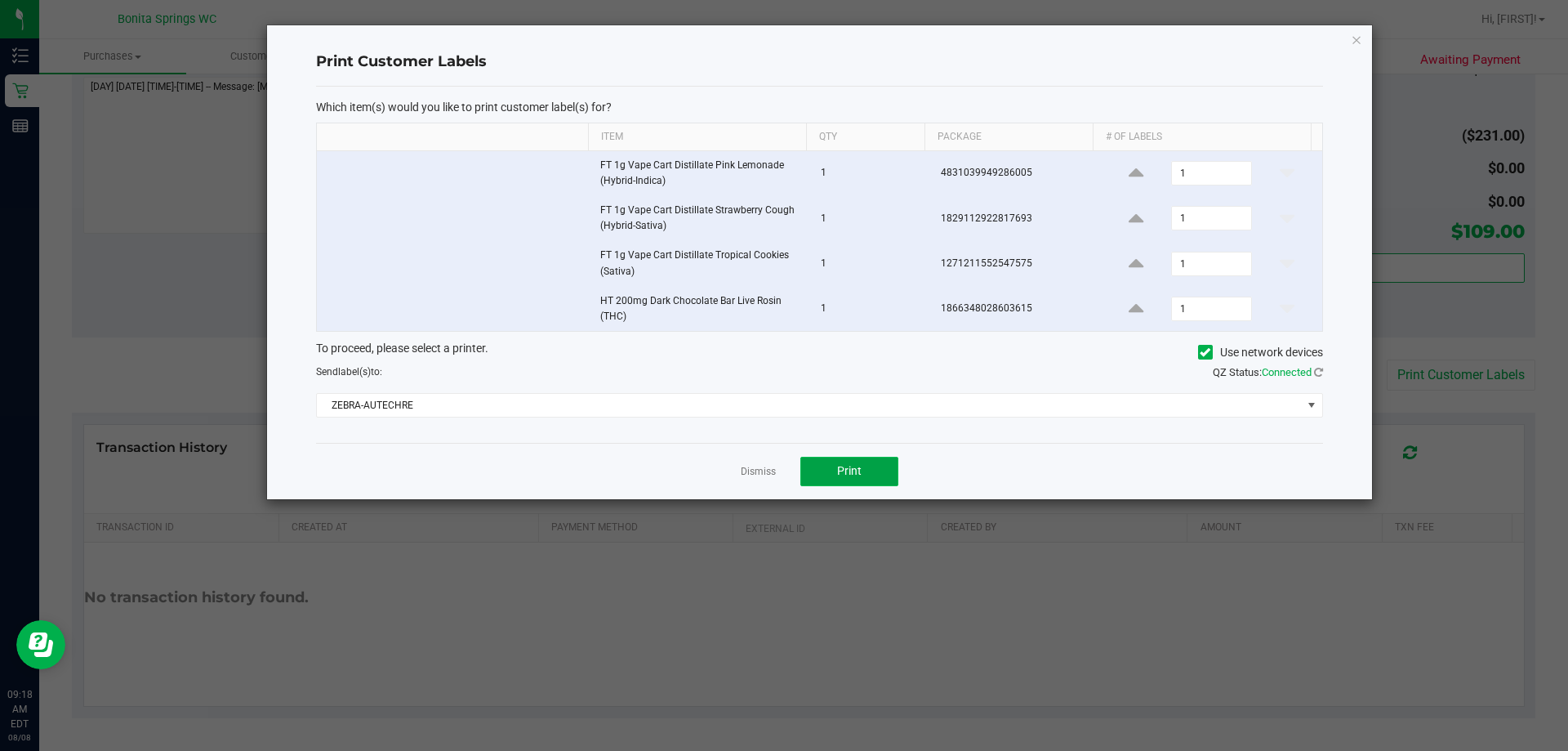 click on "Print" 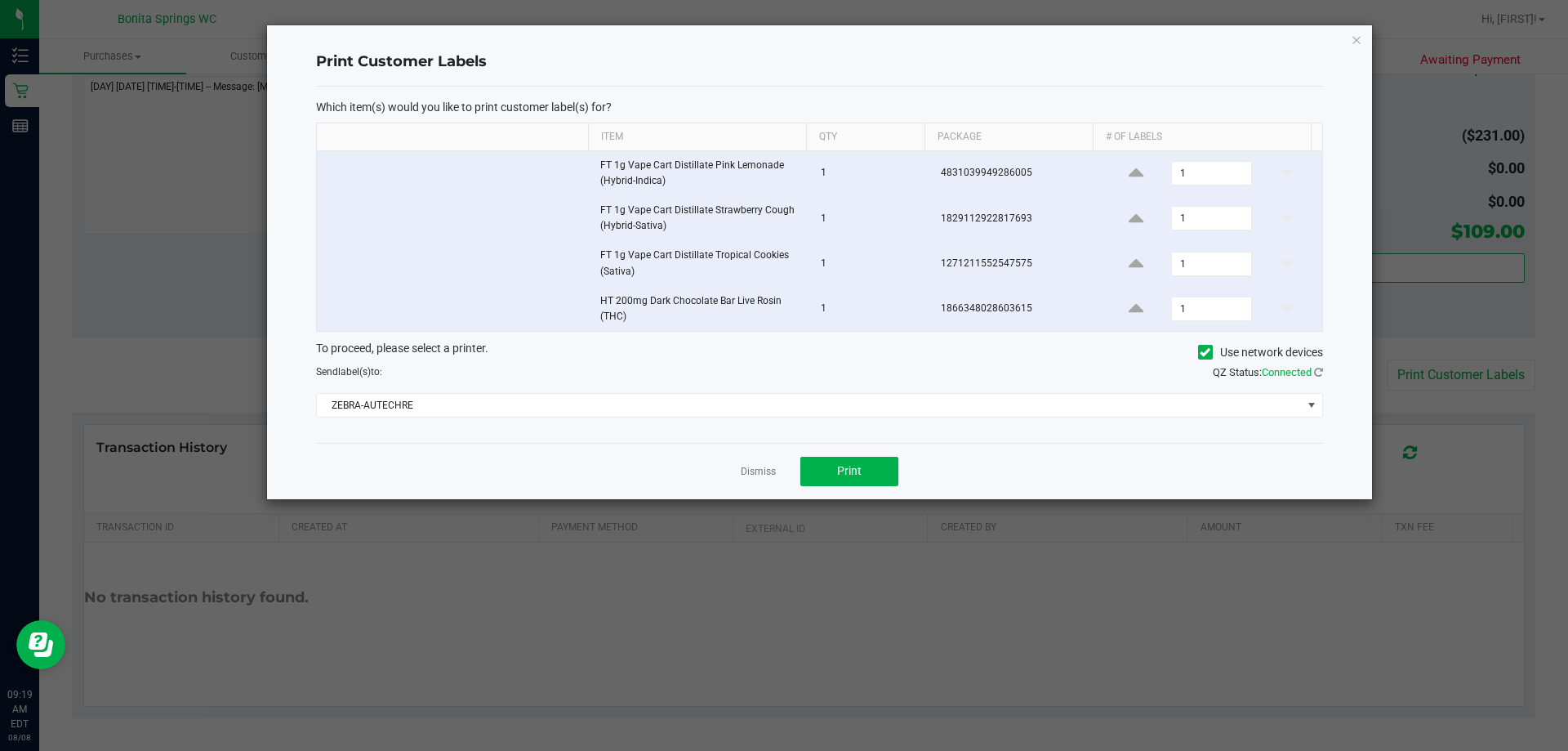 click on "Dismiss" 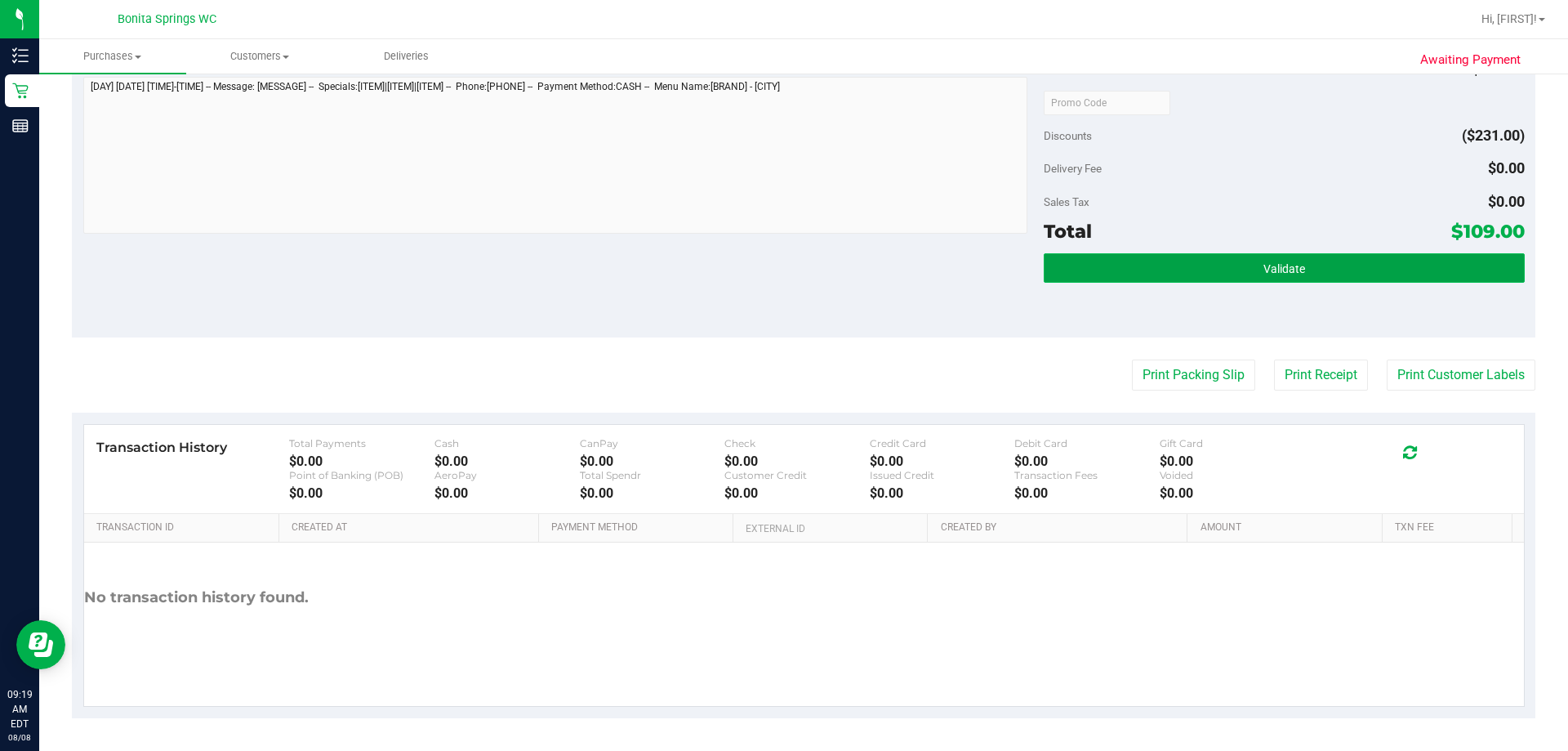 click on "Validate" at bounding box center (1284, 269) 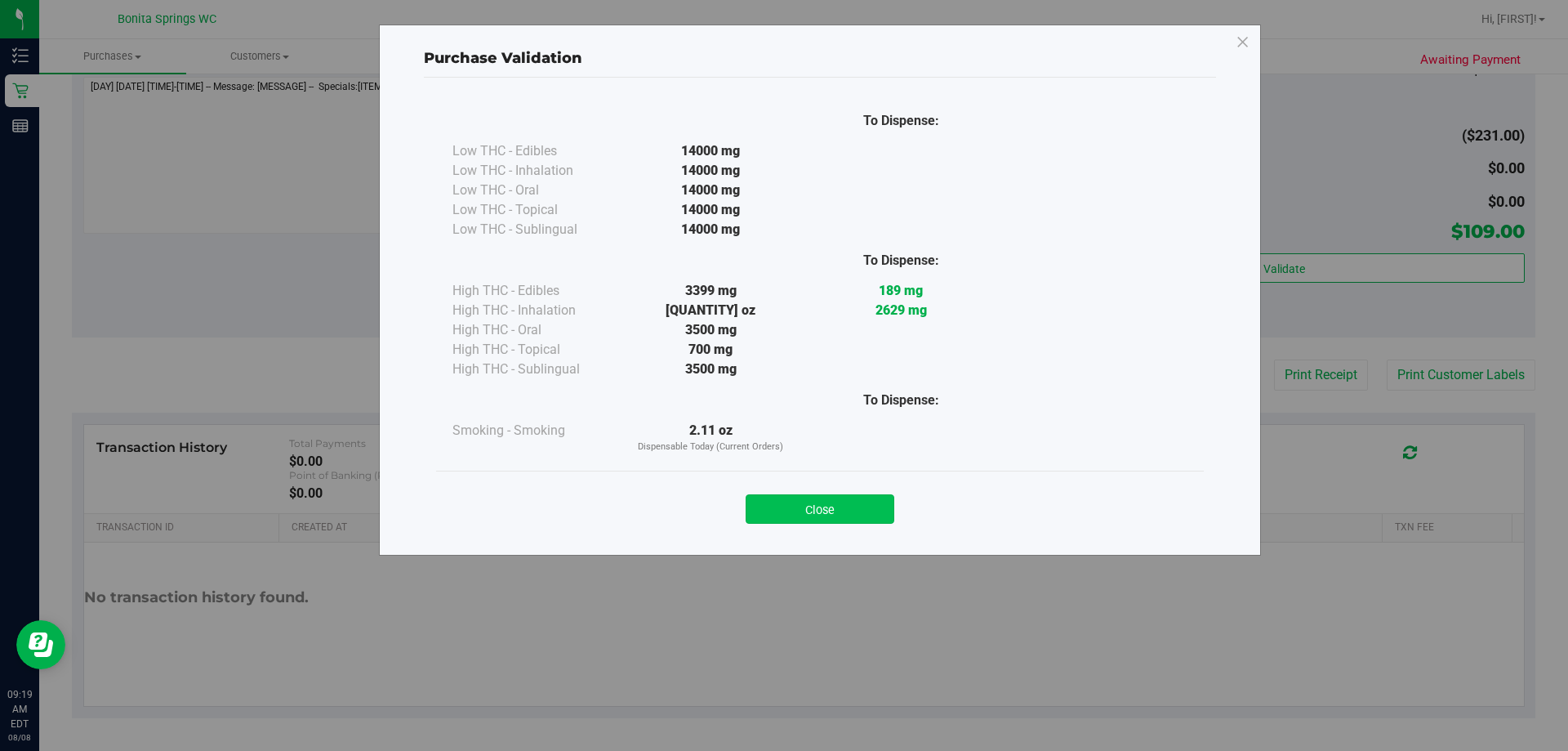click on "Close" at bounding box center (820, 509) 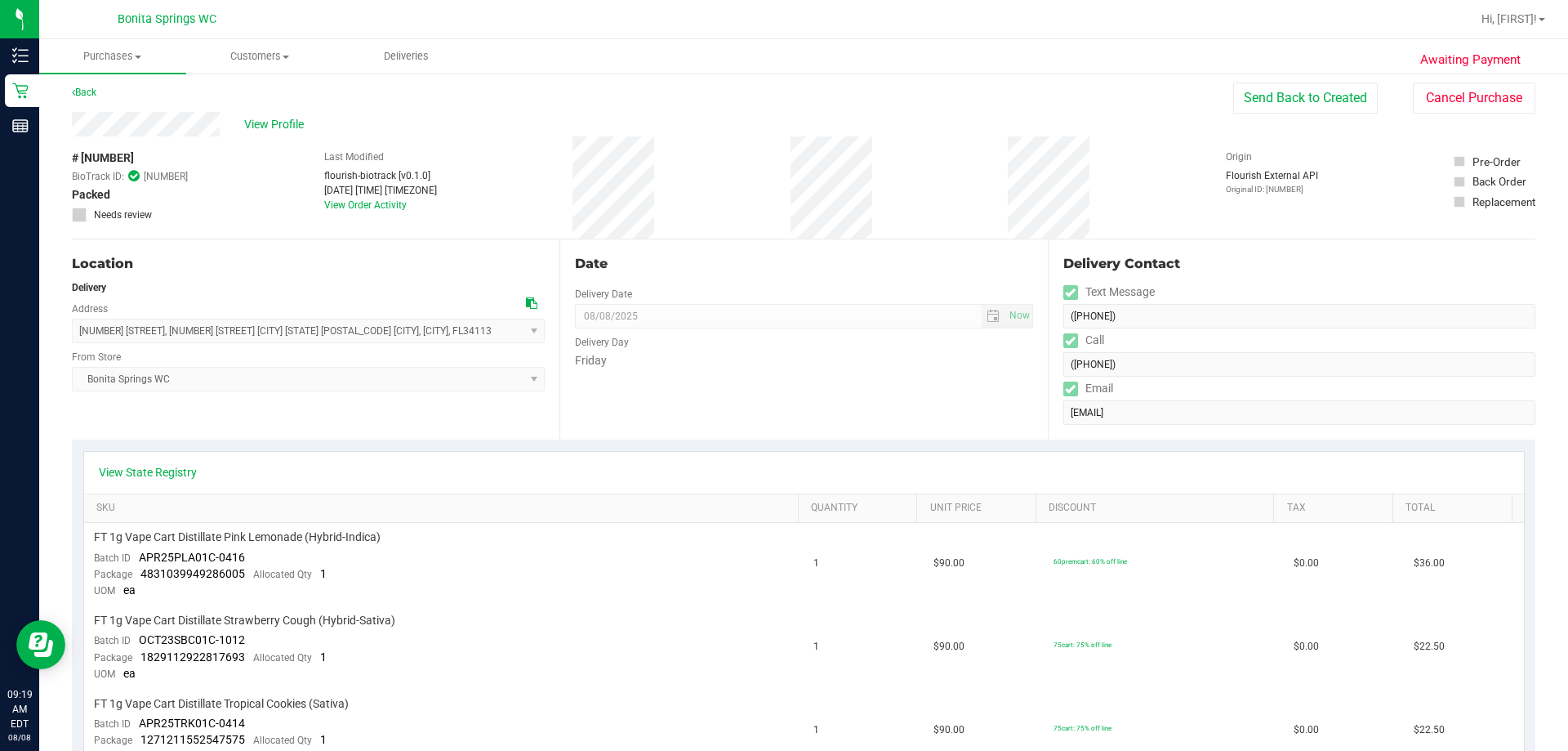 scroll, scrollTop: 0, scrollLeft: 0, axis: both 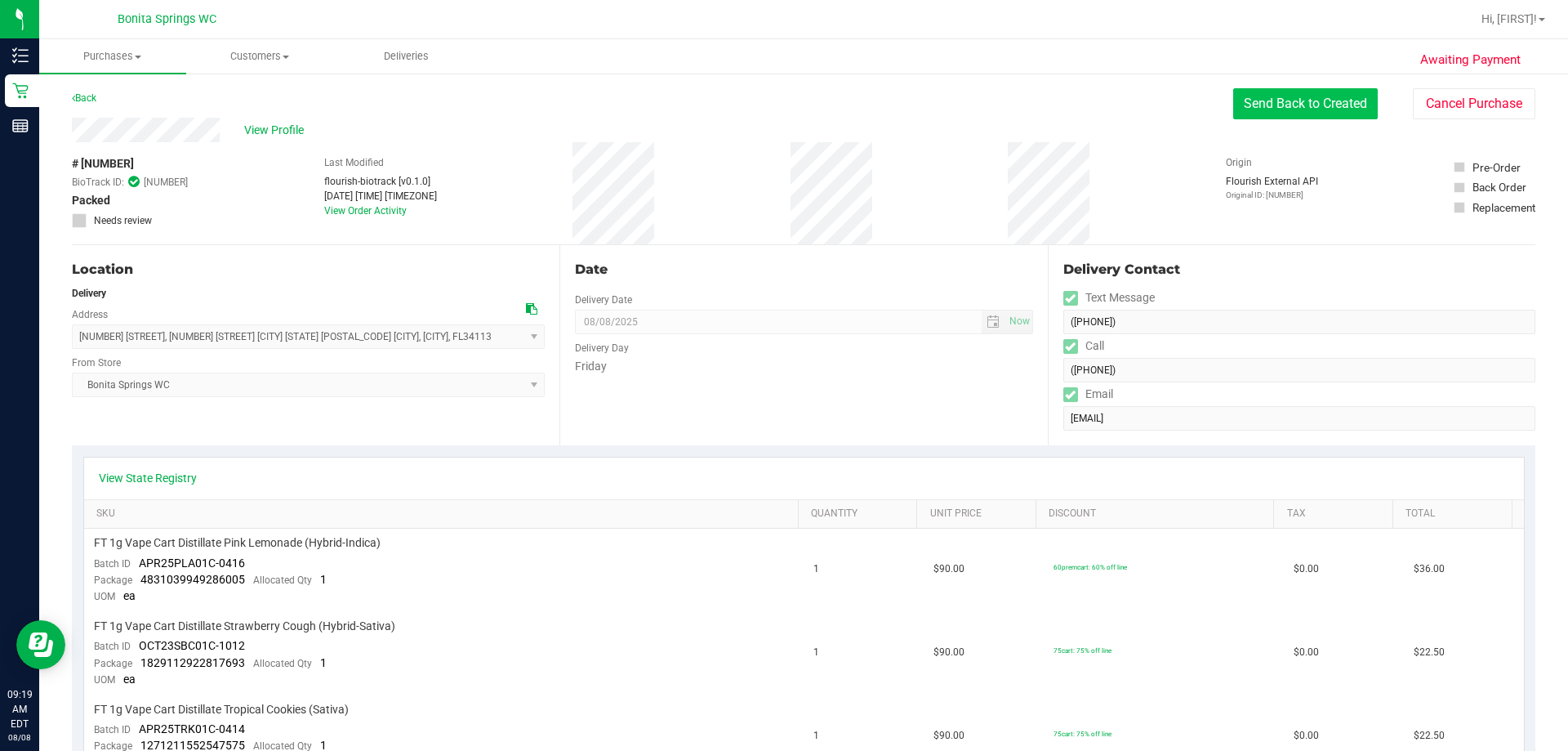 click on "Send Back to Created" at bounding box center [1305, 104] 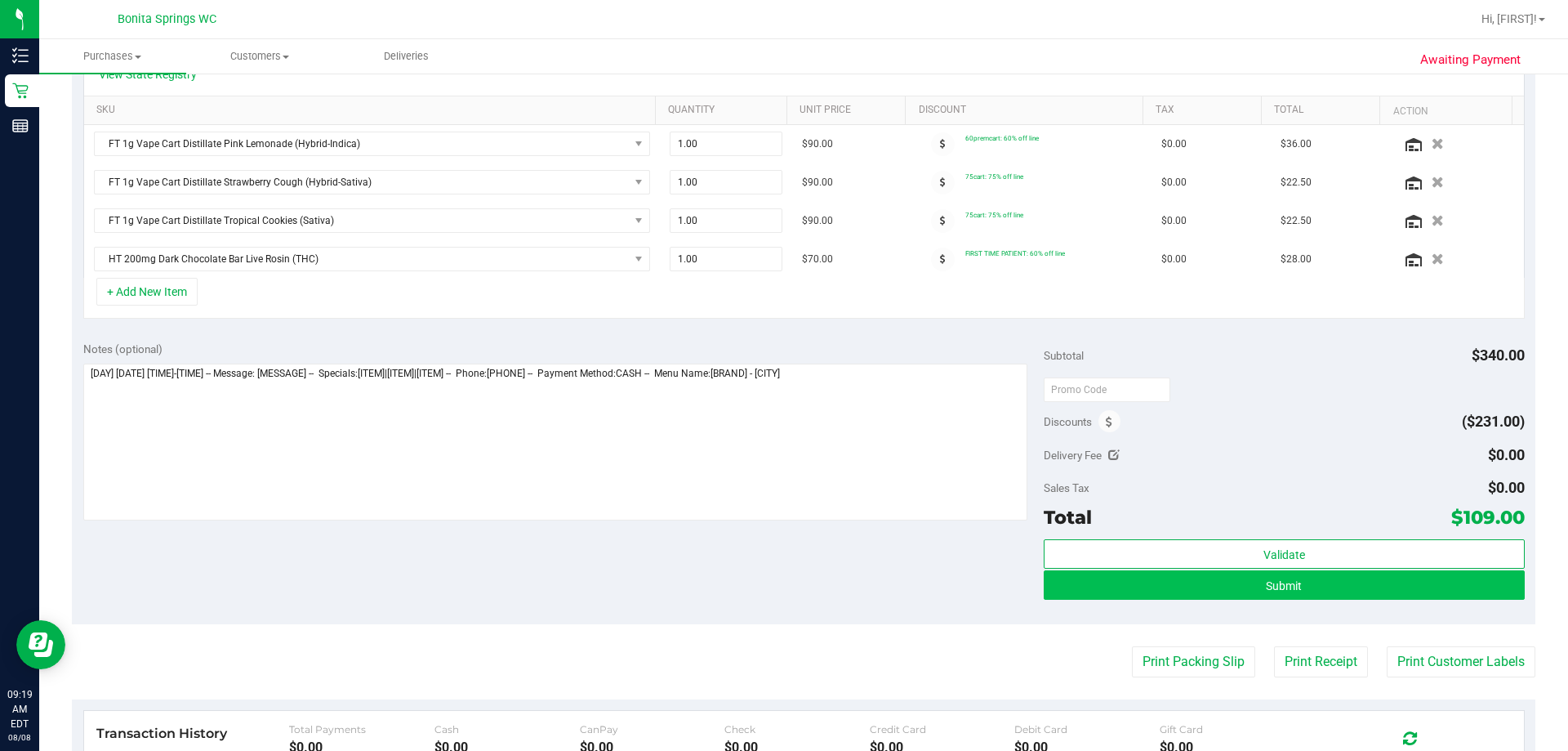 scroll, scrollTop: 572, scrollLeft: 0, axis: vertical 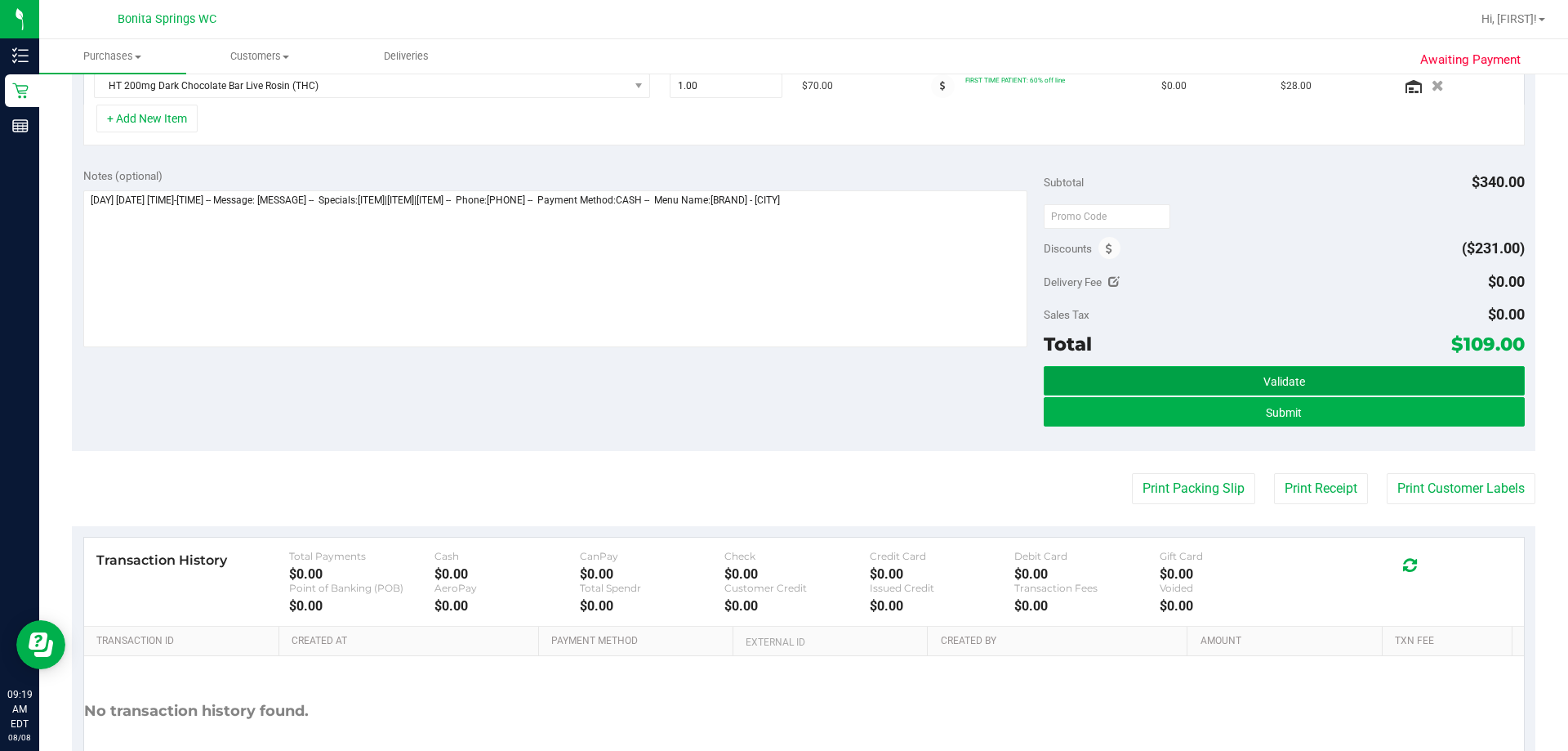 click on "Validate" at bounding box center (1284, 381) 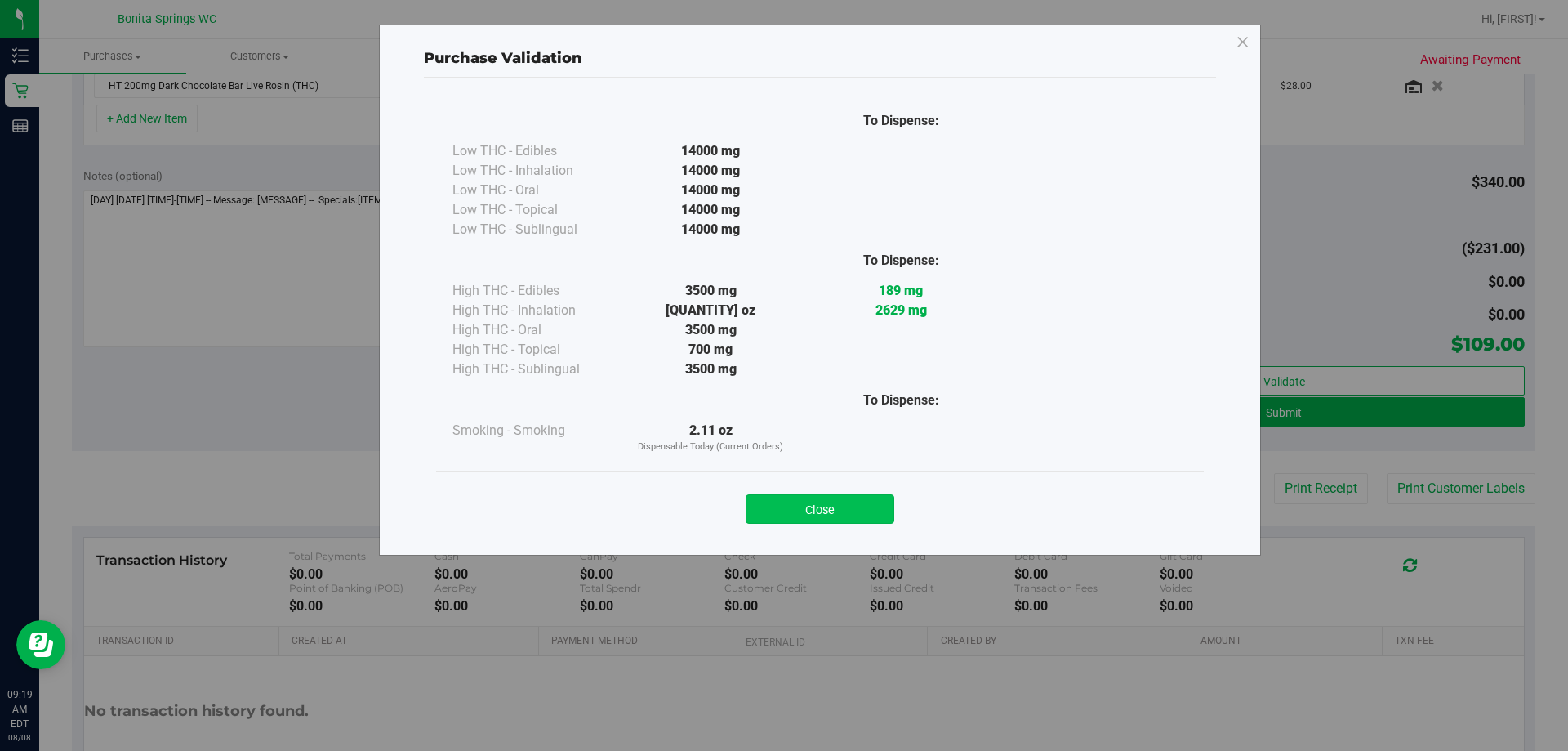 click on "Close" at bounding box center [820, 509] 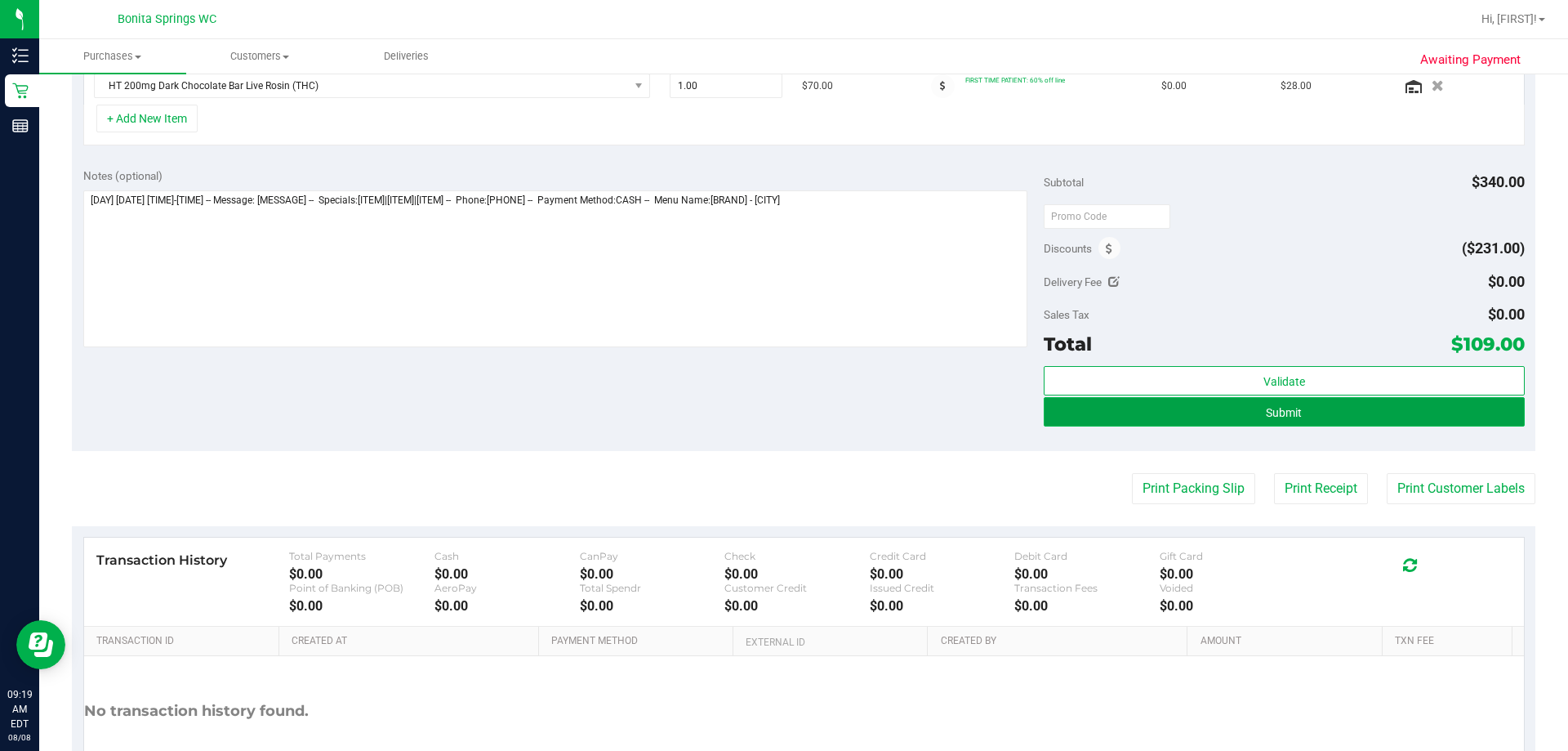click on "Submit" at bounding box center (1284, 413) 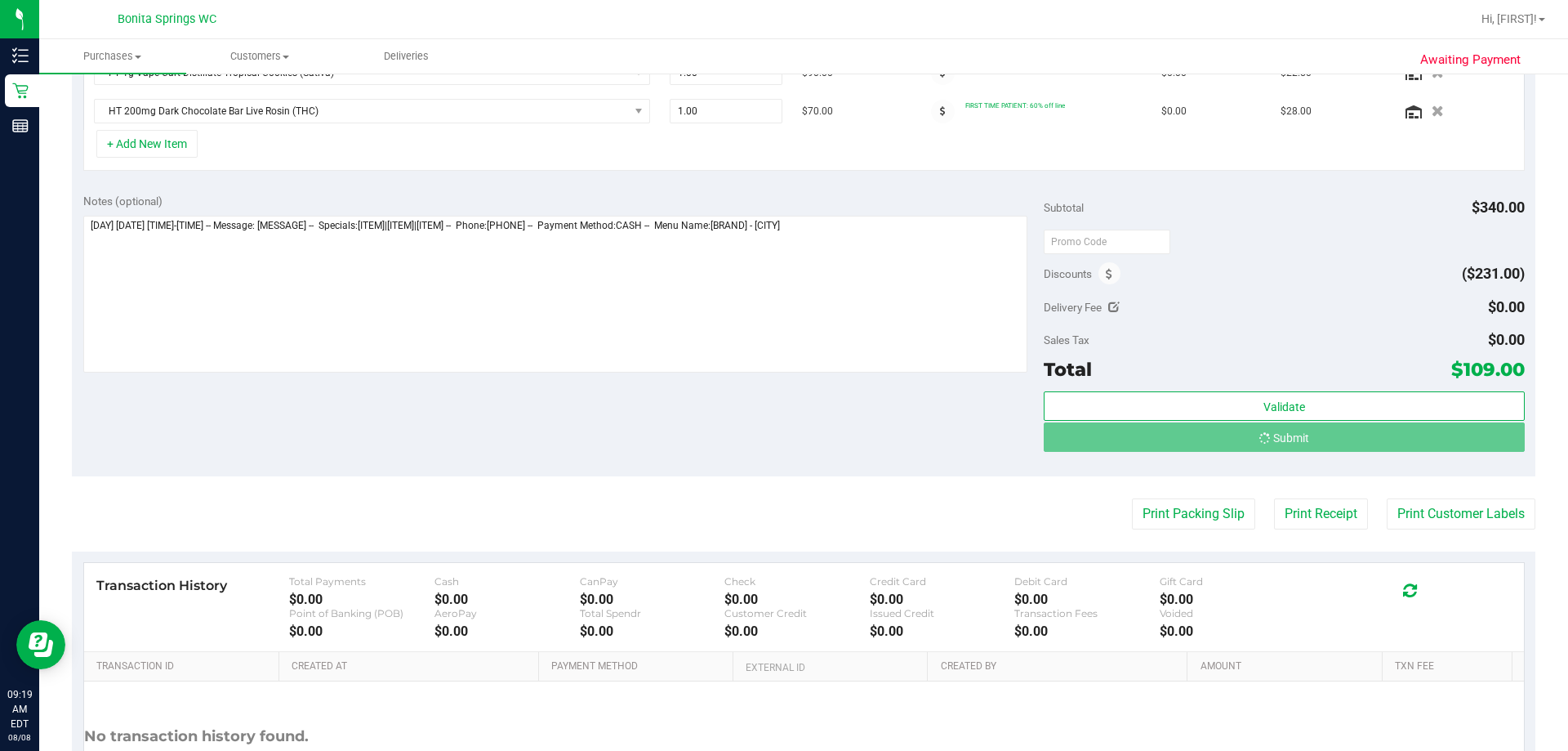 scroll, scrollTop: 521, scrollLeft: 0, axis: vertical 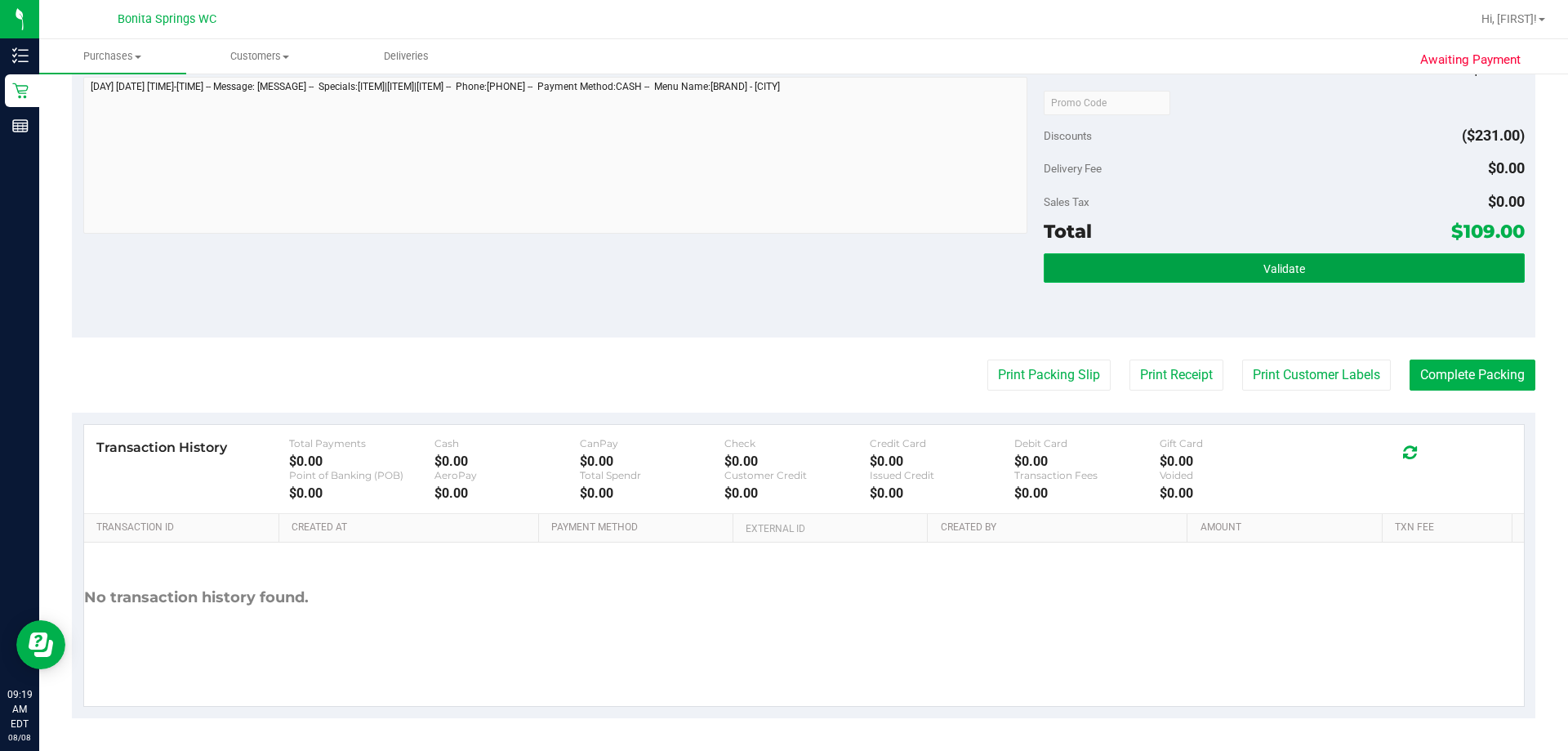 click on "Validate" at bounding box center (1284, 269) 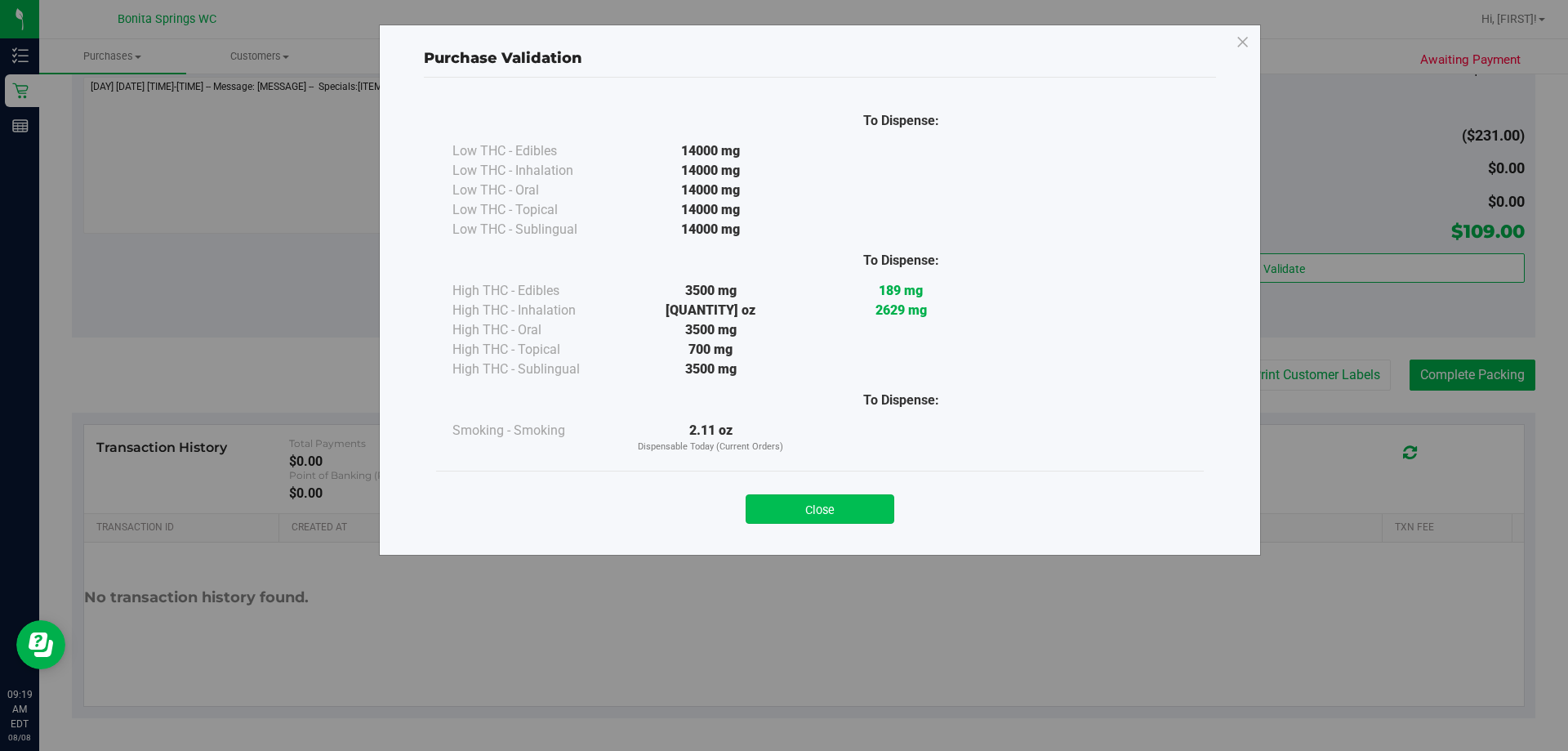 click on "Close" at bounding box center (820, 509) 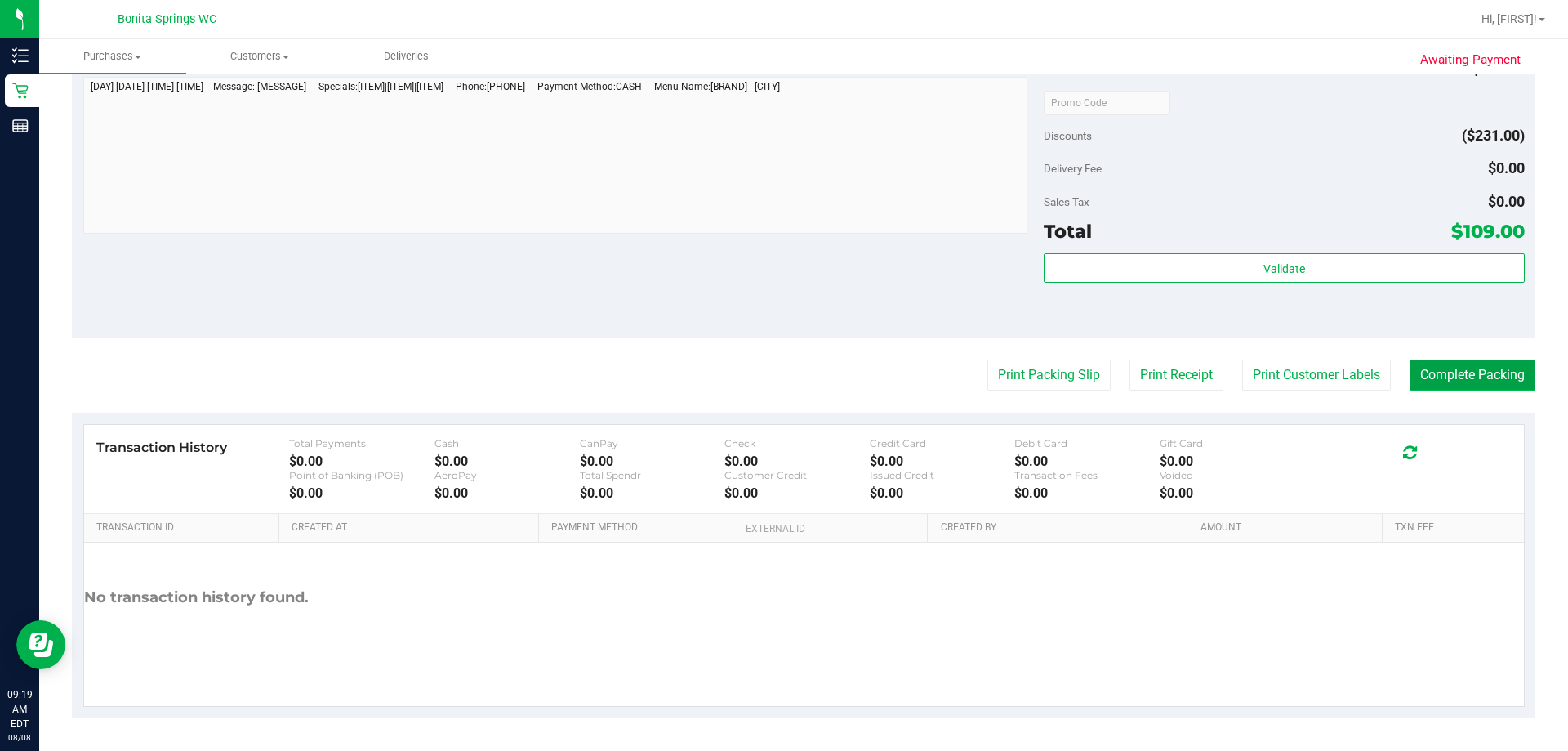 click on "Complete Packing" at bounding box center [1472, 375] 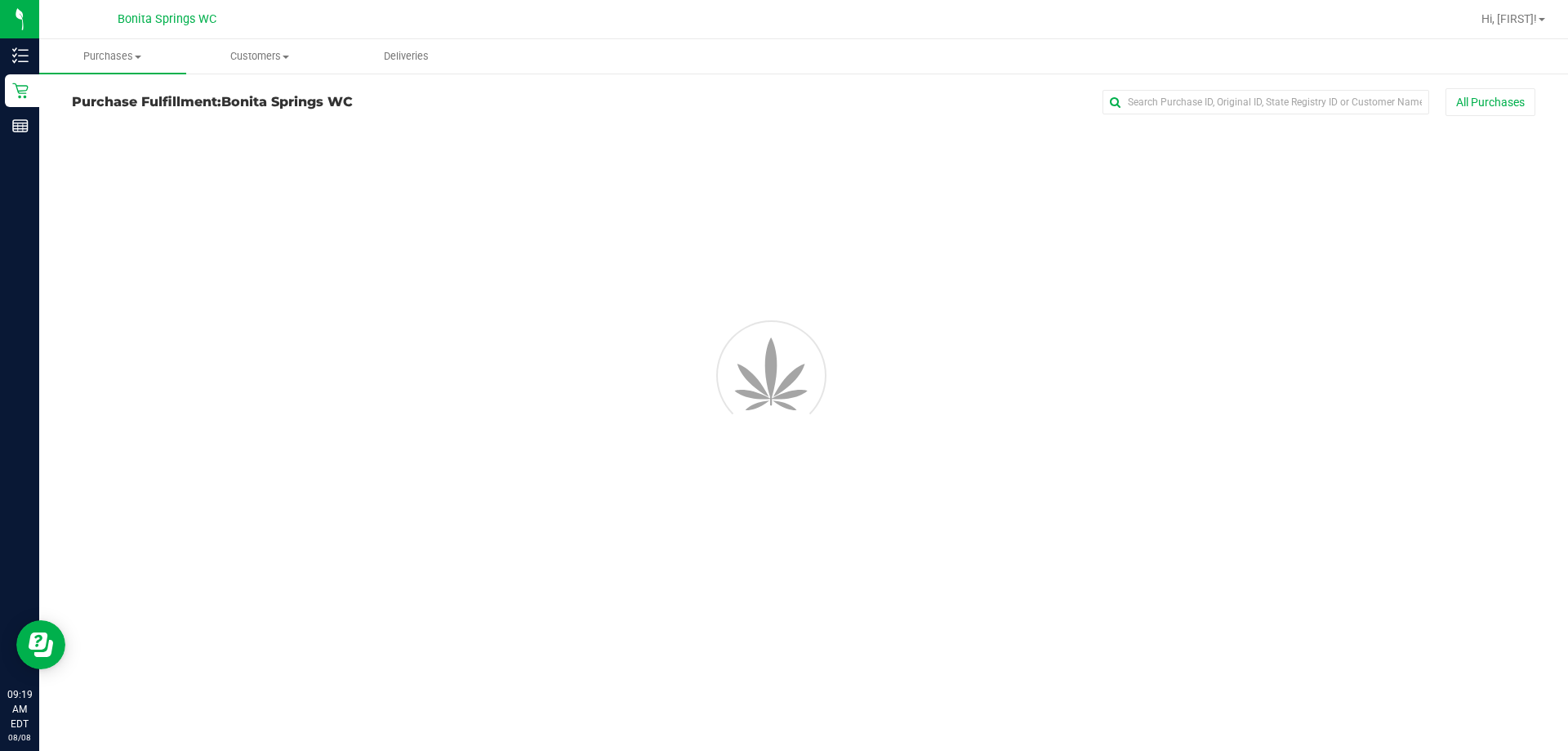 scroll, scrollTop: 0, scrollLeft: 0, axis: both 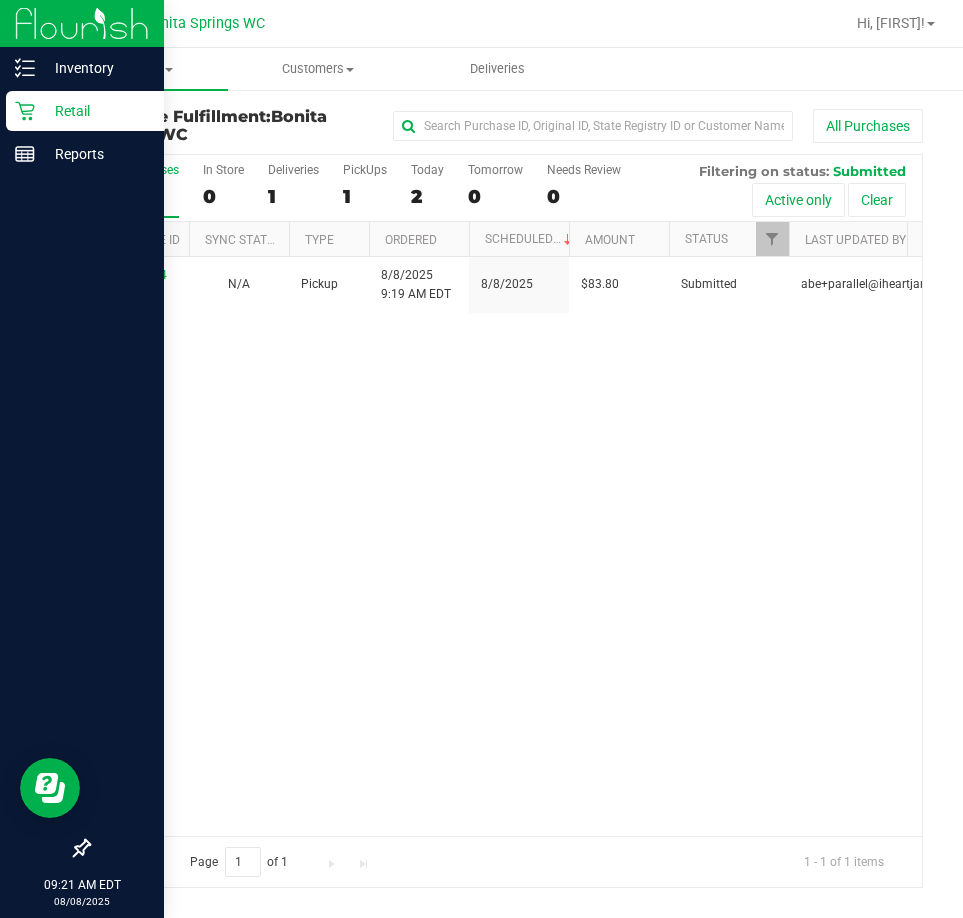 click on "Retail" at bounding box center (95, 111) 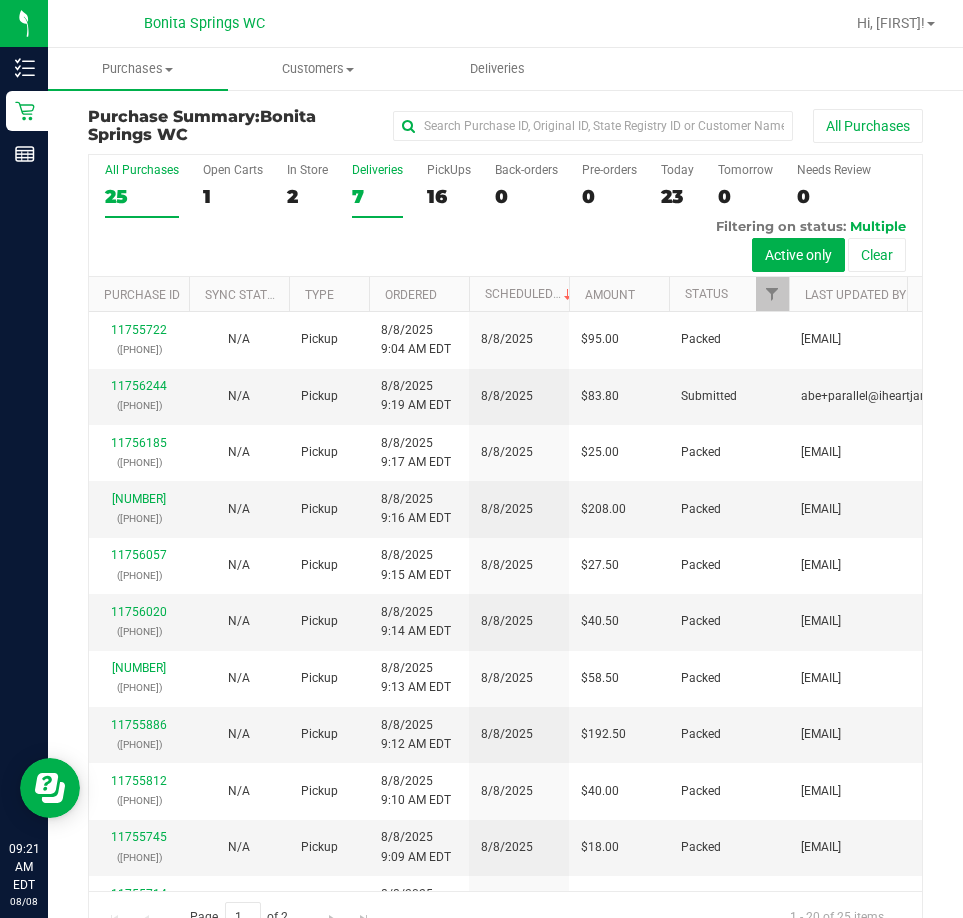 click on "Deliveries" at bounding box center (377, 170) 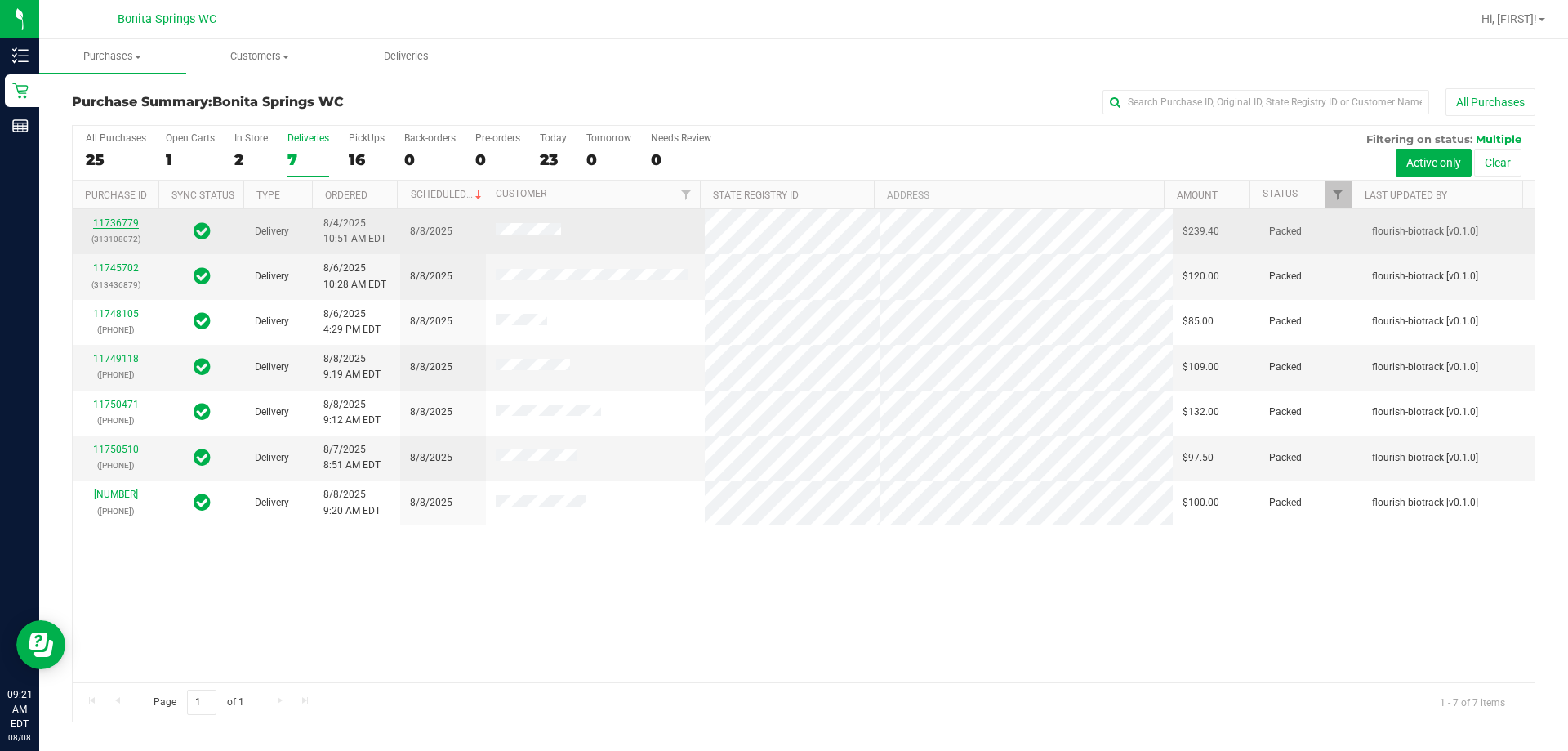 click on "11736779" at bounding box center (116, 223) 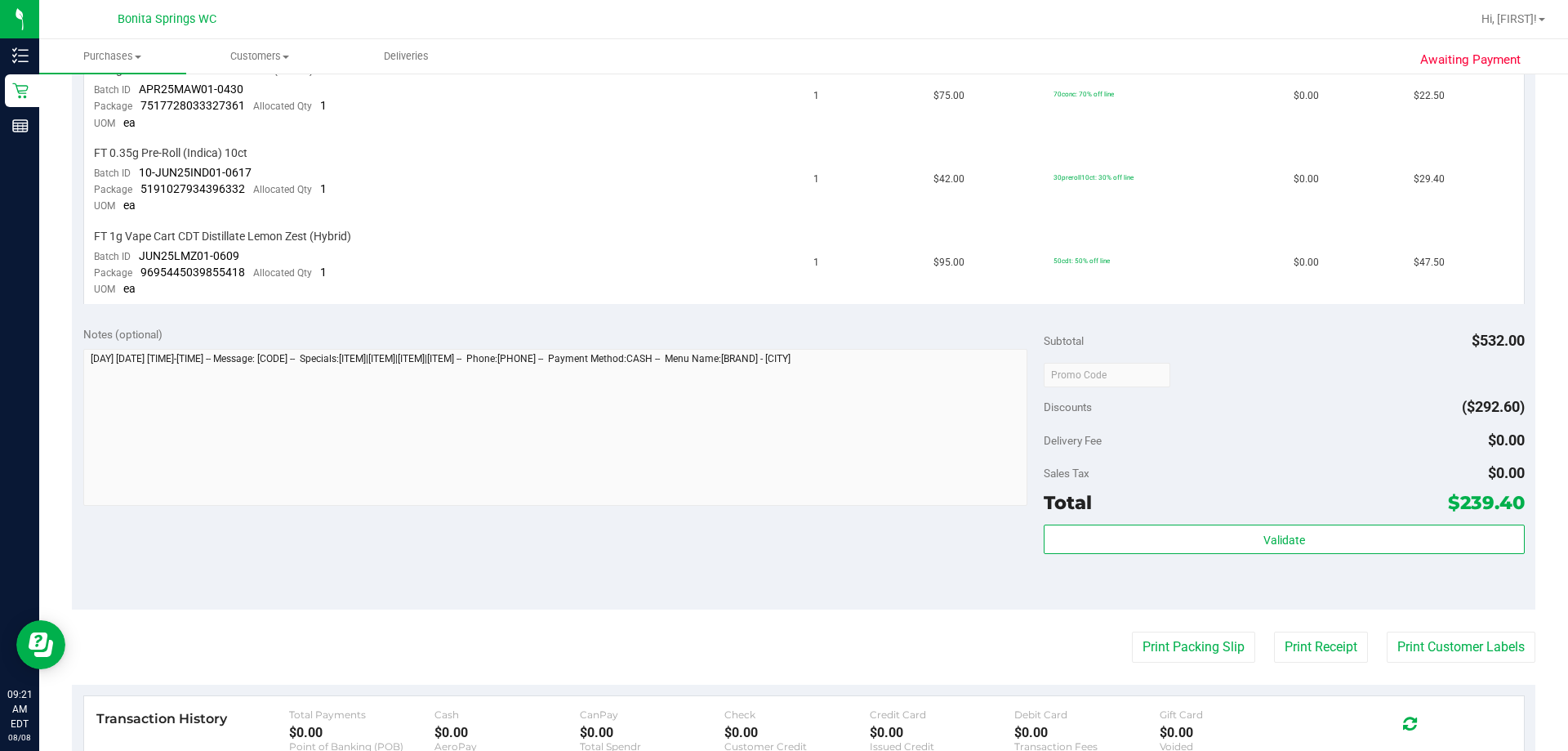 scroll, scrollTop: 1062, scrollLeft: 0, axis: vertical 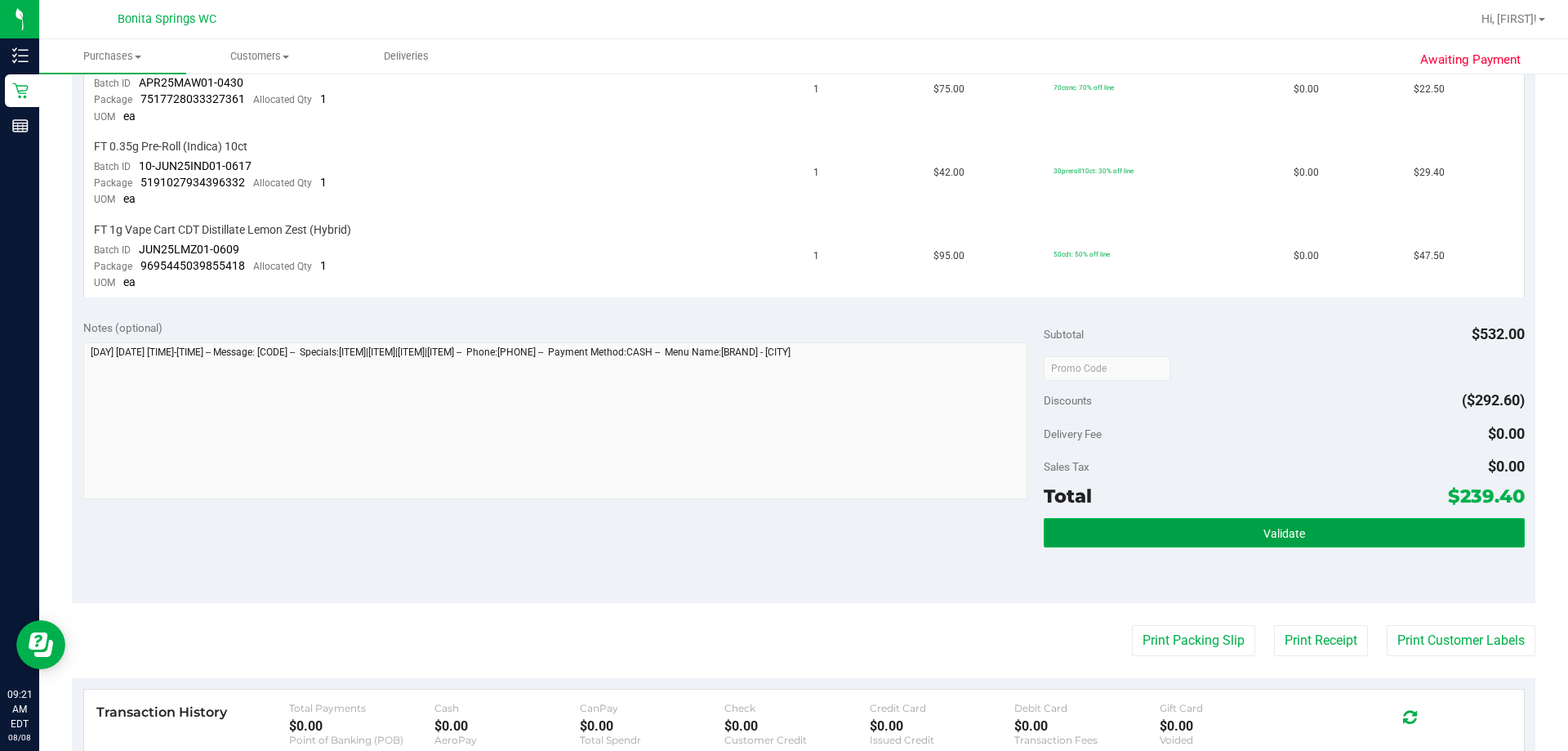 click on "Validate" at bounding box center (1284, 533) 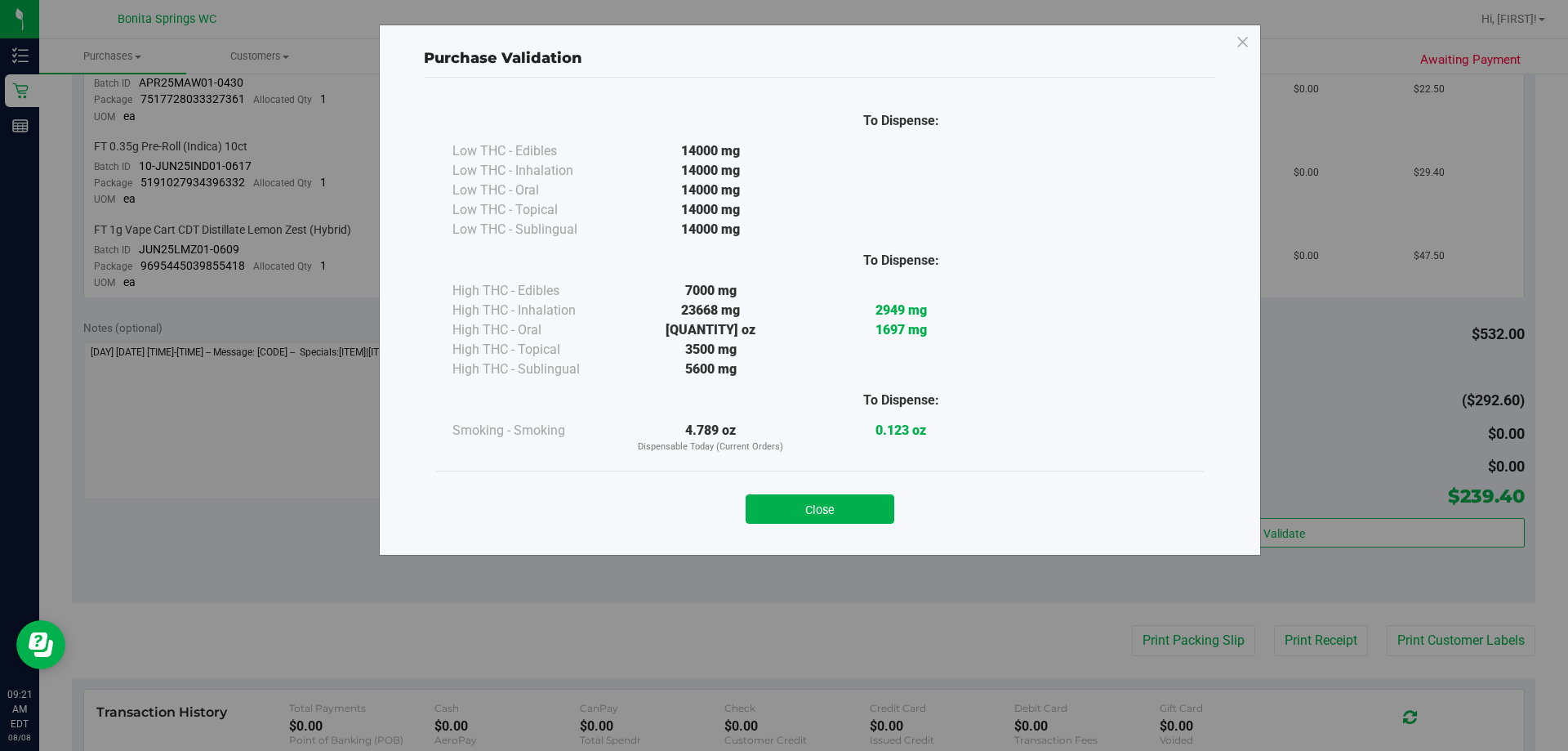 click on "Close" at bounding box center (820, 509) 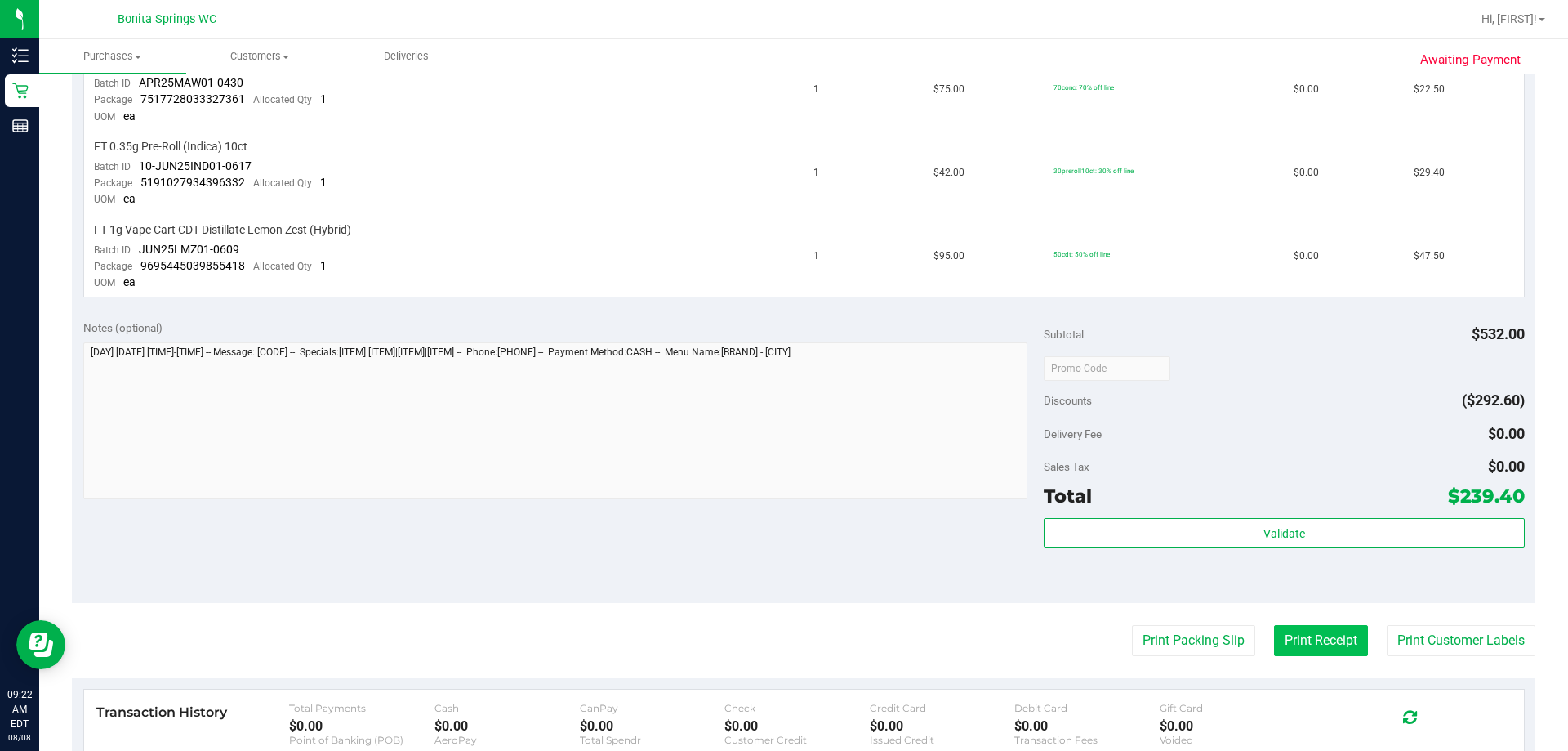click on "Print Receipt" at bounding box center (1321, 641) 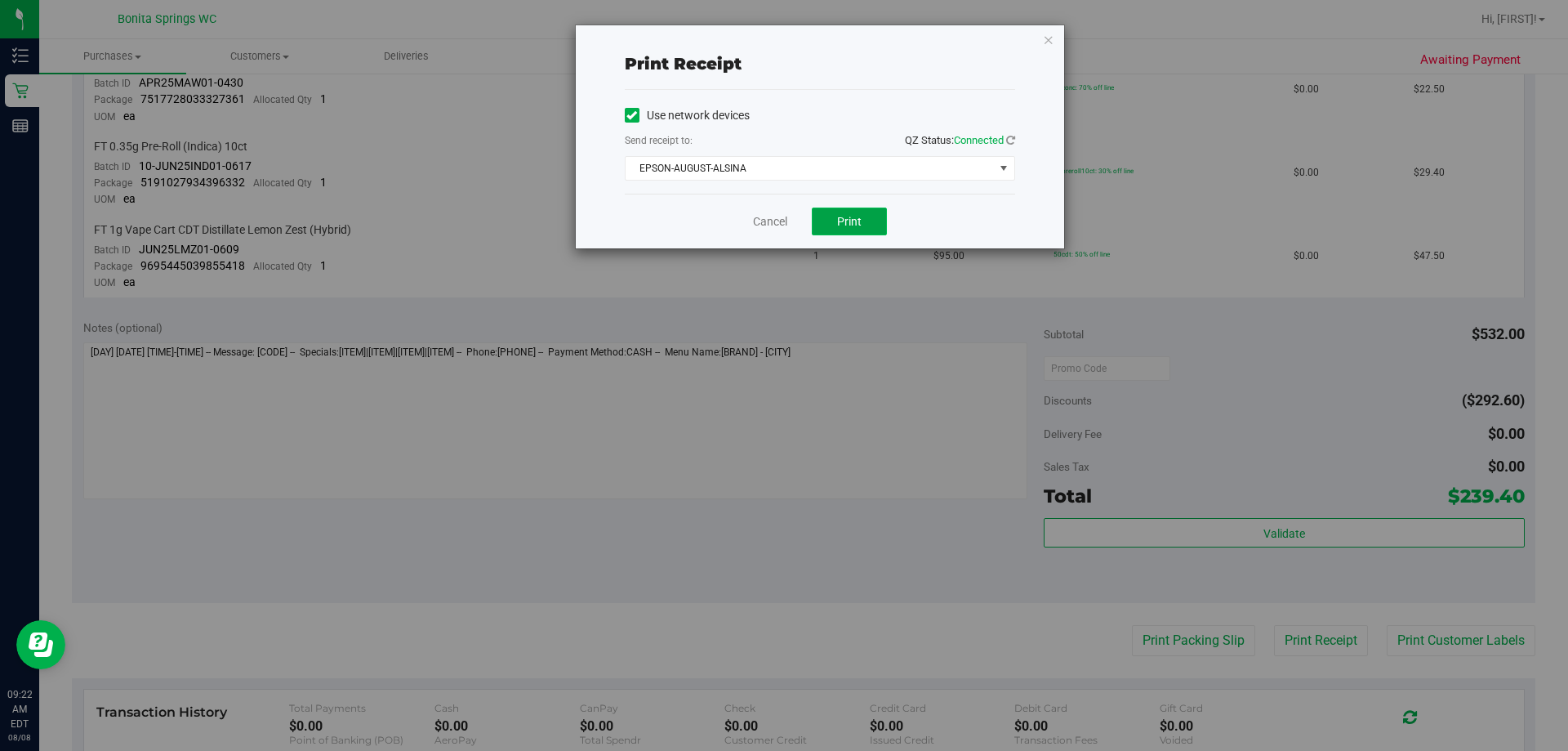 click on "Print" at bounding box center [849, 221] 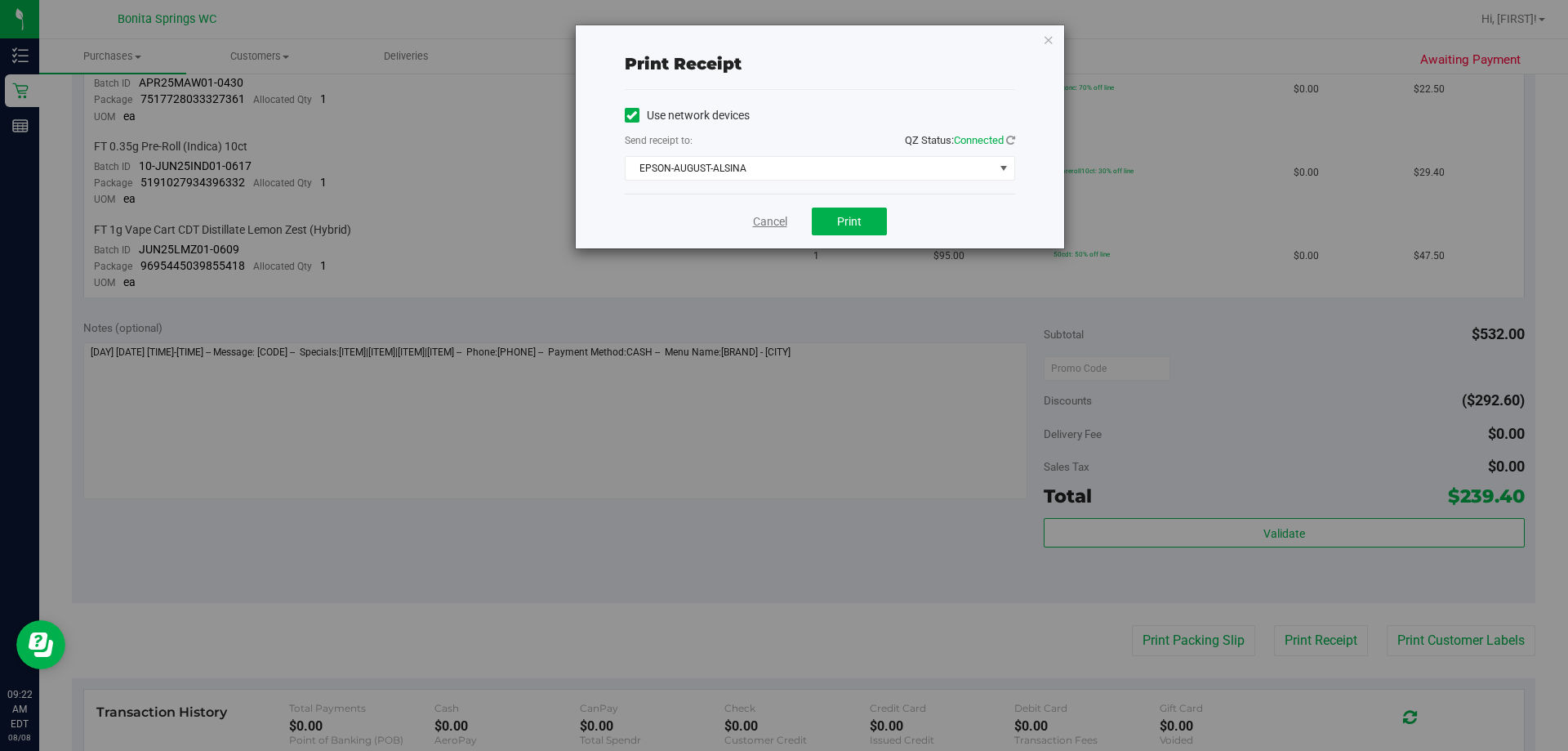 click on "Cancel" at bounding box center [770, 221] 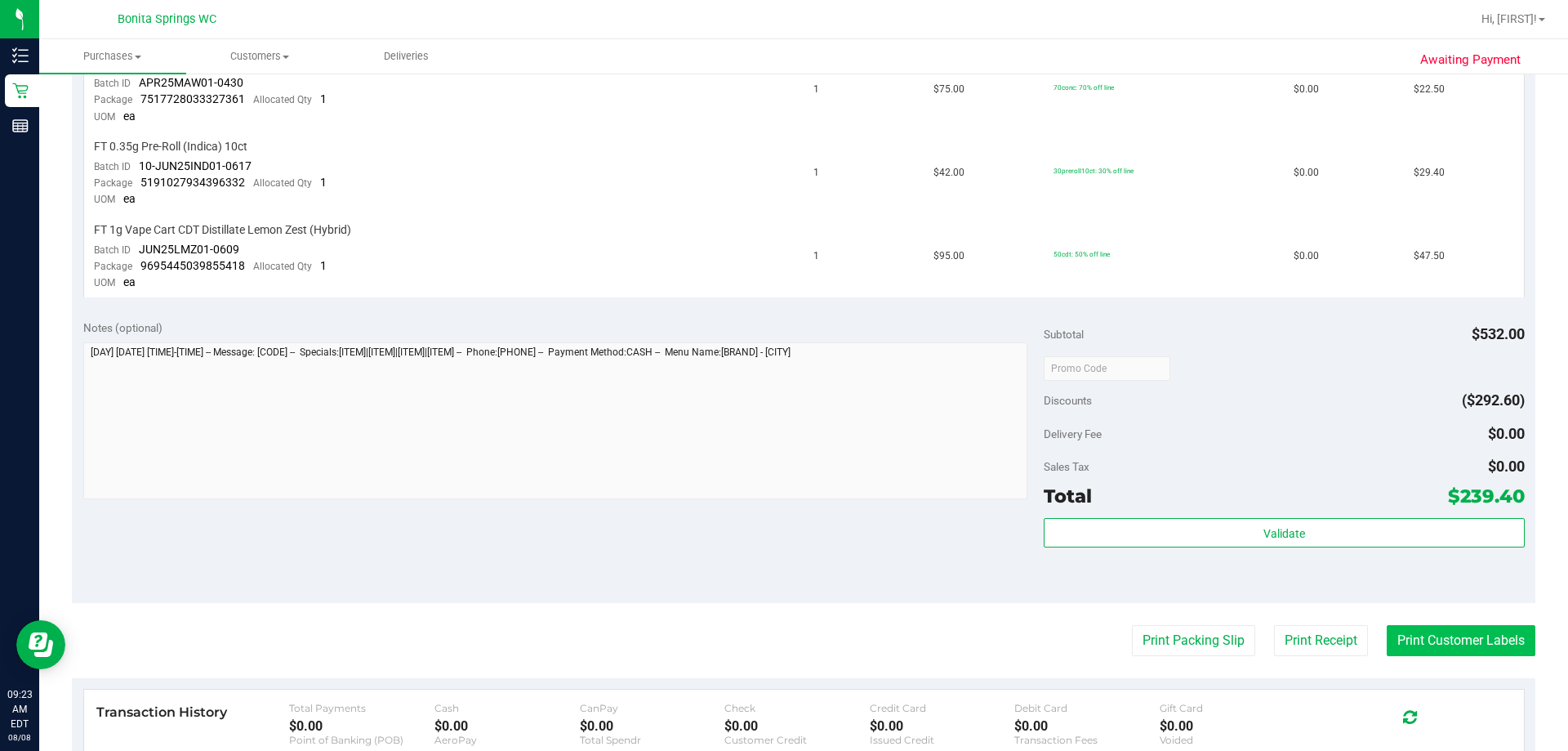 click on "Print Customer Labels" at bounding box center [1461, 641] 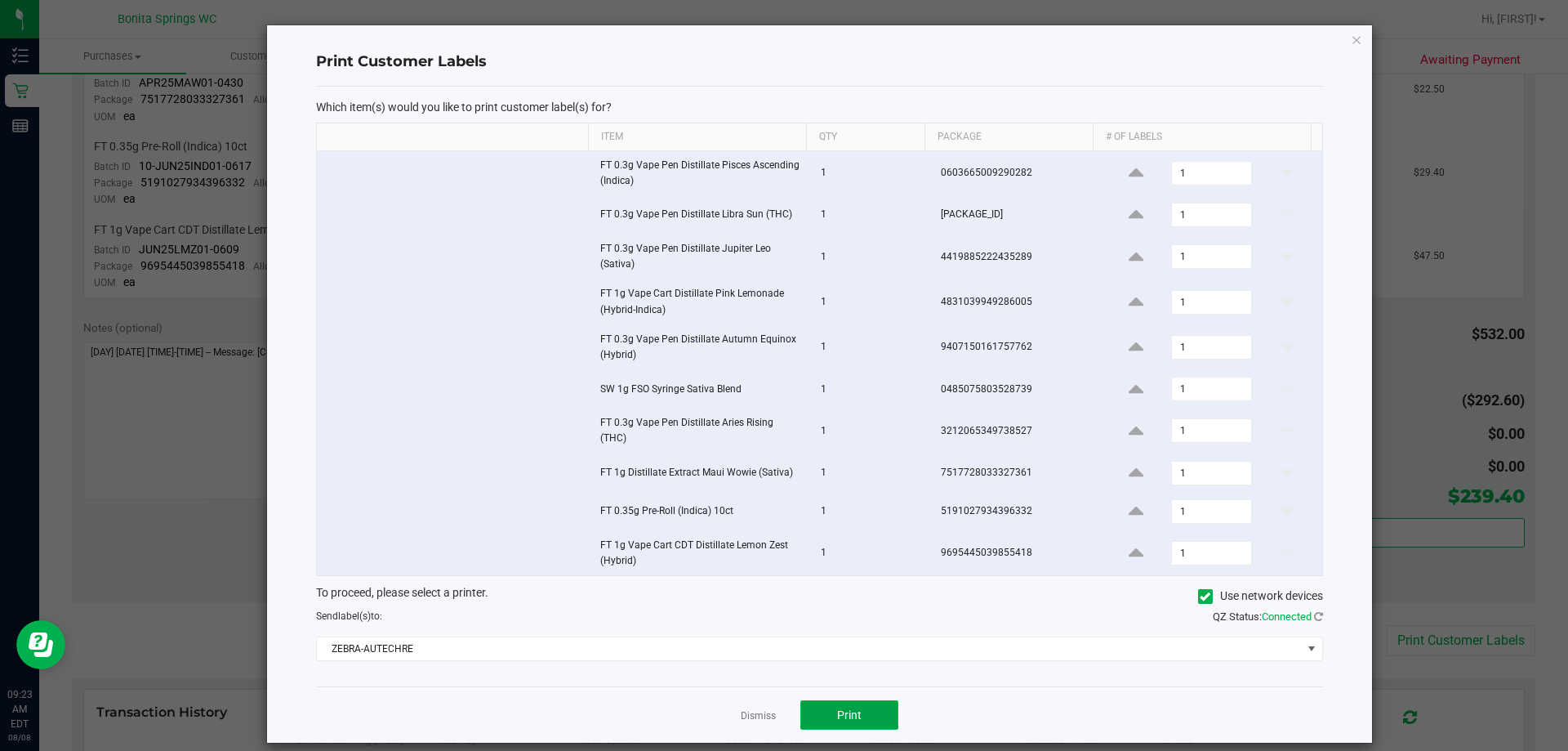 click on "Print" 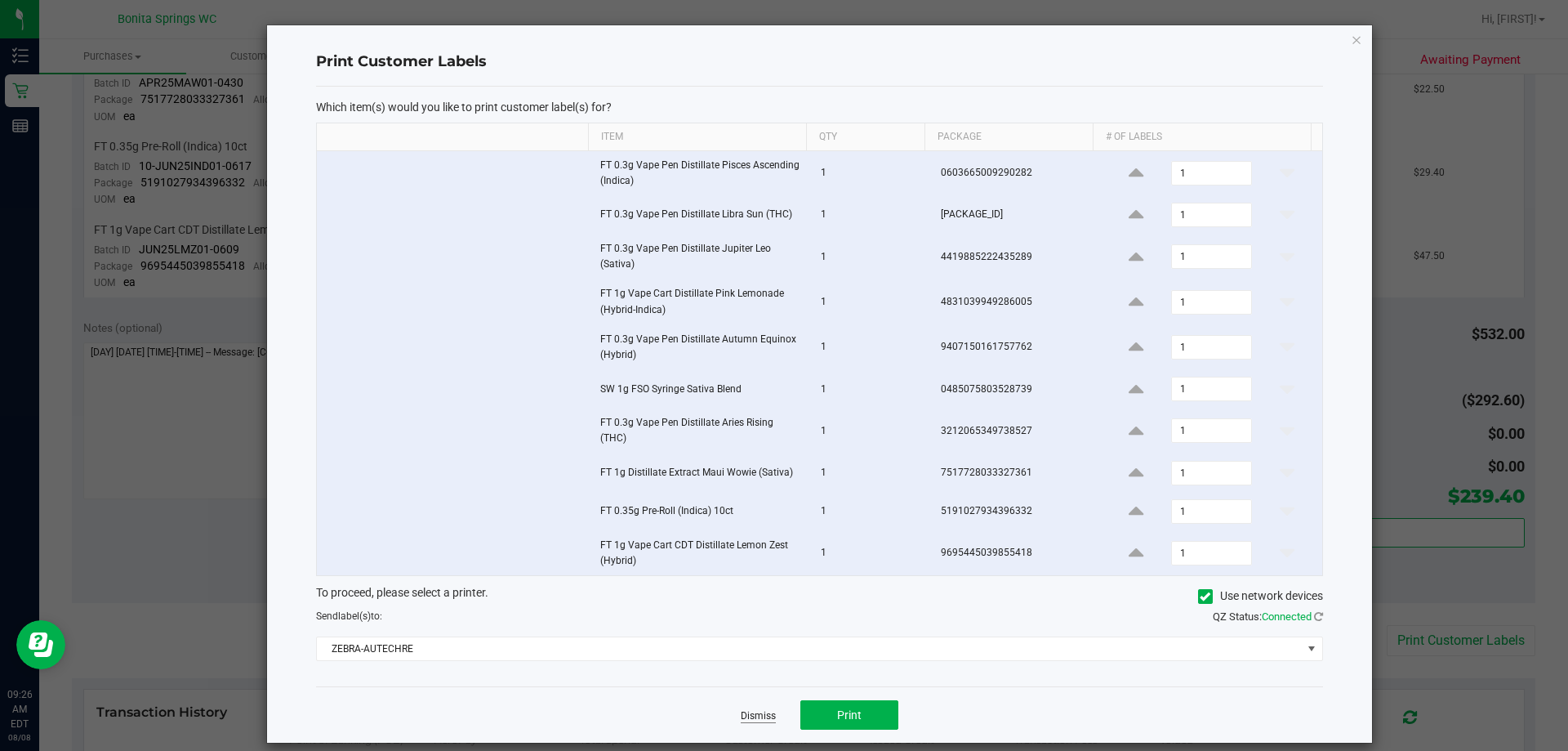 click on "Dismiss" 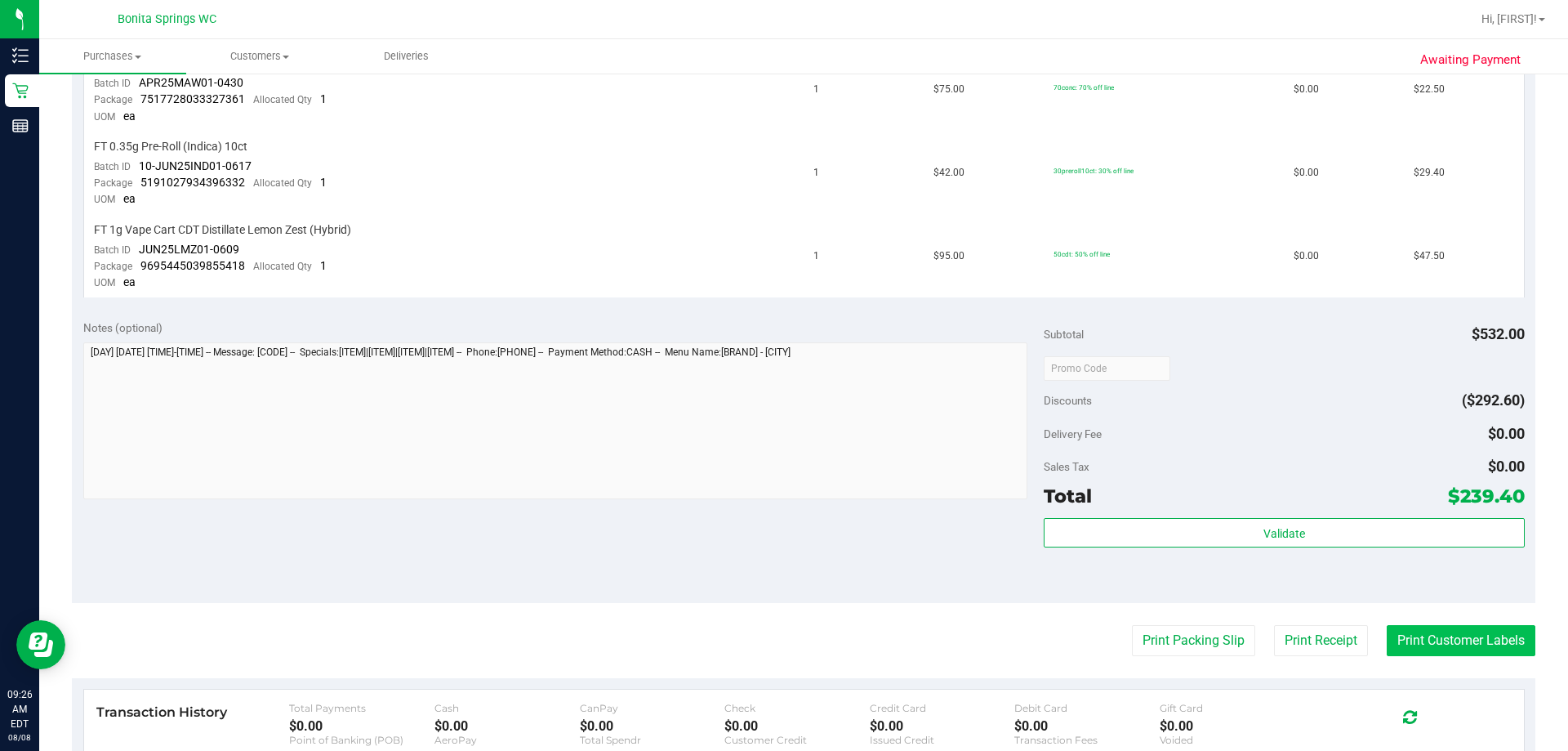 click on "Print Customer Labels" at bounding box center [1461, 641] 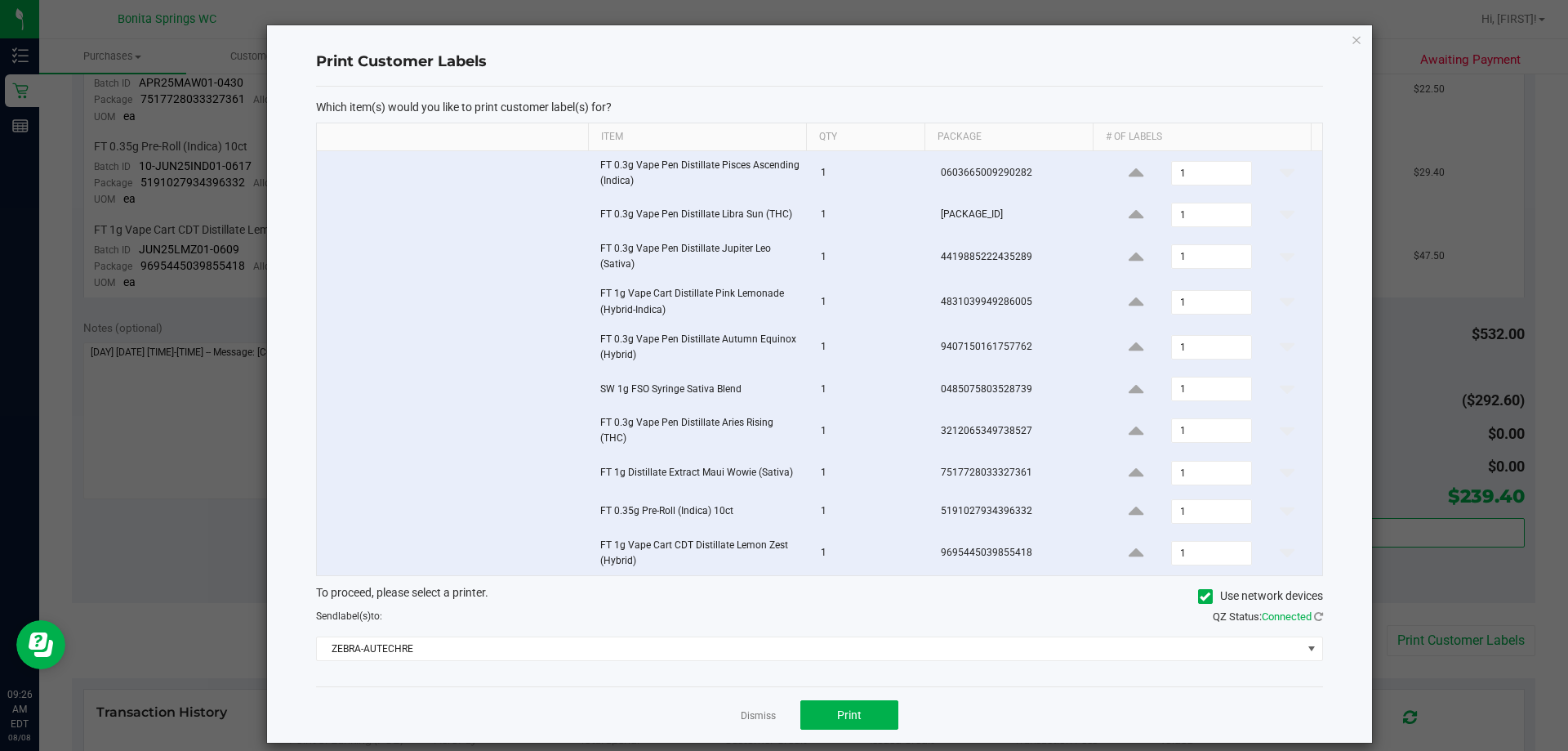 click 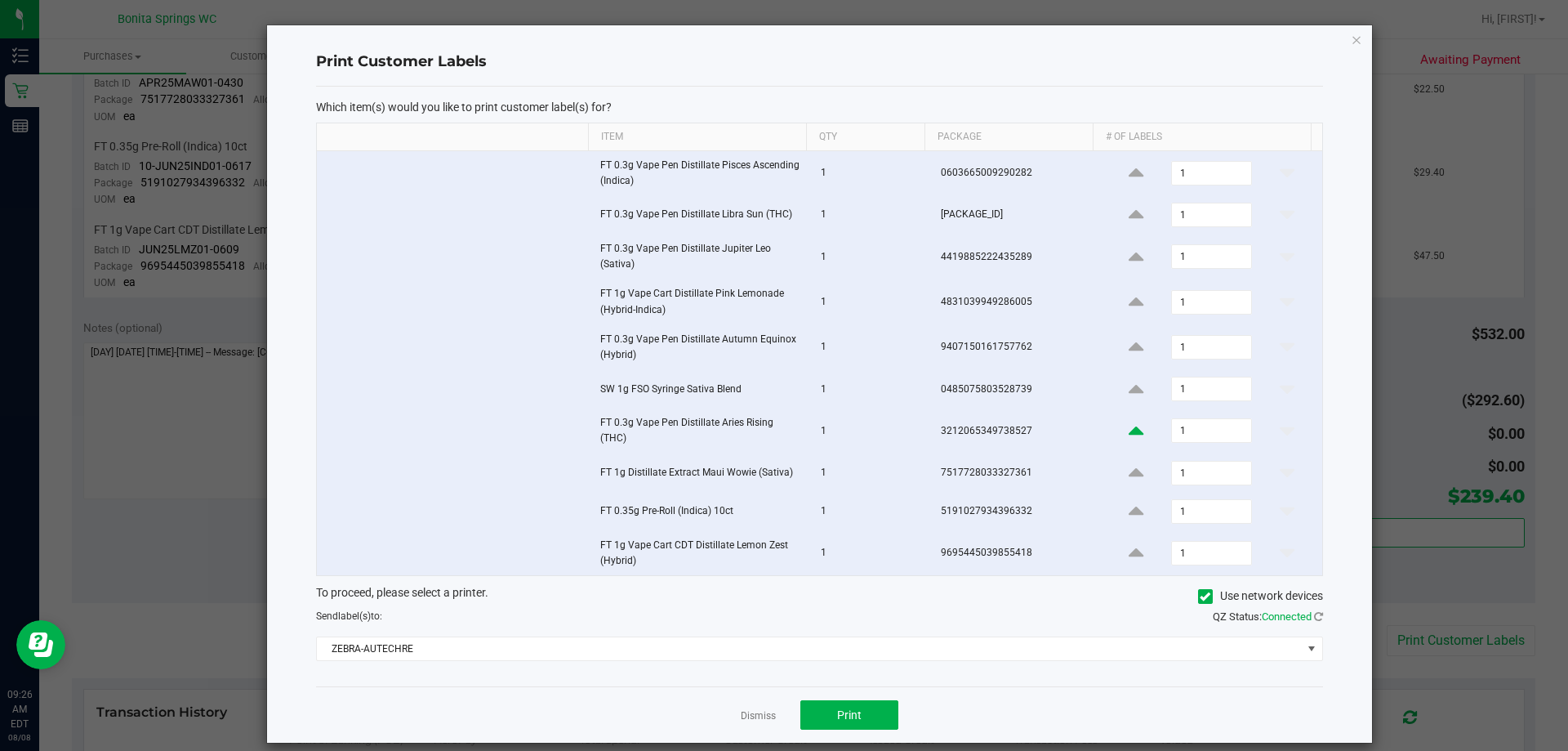 click 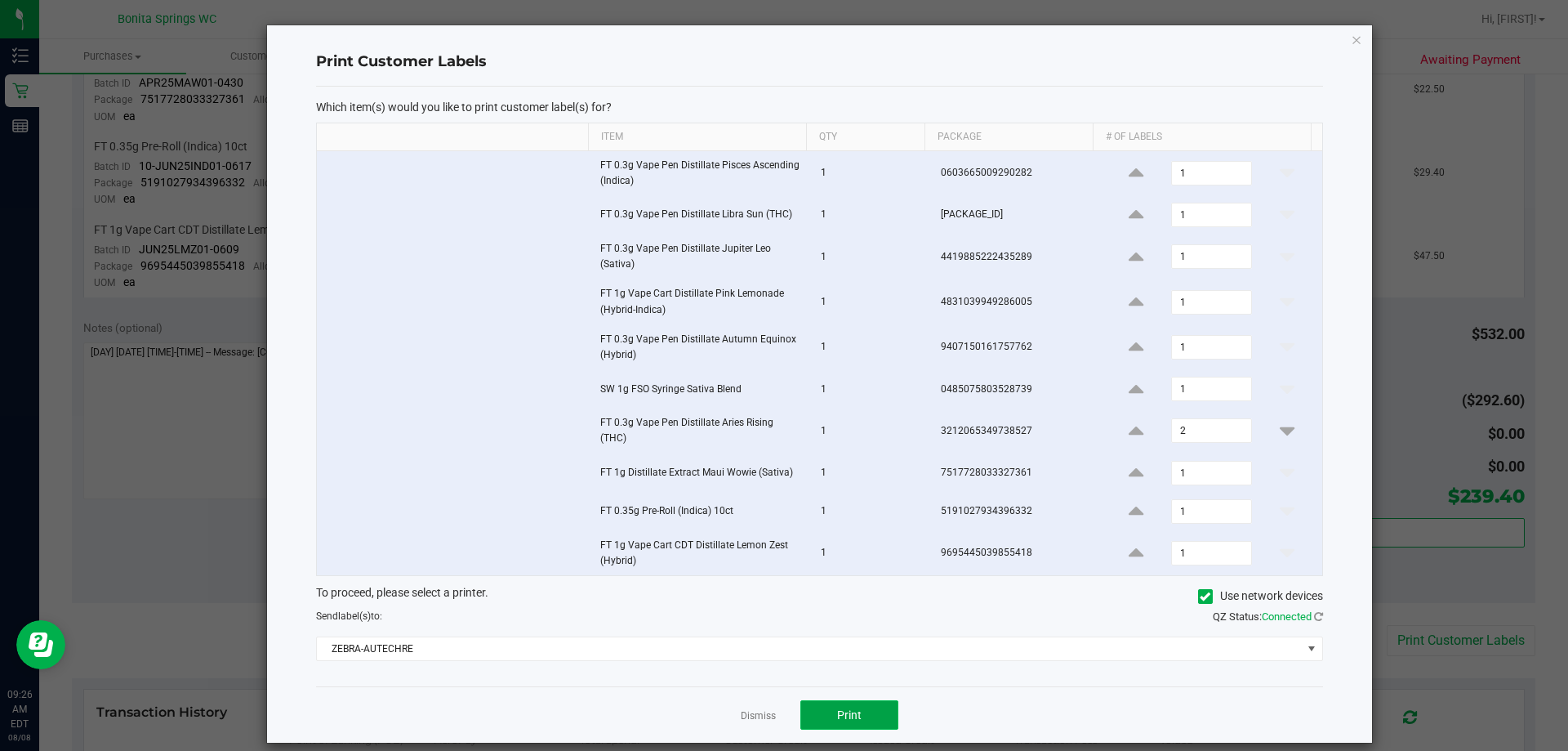 click on "Print" 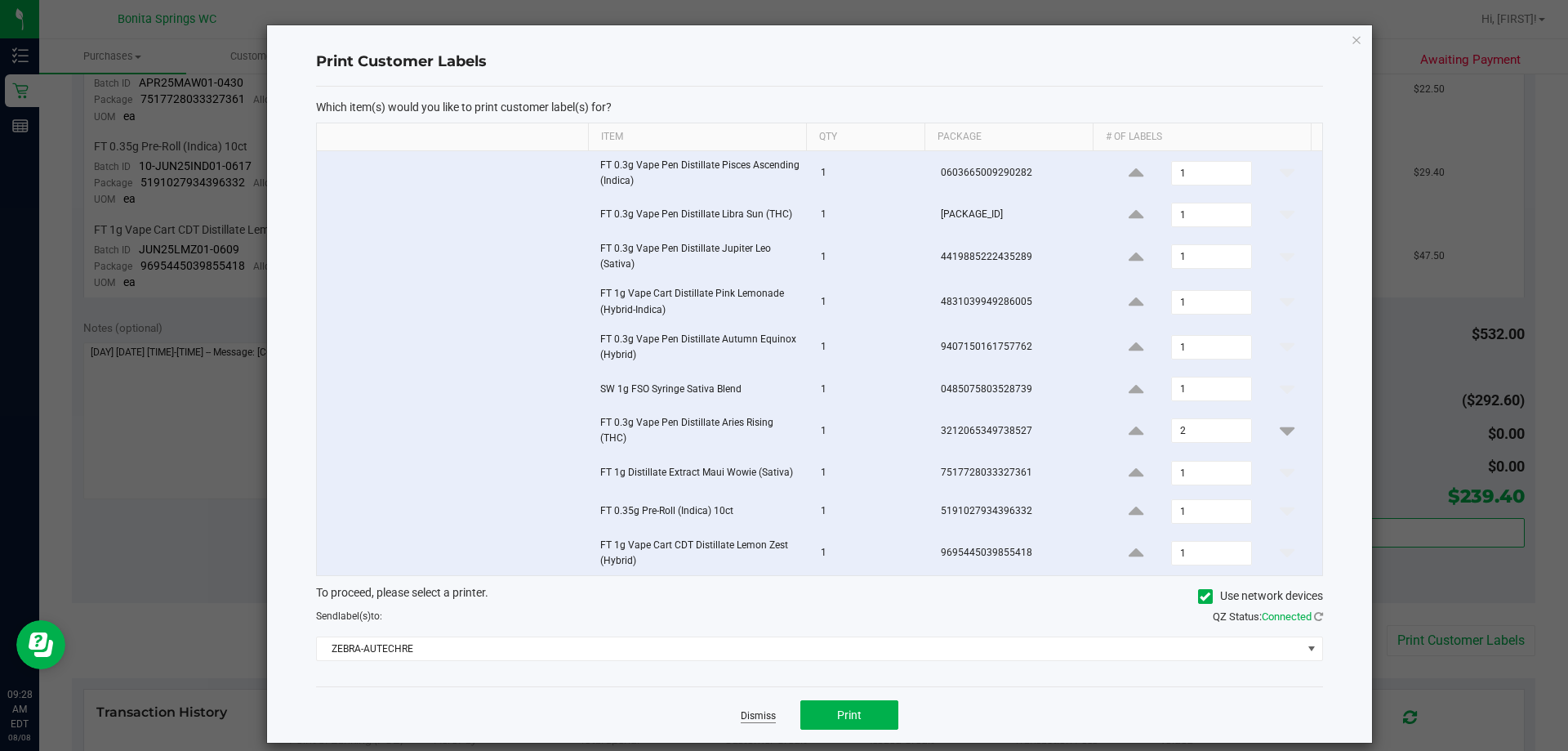 click on "Dismiss" 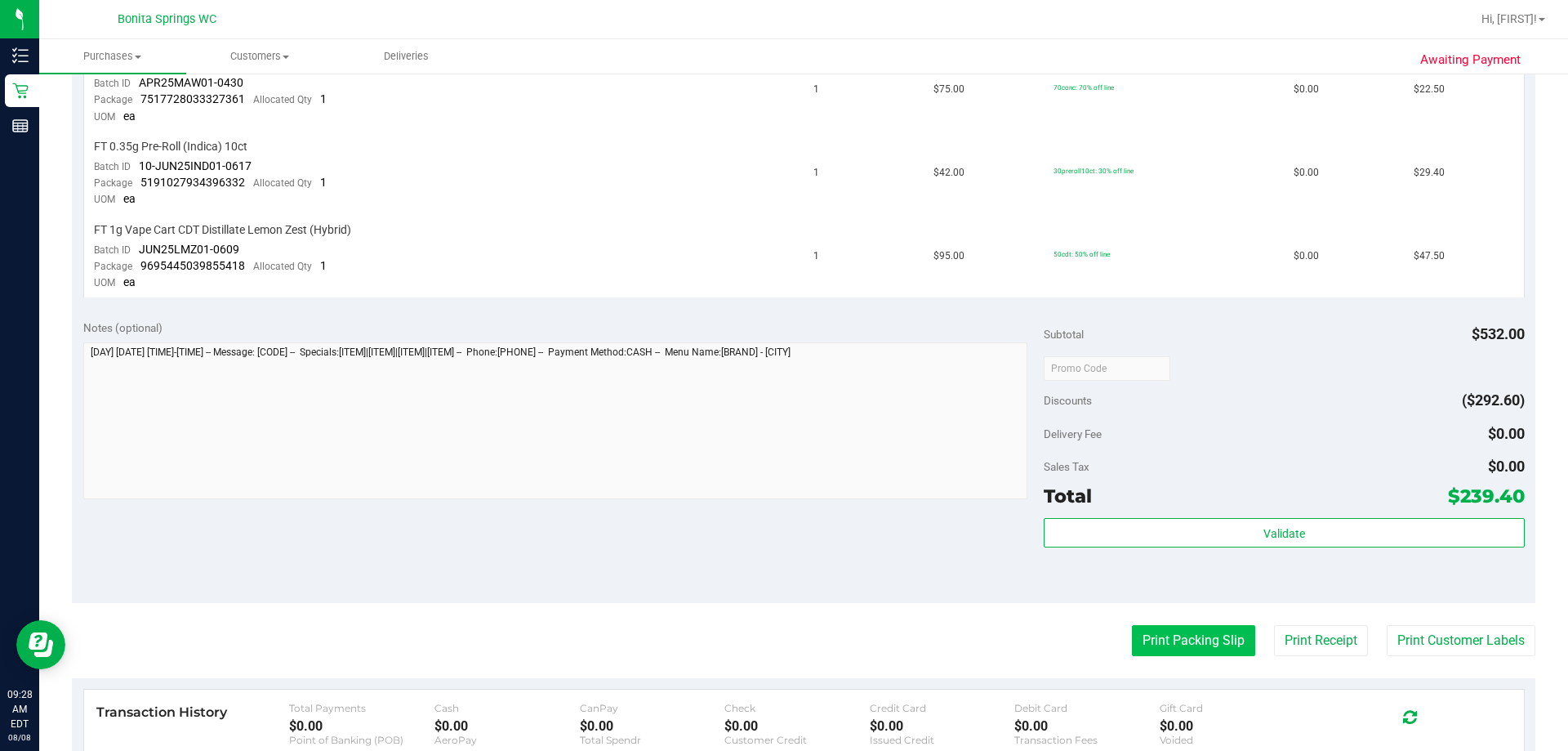 click on "Print Packing Slip" at bounding box center (1193, 641) 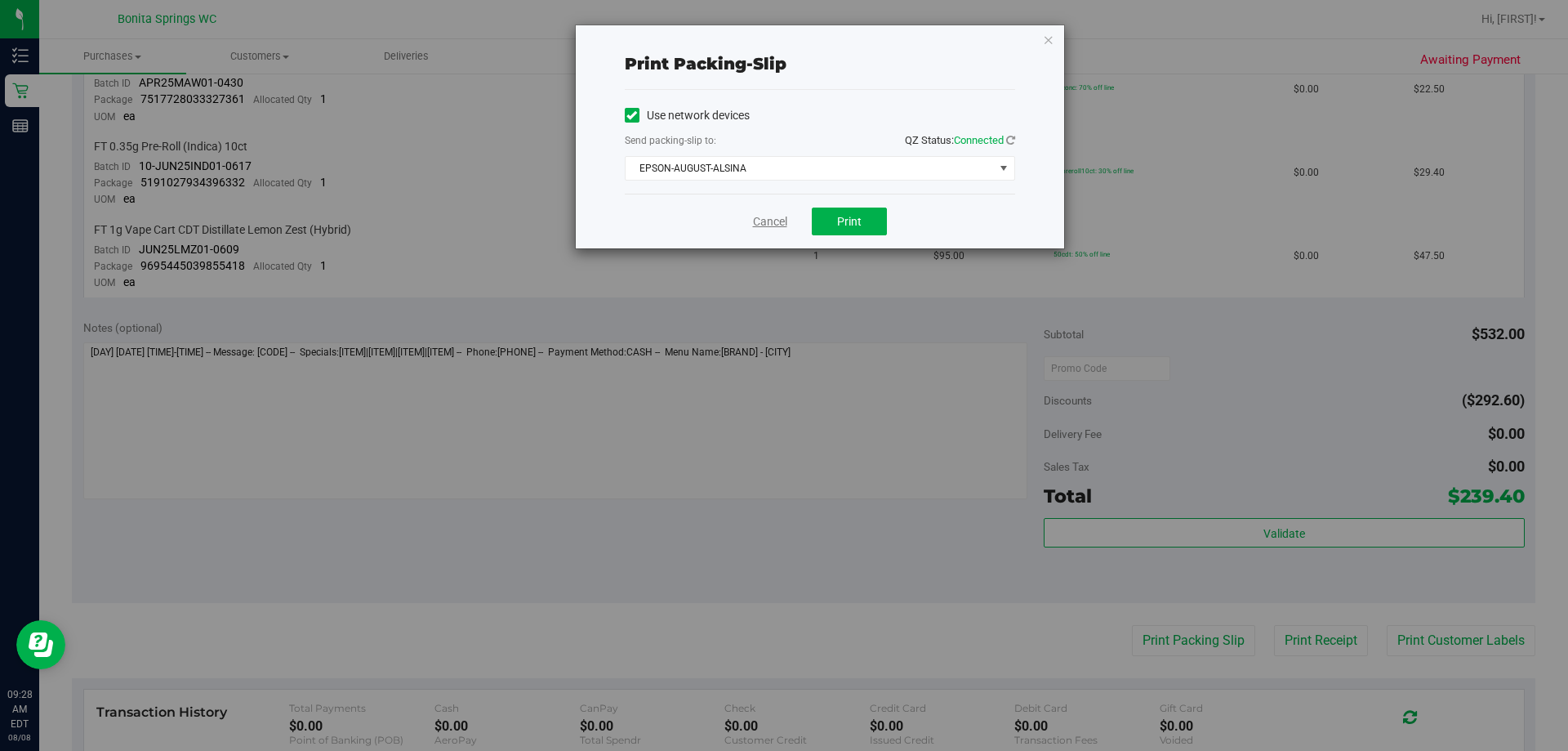 click on "Cancel" at bounding box center (770, 221) 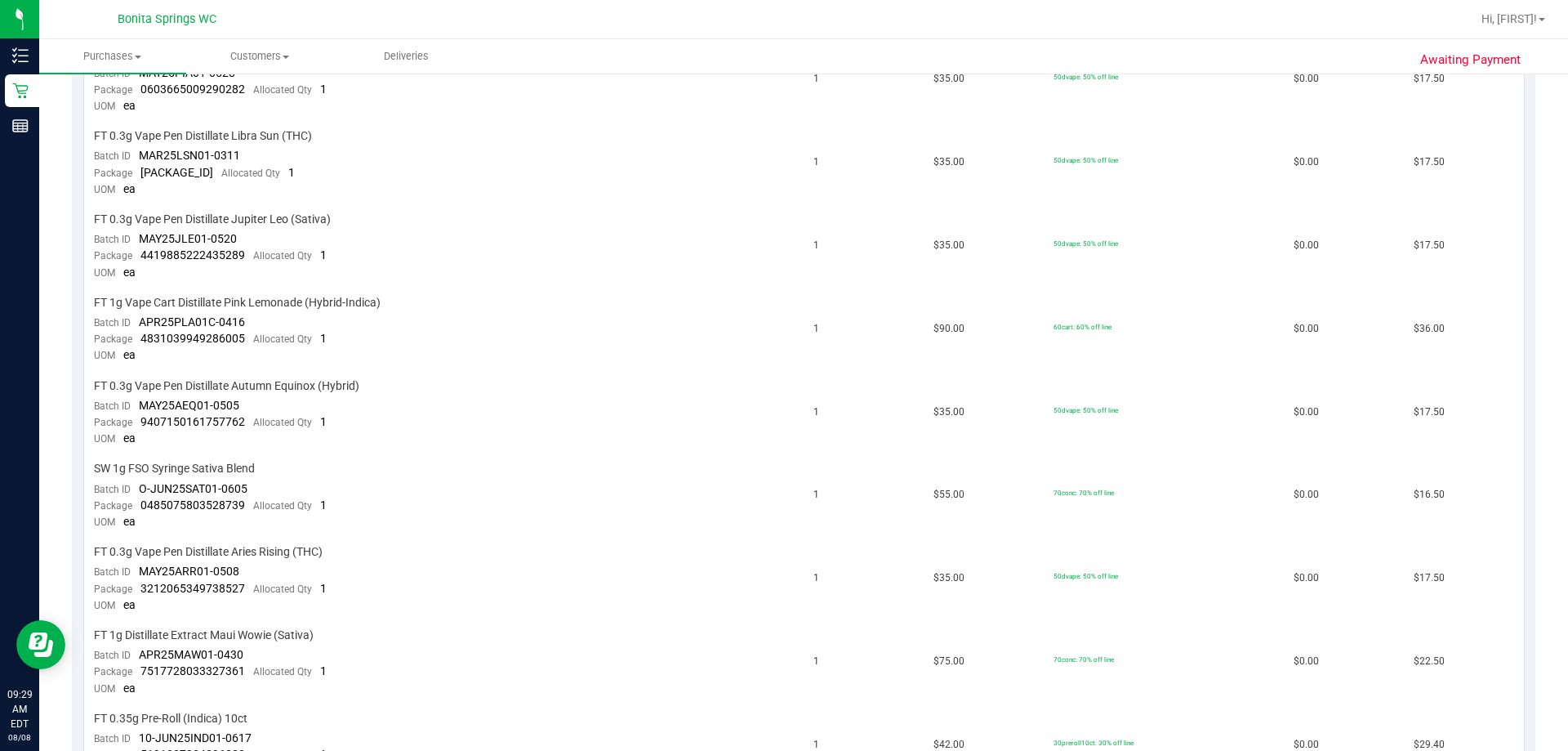 scroll, scrollTop: 0, scrollLeft: 0, axis: both 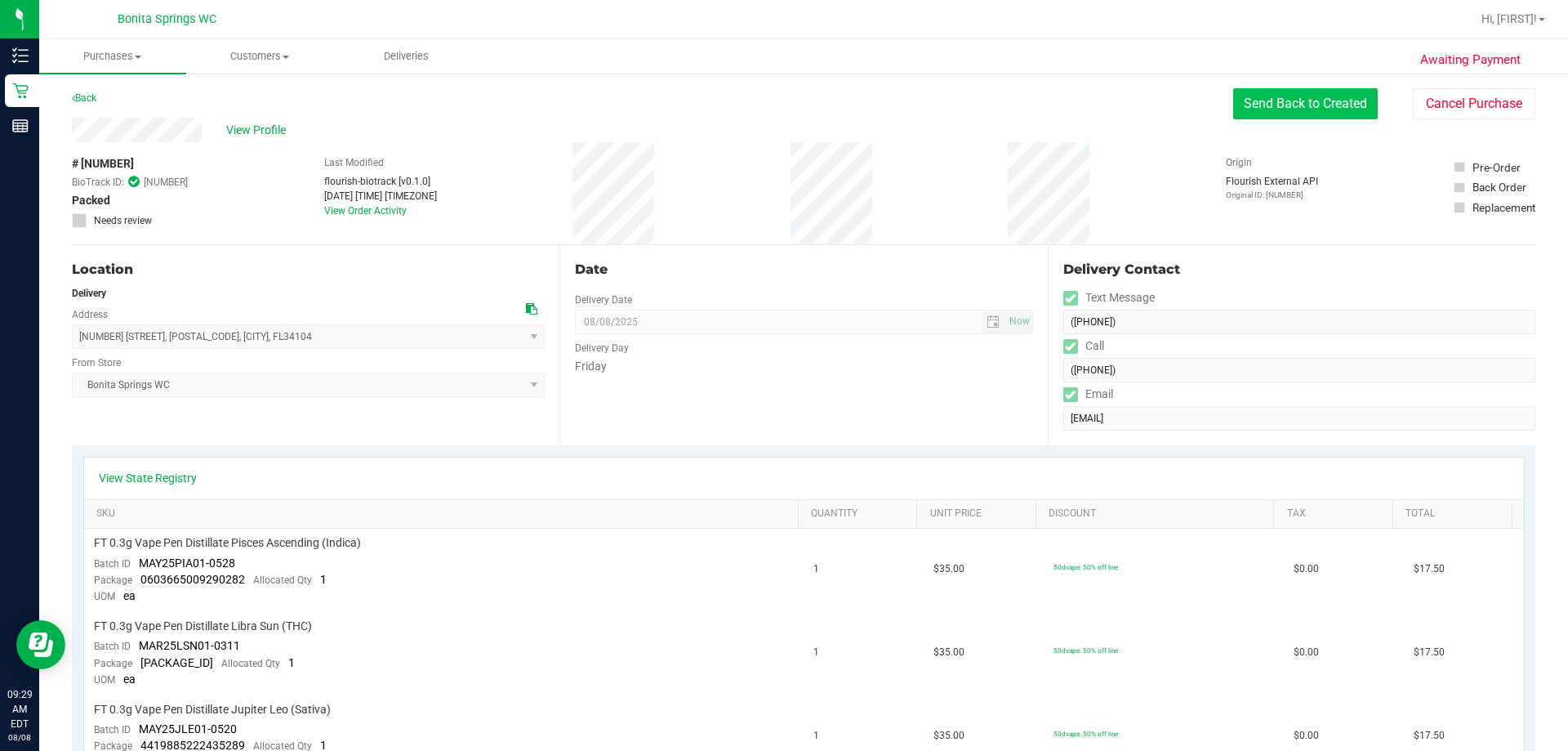click on "Send Back to Created" at bounding box center [1305, 104] 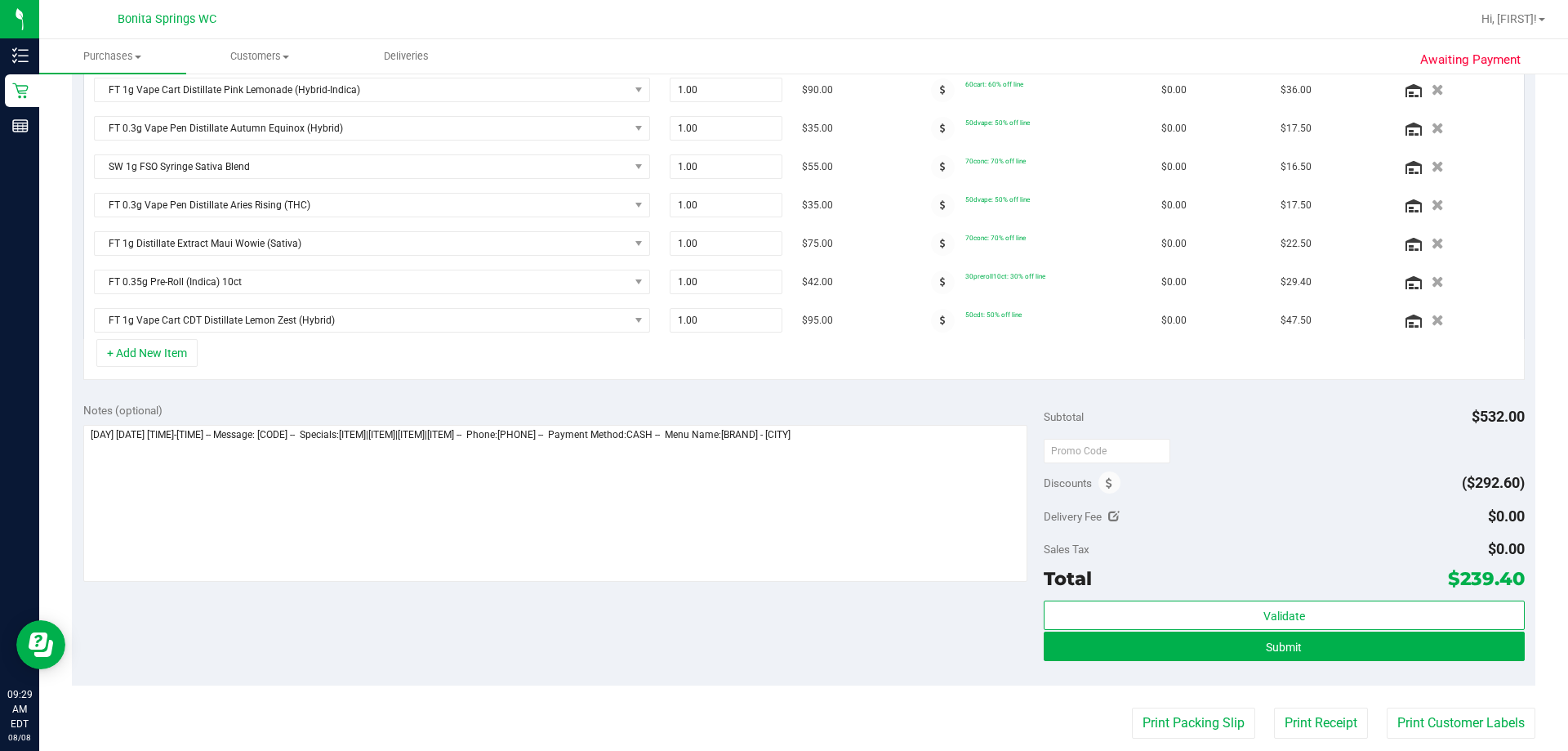 scroll, scrollTop: 572, scrollLeft: 0, axis: vertical 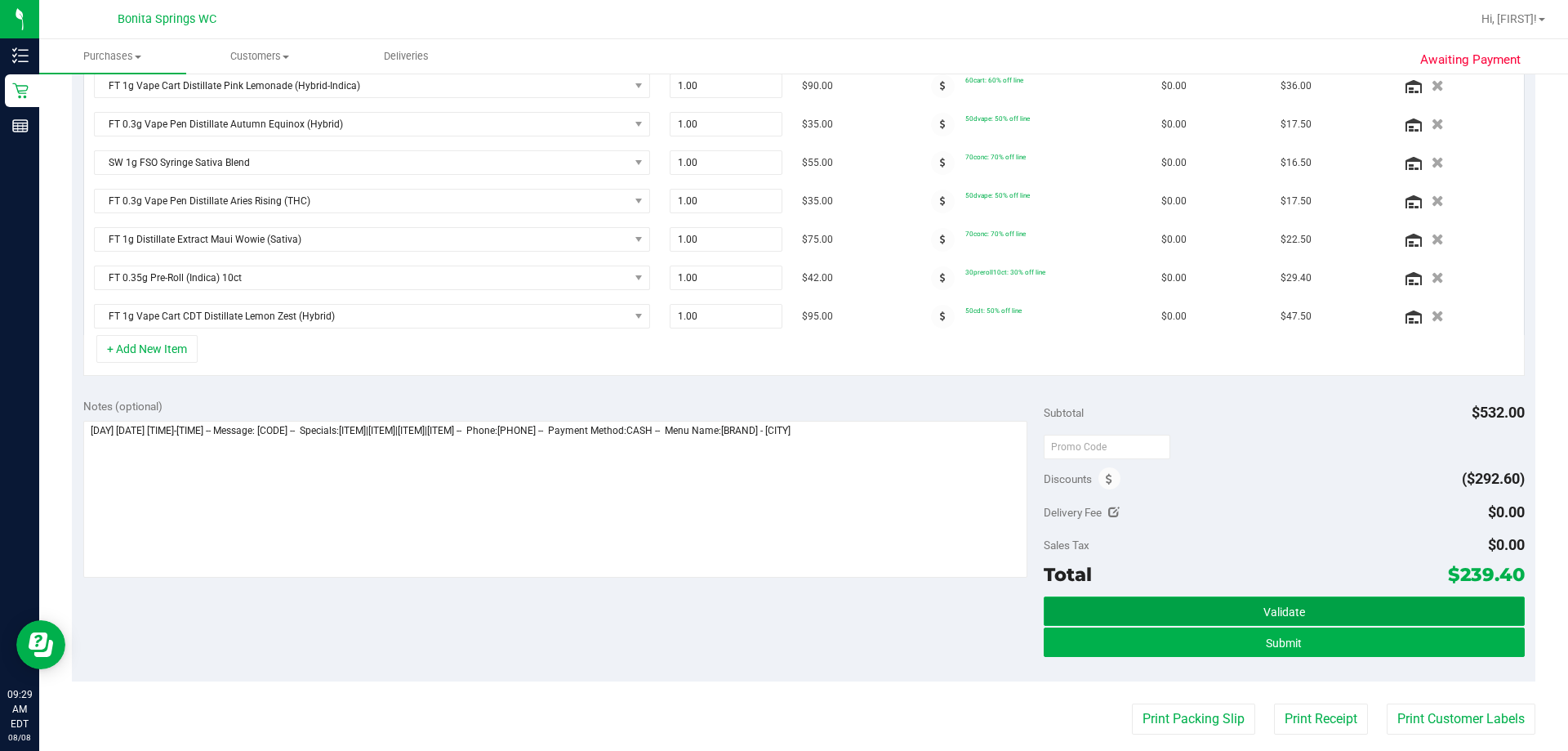 click on "Validate" at bounding box center [1284, 611] 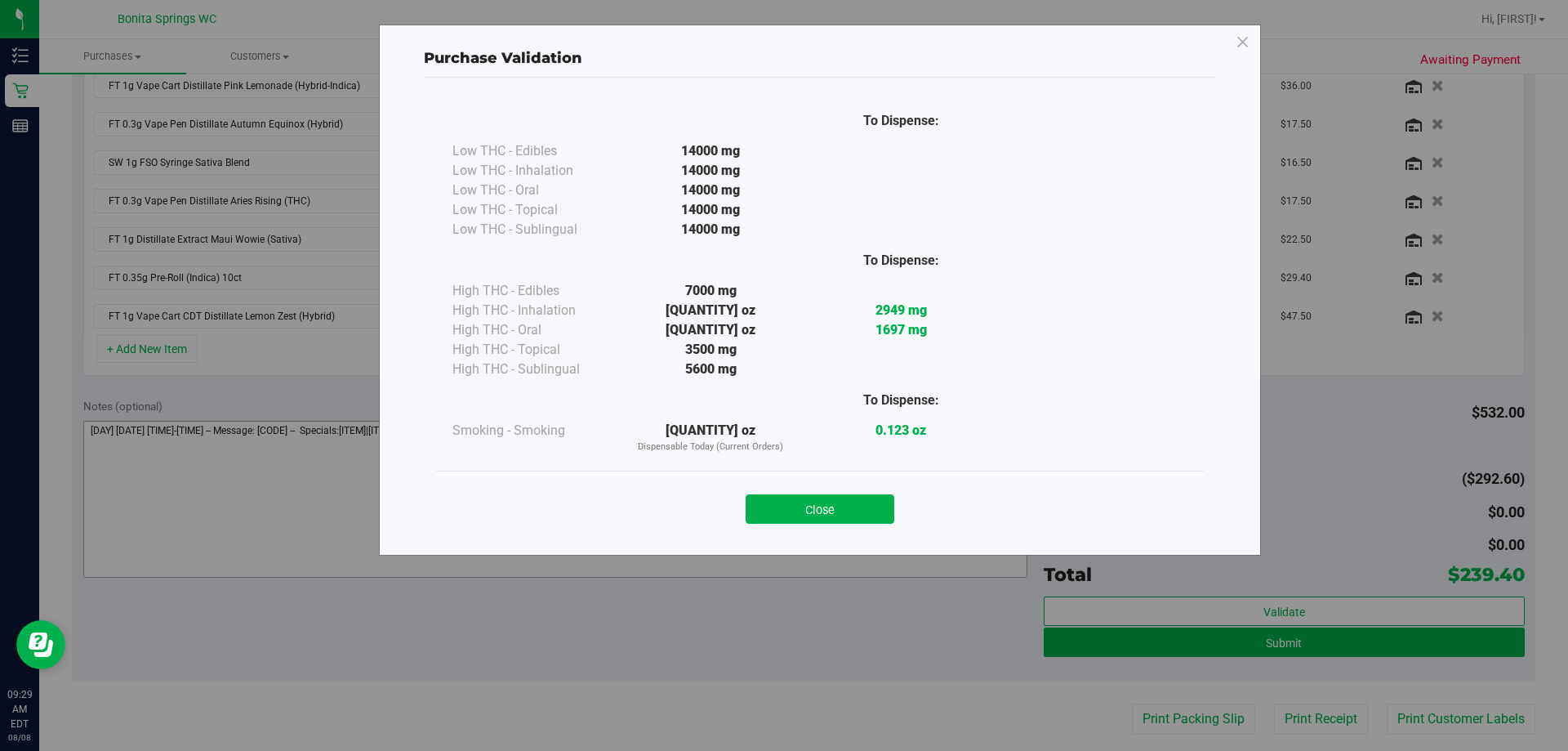 click on "Close" at bounding box center (820, 509) 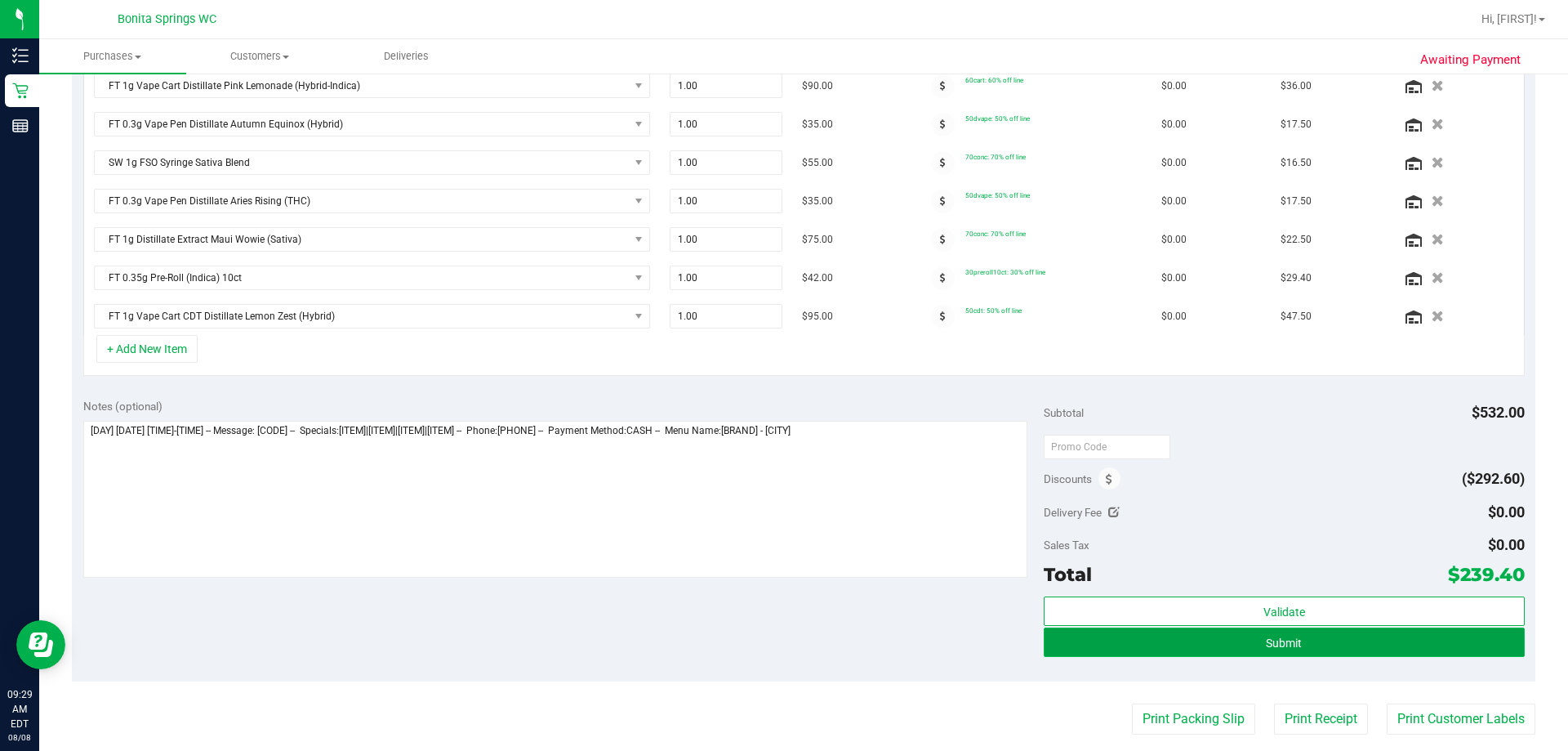 click on "Submit" at bounding box center [1284, 642] 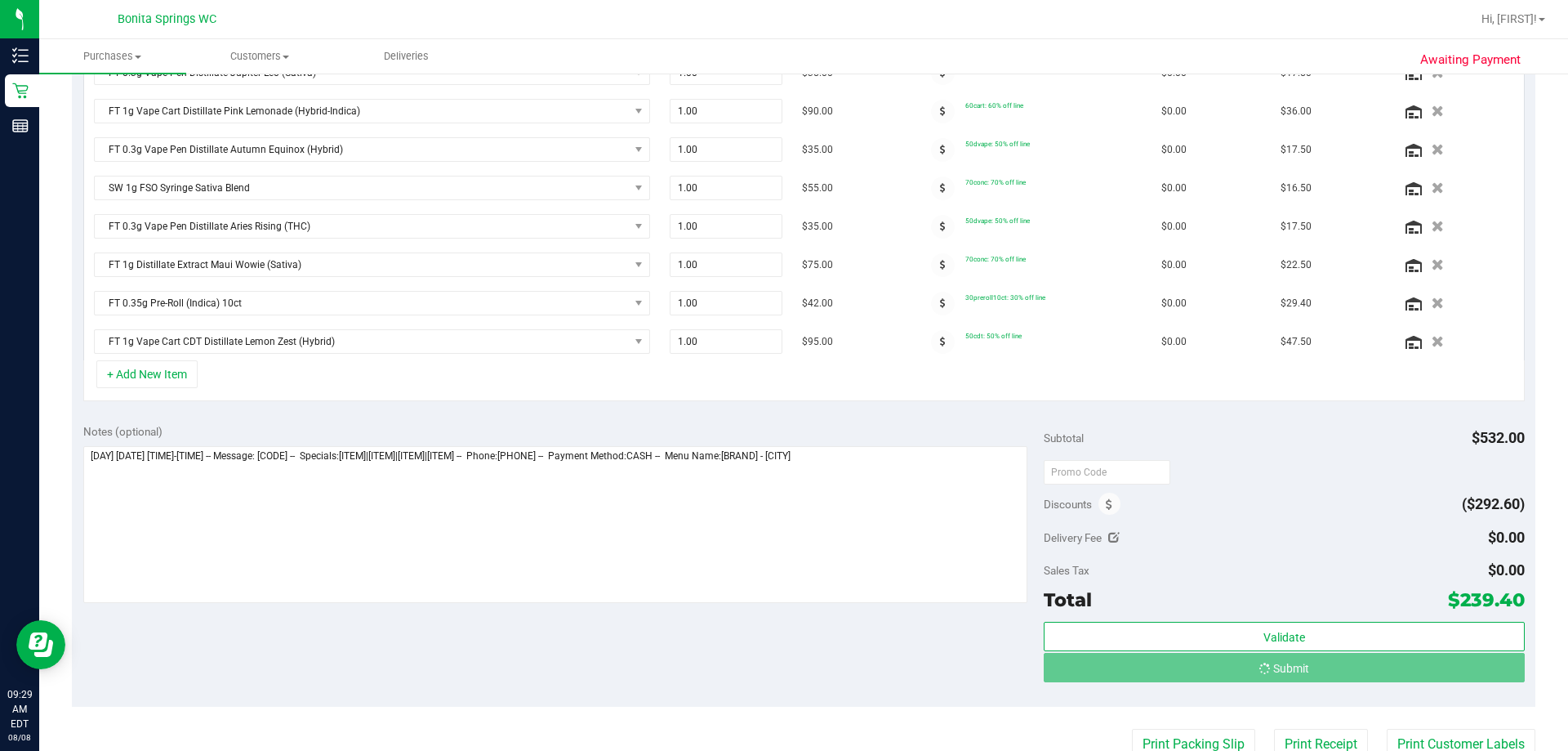 scroll, scrollTop: 521, scrollLeft: 0, axis: vertical 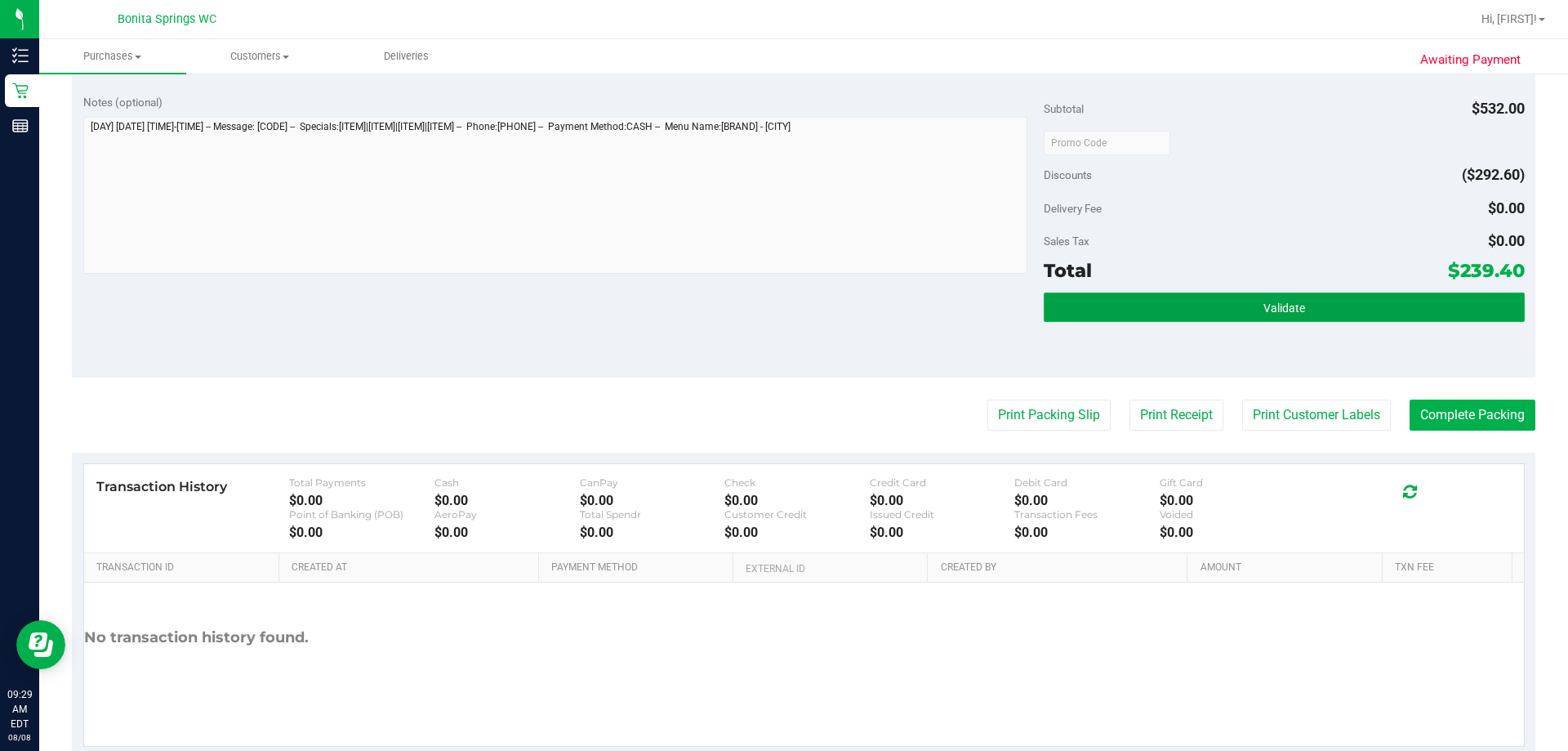 click on "Validate" at bounding box center (1284, 307) 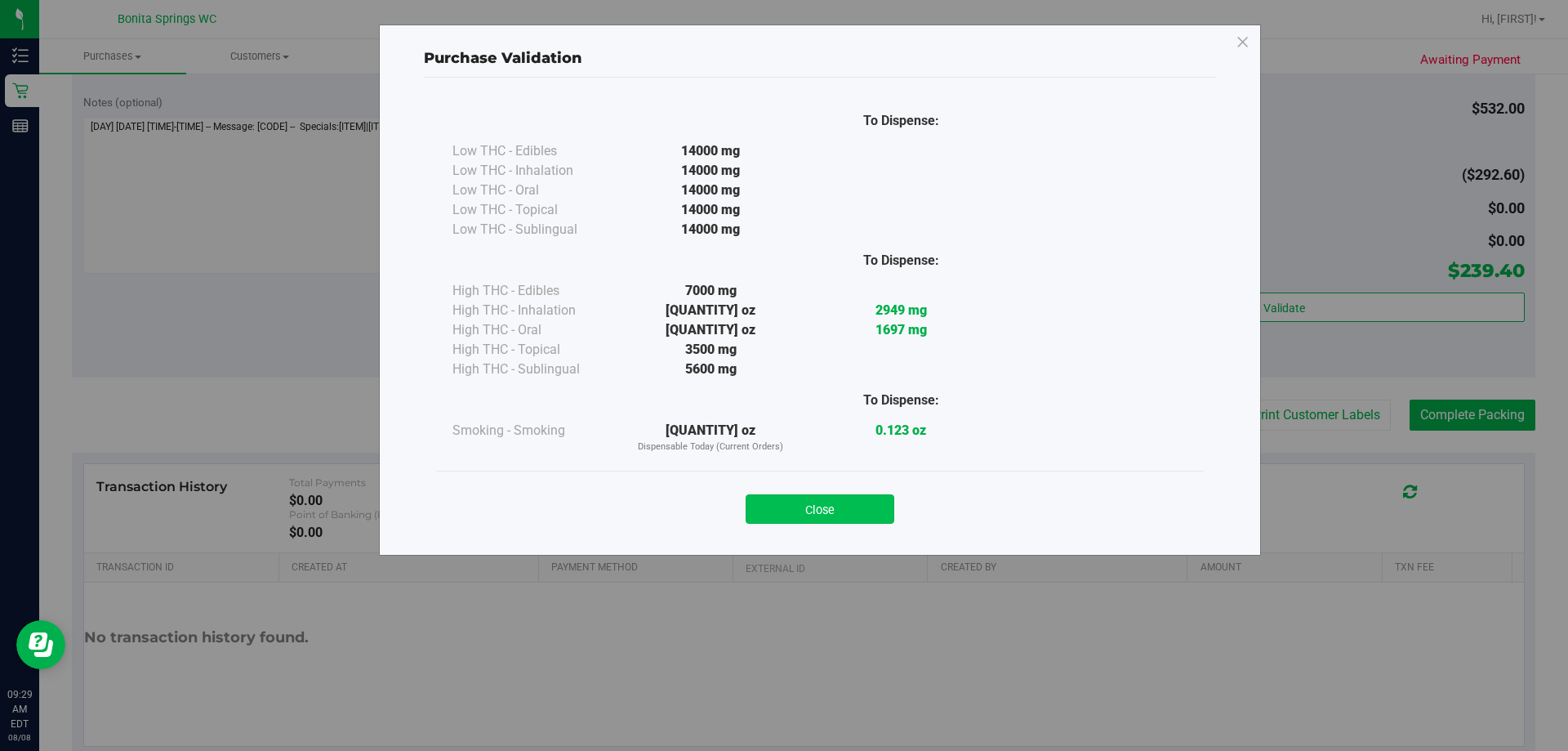 click on "Close" at bounding box center [820, 509] 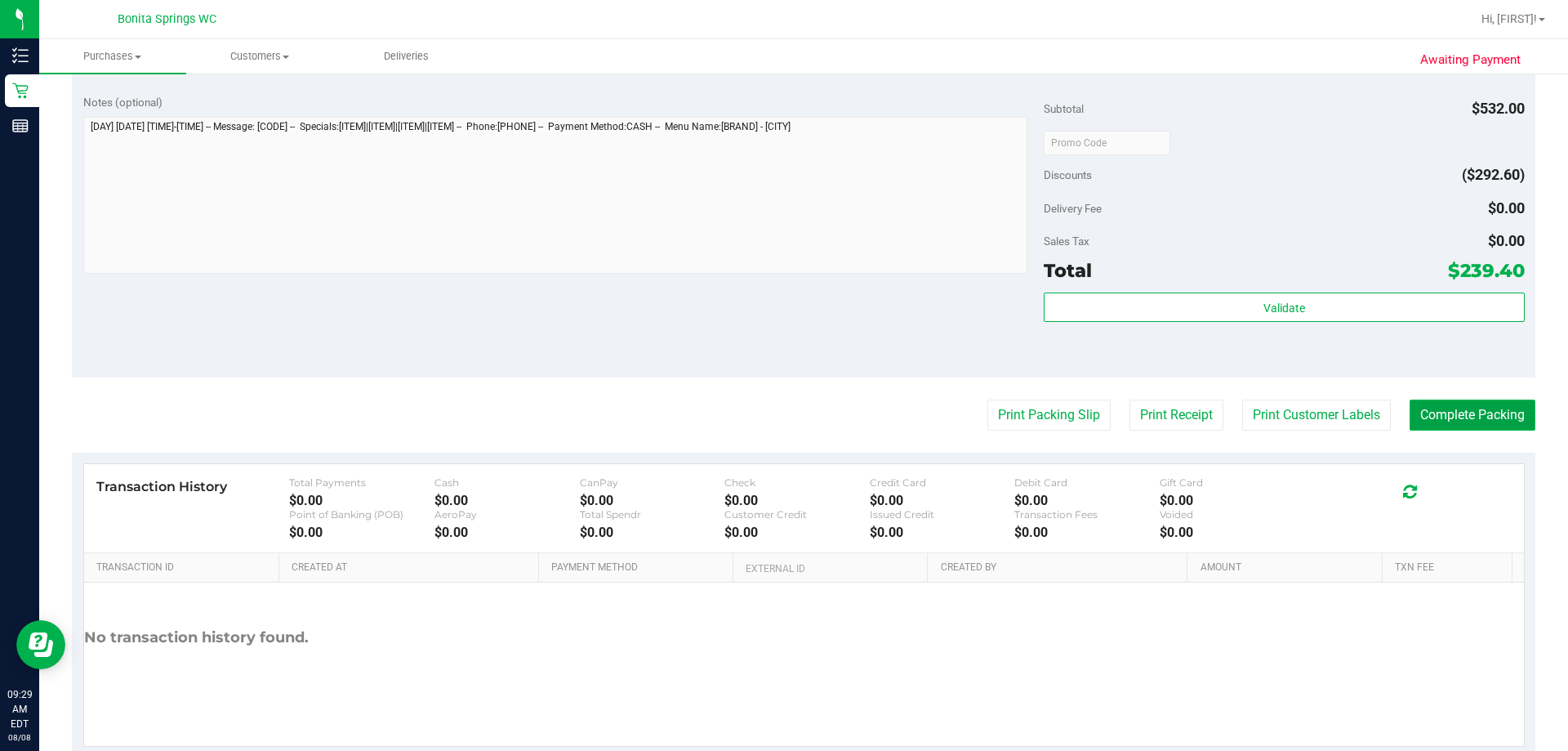 click on "Complete Packing" at bounding box center (1472, 415) 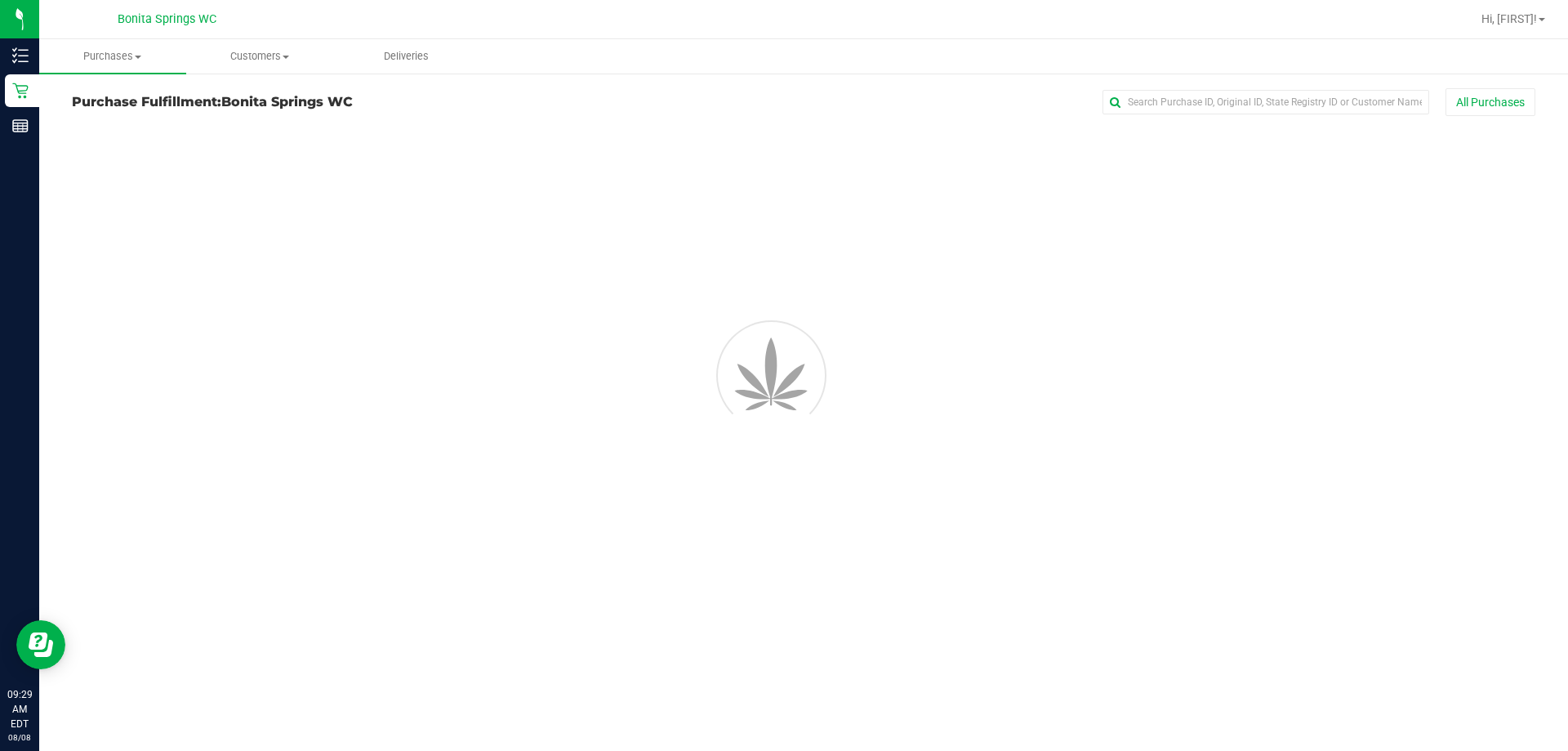 scroll, scrollTop: 0, scrollLeft: 0, axis: both 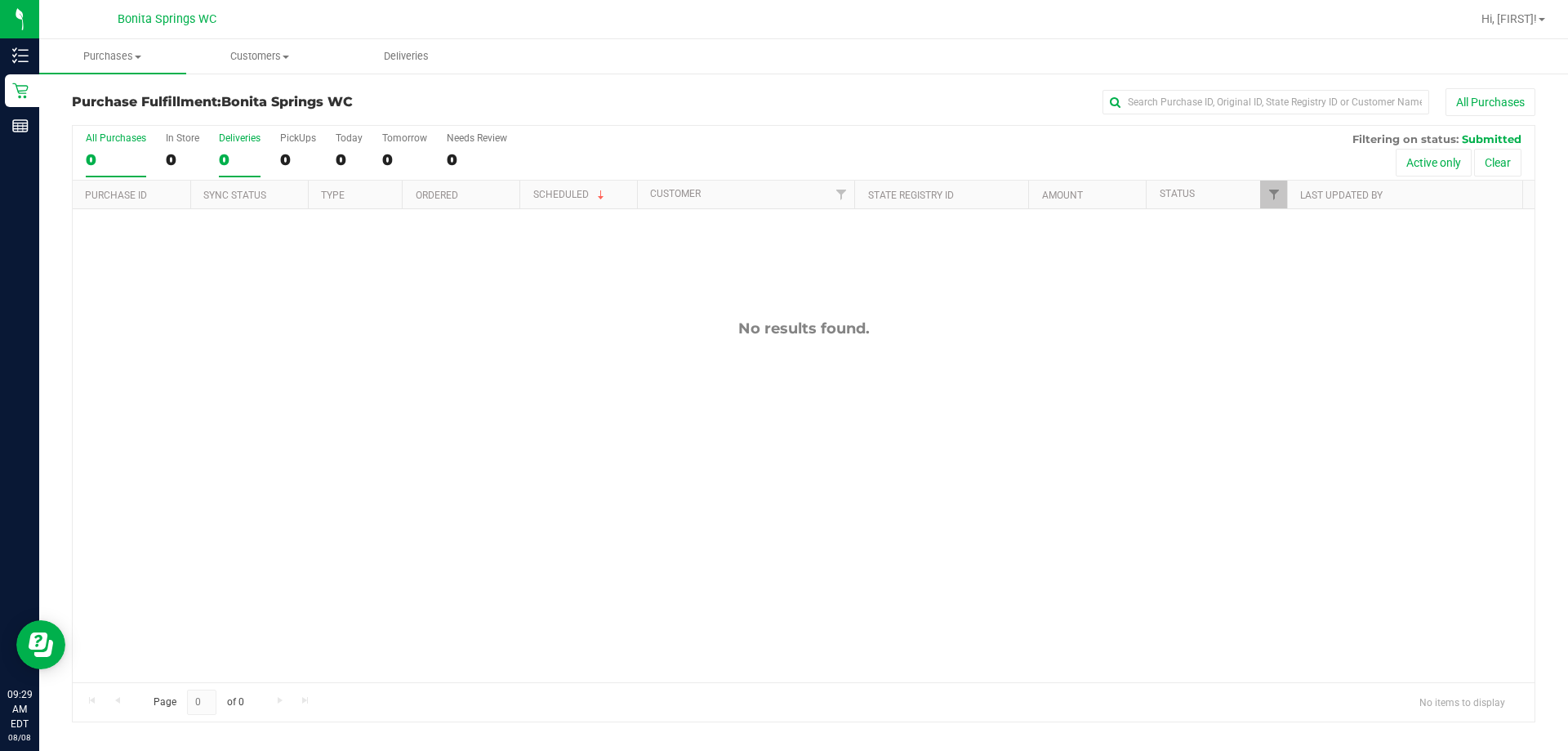 click on "Deliveries" at bounding box center [239, 138] 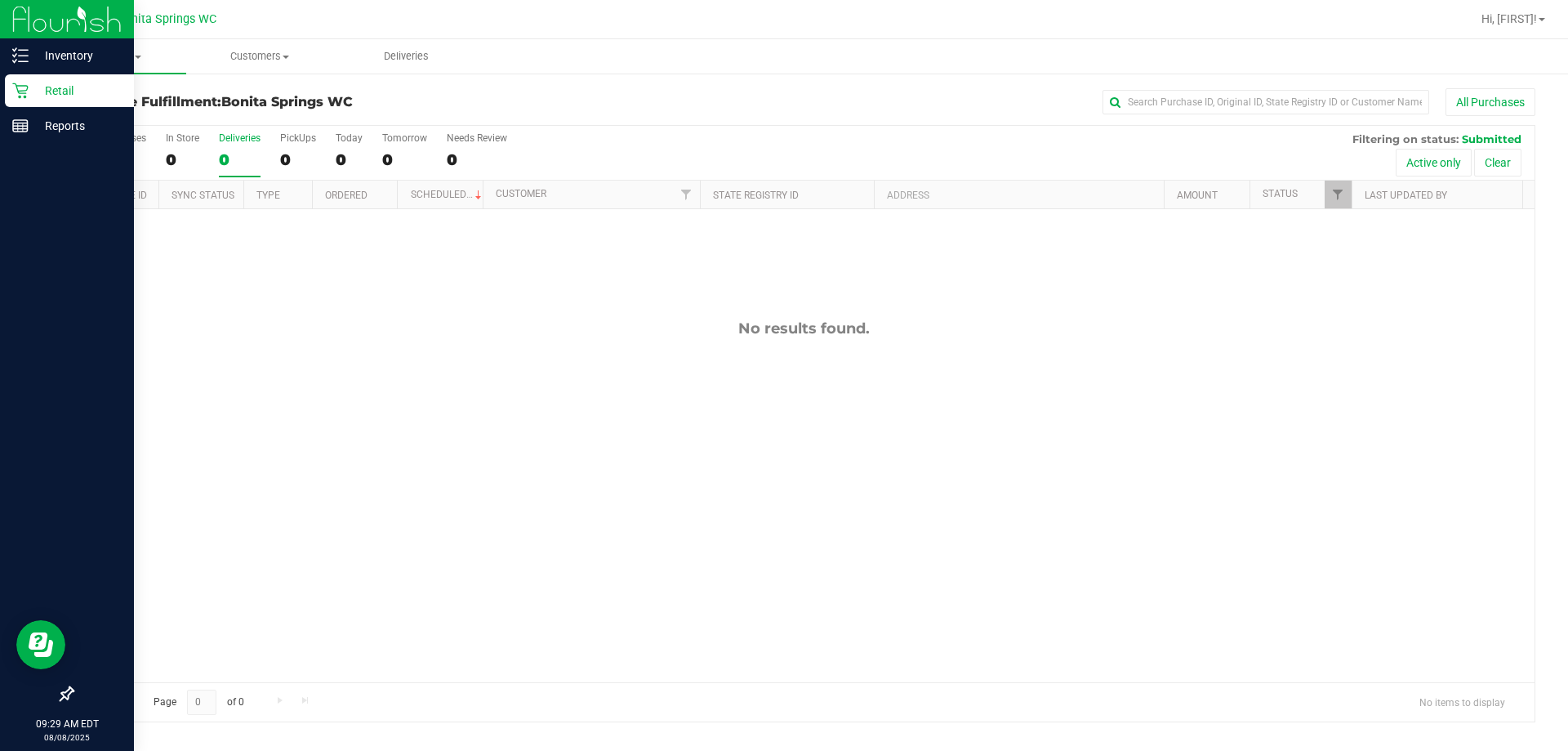 click on "Retail" at bounding box center [78, 91] 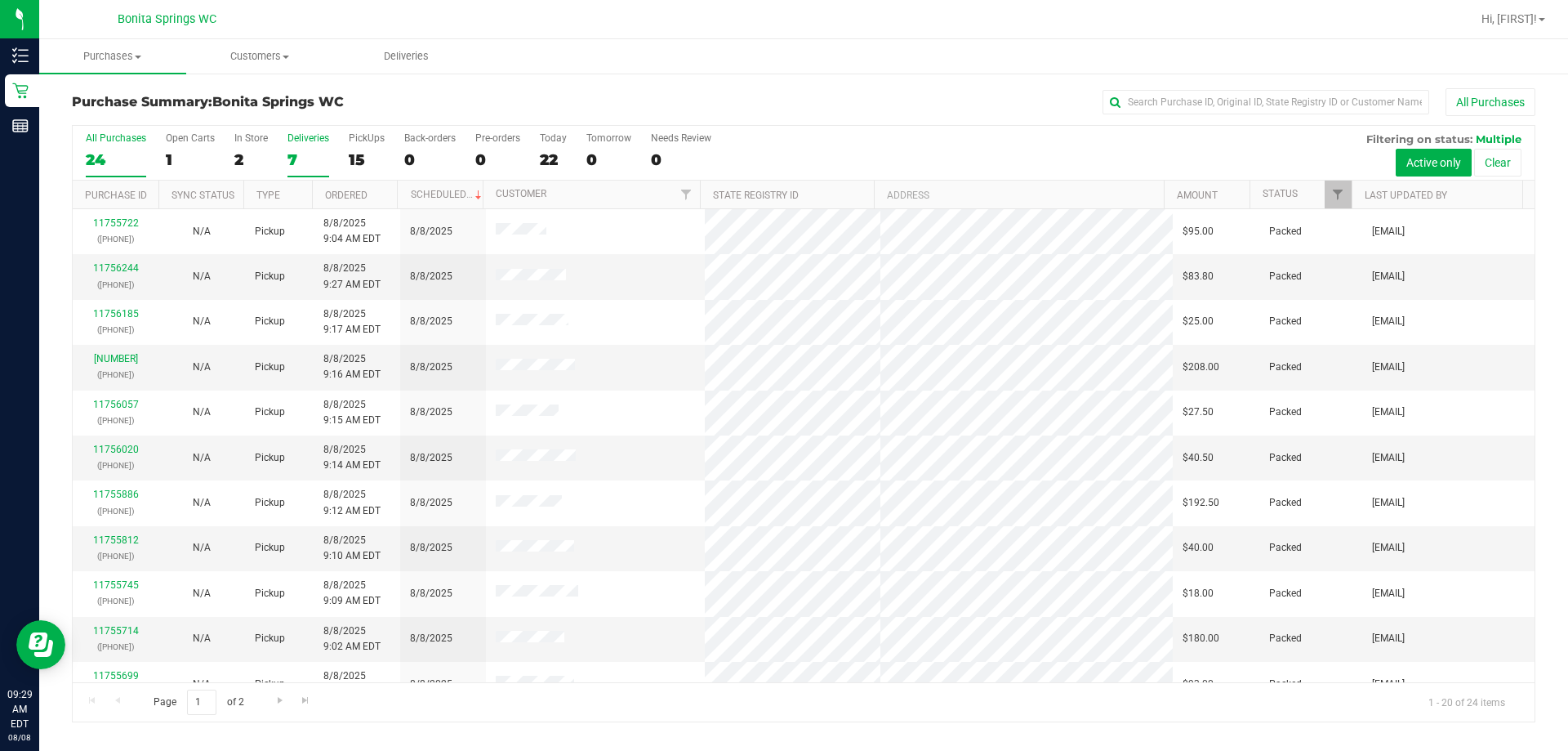 click on "Deliveries" at bounding box center (308, 138) 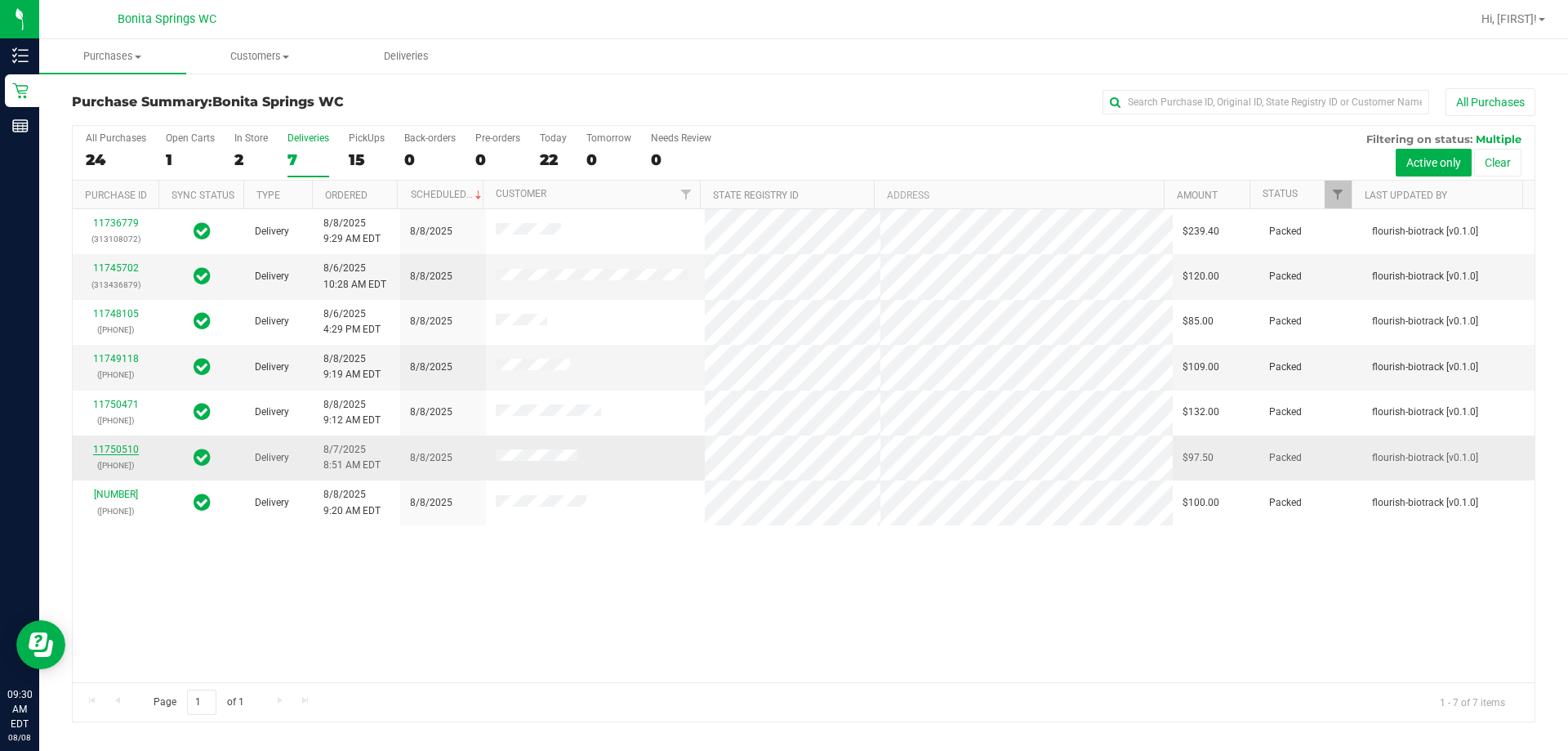 click on "11750510" at bounding box center [116, 449] 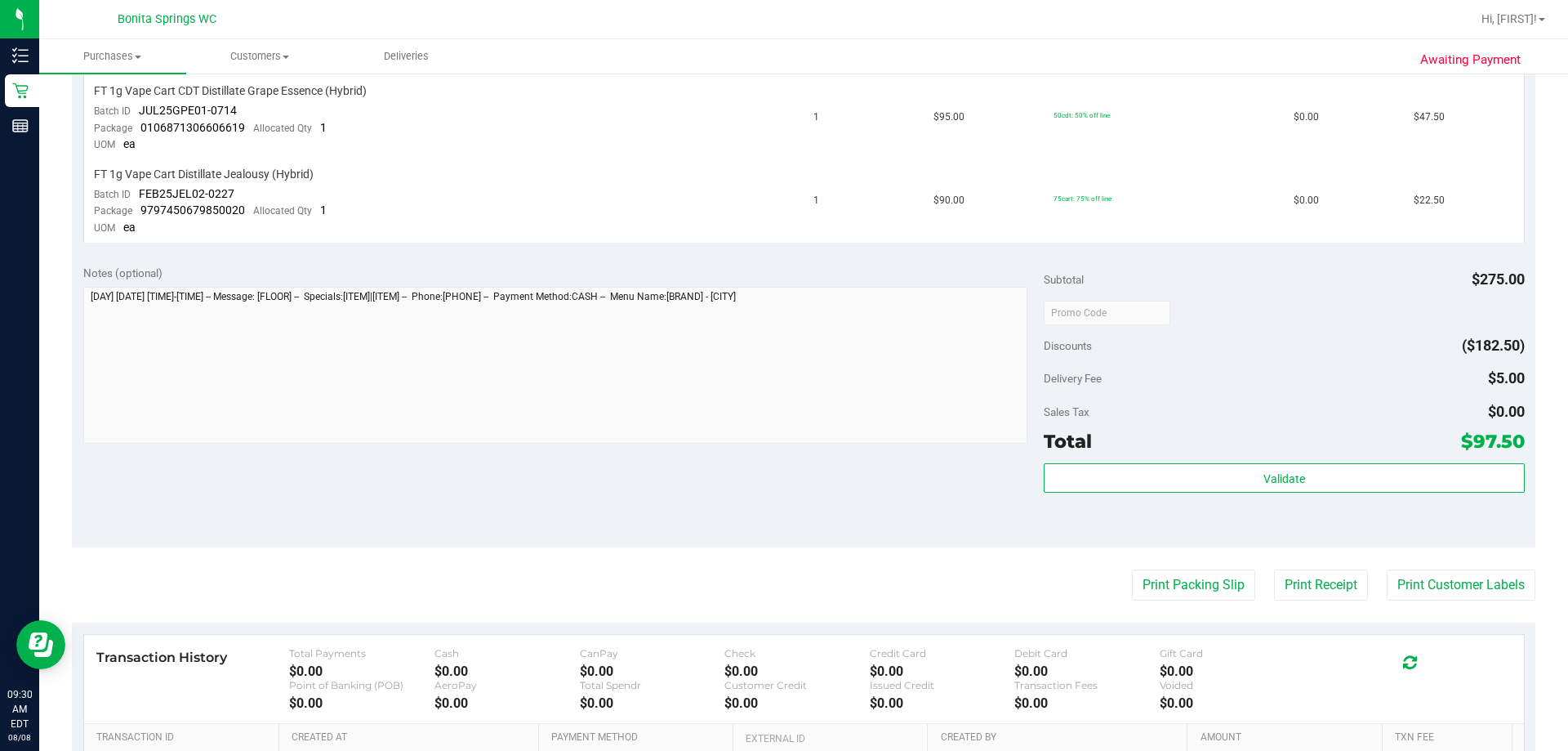scroll, scrollTop: 572, scrollLeft: 0, axis: vertical 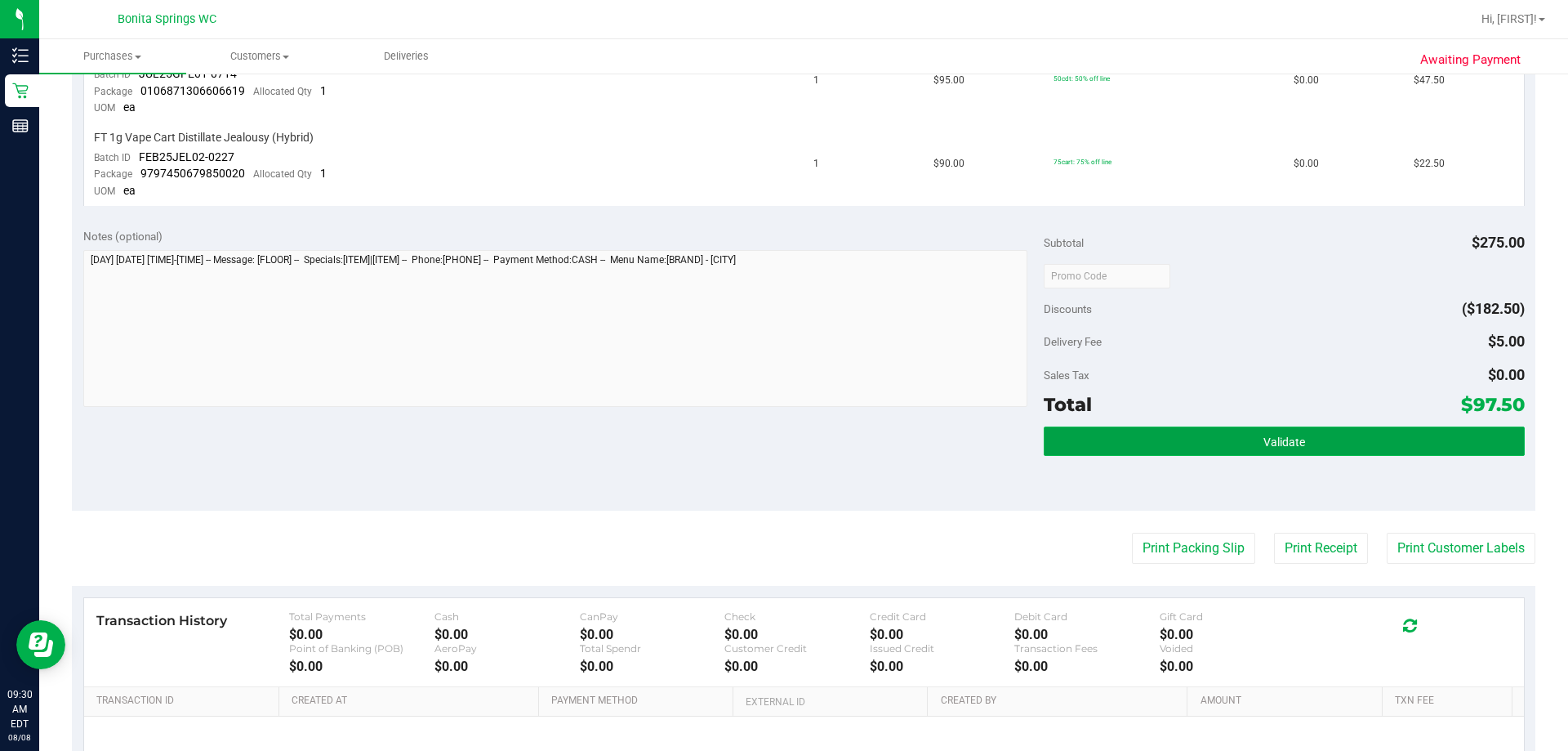 click on "Validate" at bounding box center [1284, 441] 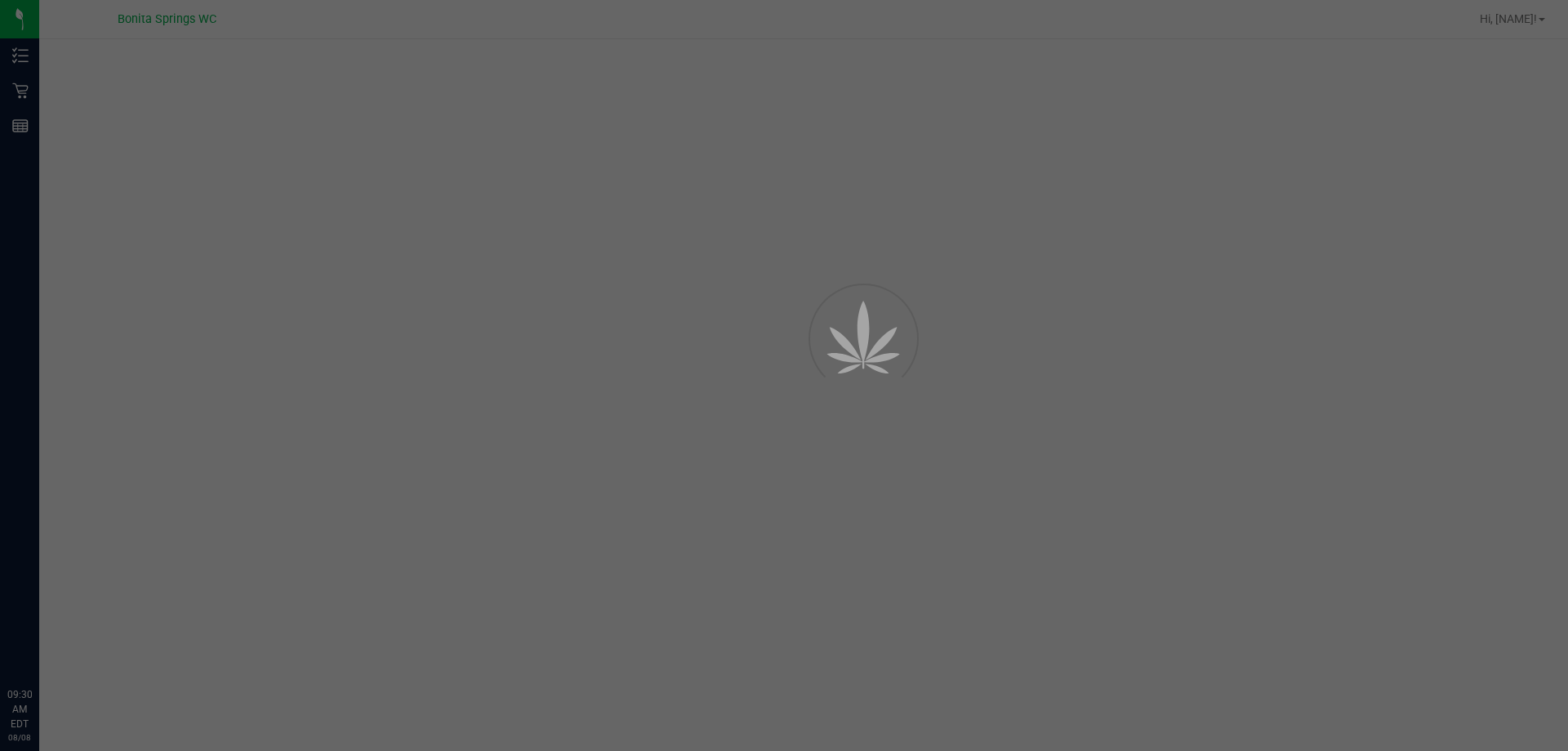 scroll, scrollTop: 0, scrollLeft: 0, axis: both 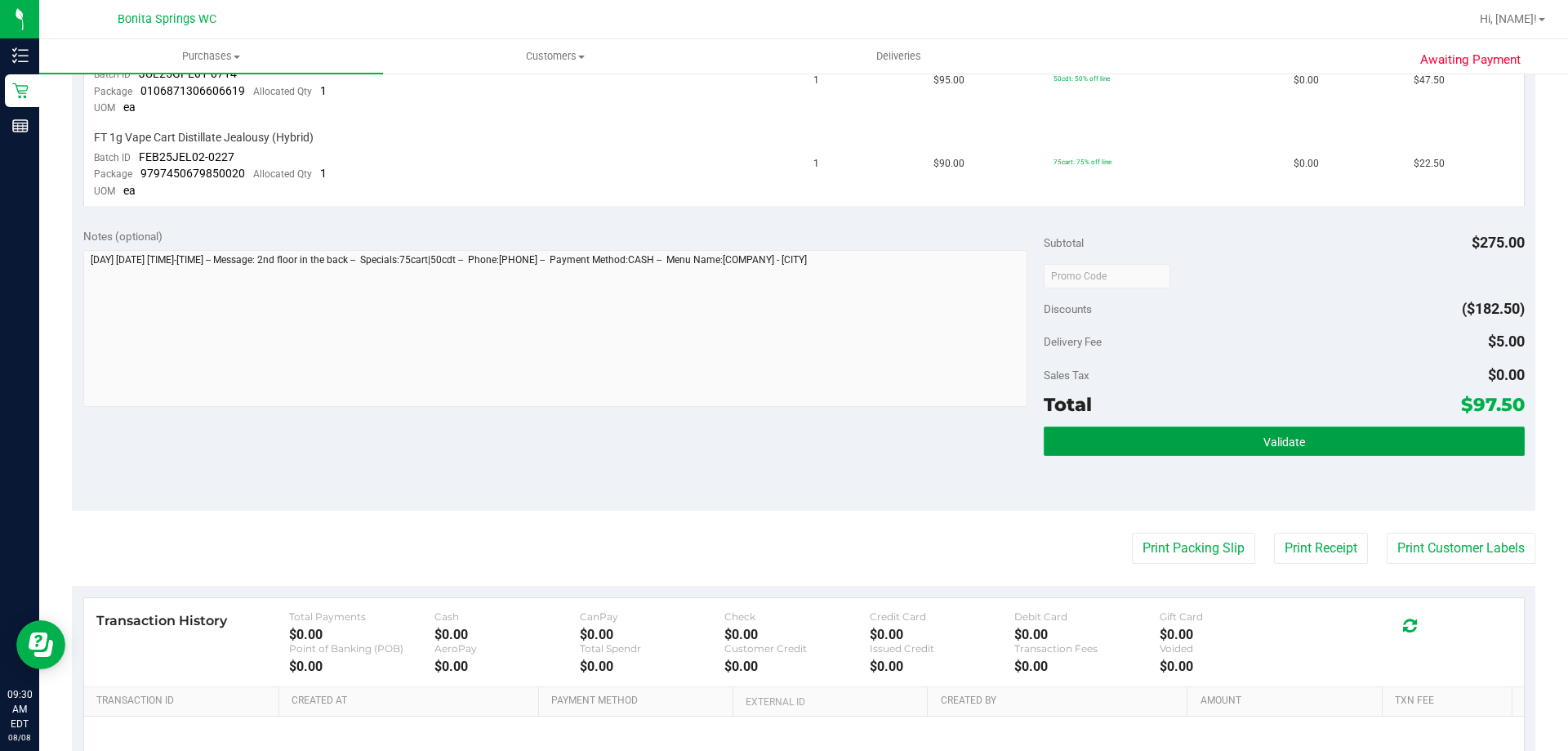 click on "Validate" at bounding box center (1284, 441) 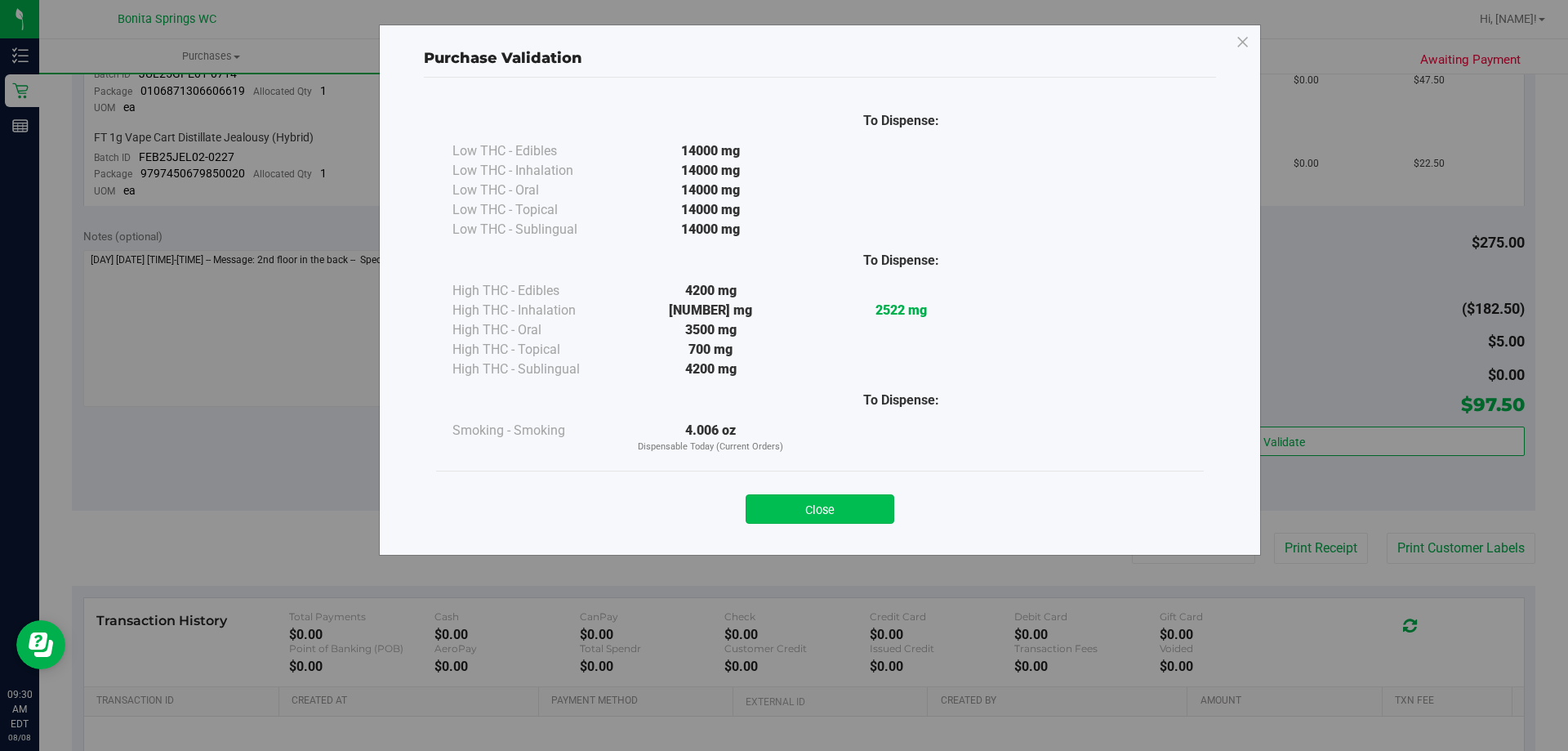 click on "Close" at bounding box center [820, 509] 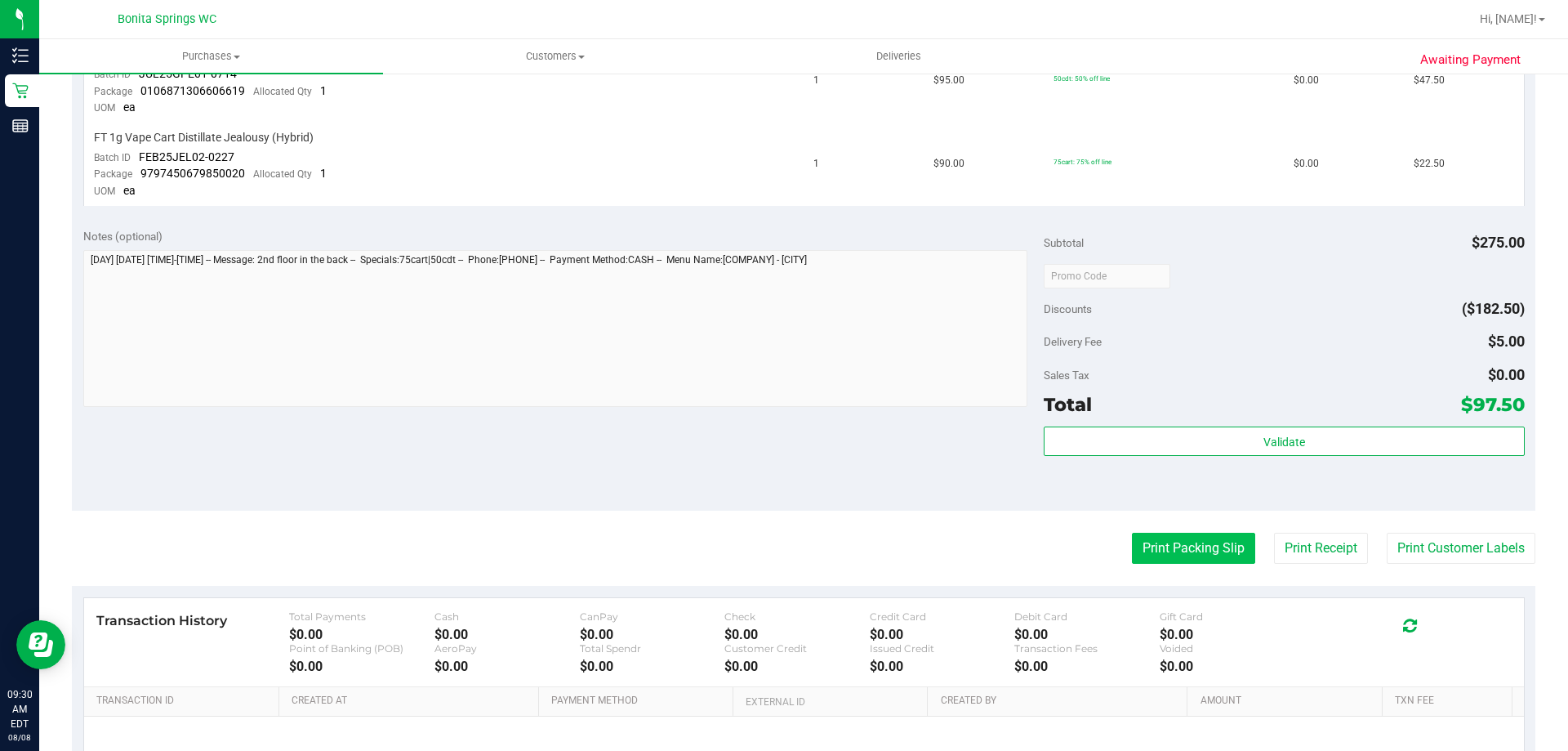 click on "Print Packing Slip" at bounding box center (1193, 548) 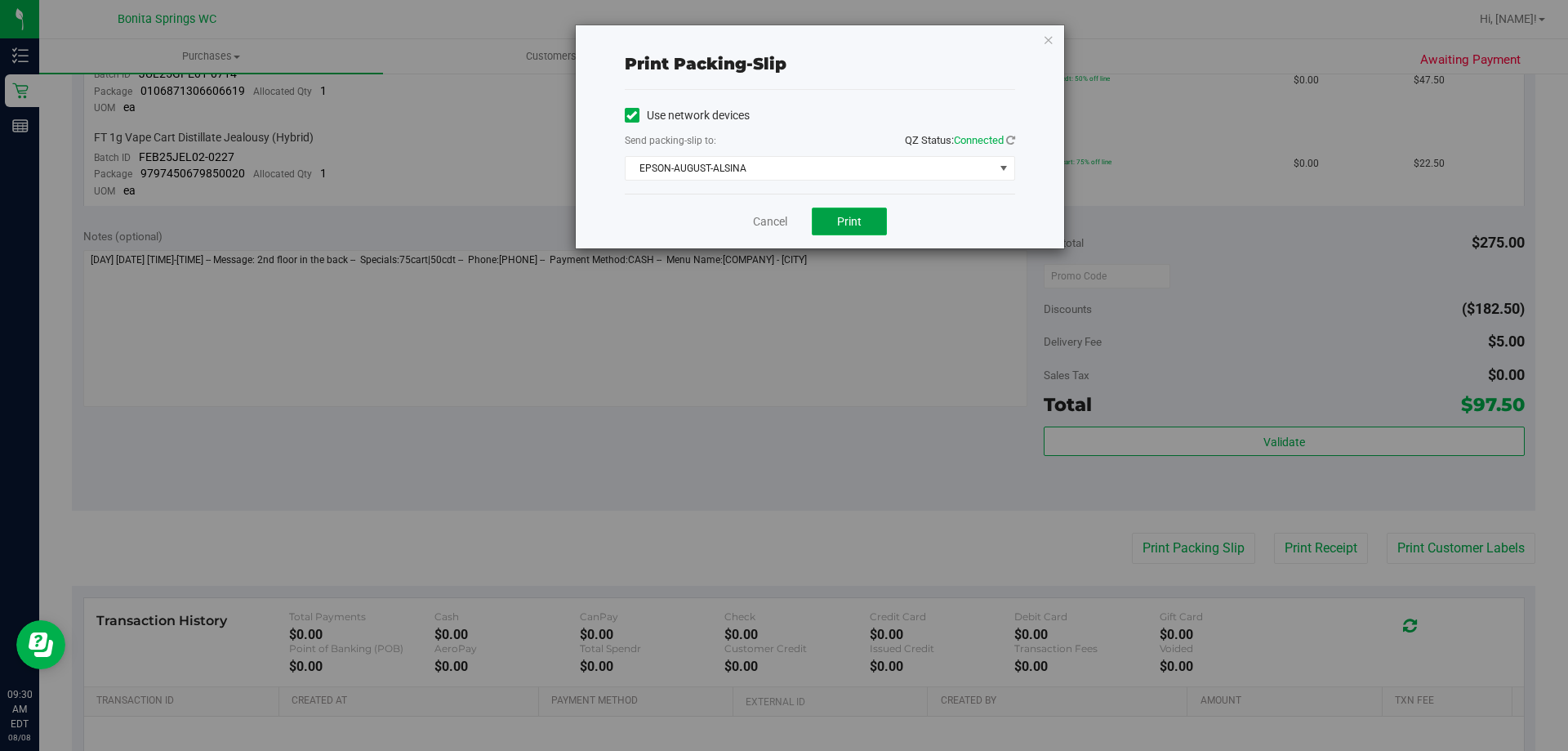 click on "Print" at bounding box center (849, 221) 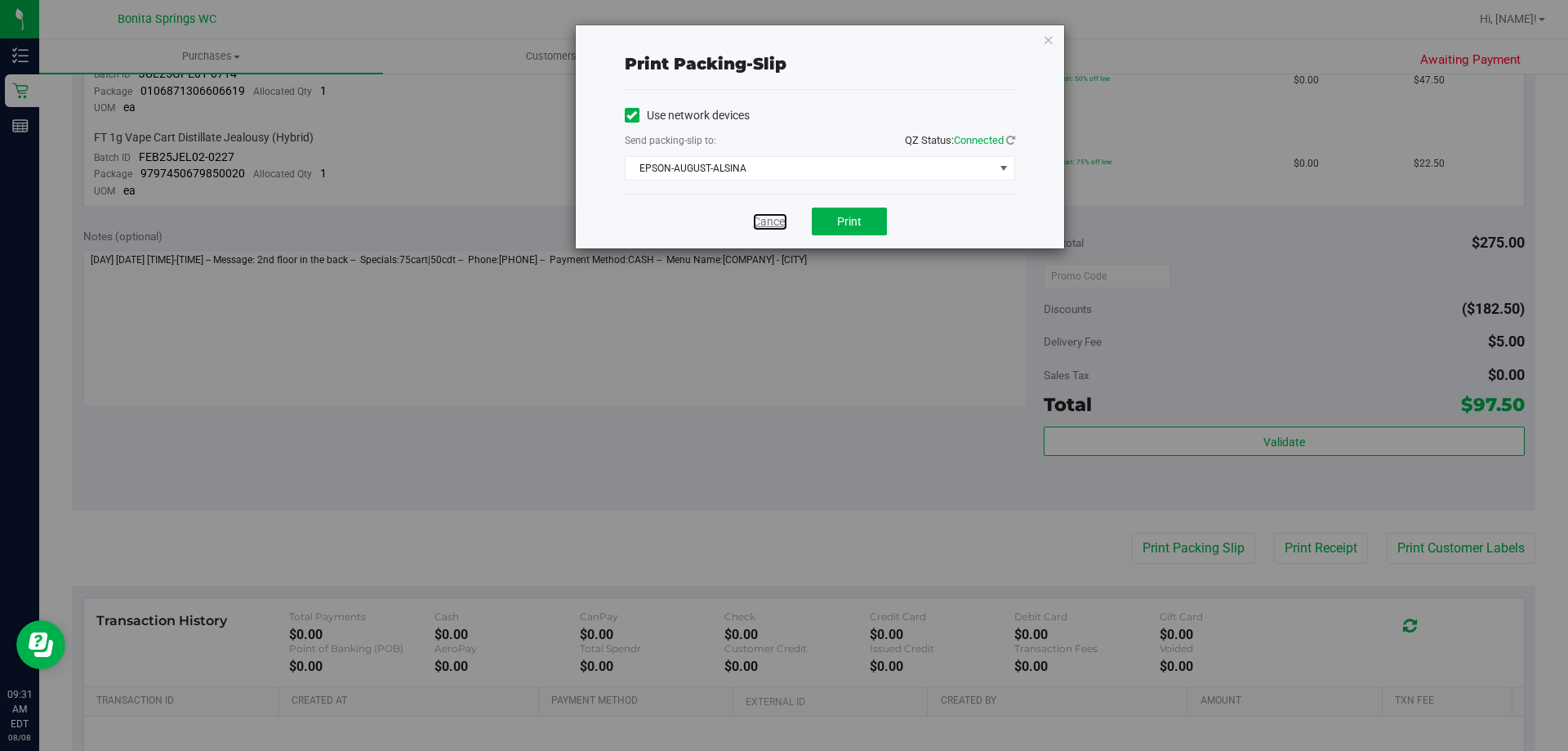 click on "Cancel" at bounding box center [770, 221] 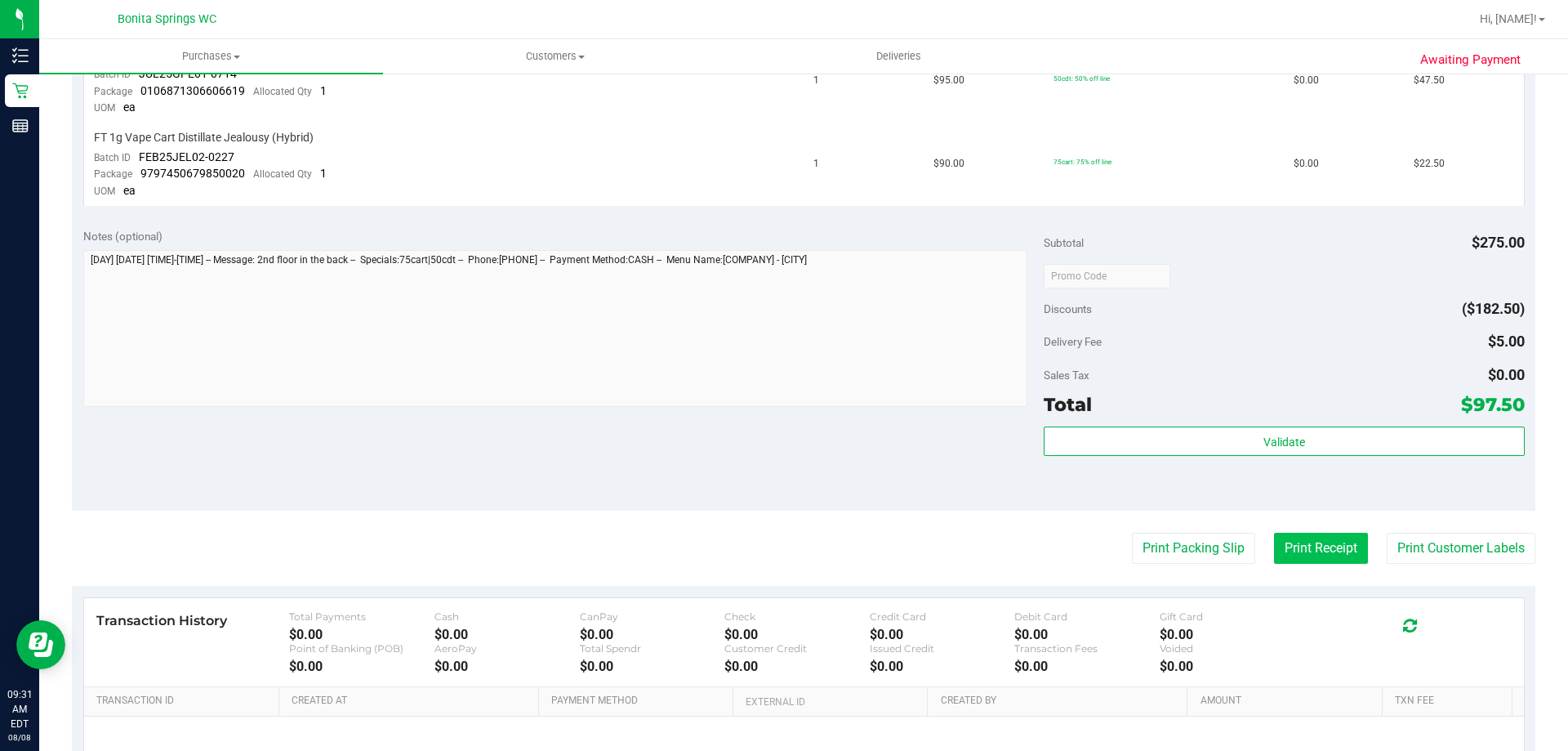 click on "Print Receipt" at bounding box center (1321, 548) 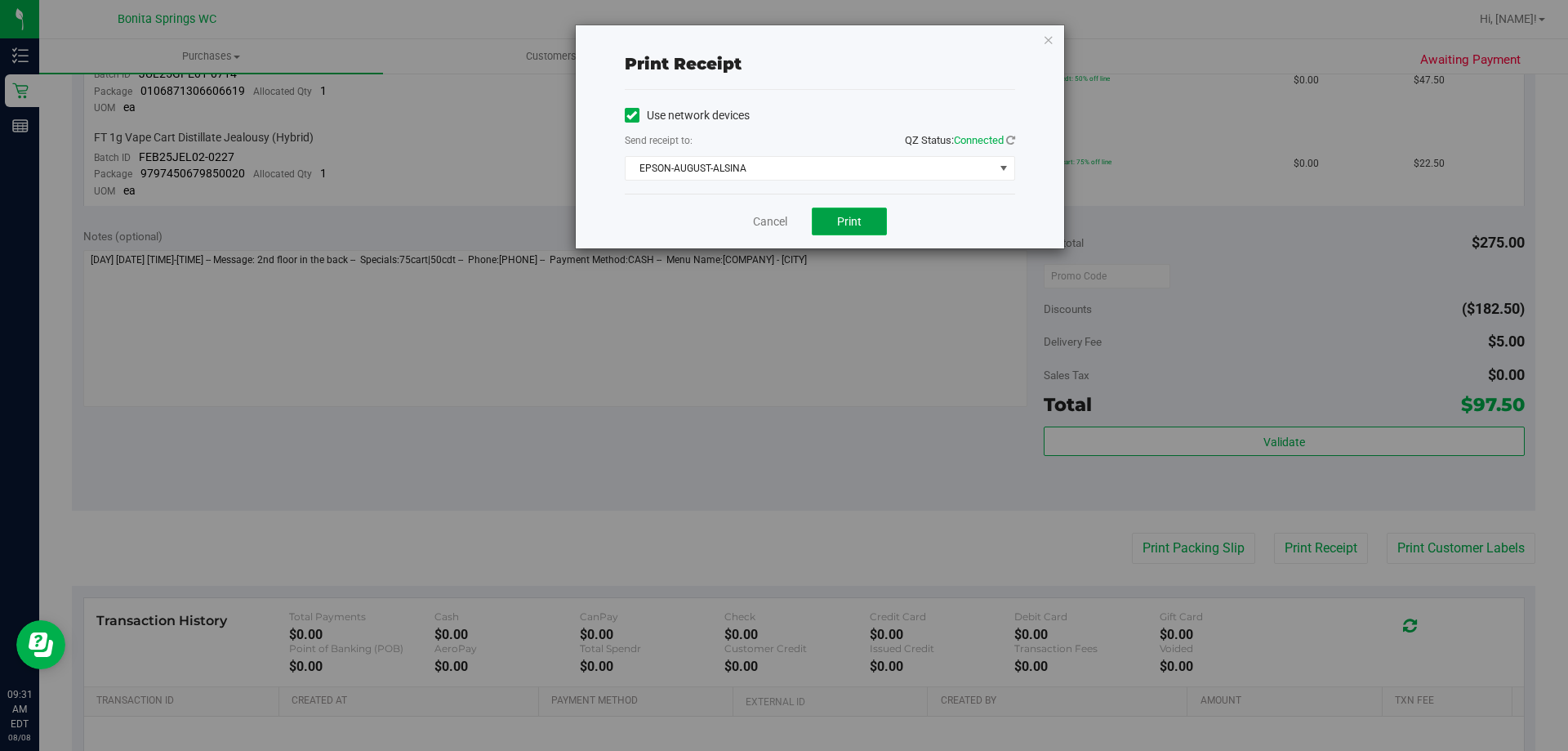click on "Print" at bounding box center (849, 221) 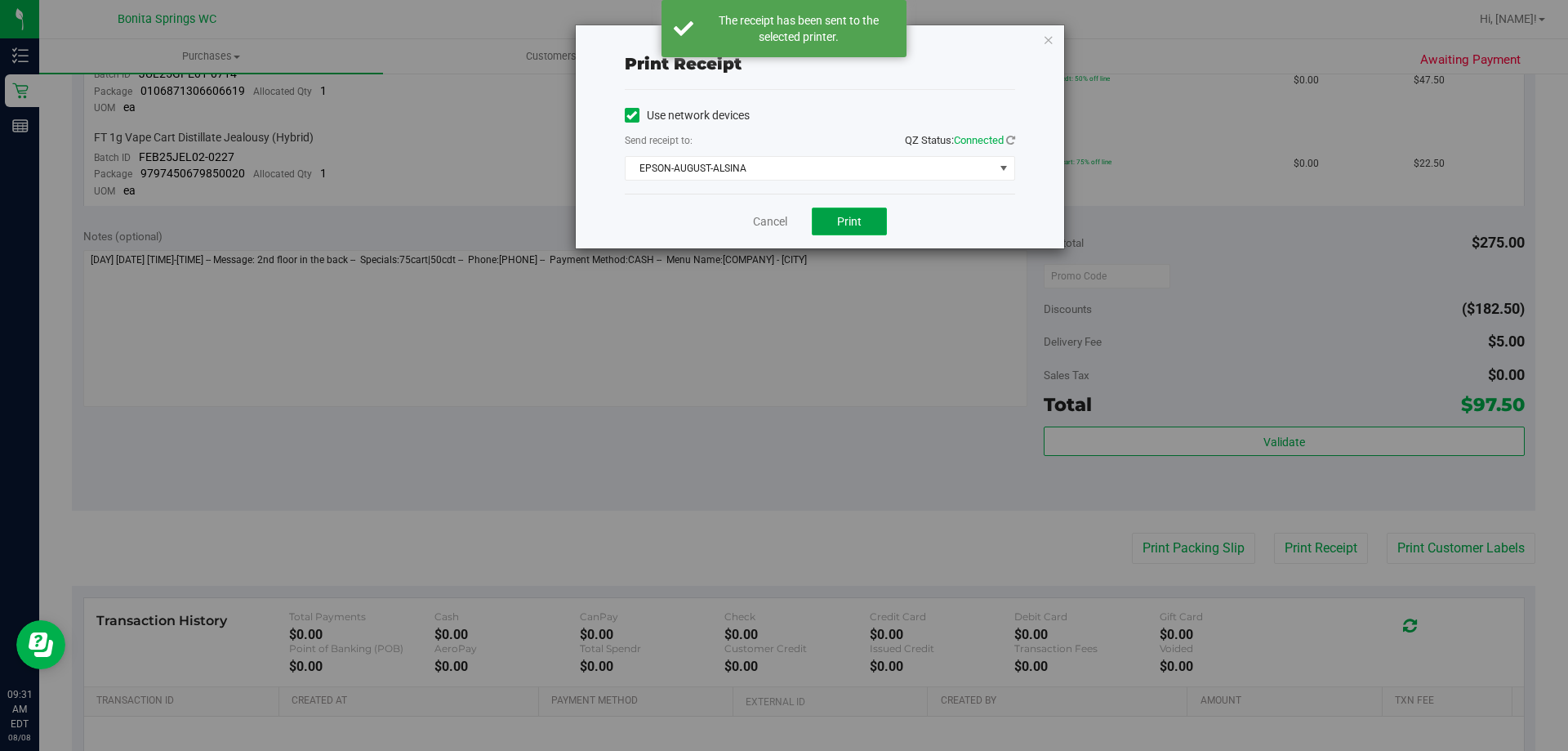 click on "Print" at bounding box center [849, 221] 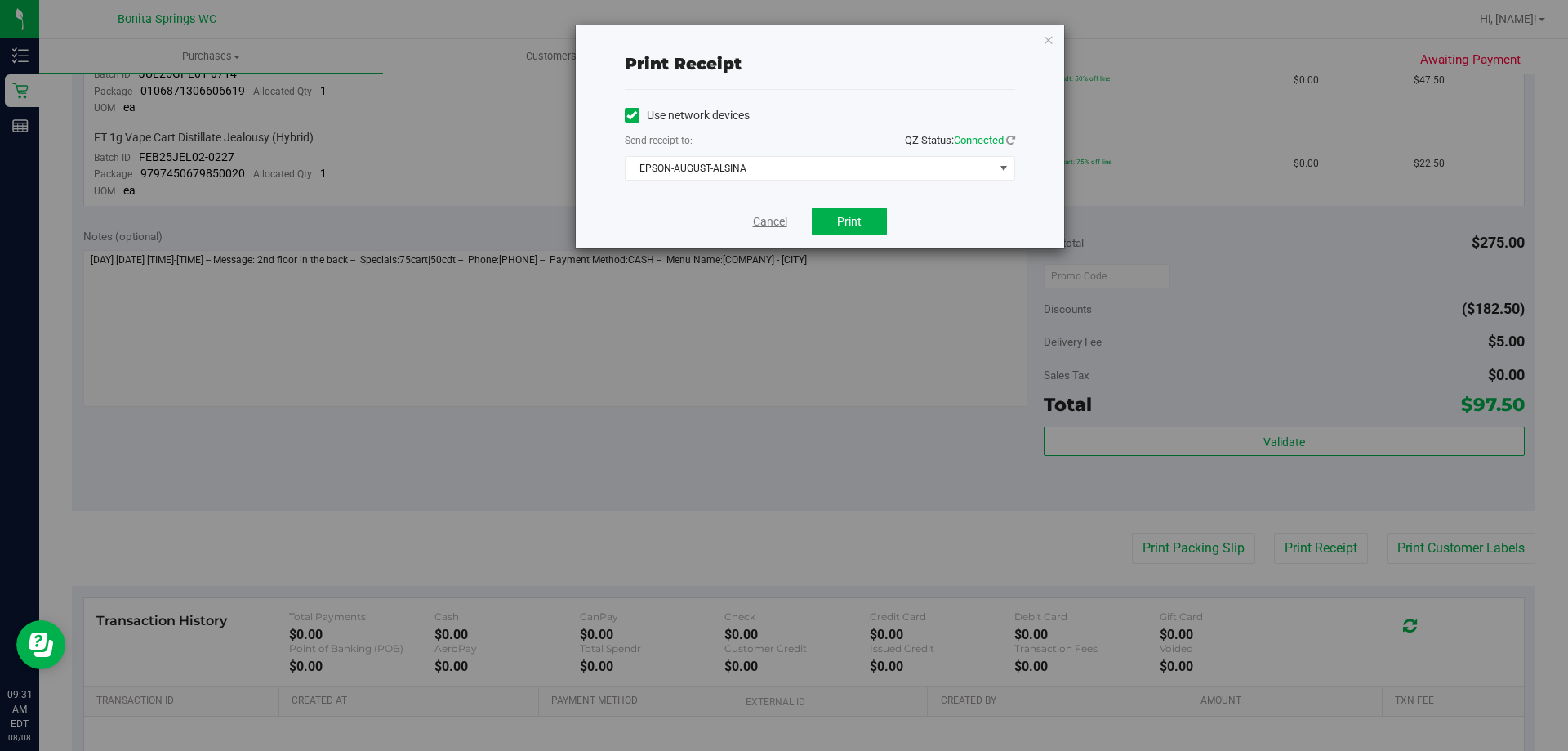 click on "Cancel" at bounding box center [770, 221] 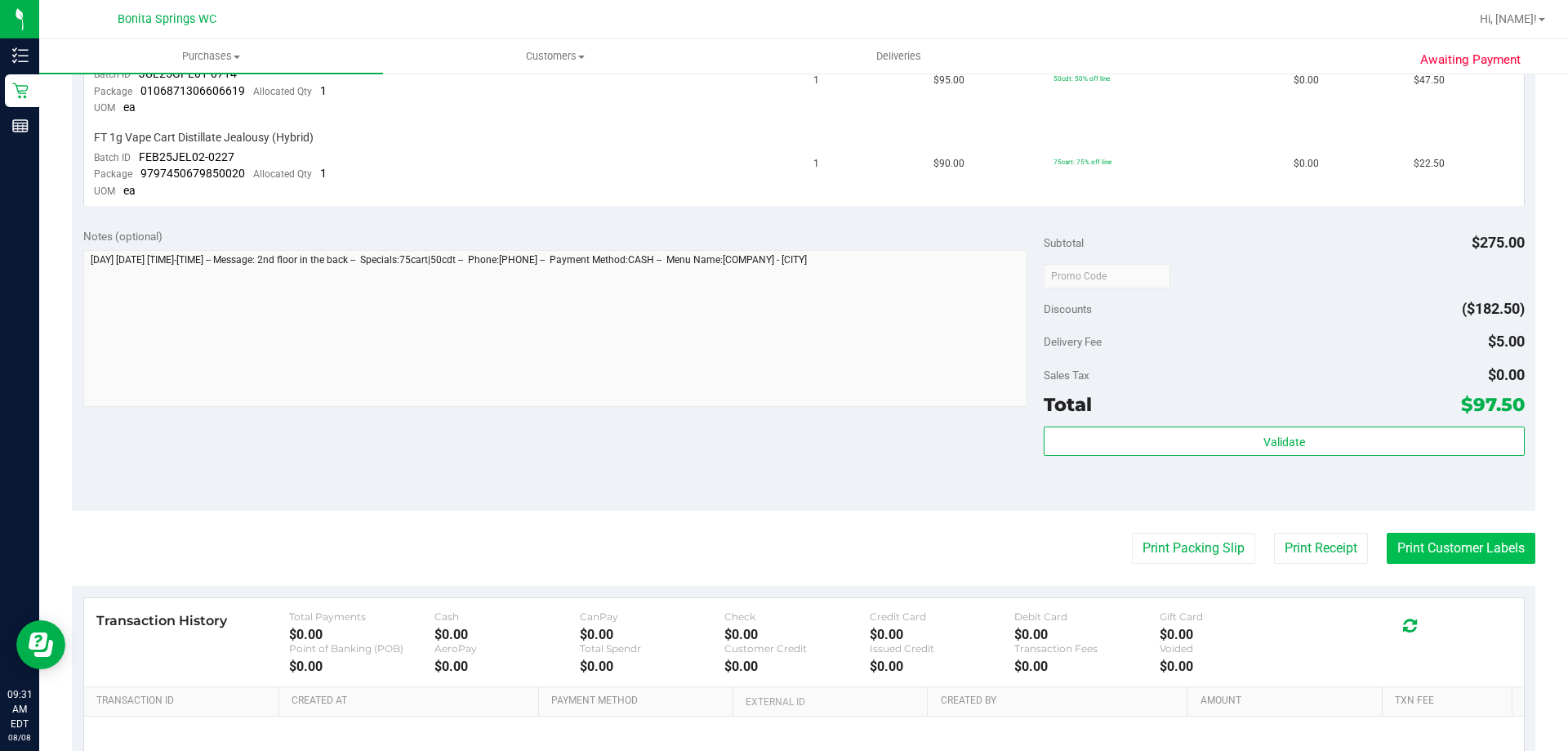 click on "Print Customer Labels" at bounding box center [1461, 548] 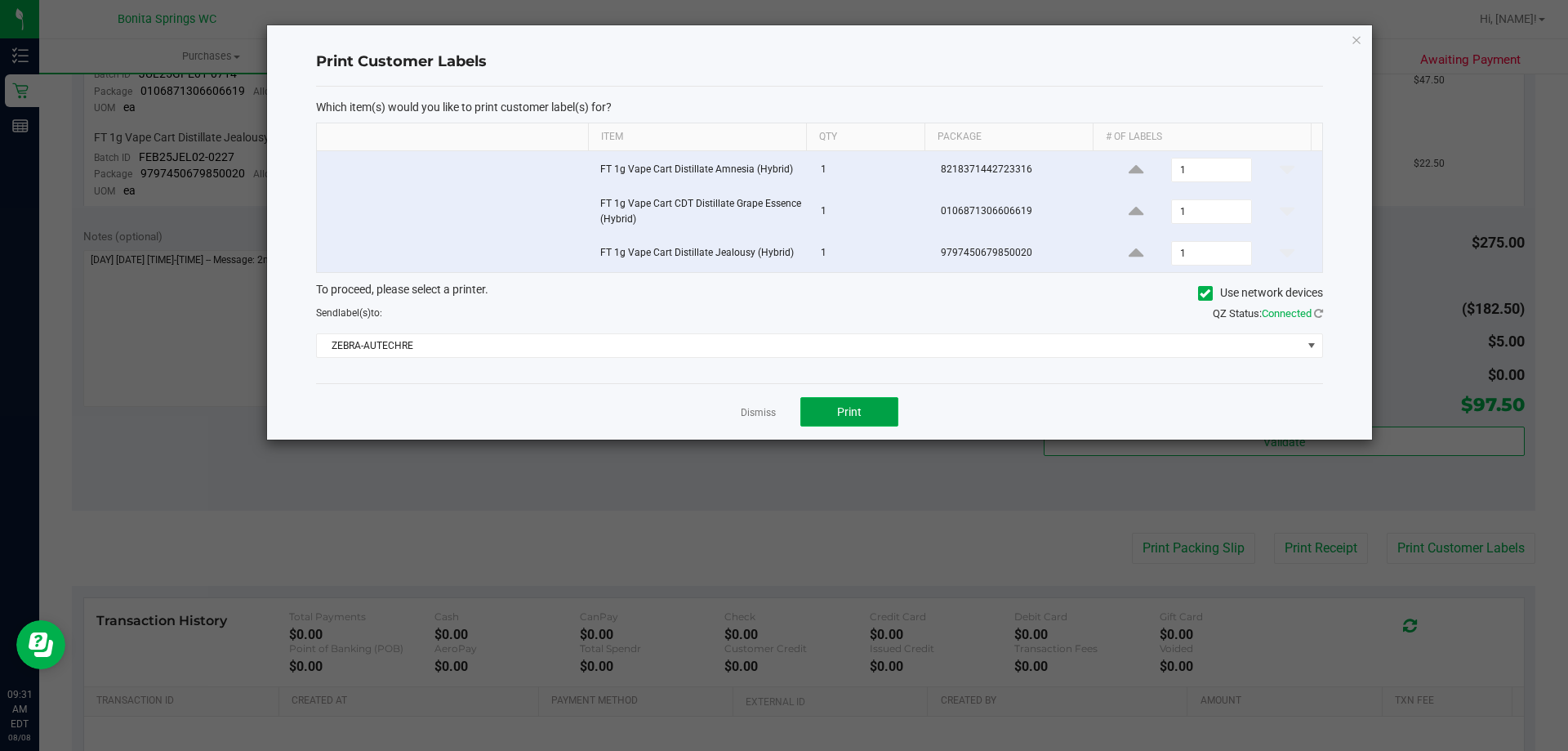 click on "Print" 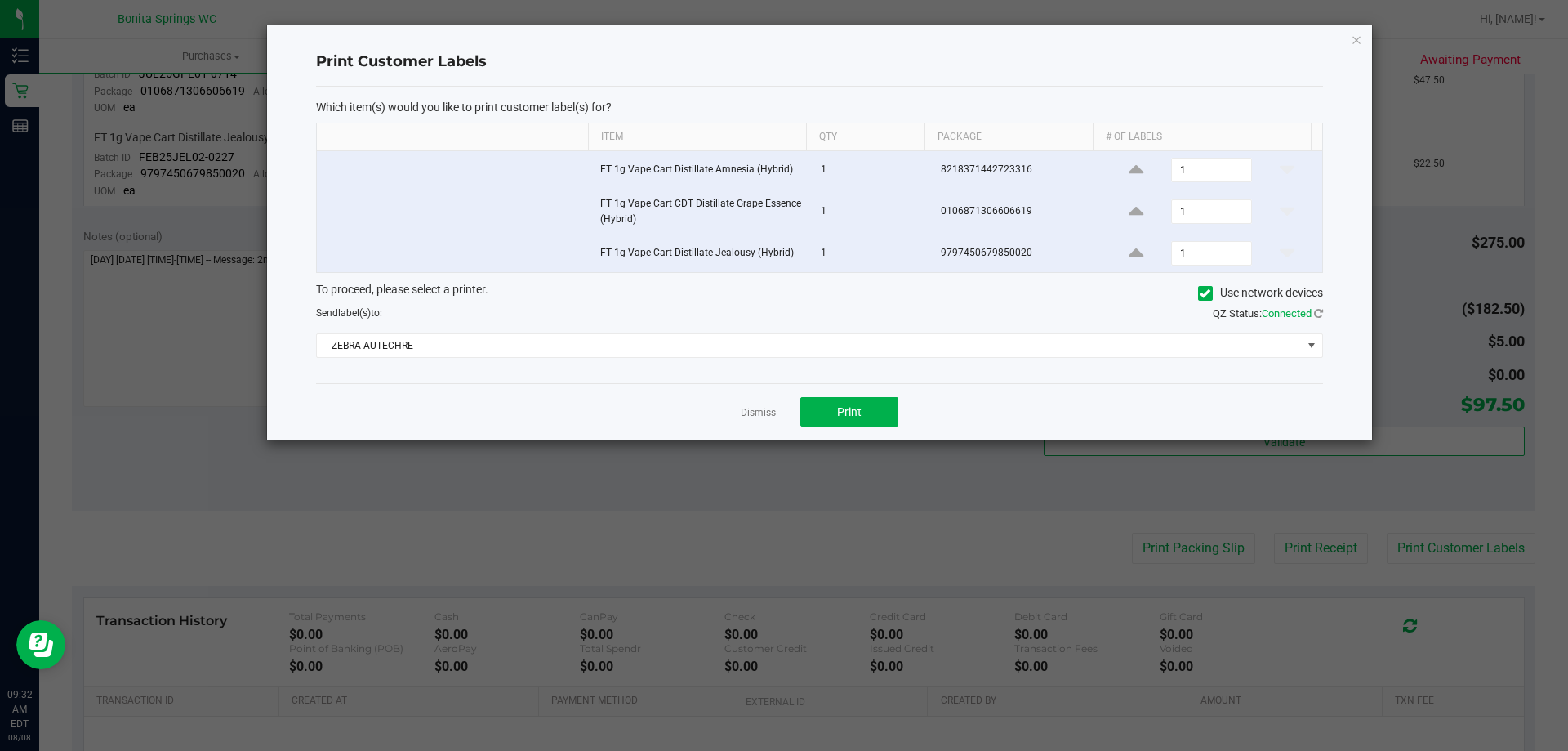 click on "Dismiss" 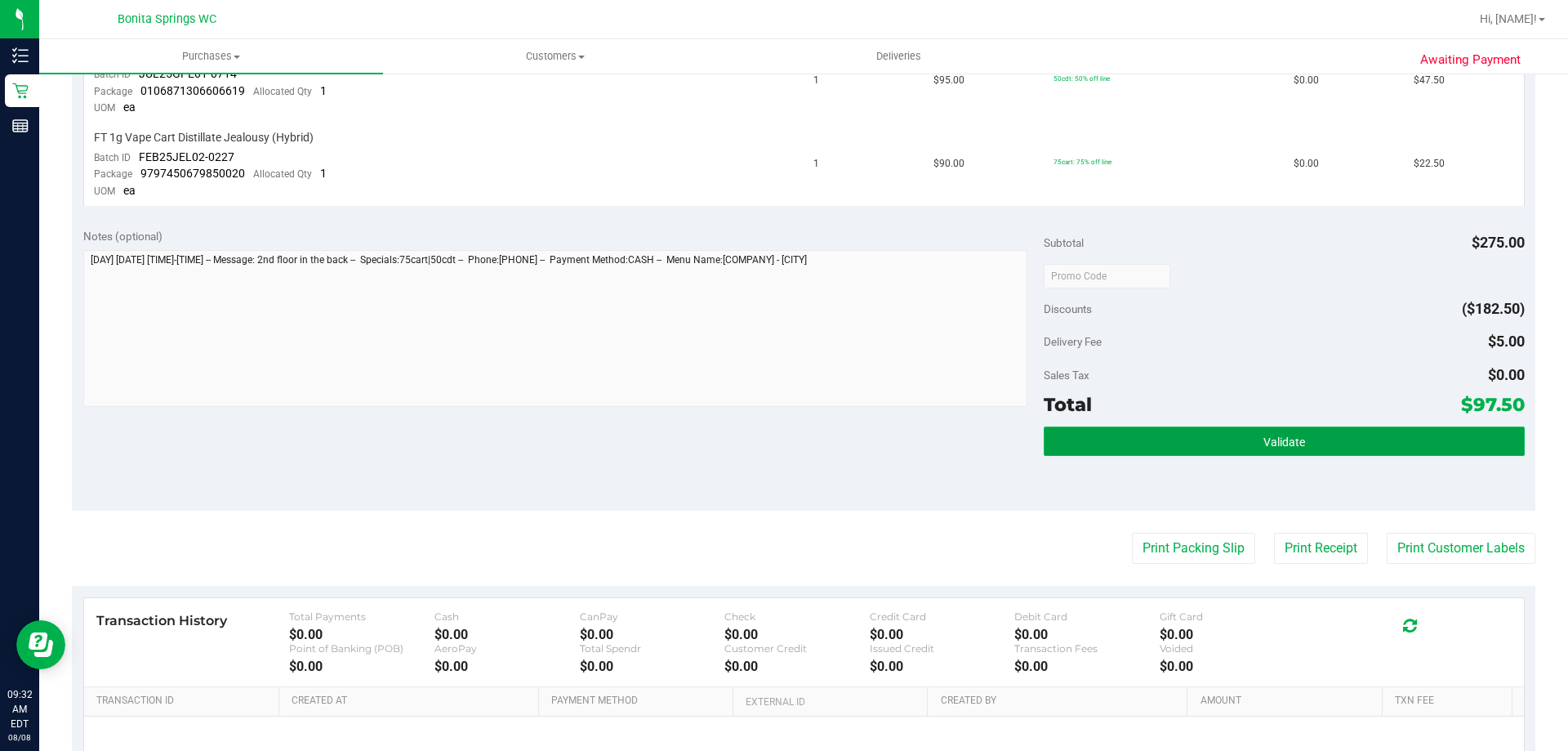 click on "Validate" at bounding box center [1284, 442] 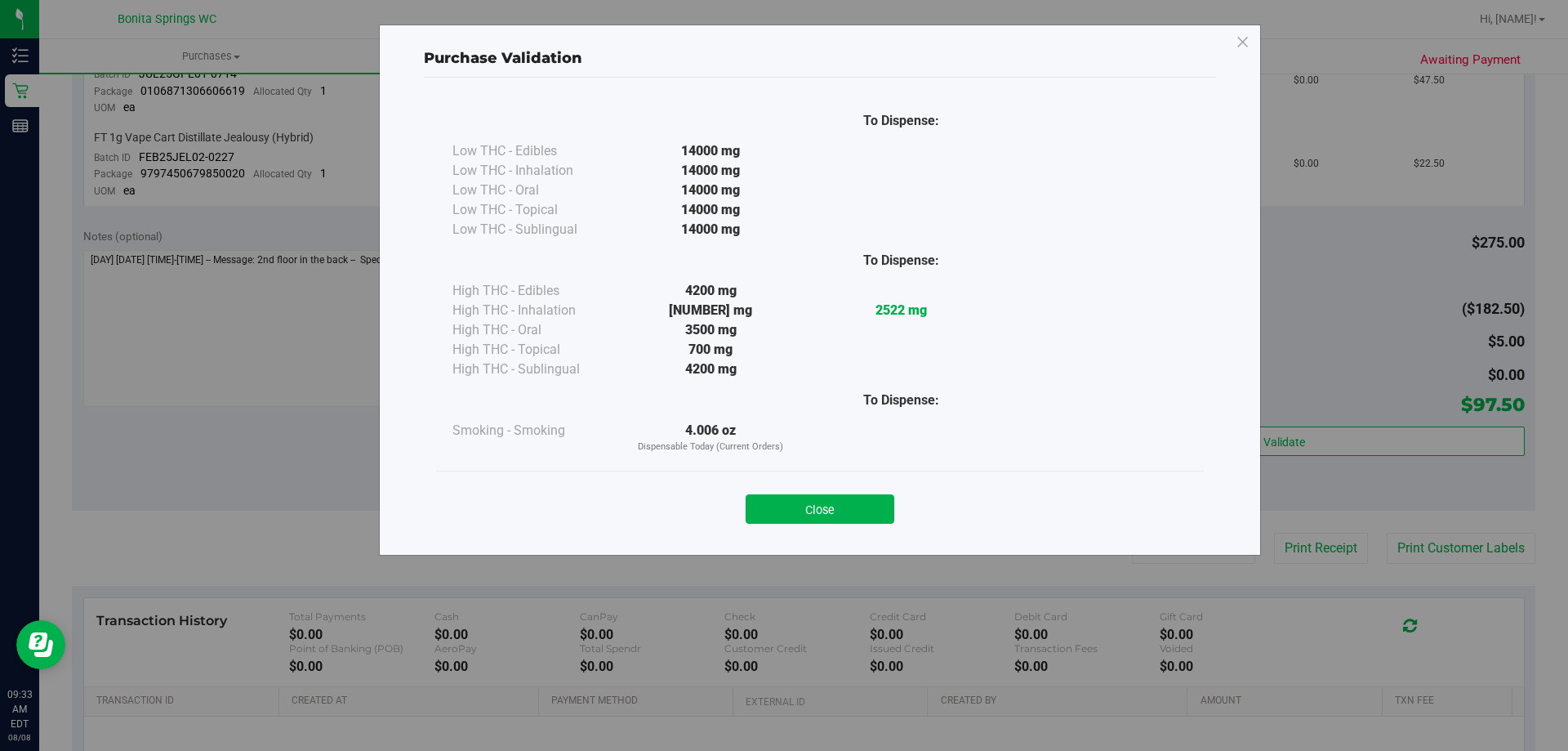 click on "Close" at bounding box center [820, 509] 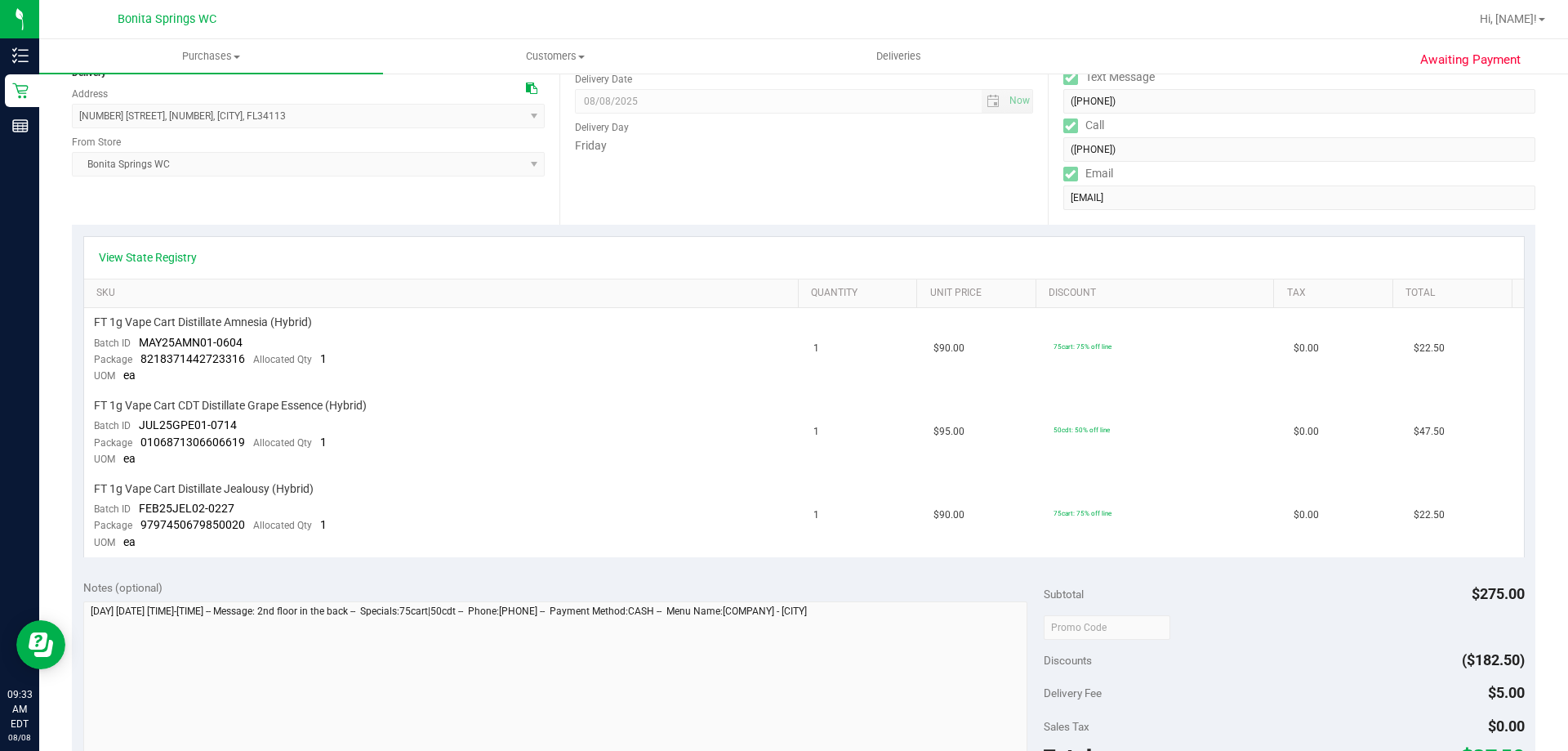 scroll, scrollTop: 0, scrollLeft: 0, axis: both 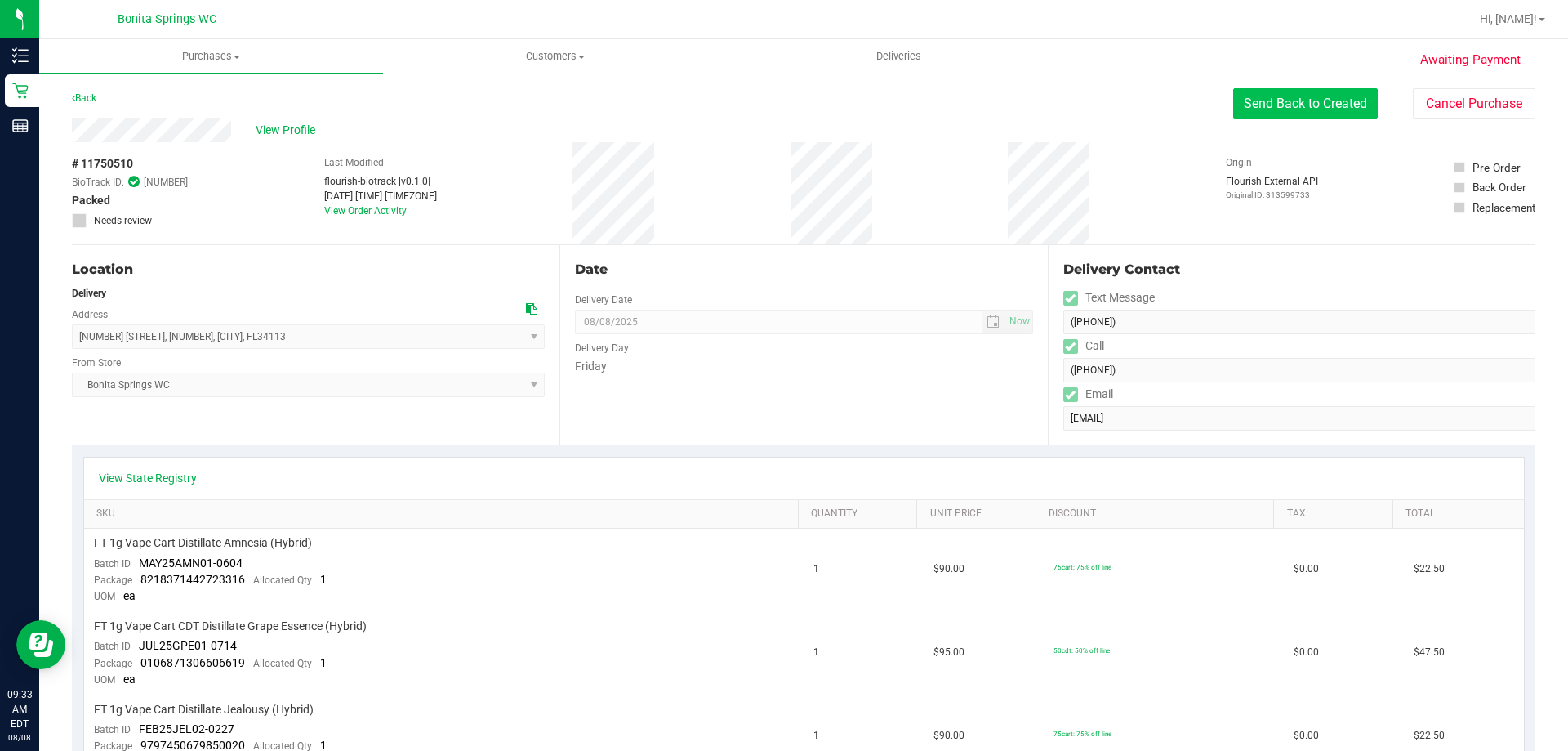 click on "Send Back to Created" at bounding box center (1305, 104) 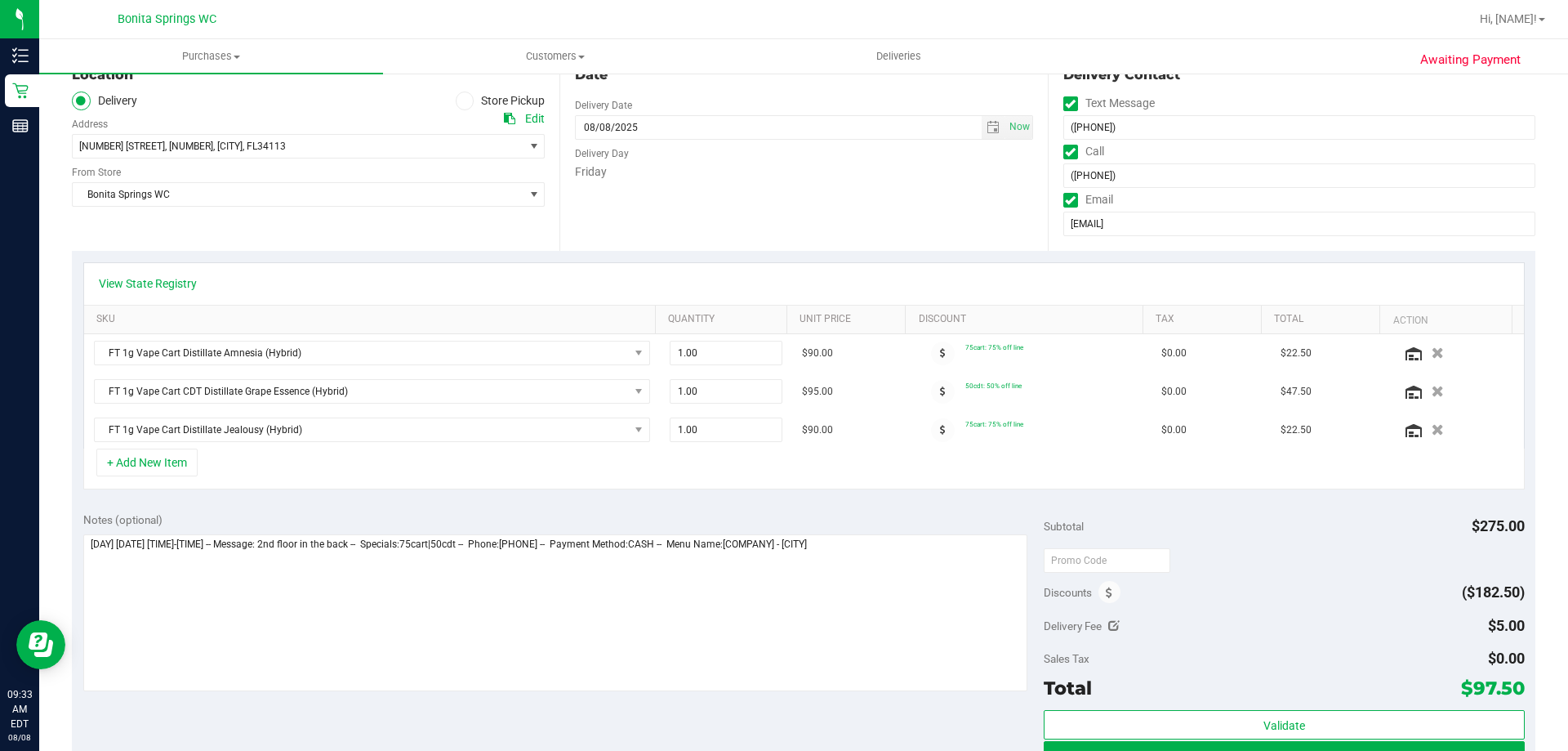 scroll, scrollTop: 0, scrollLeft: 0, axis: both 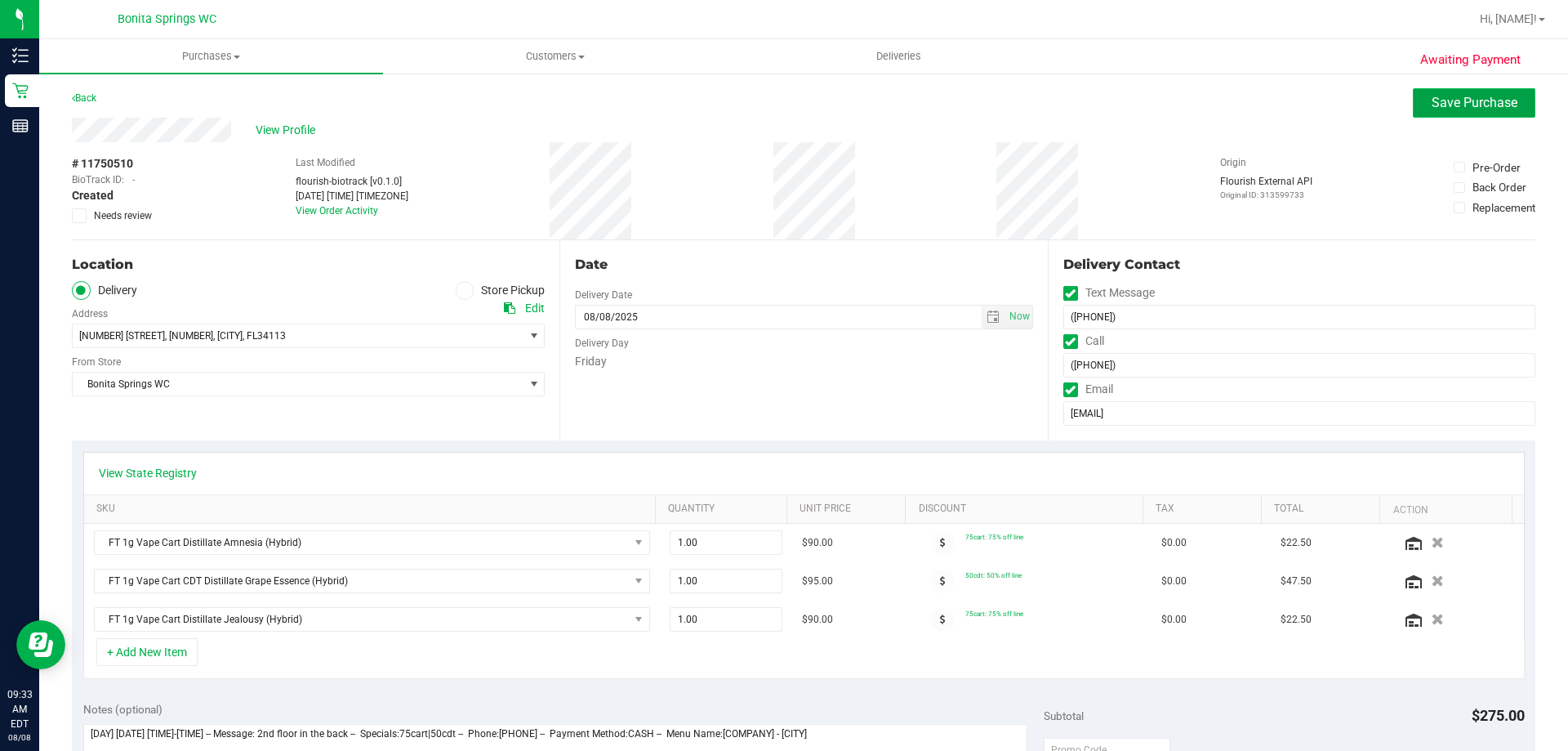drag, startPoint x: 1434, startPoint y: 101, endPoint x: 1430, endPoint y: 109, distance: 8.94427 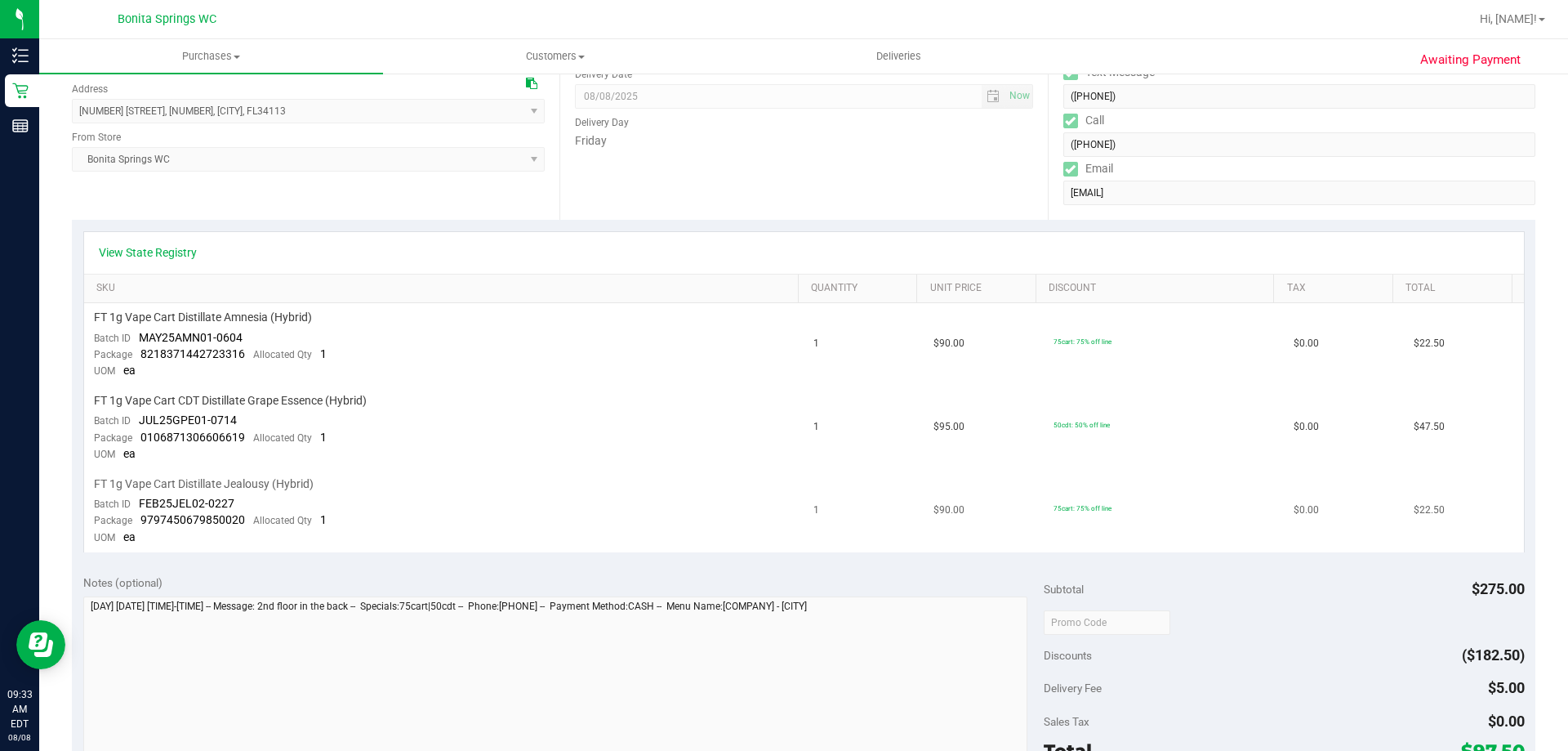 scroll, scrollTop: 490, scrollLeft: 0, axis: vertical 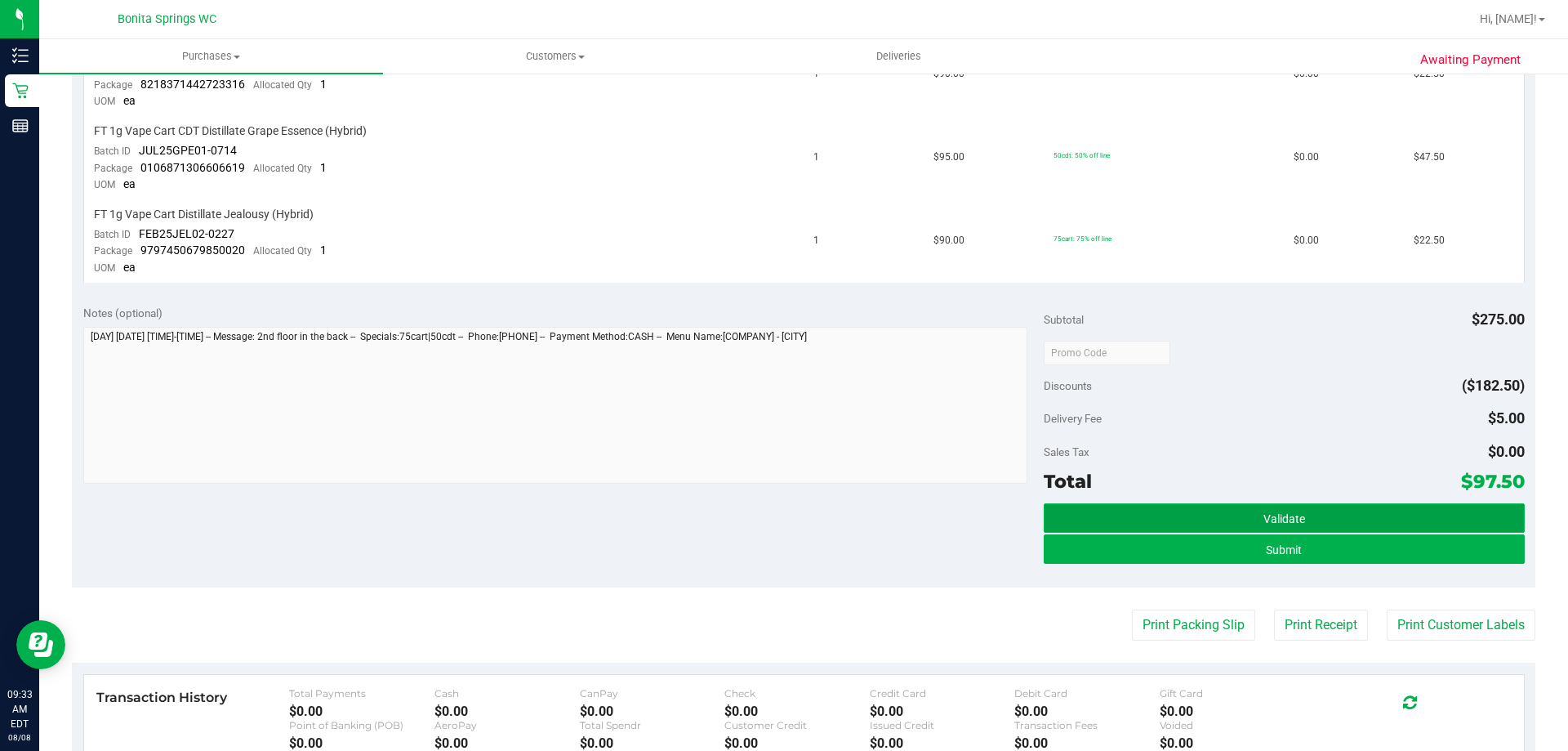 click on "Validate" at bounding box center [1284, 518] 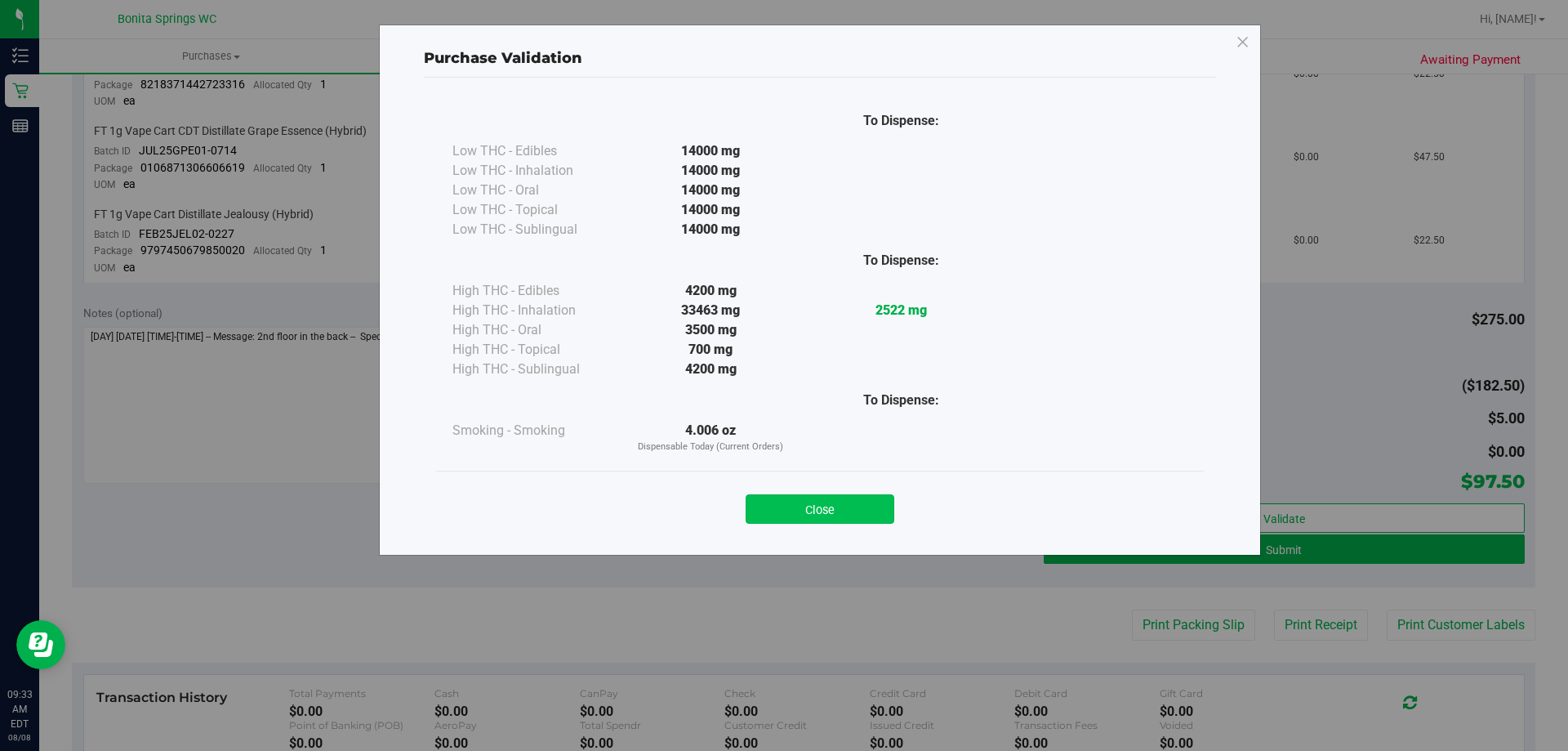 click on "Close" at bounding box center (820, 509) 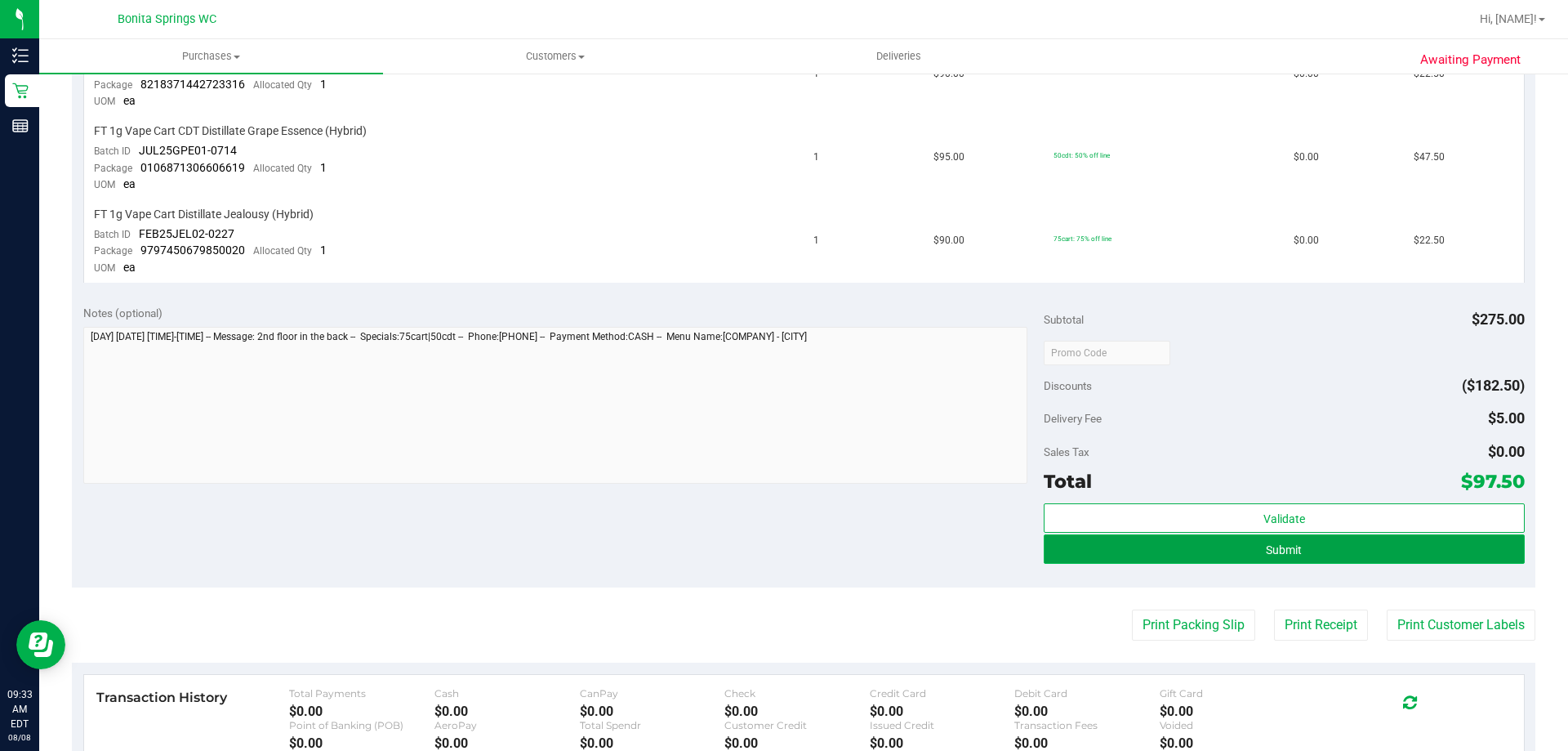 click on "Submit" at bounding box center [1284, 549] 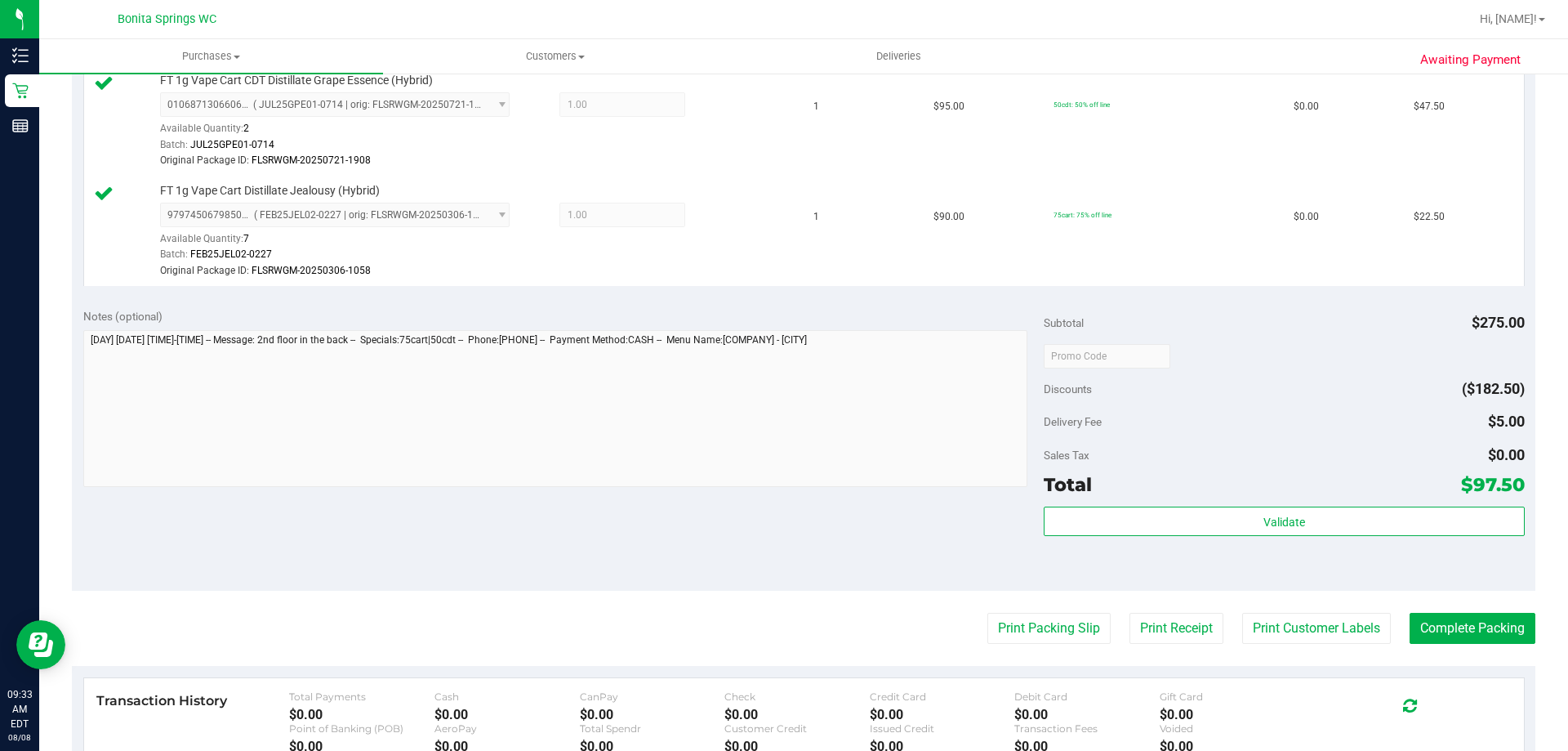 scroll, scrollTop: 654, scrollLeft: 0, axis: vertical 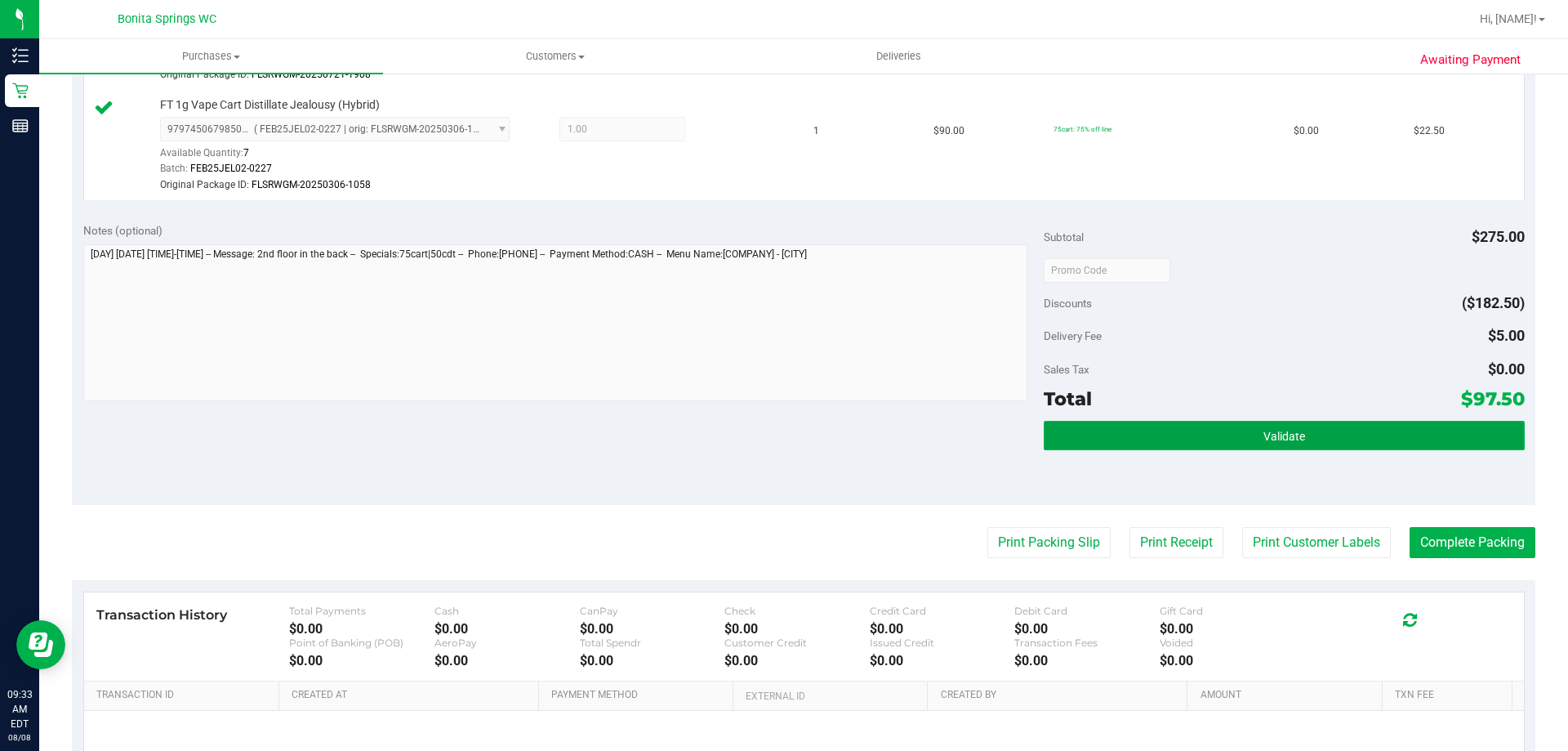 click on "Validate" at bounding box center [1284, 436] 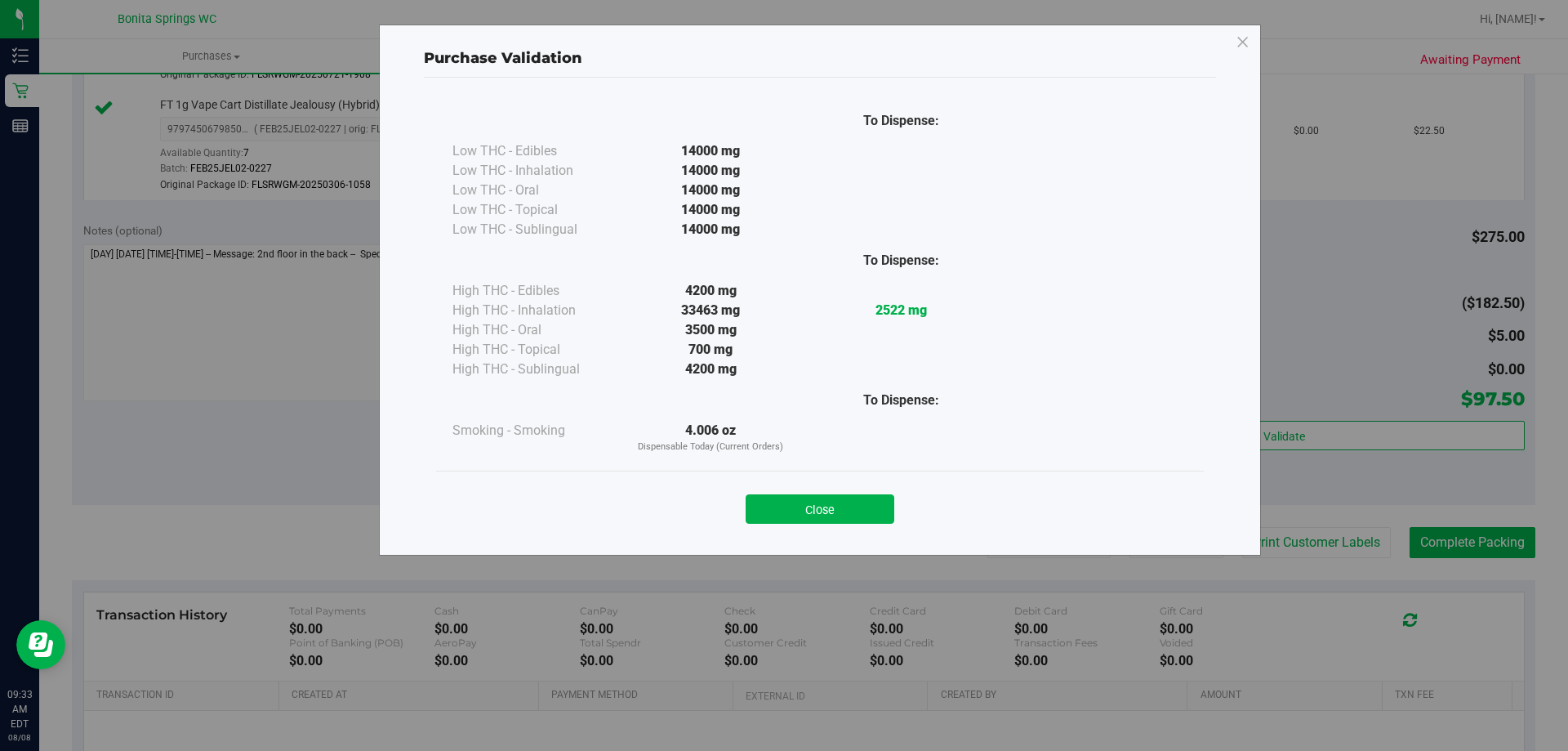 drag, startPoint x: 820, startPoint y: 512, endPoint x: 841, endPoint y: 514, distance: 21.095023 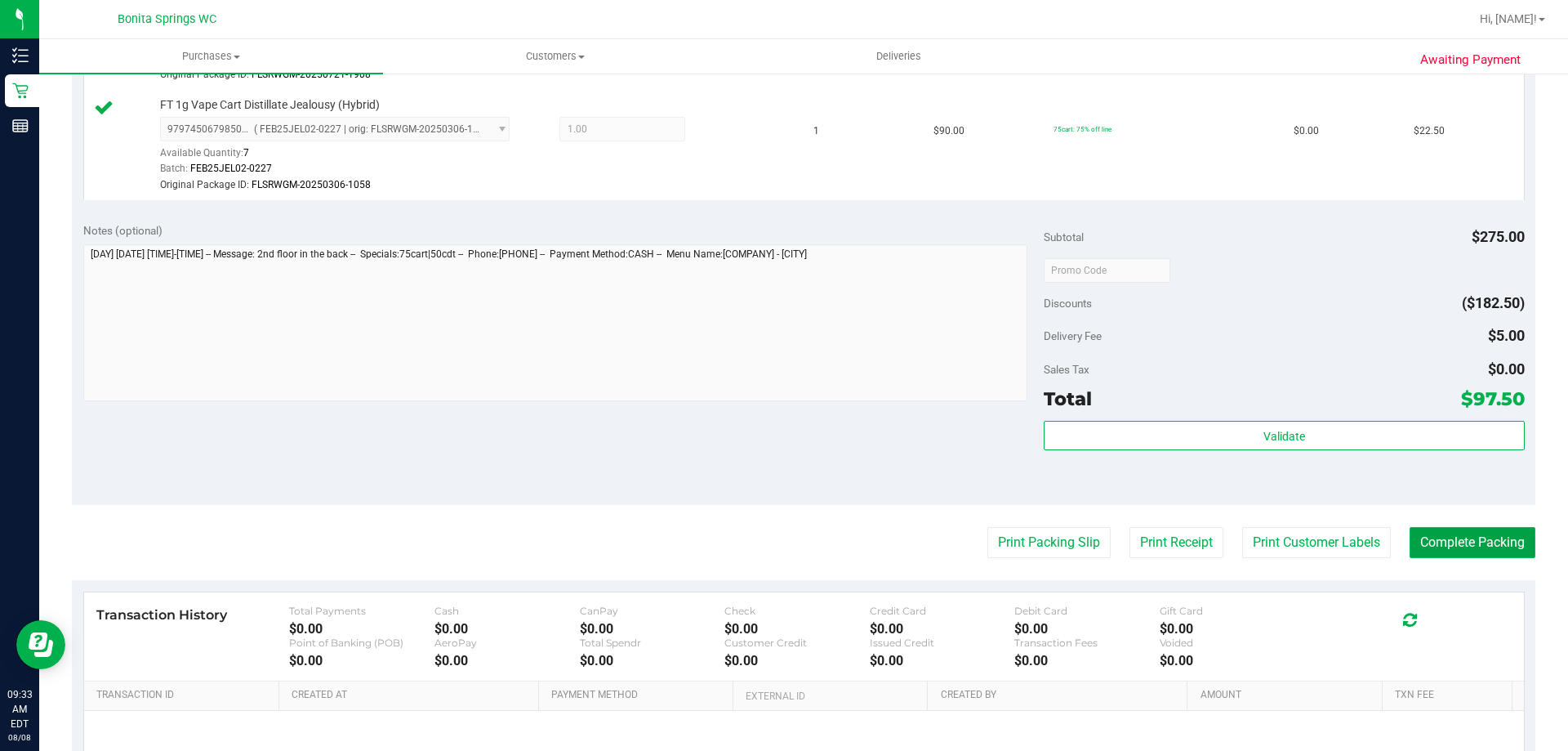 click on "Complete Packing" at bounding box center (1472, 543) 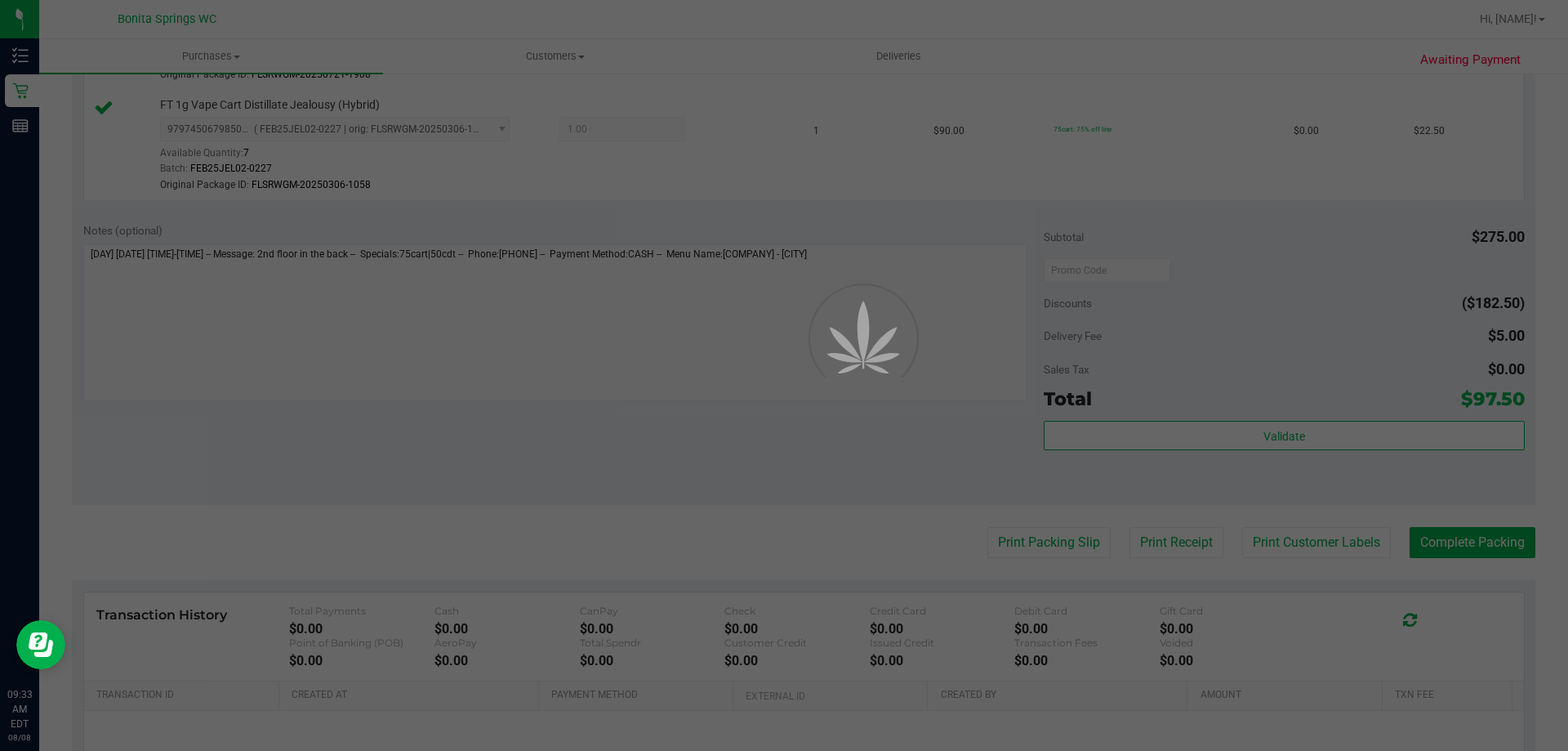 scroll, scrollTop: 0, scrollLeft: 0, axis: both 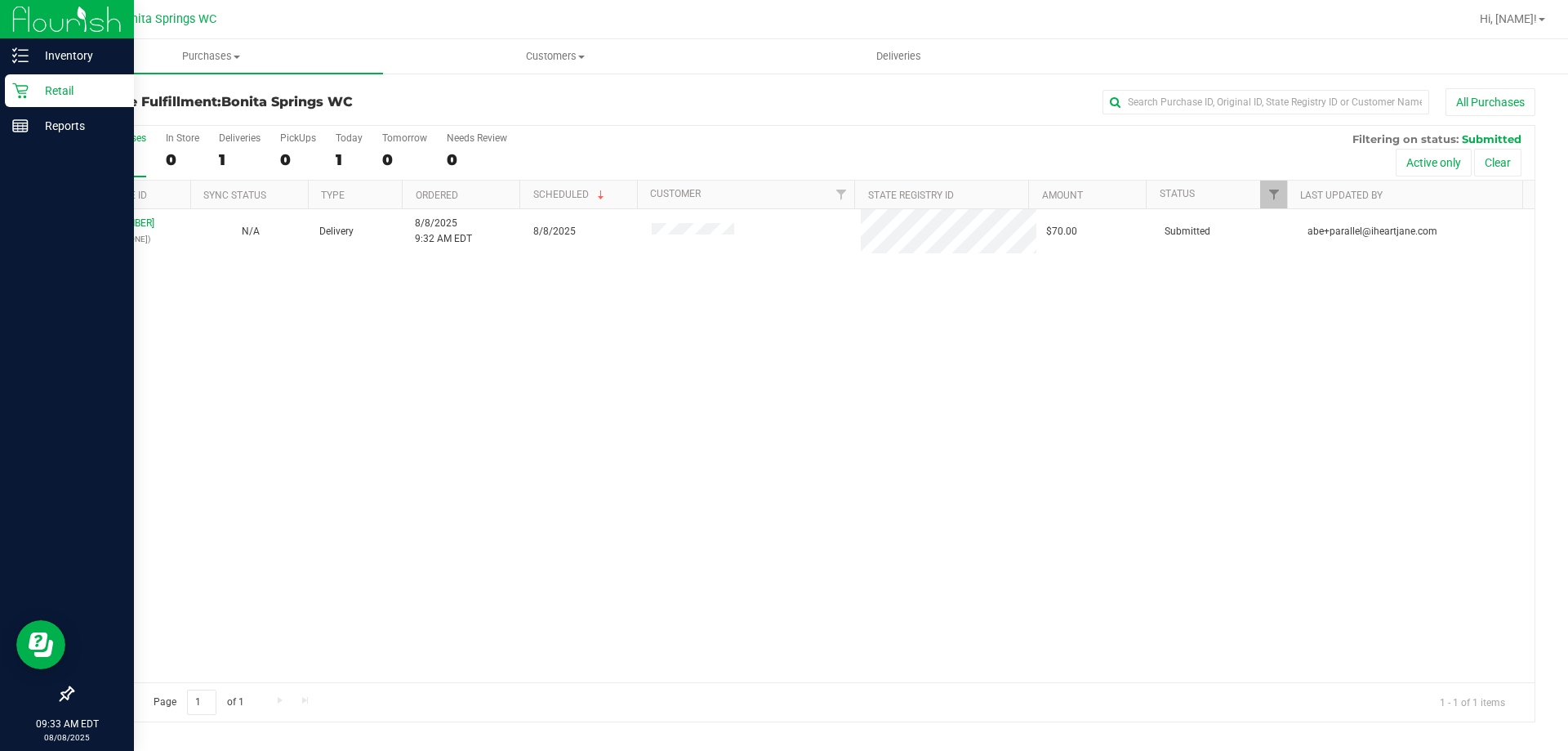 click on "Retail" at bounding box center [78, 91] 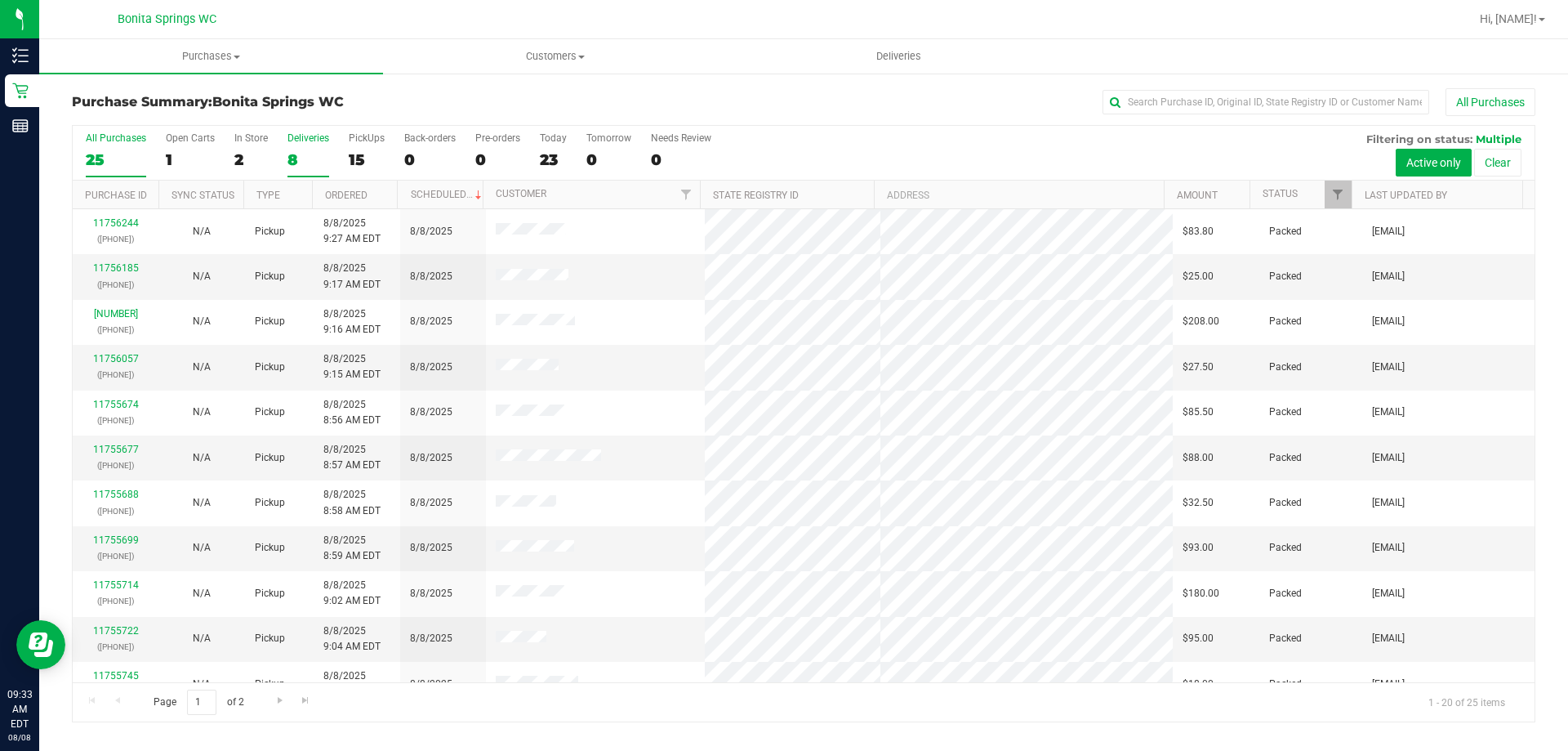 click on "Deliveries" at bounding box center [308, 138] 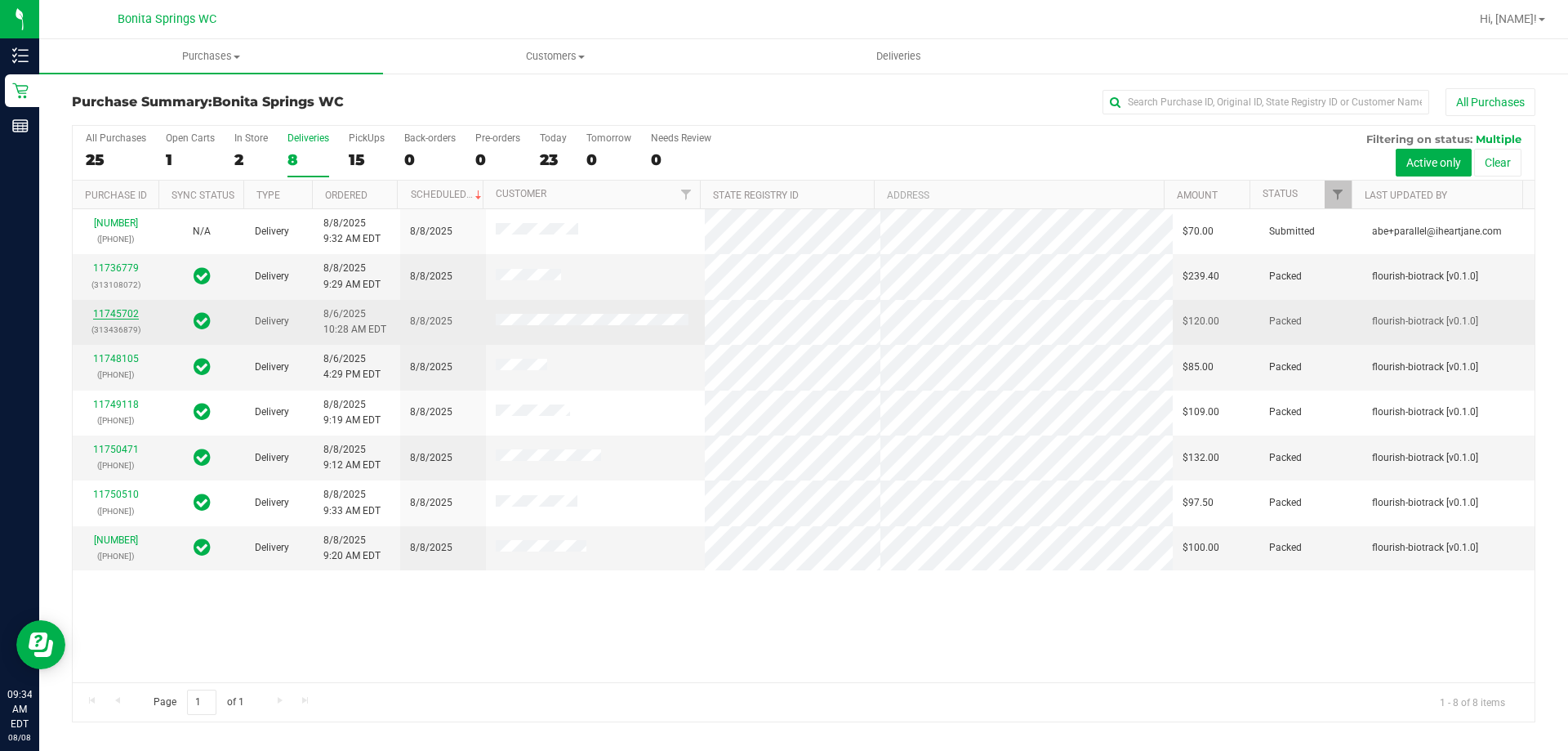 click on "11745702" at bounding box center (116, 314) 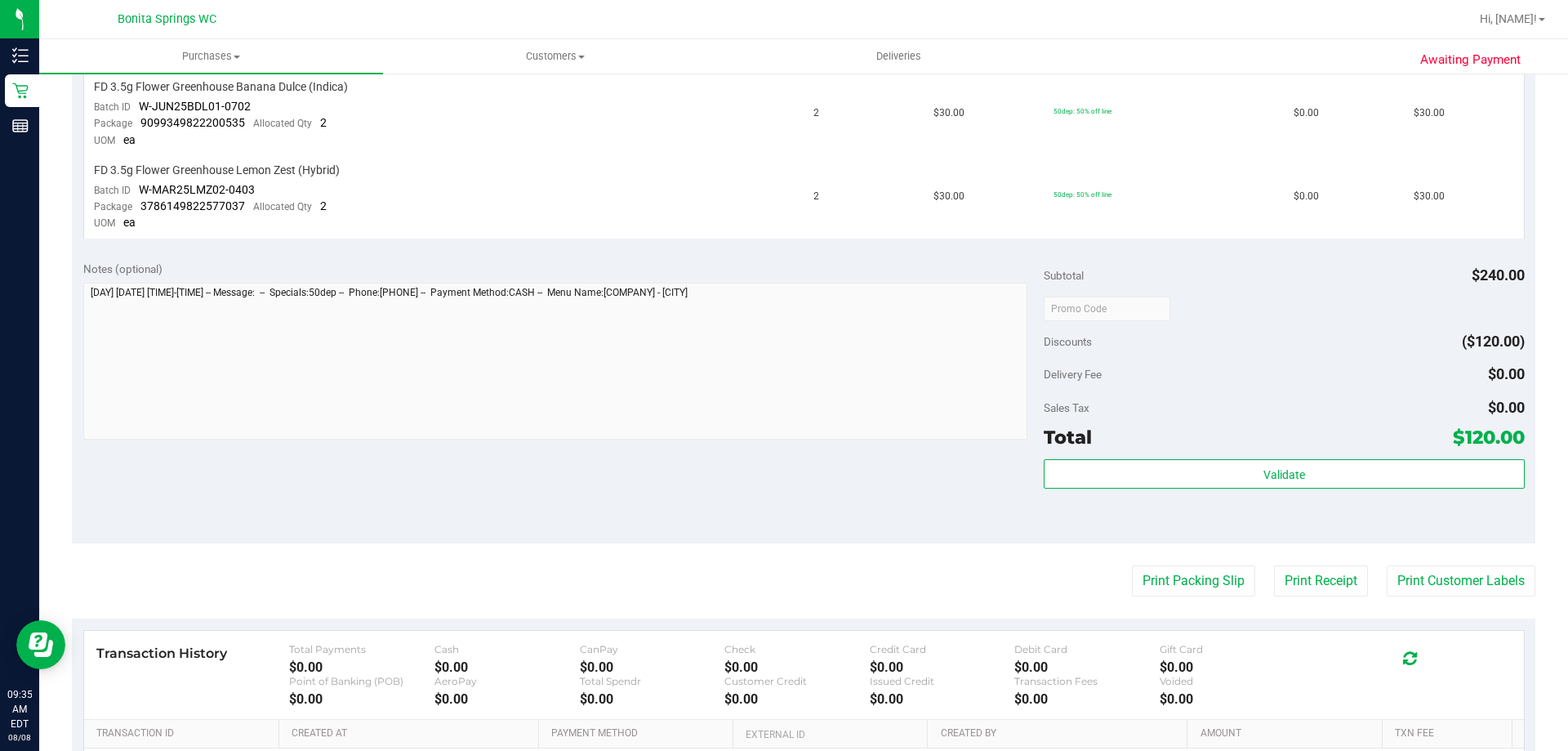 scroll, scrollTop: 735, scrollLeft: 0, axis: vertical 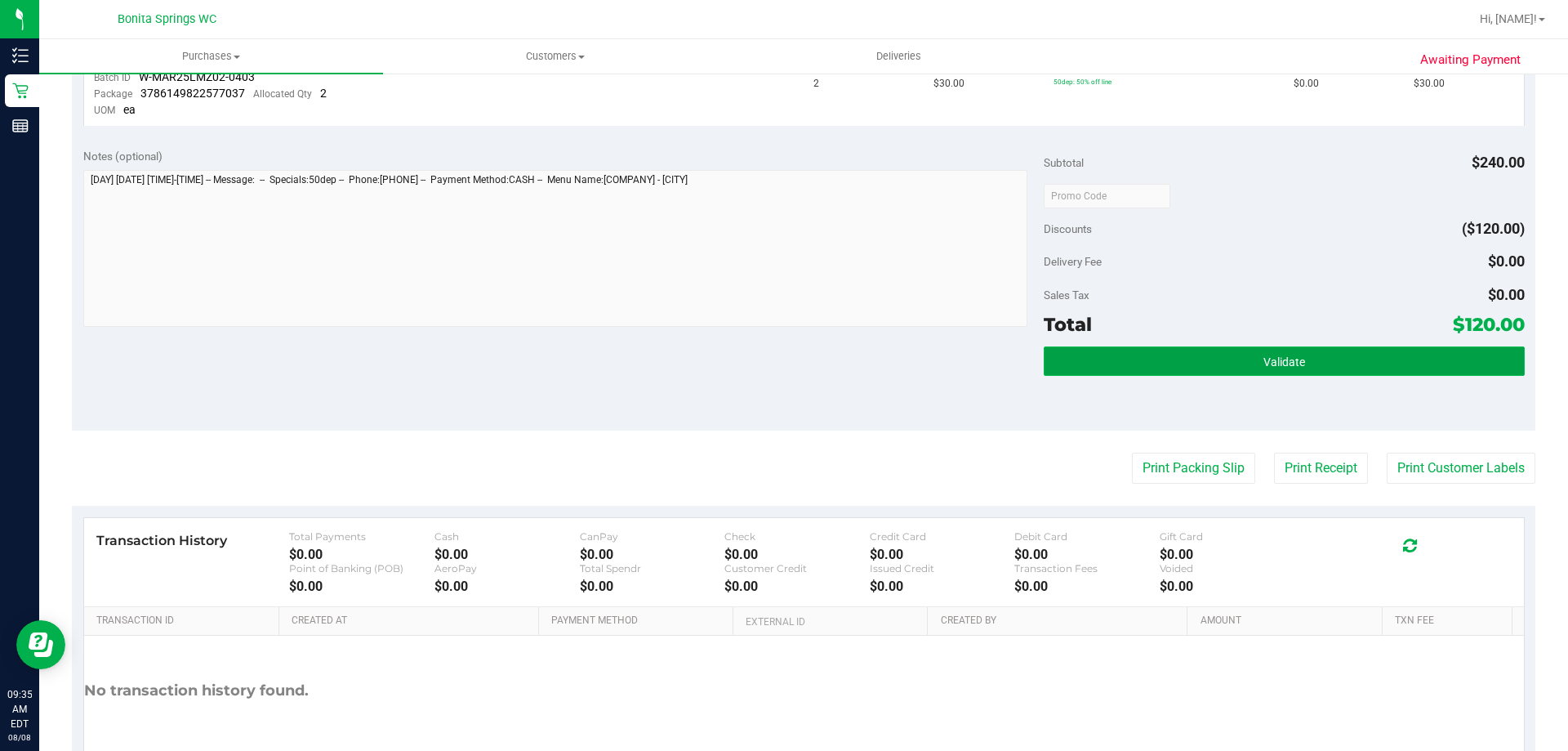 click on "Validate" at bounding box center (1284, 361) 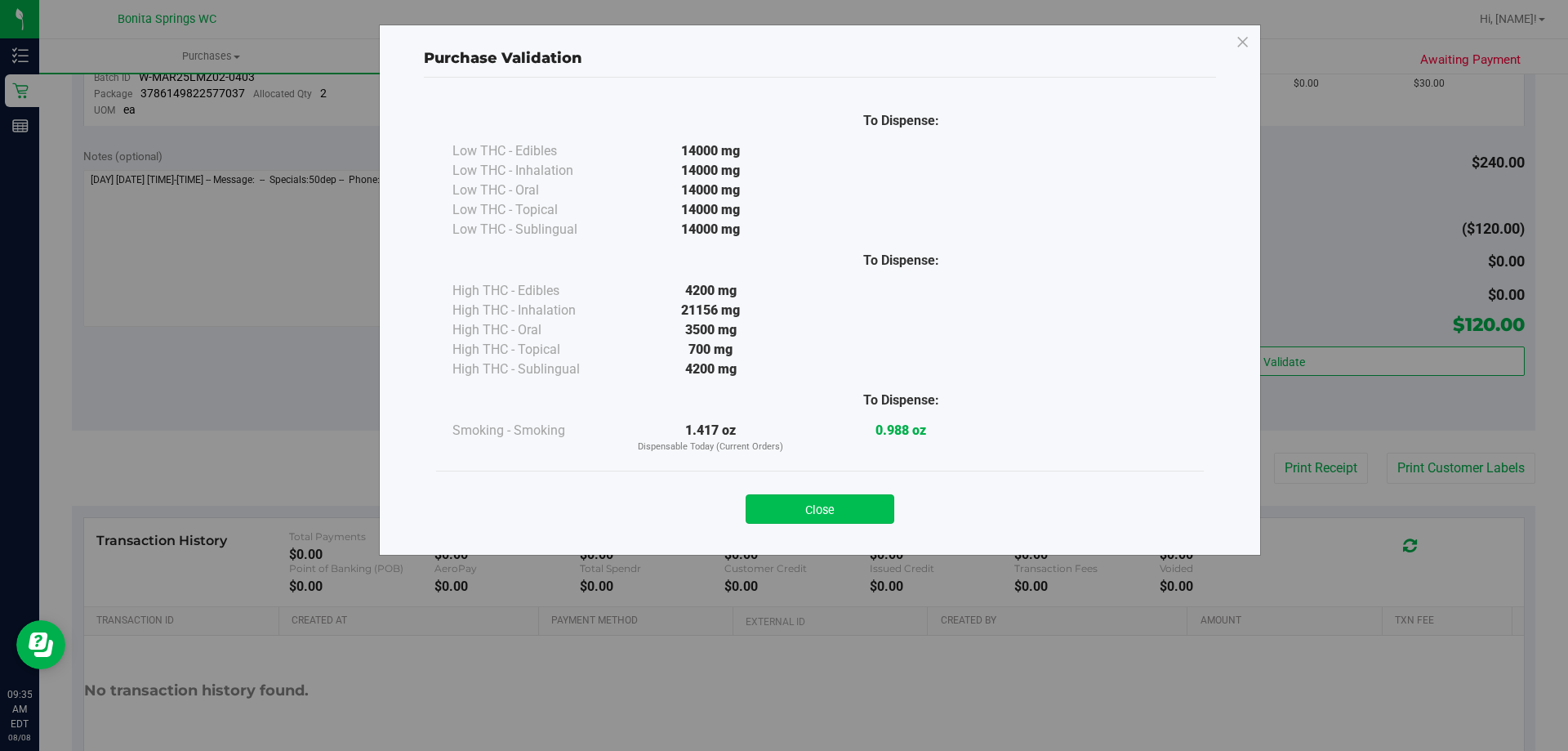 click on "Close" at bounding box center (820, 509) 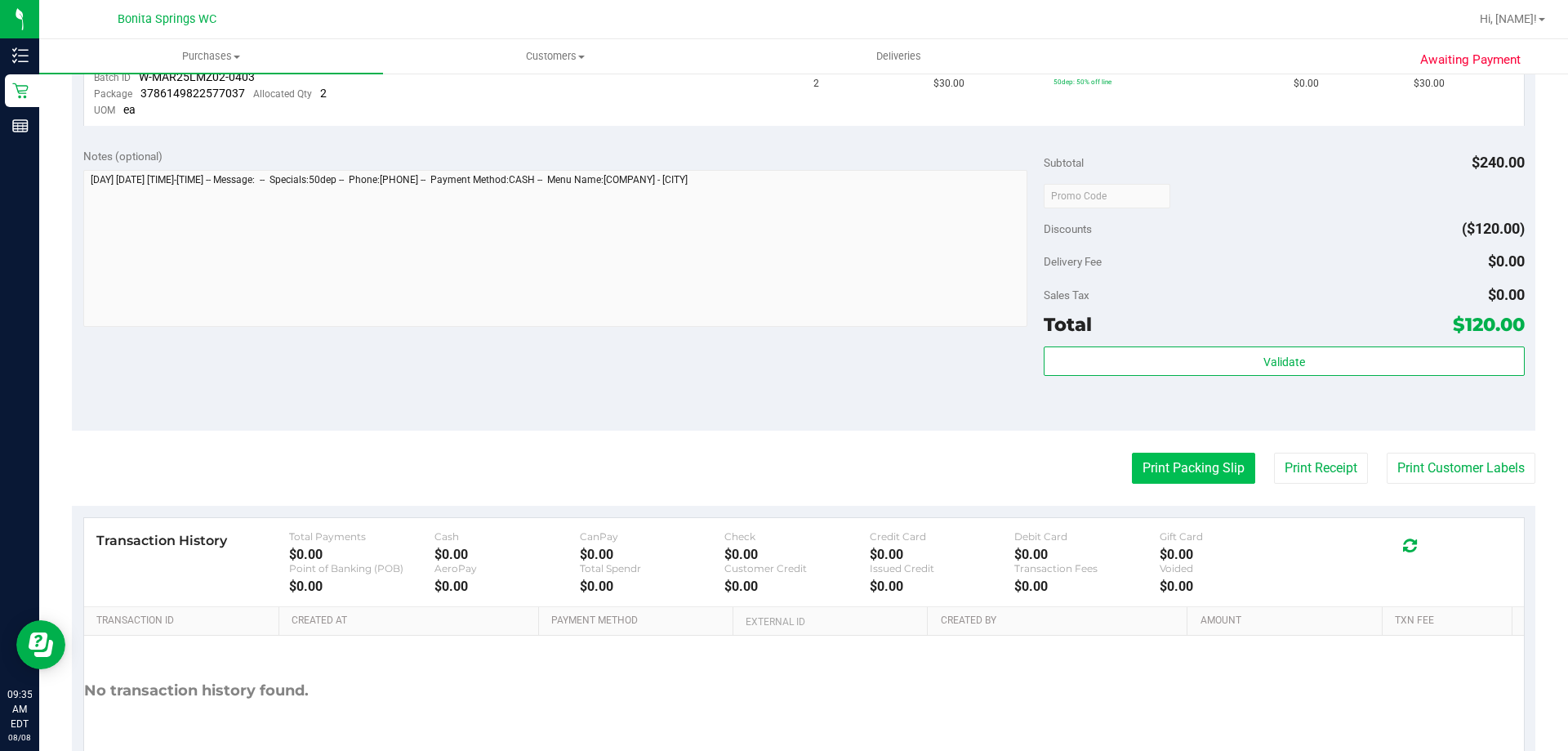 click on "Print Packing Slip" at bounding box center (1193, 468) 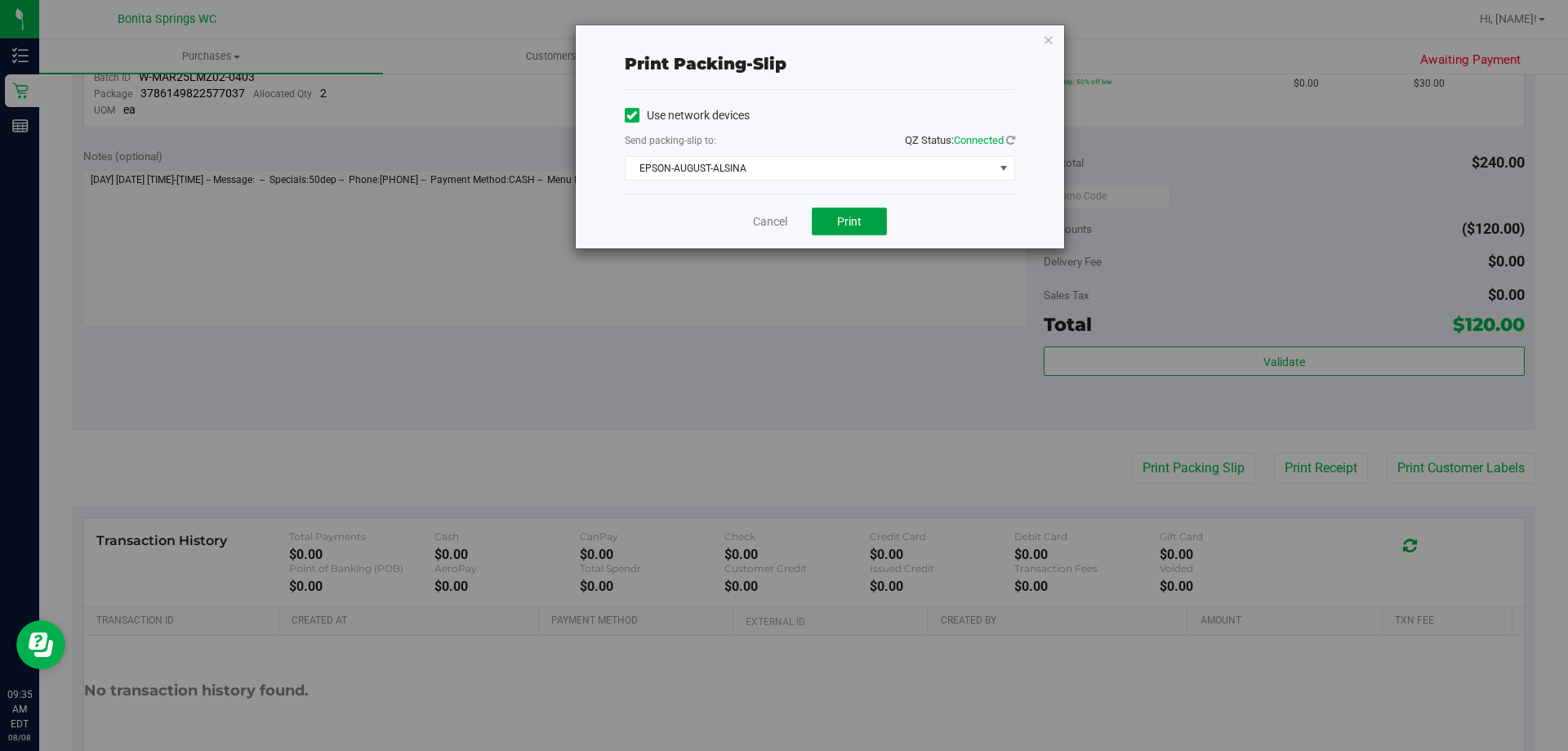click on "Print" at bounding box center (849, 221) 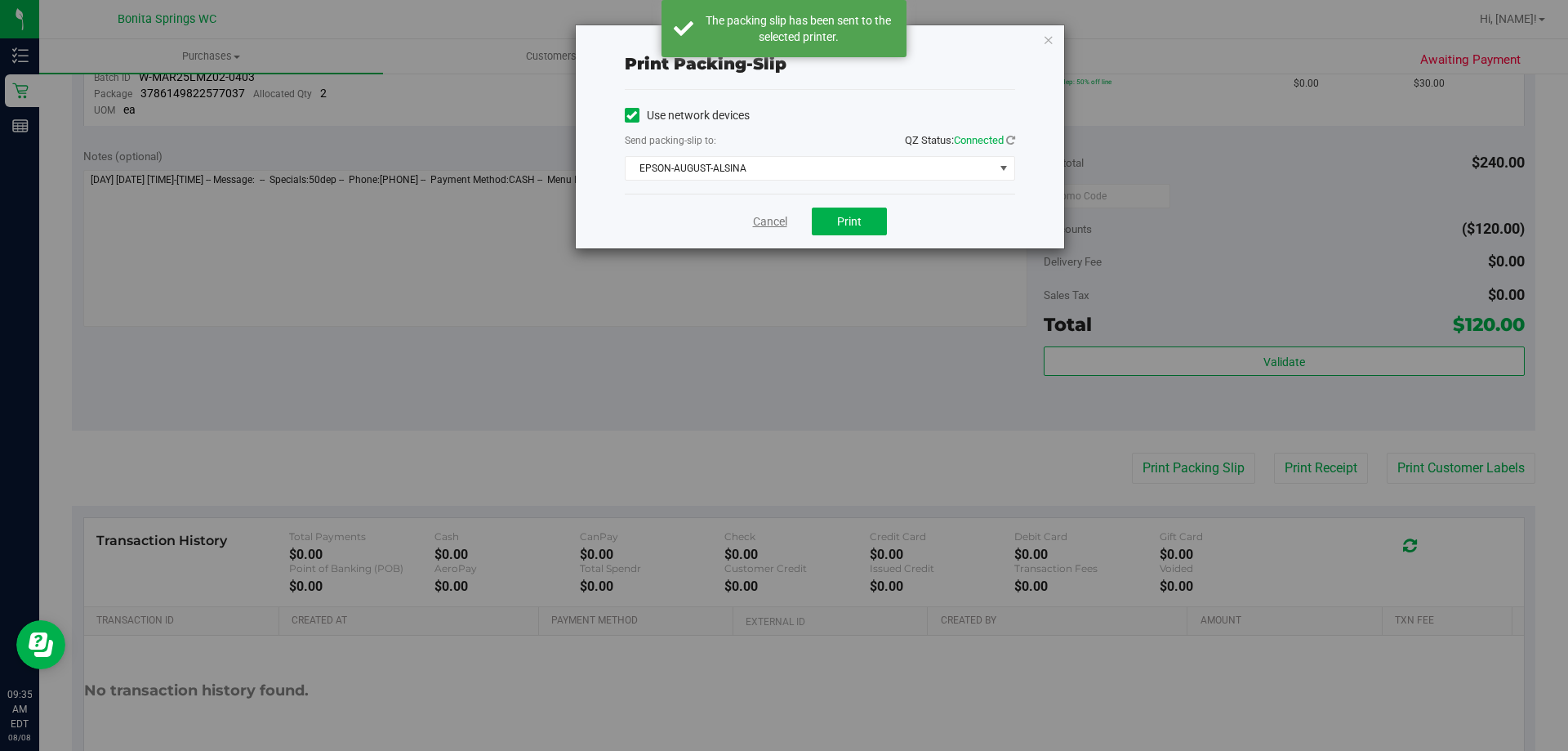 click on "Cancel" at bounding box center (770, 221) 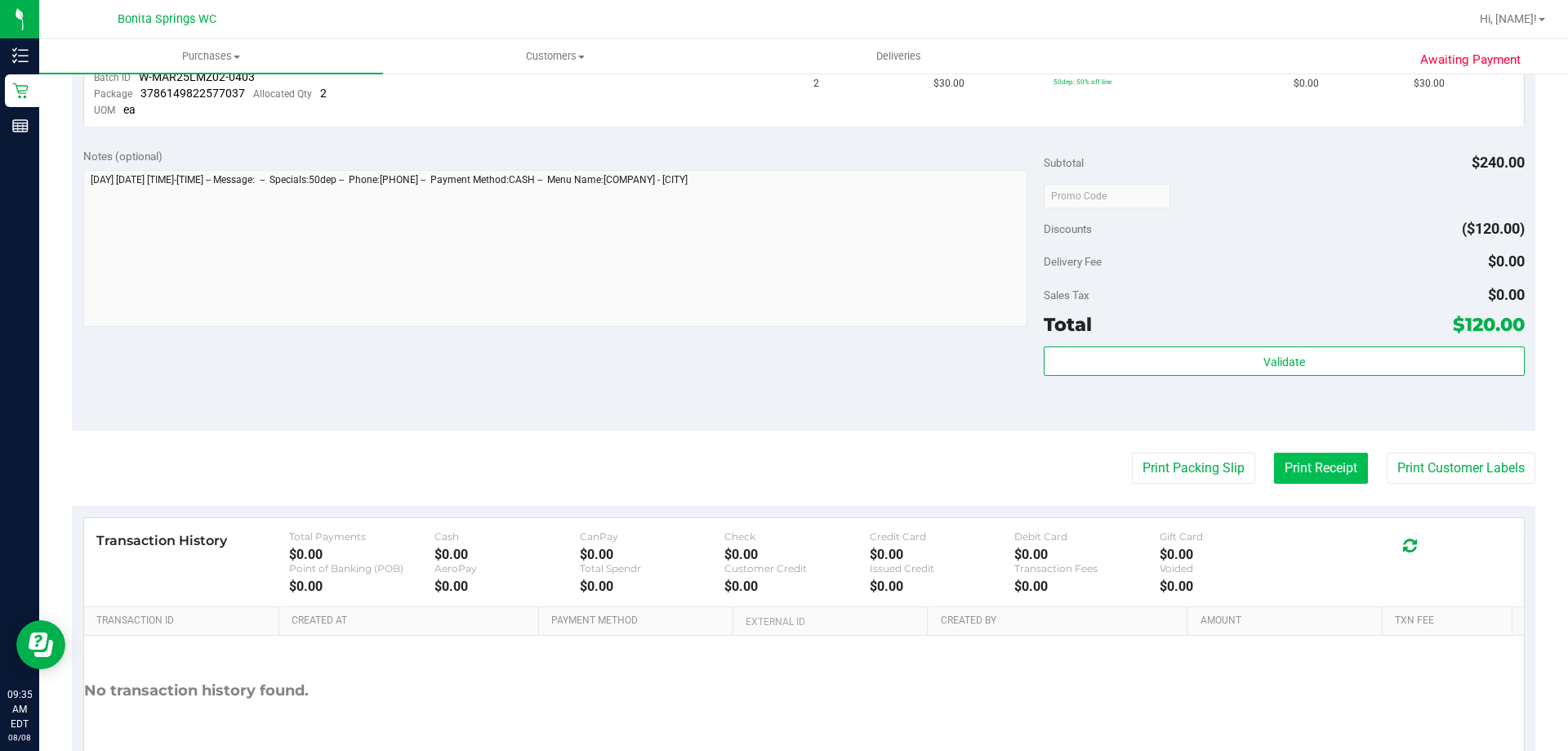 click on "Print Receipt" at bounding box center (1321, 468) 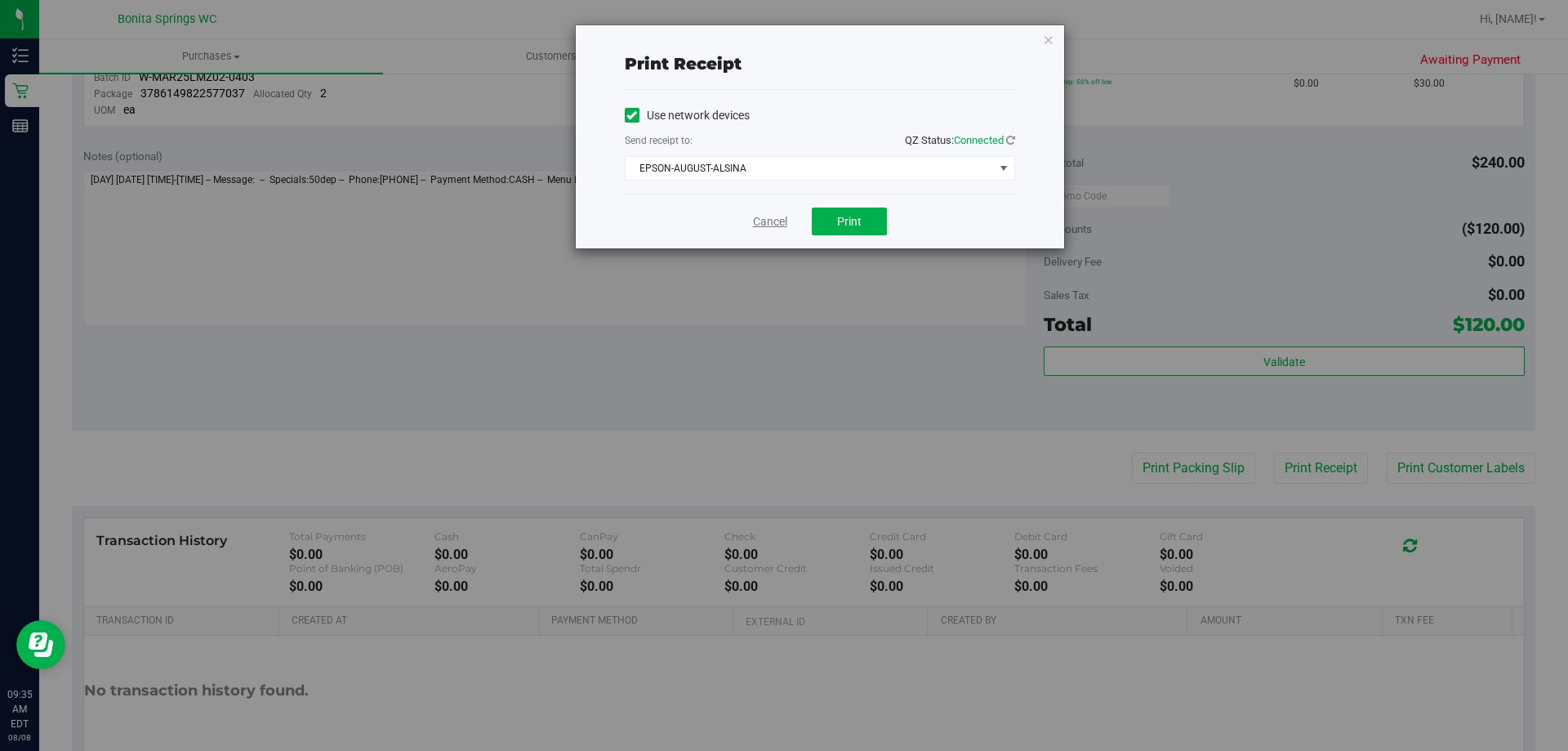 click on "Cancel" at bounding box center (770, 221) 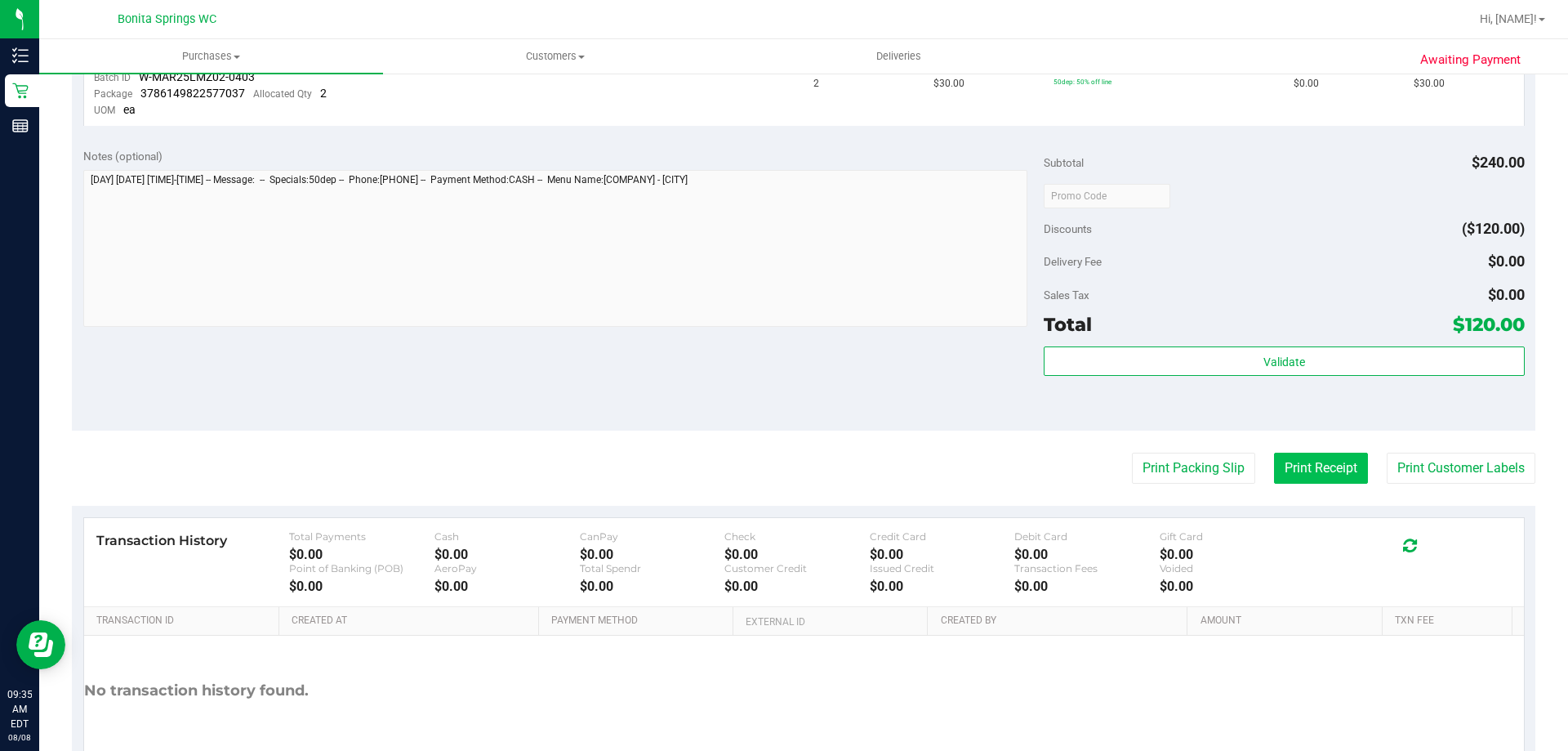 click on "Print Receipt" at bounding box center [1321, 468] 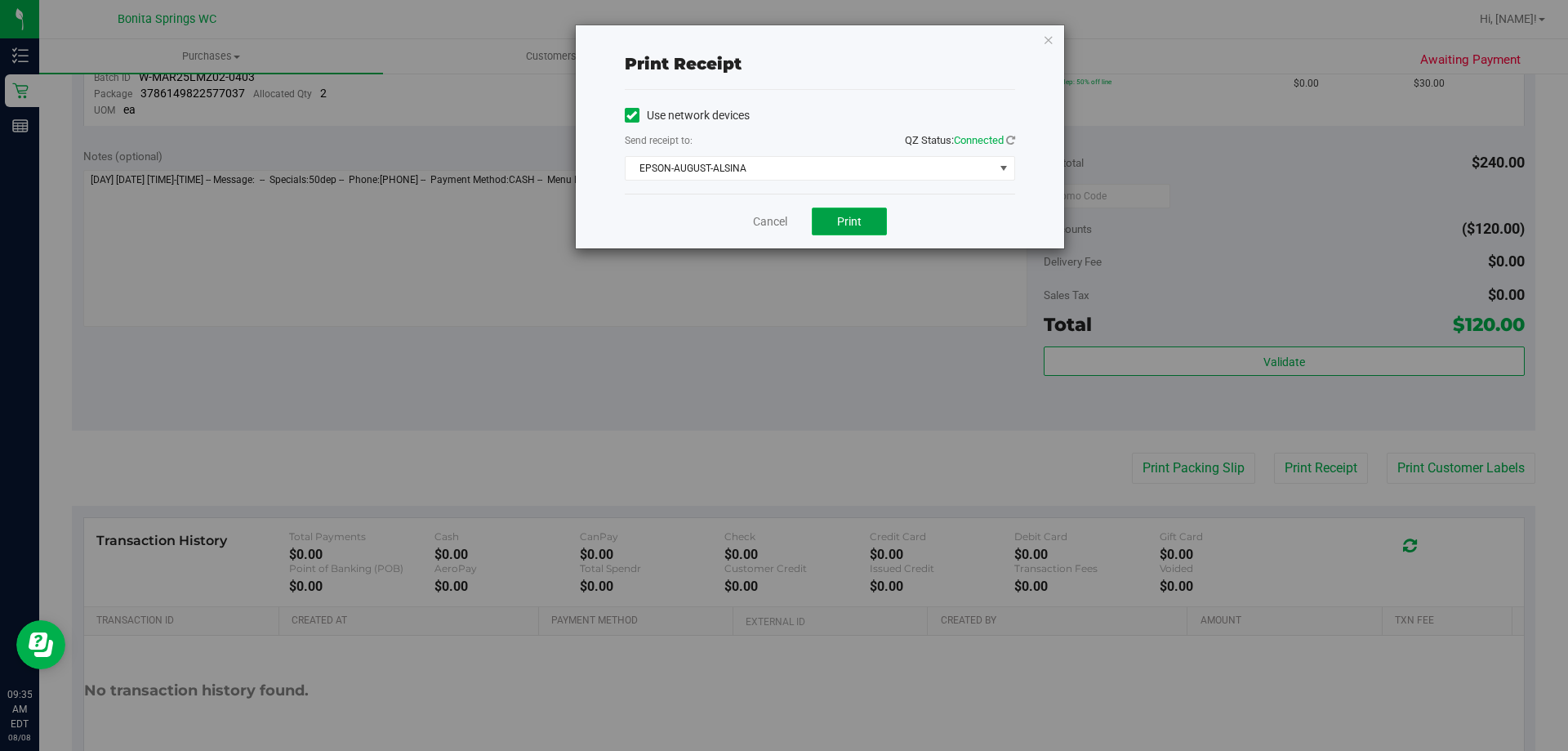 click on "Print" at bounding box center (849, 221) 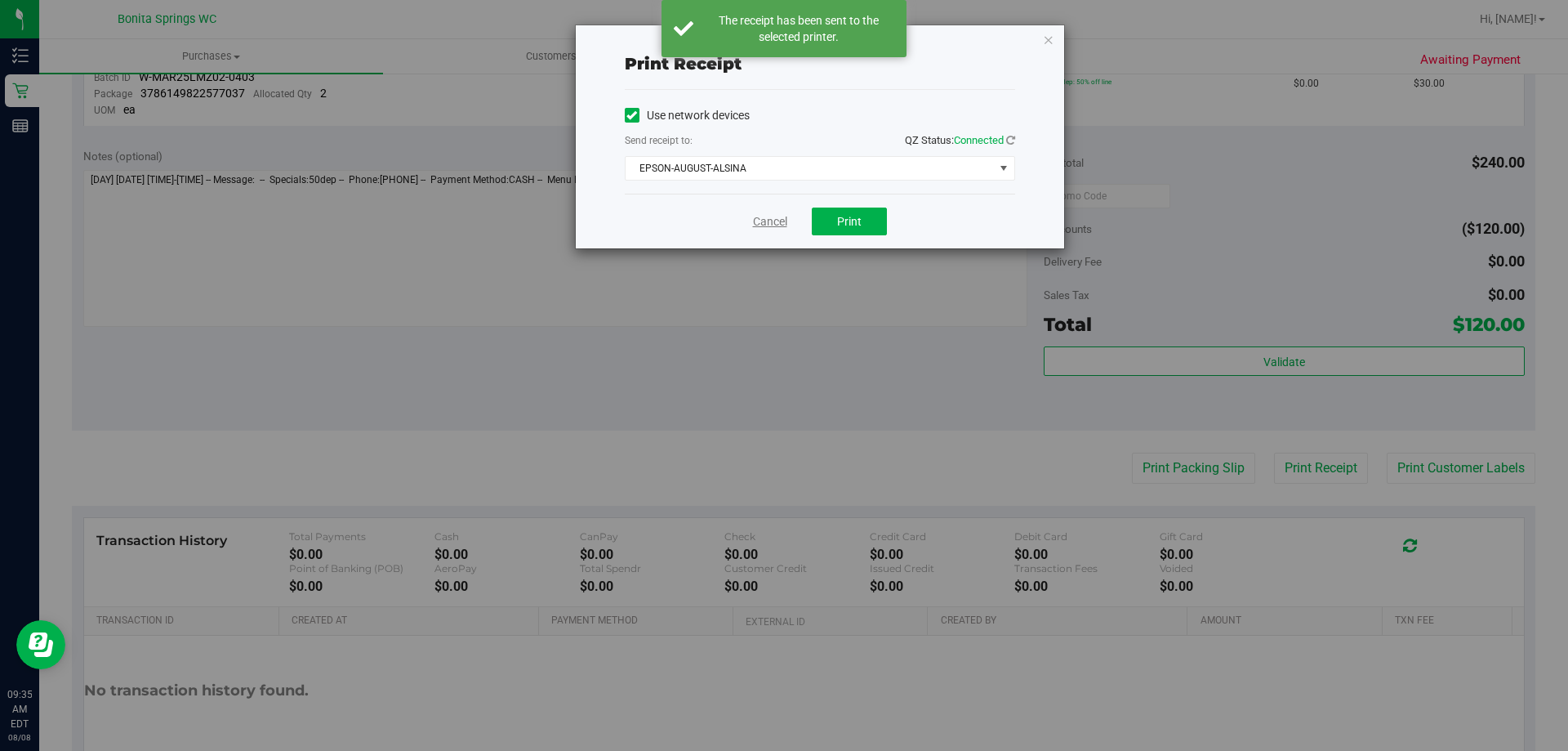 click on "Cancel" at bounding box center (770, 221) 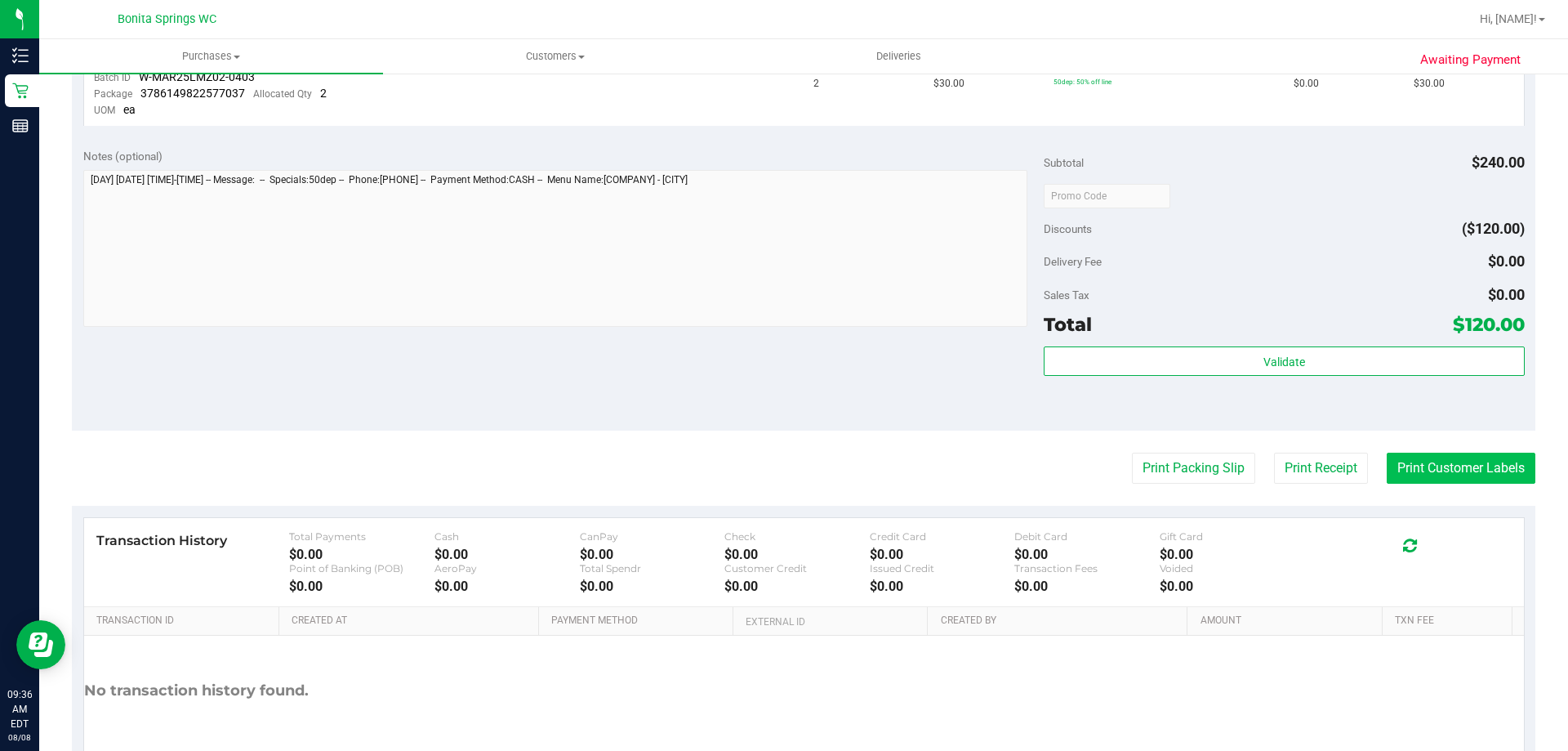 click on "Print Customer Labels" at bounding box center [1461, 468] 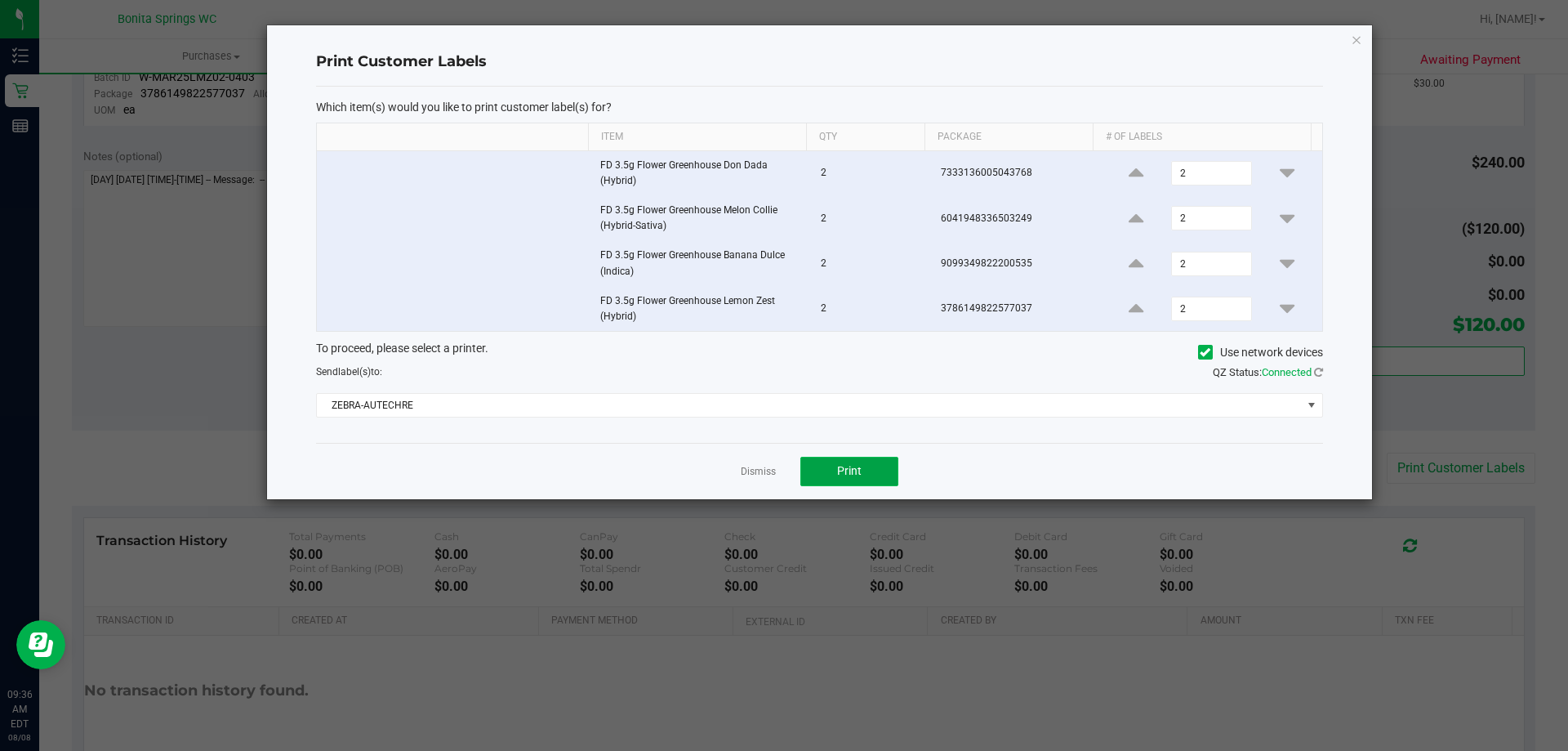 click on "Print" 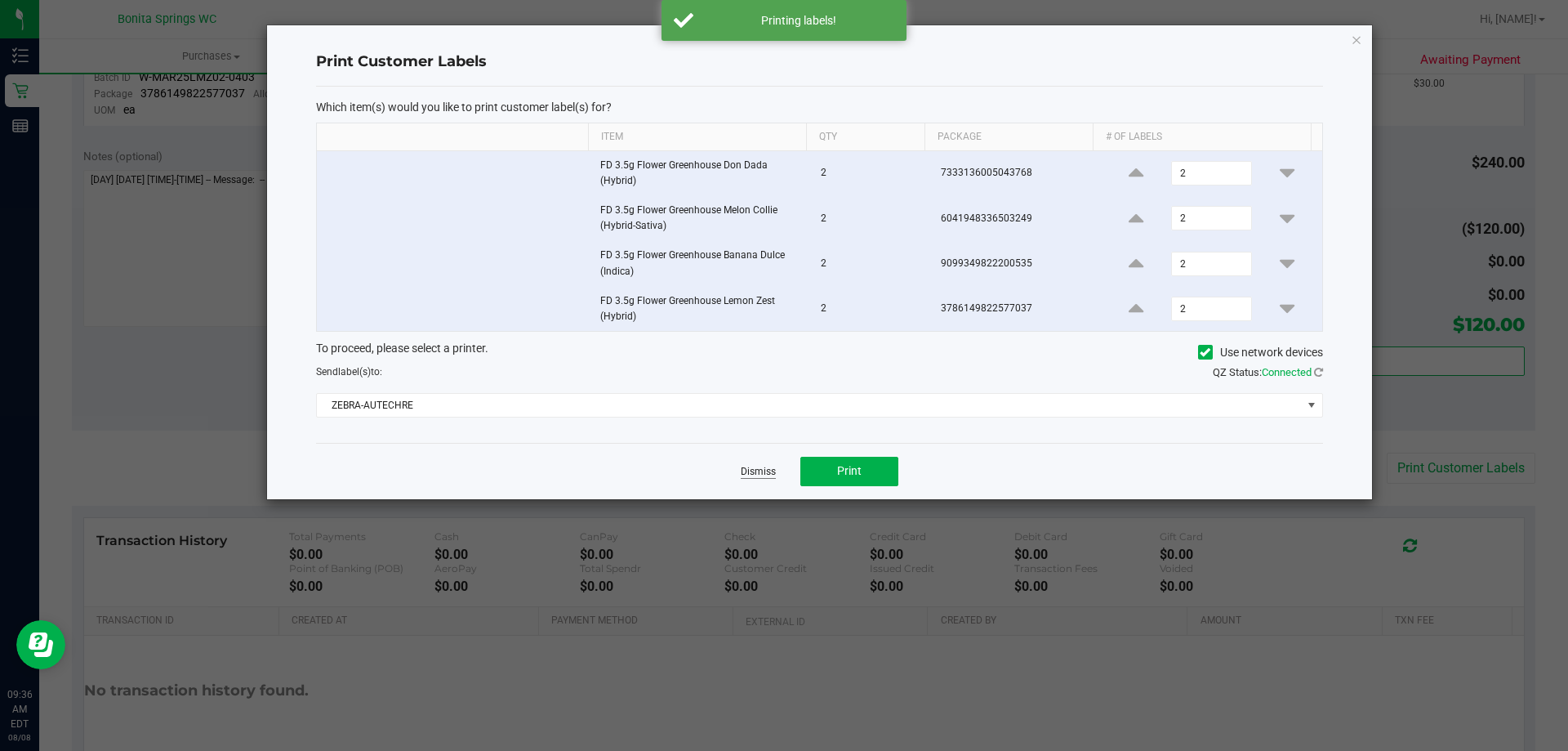 click on "Dismiss" 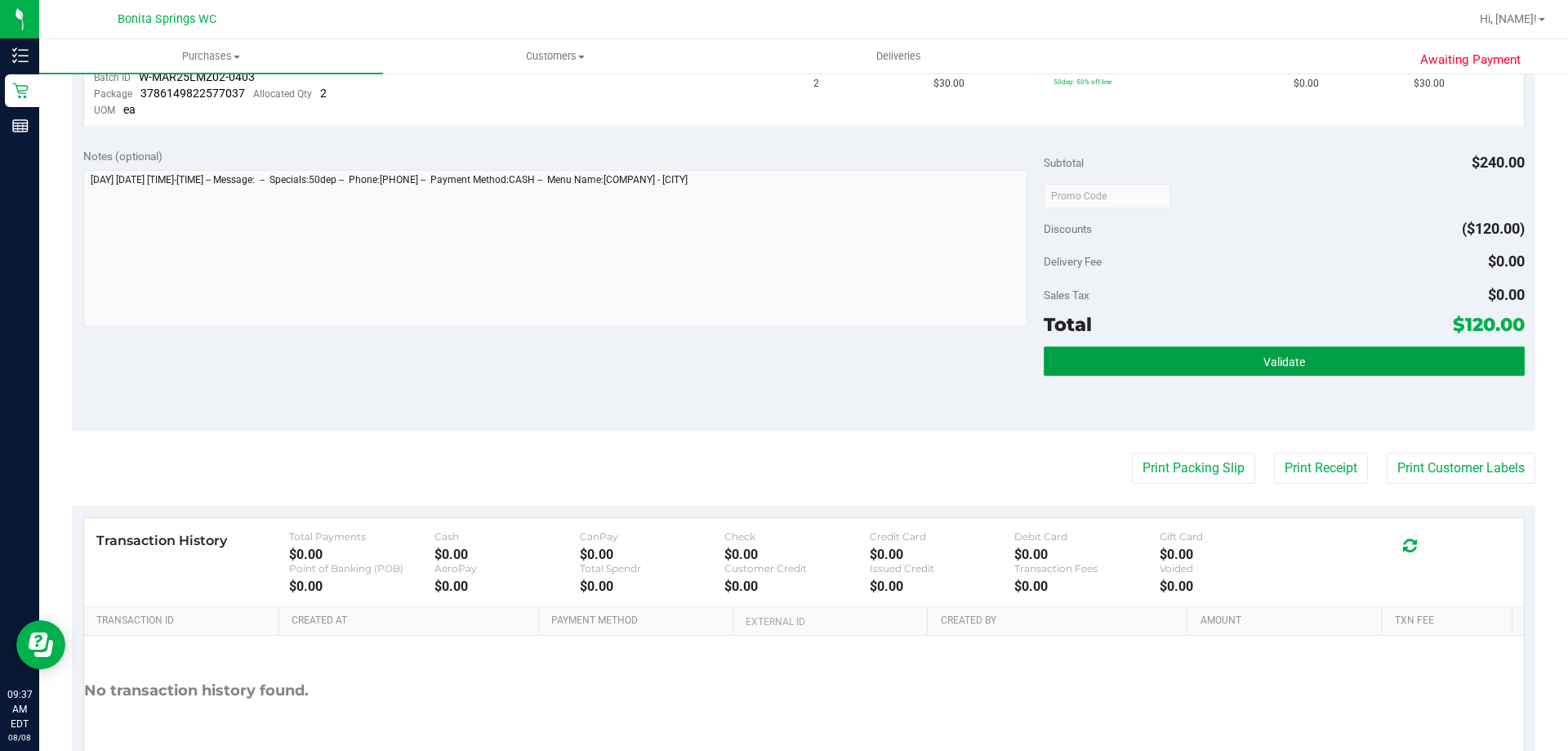 click on "Validate" at bounding box center [1284, 362] 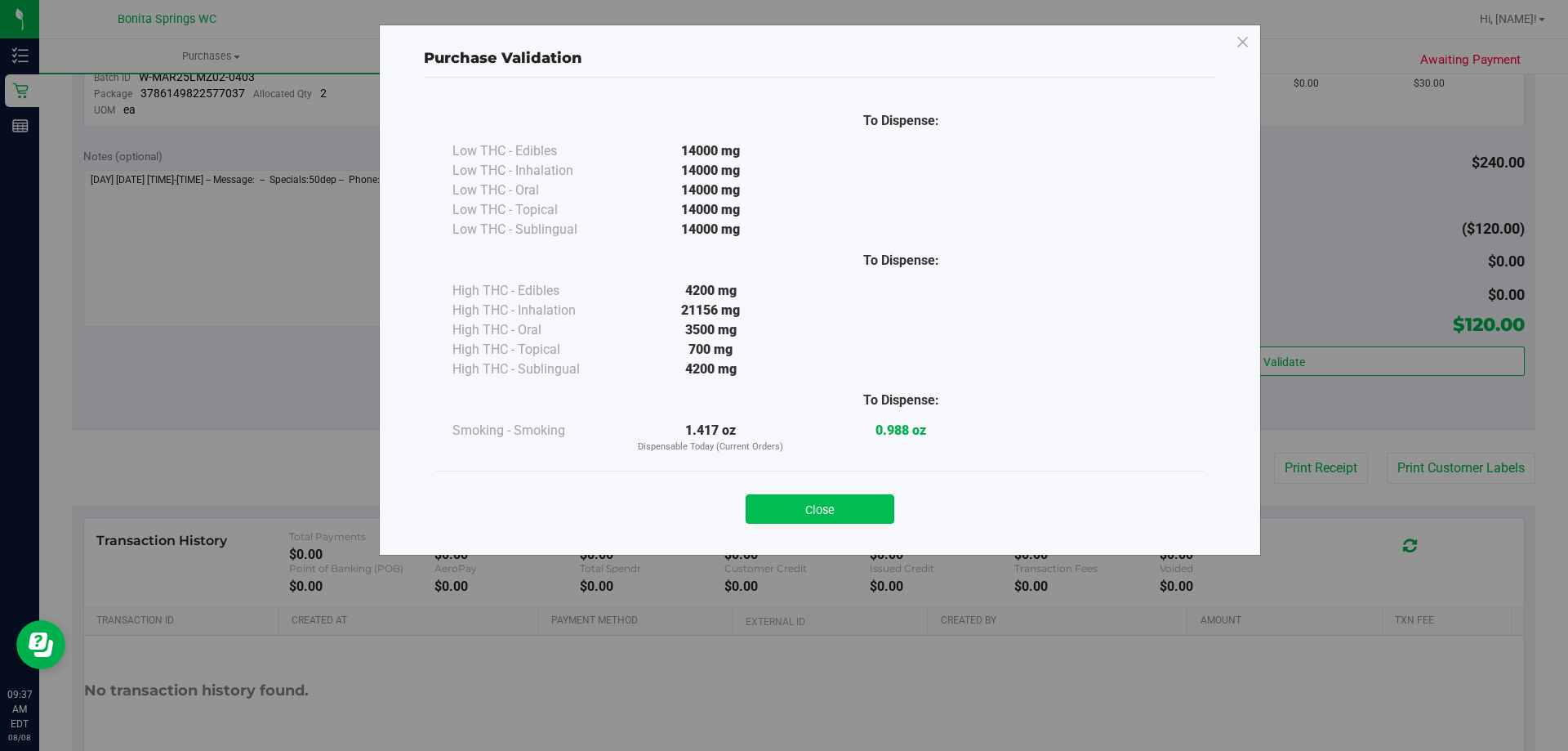 click on "Close" at bounding box center [820, 509] 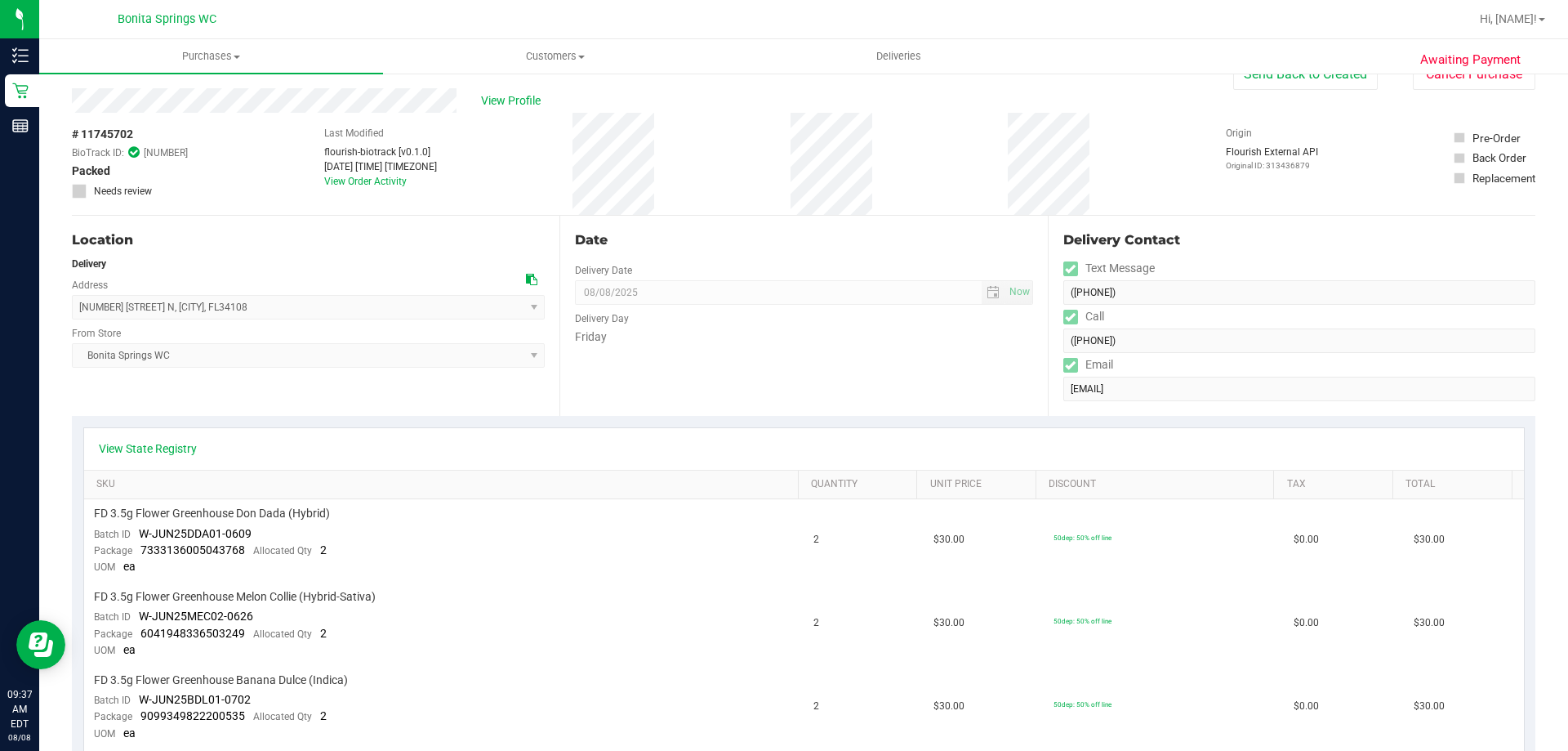 scroll, scrollTop: 0, scrollLeft: 0, axis: both 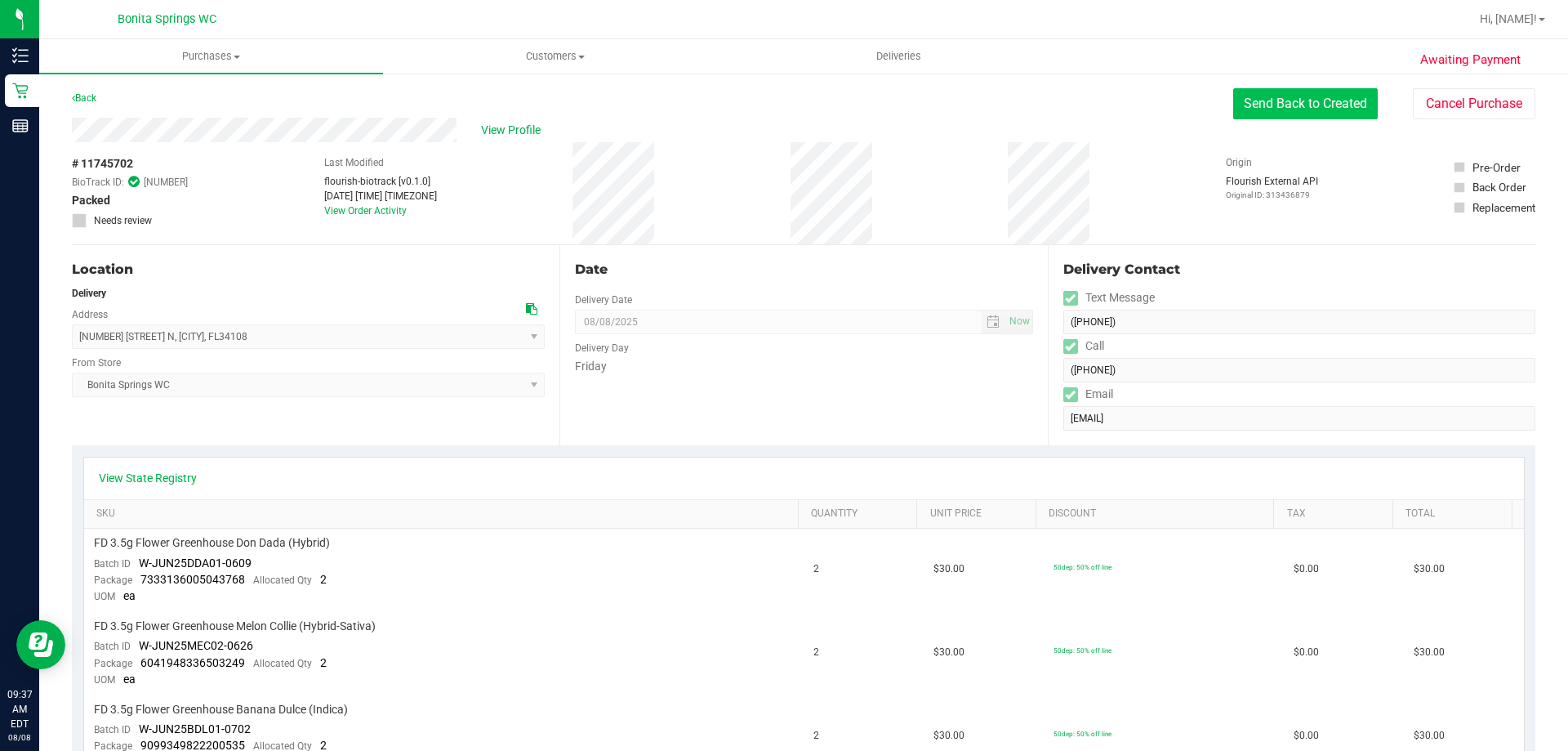 click on "Send Back to Created" at bounding box center [1305, 104] 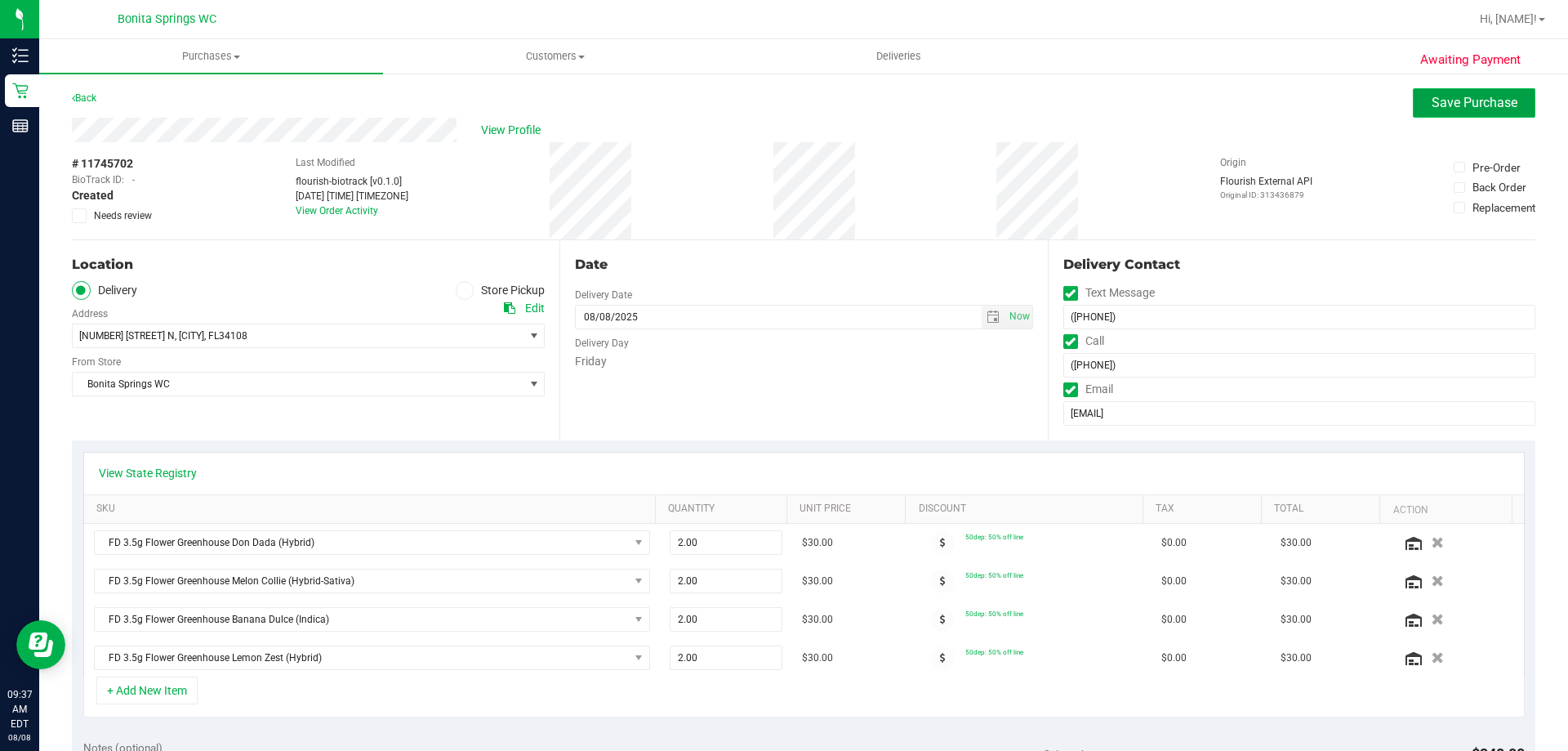 click on "Save Purchase" at bounding box center (1474, 102) 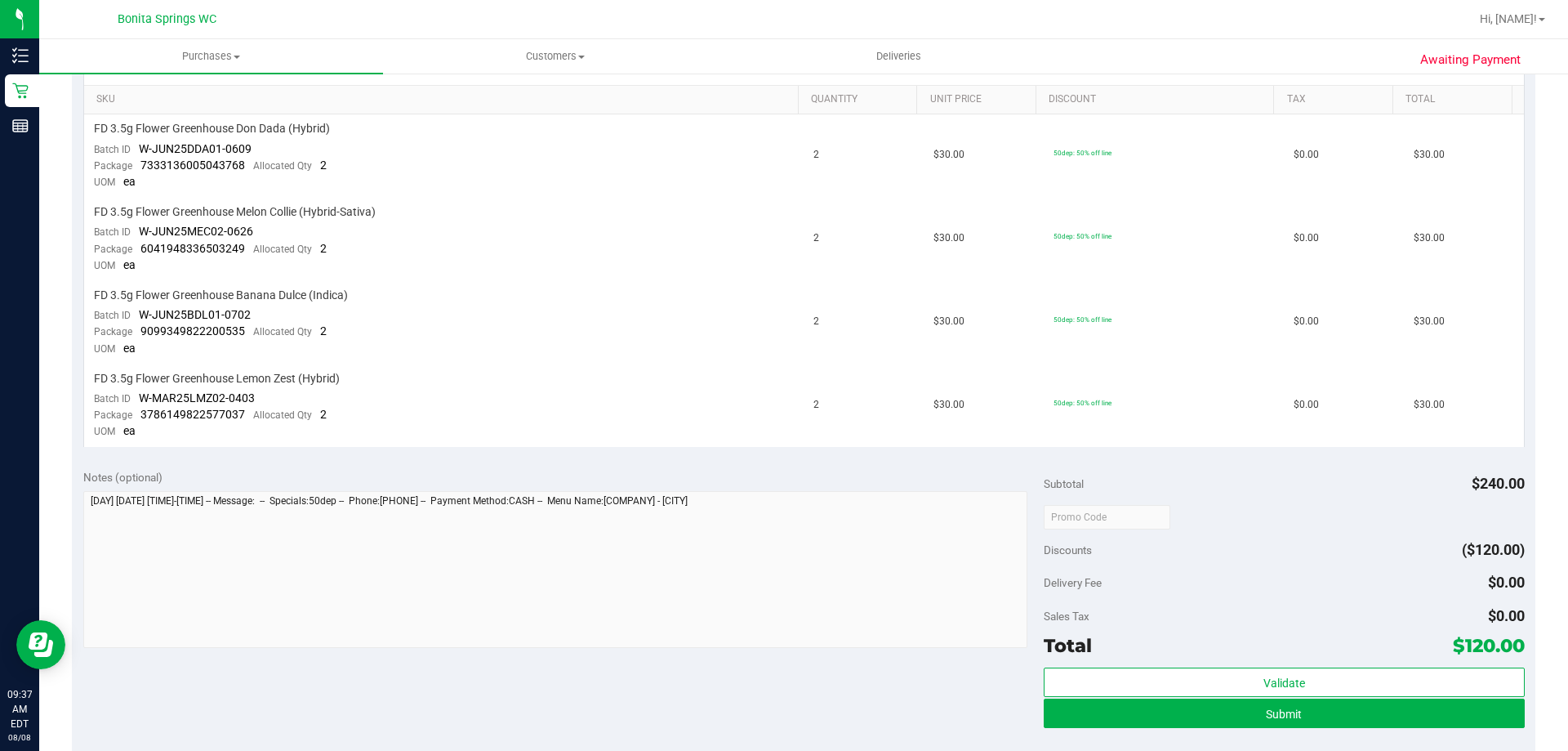 scroll, scrollTop: 490, scrollLeft: 0, axis: vertical 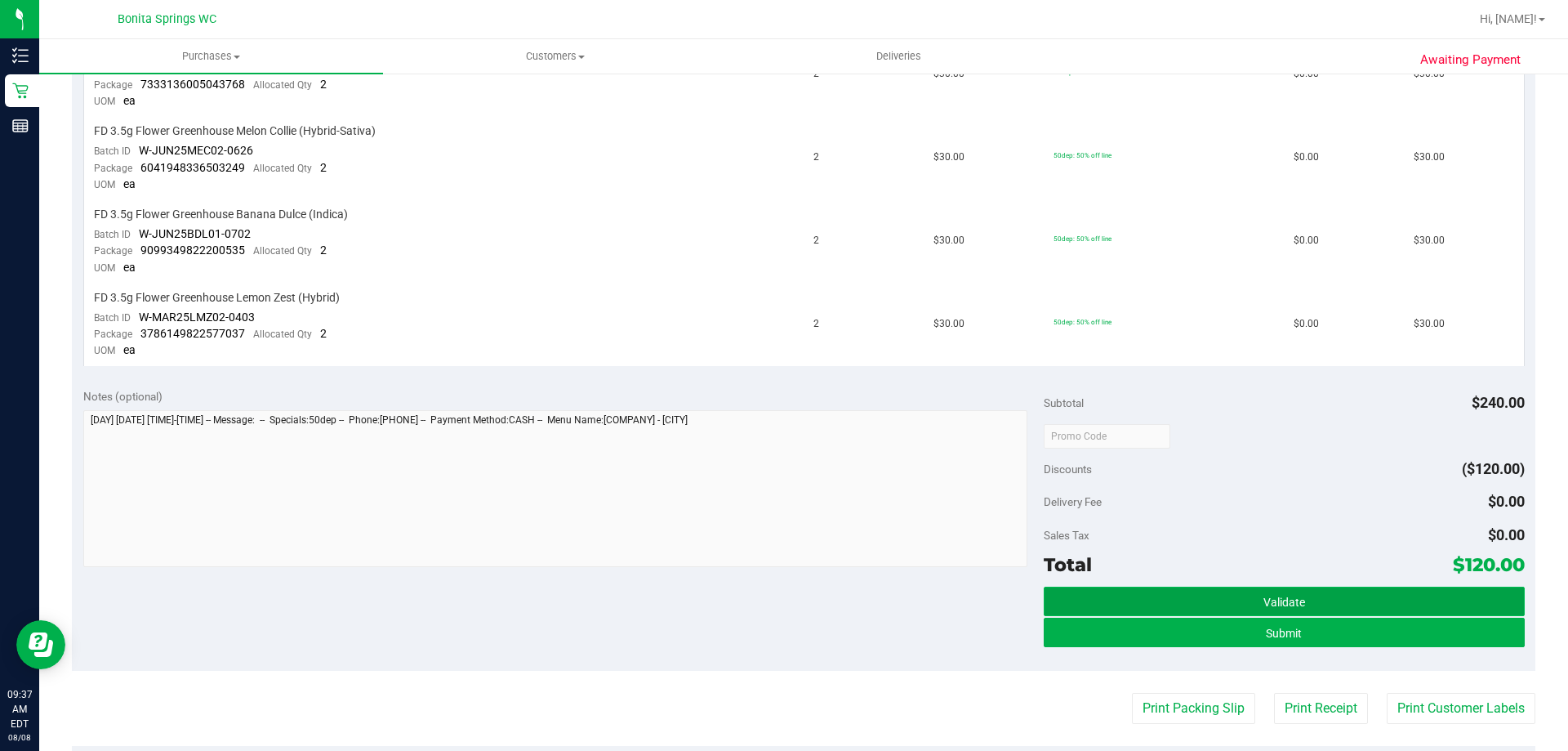 click on "Validate" at bounding box center (1284, 601) 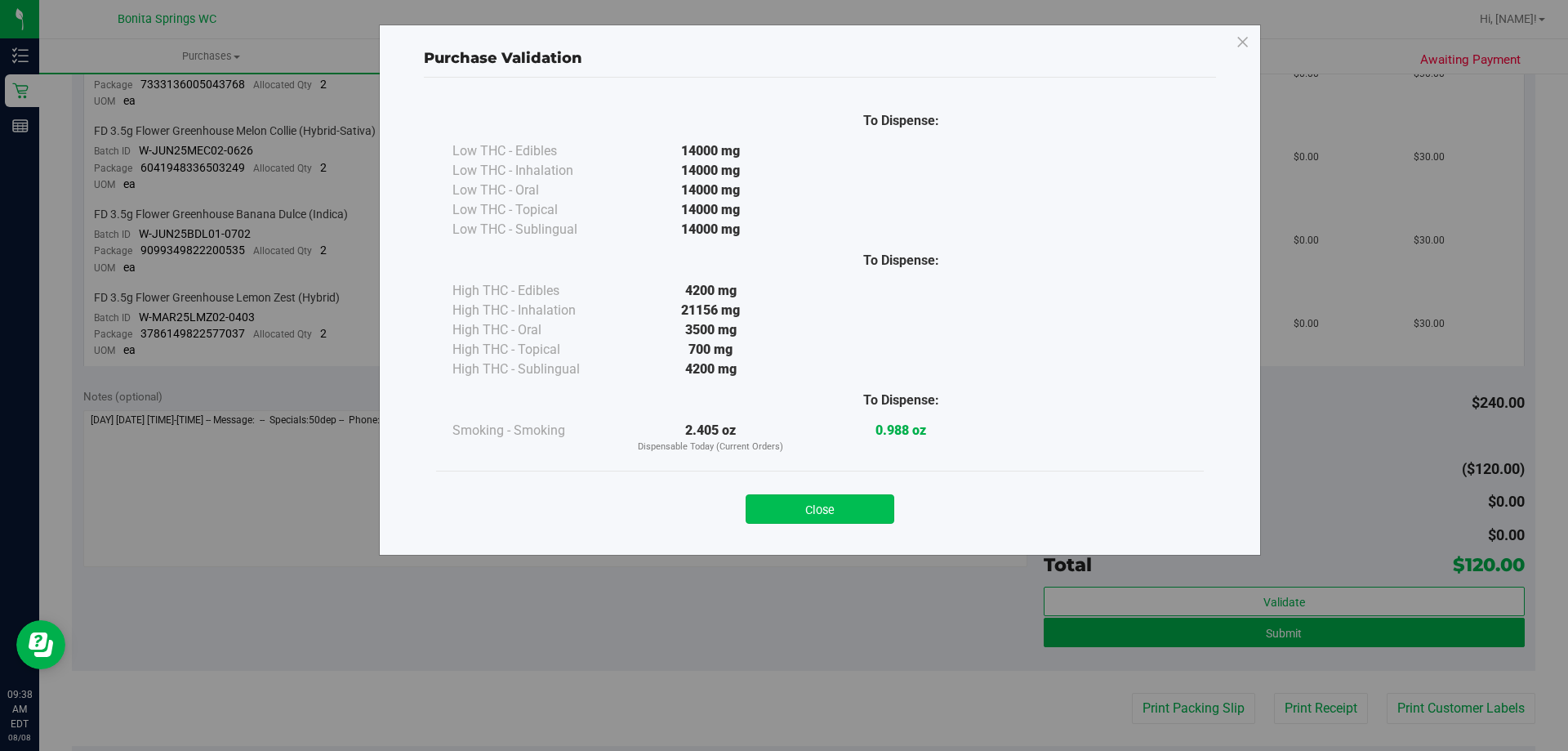 click on "Close" at bounding box center (820, 509) 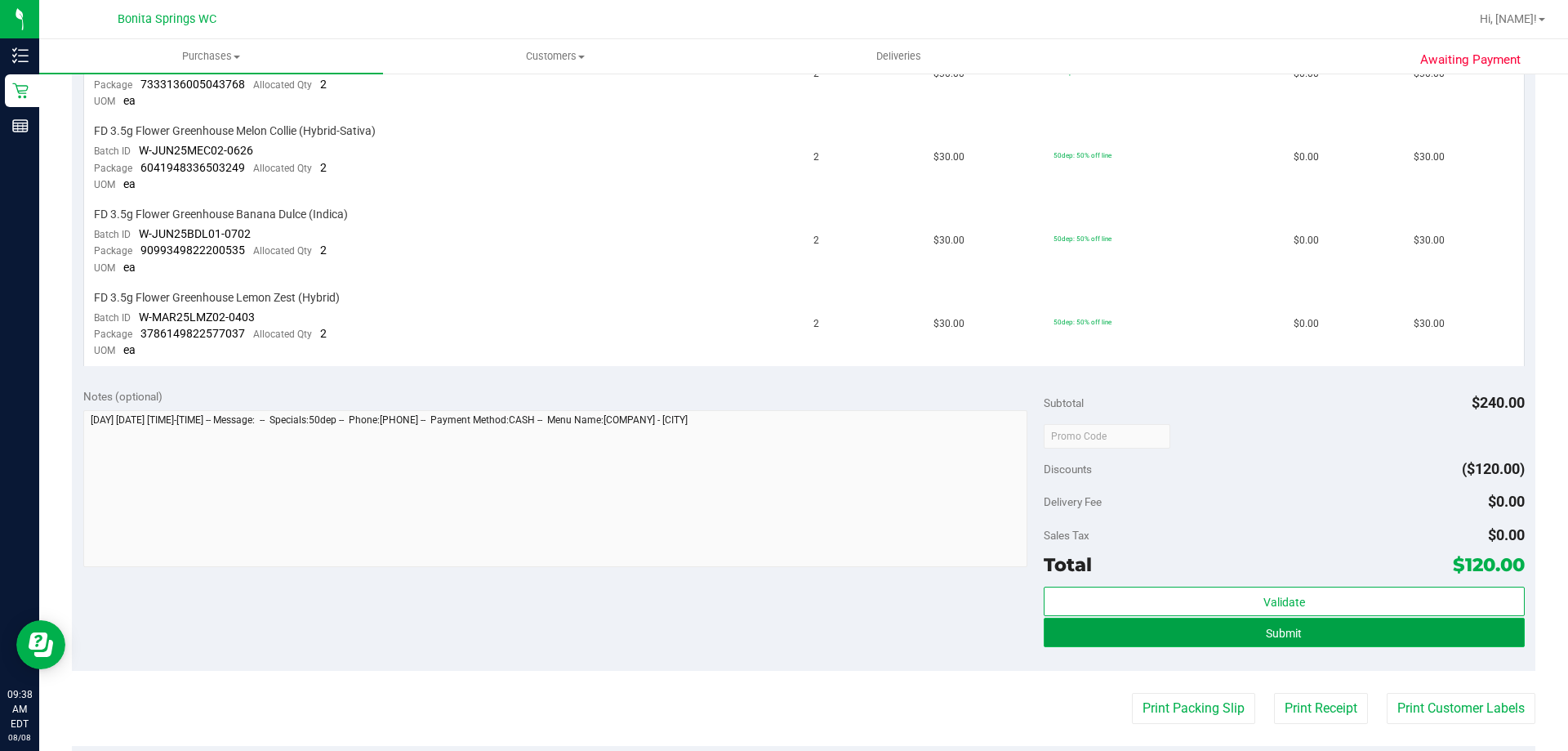 click on "Submit" at bounding box center [1284, 633] 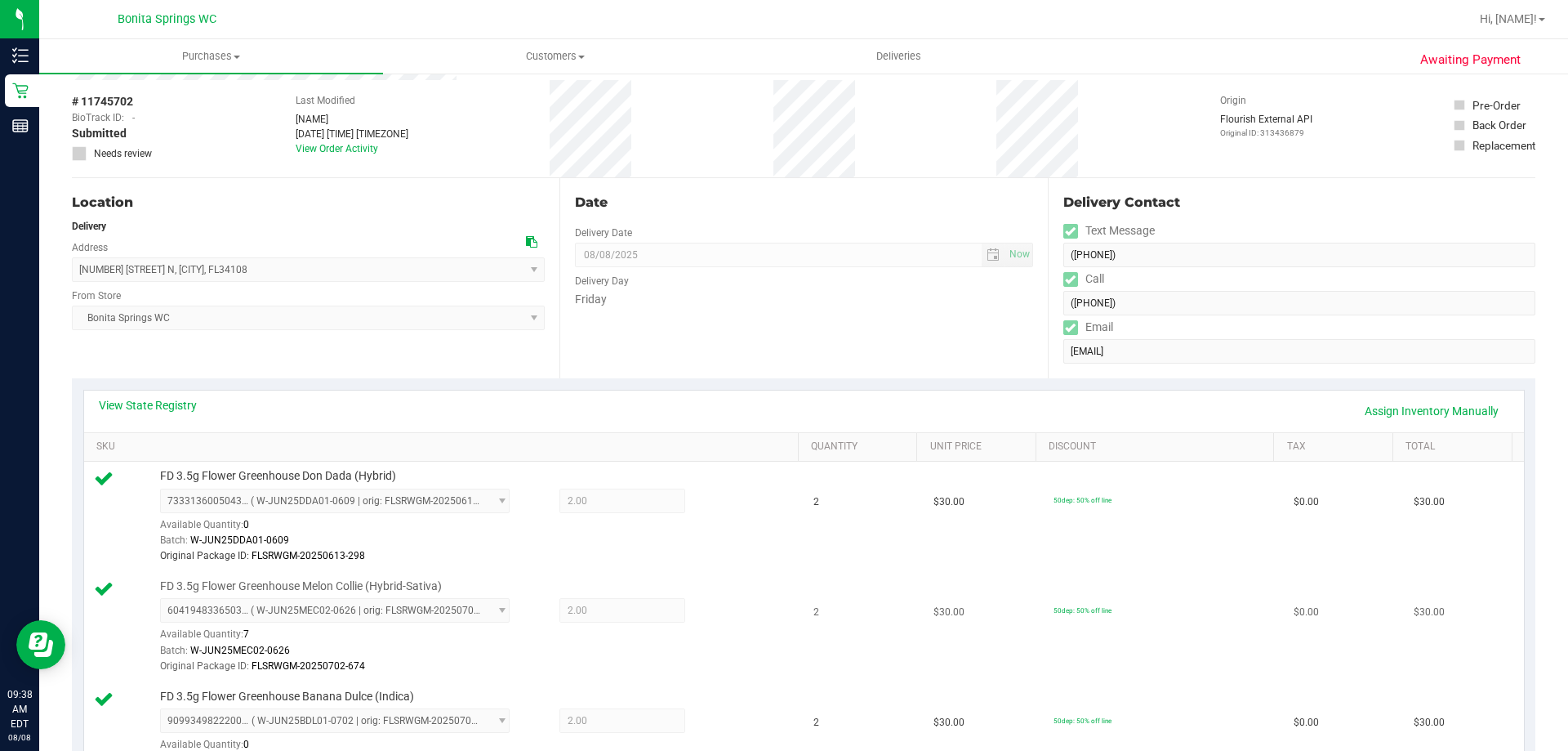 scroll, scrollTop: 572, scrollLeft: 0, axis: vertical 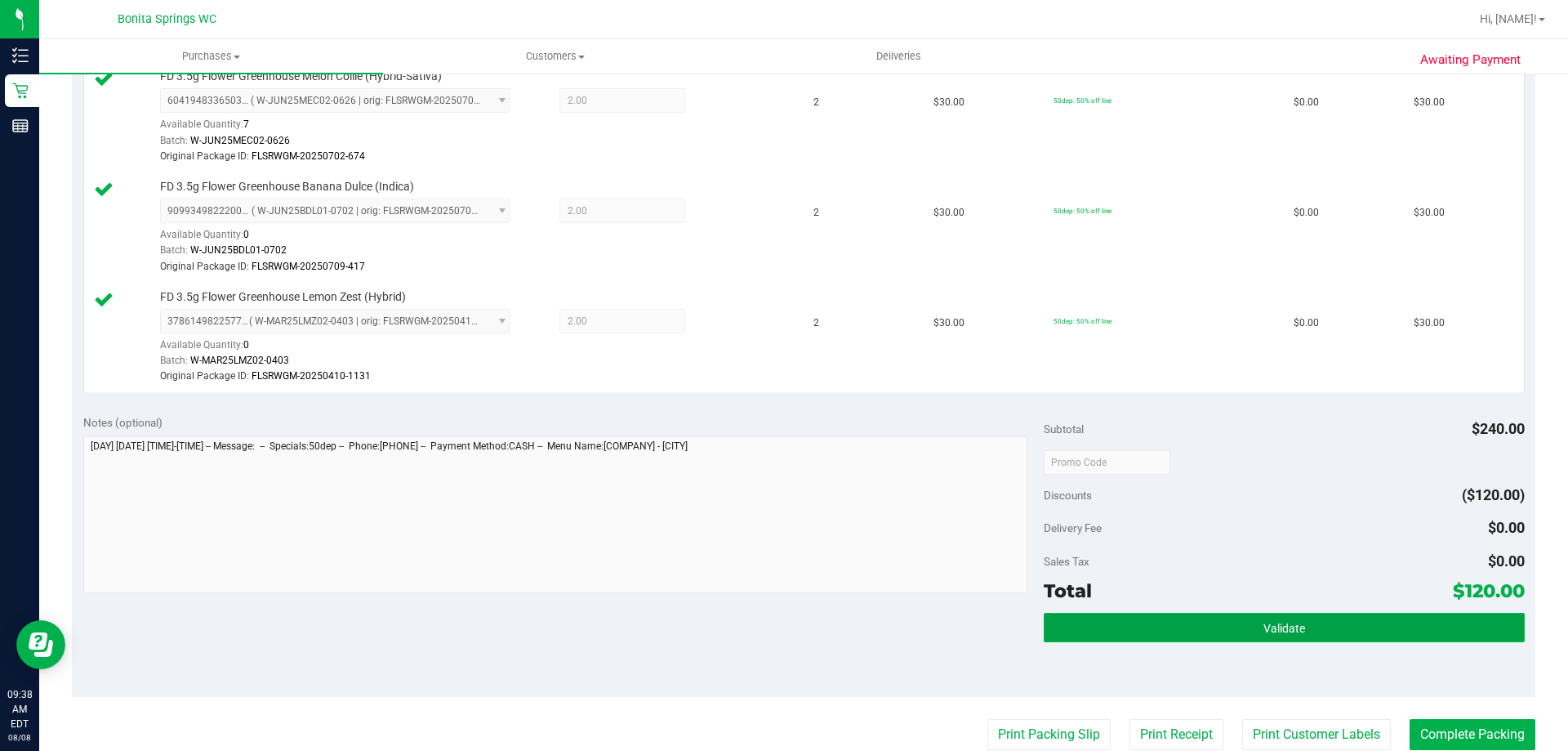 click on "Validate" at bounding box center [1284, 628] 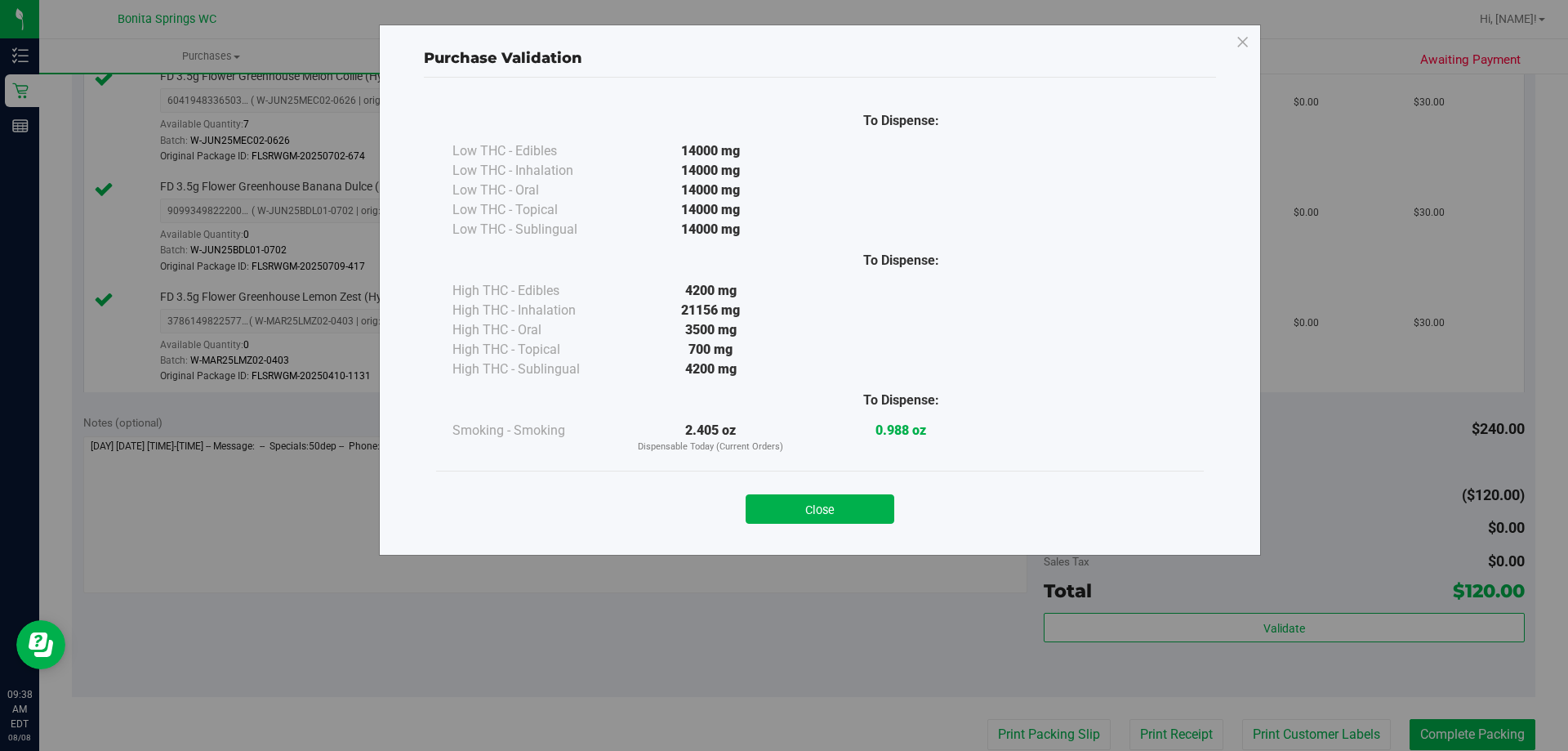 click on "Close" at bounding box center (820, 509) 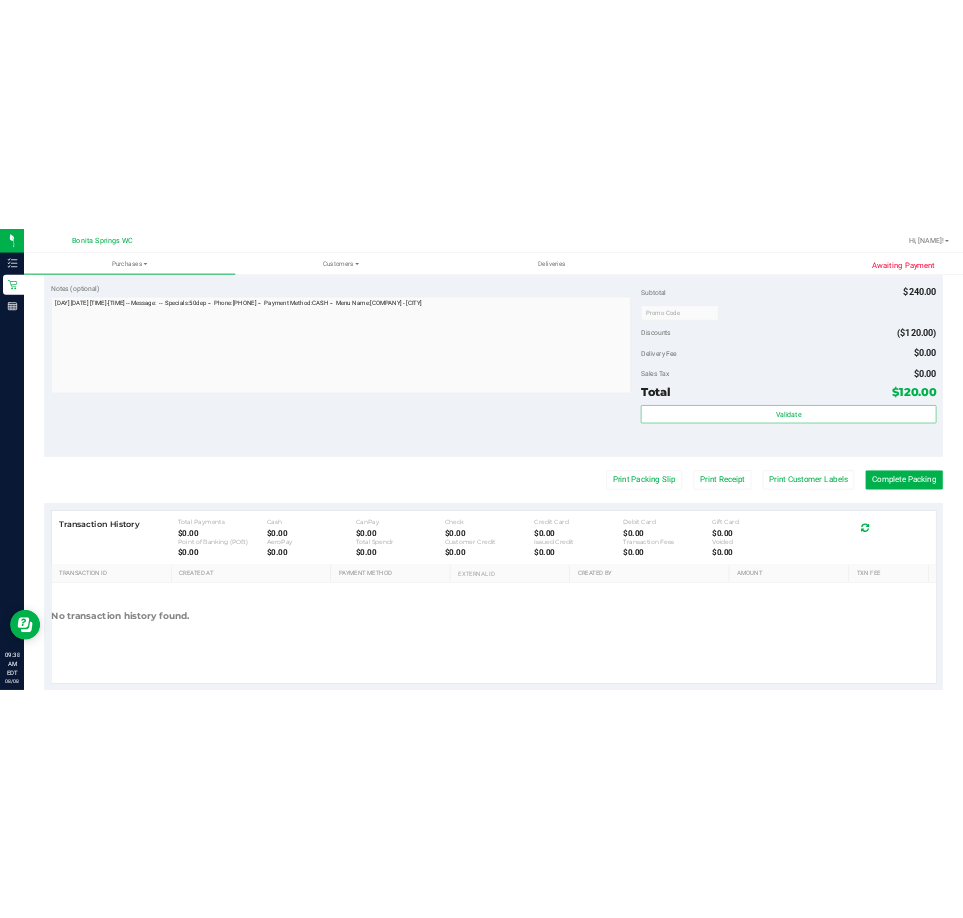 scroll, scrollTop: 1100, scrollLeft: 0, axis: vertical 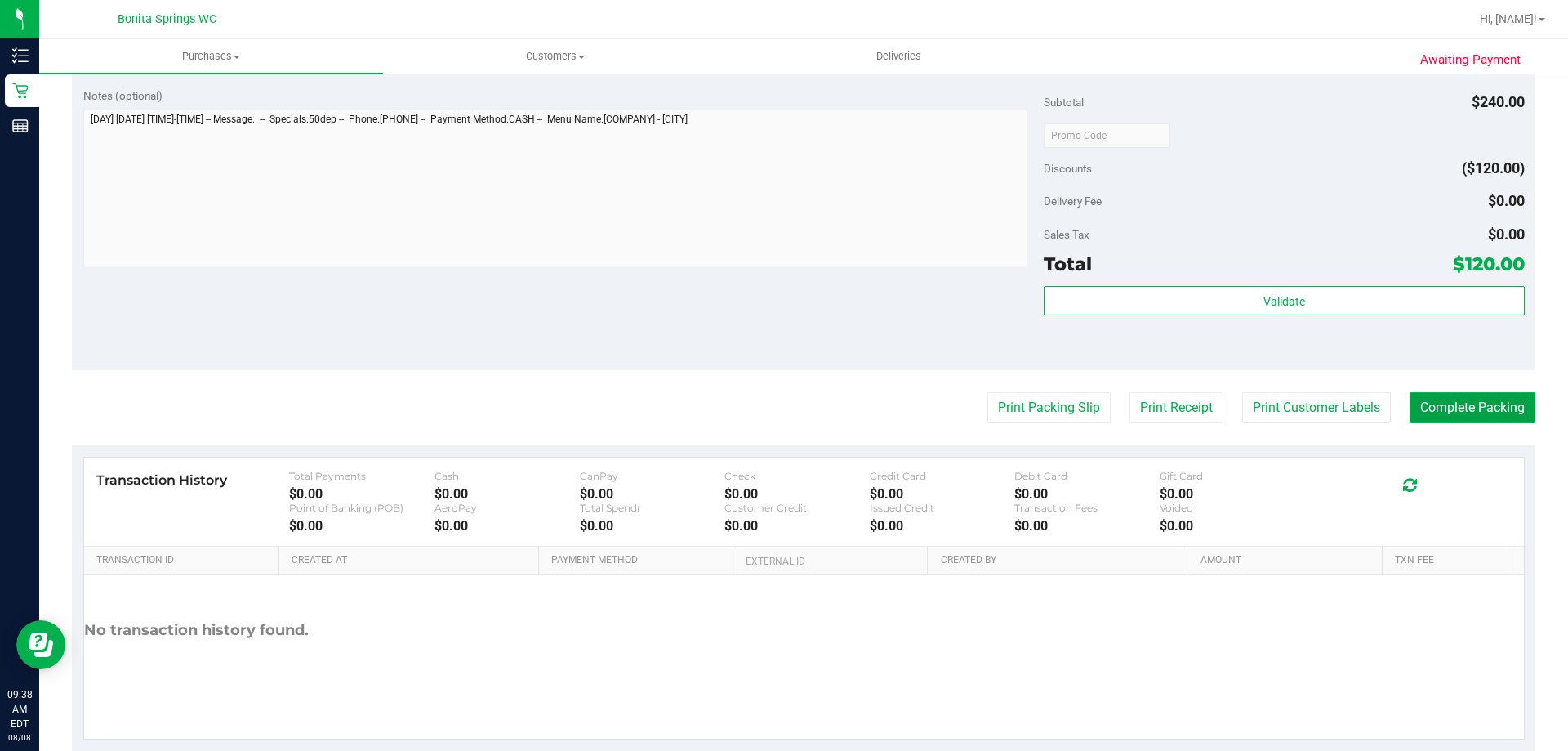 click on "Complete Packing" at bounding box center (1472, 408) 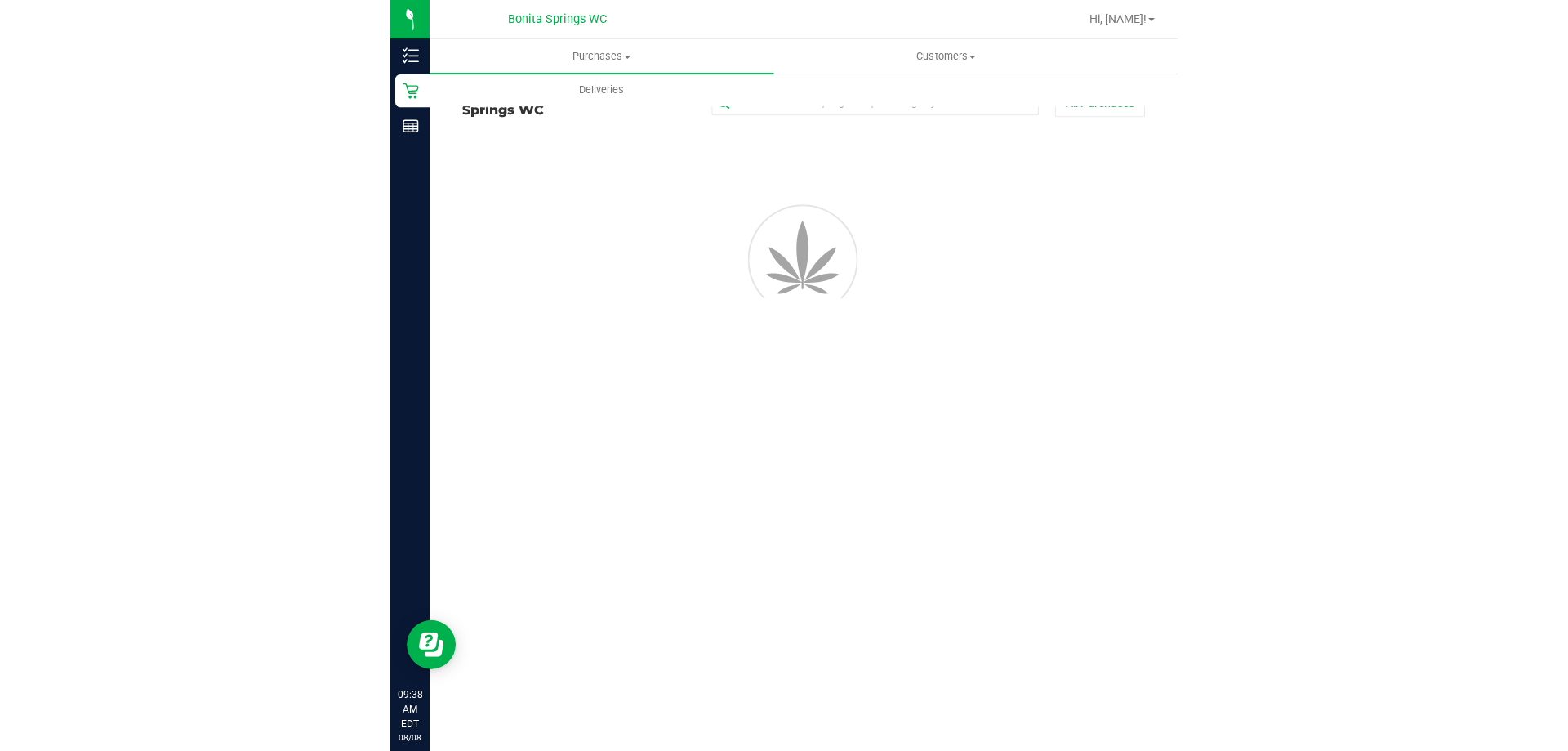 scroll, scrollTop: 0, scrollLeft: 0, axis: both 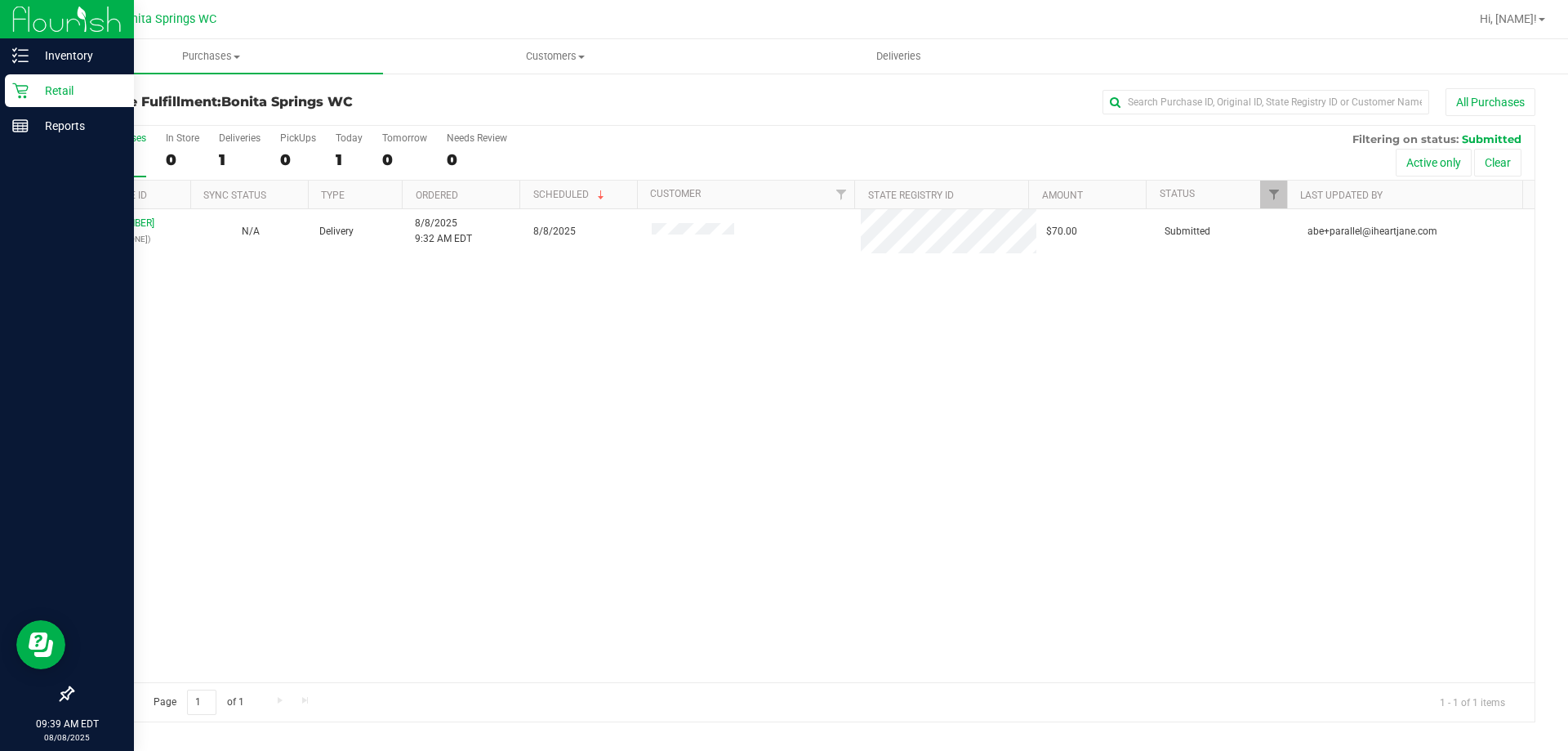 click on "Retail" at bounding box center [78, 91] 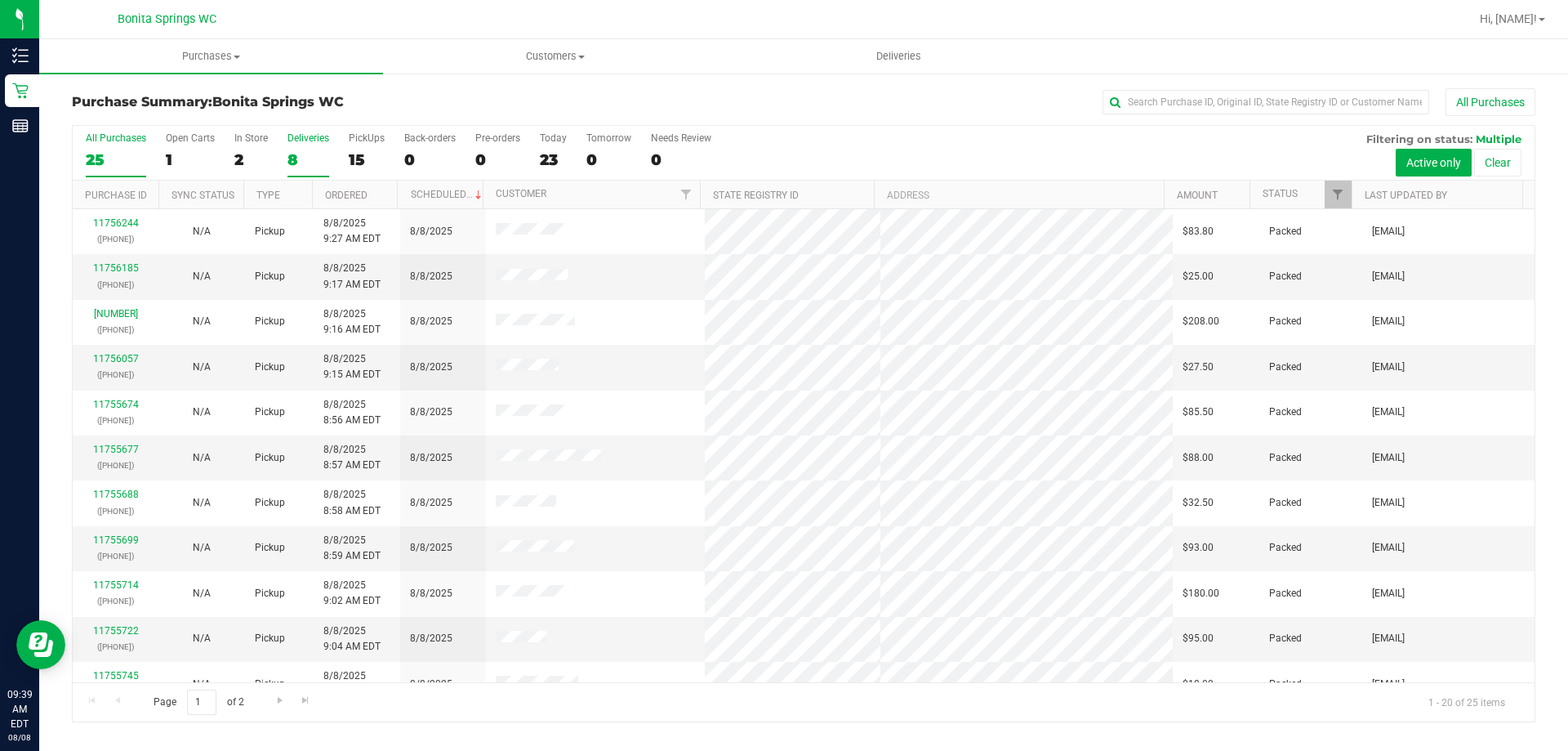 click on "Deliveries" at bounding box center (308, 138) 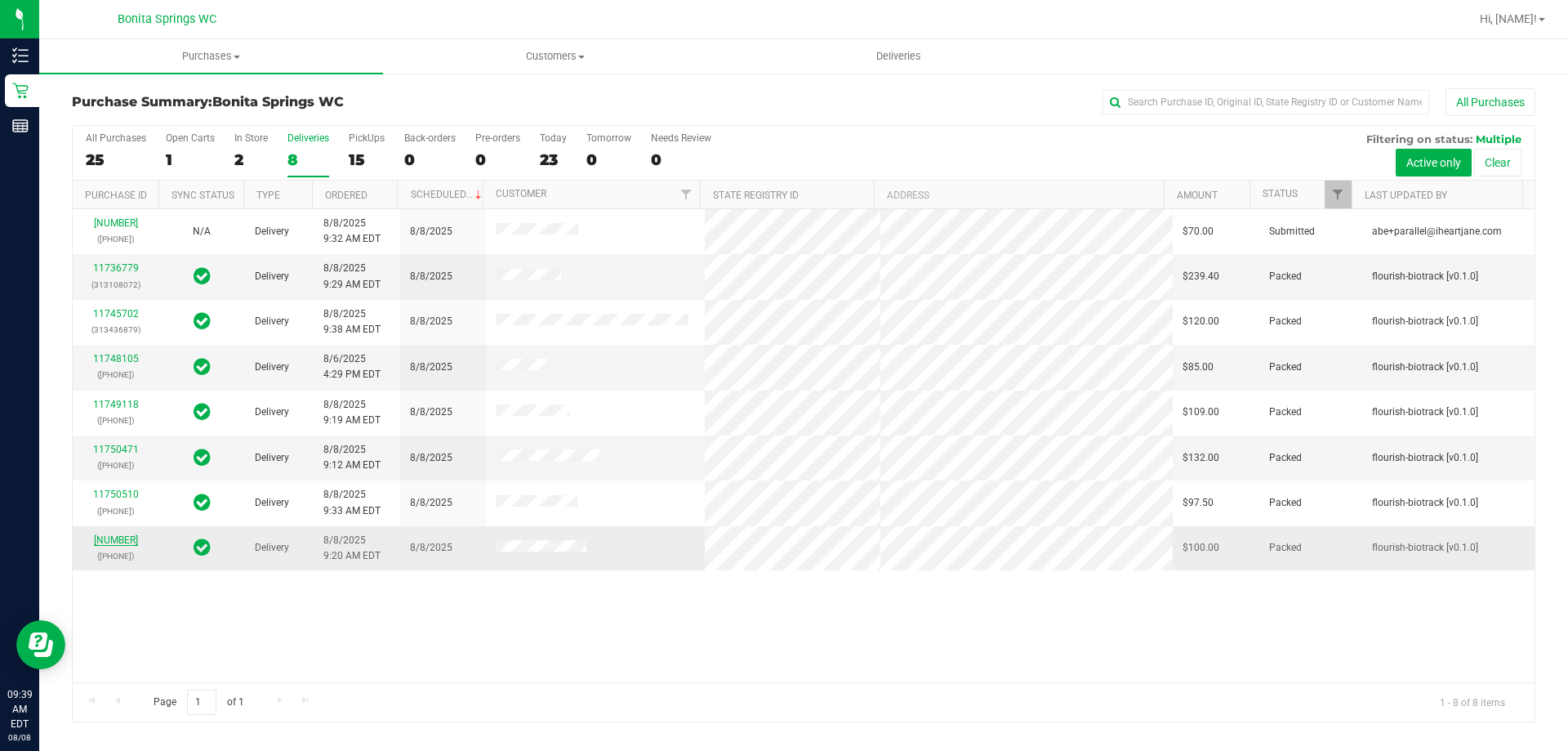 click on "[NUMBER]" at bounding box center (116, 540) 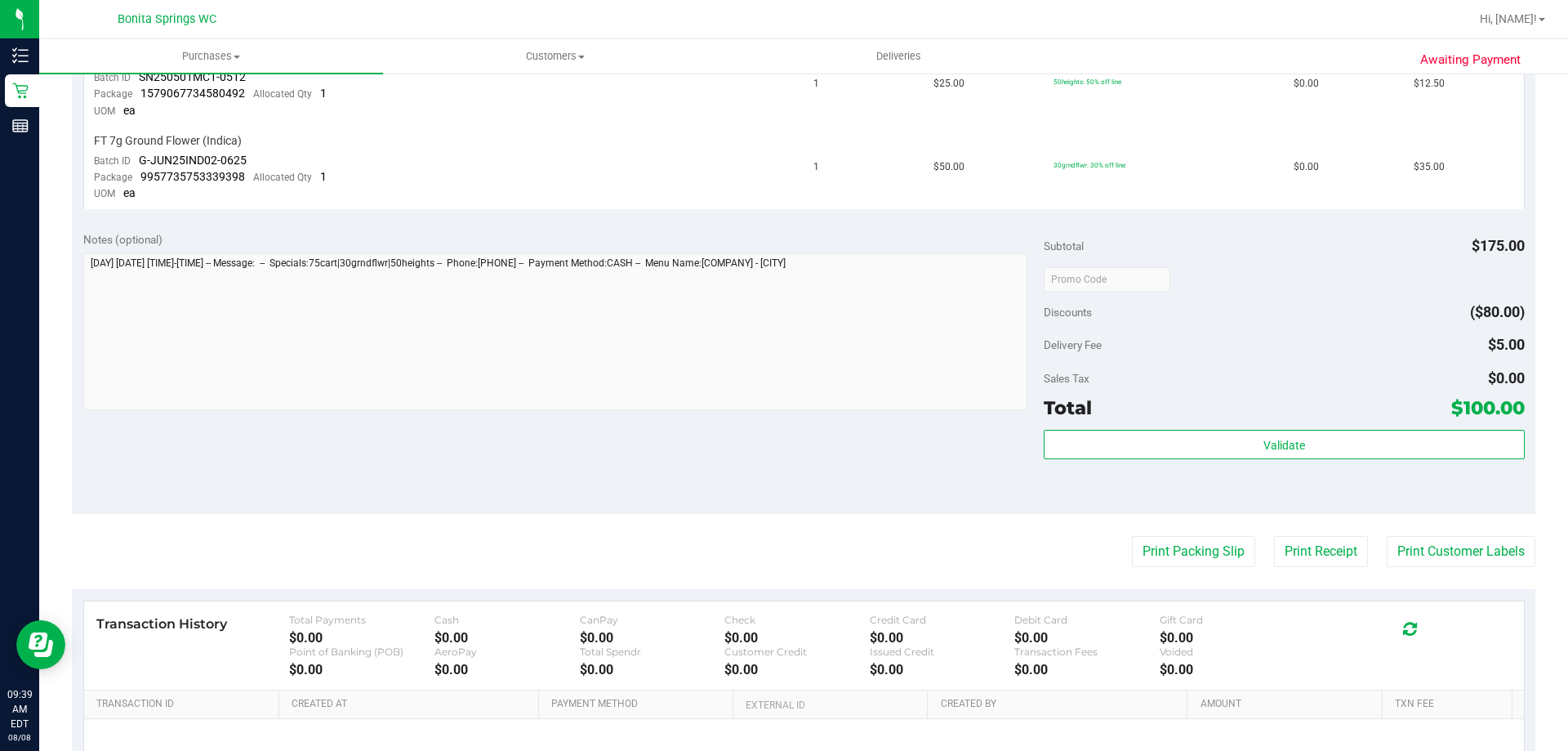scroll, scrollTop: 654, scrollLeft: 0, axis: vertical 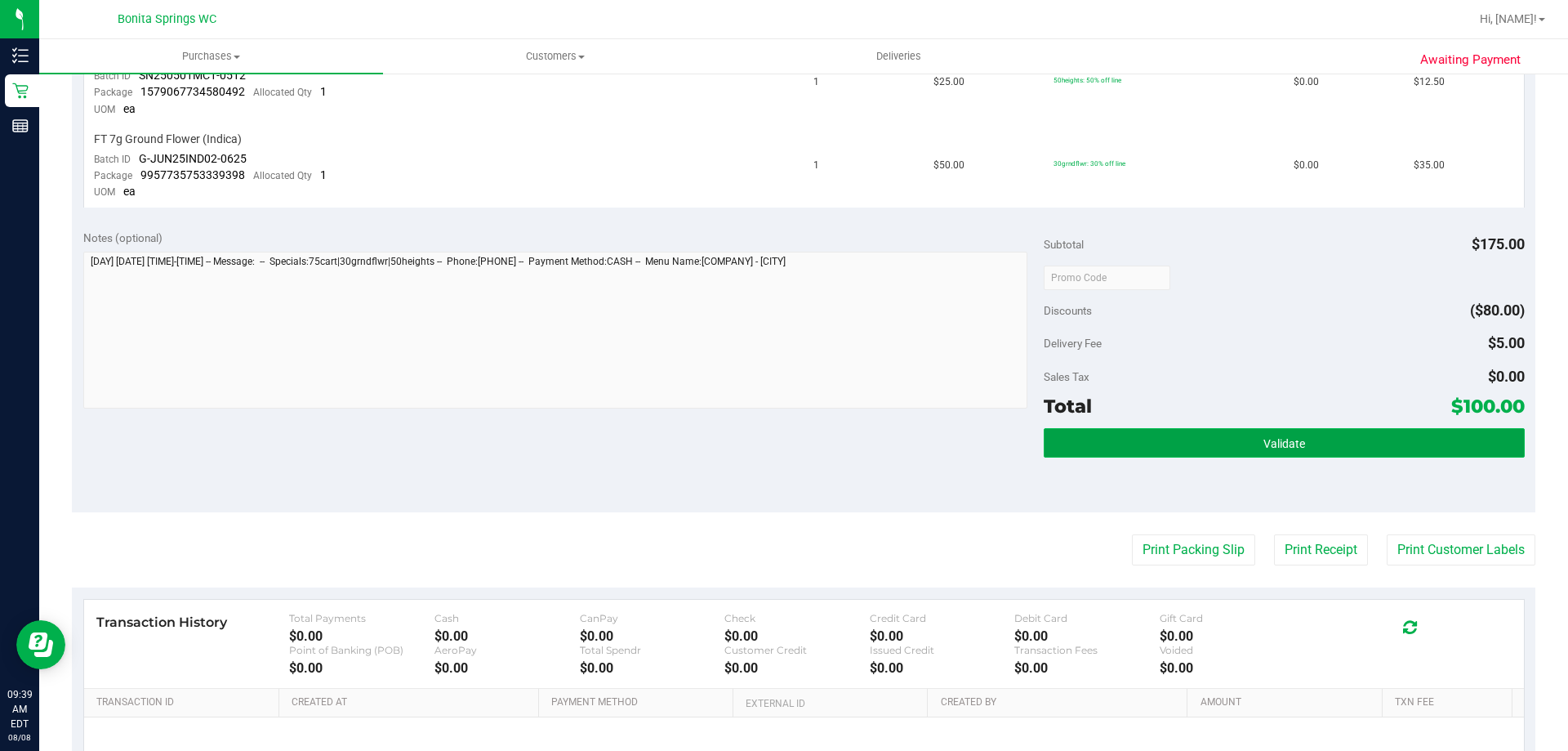 click on "Validate" at bounding box center (1284, 443) 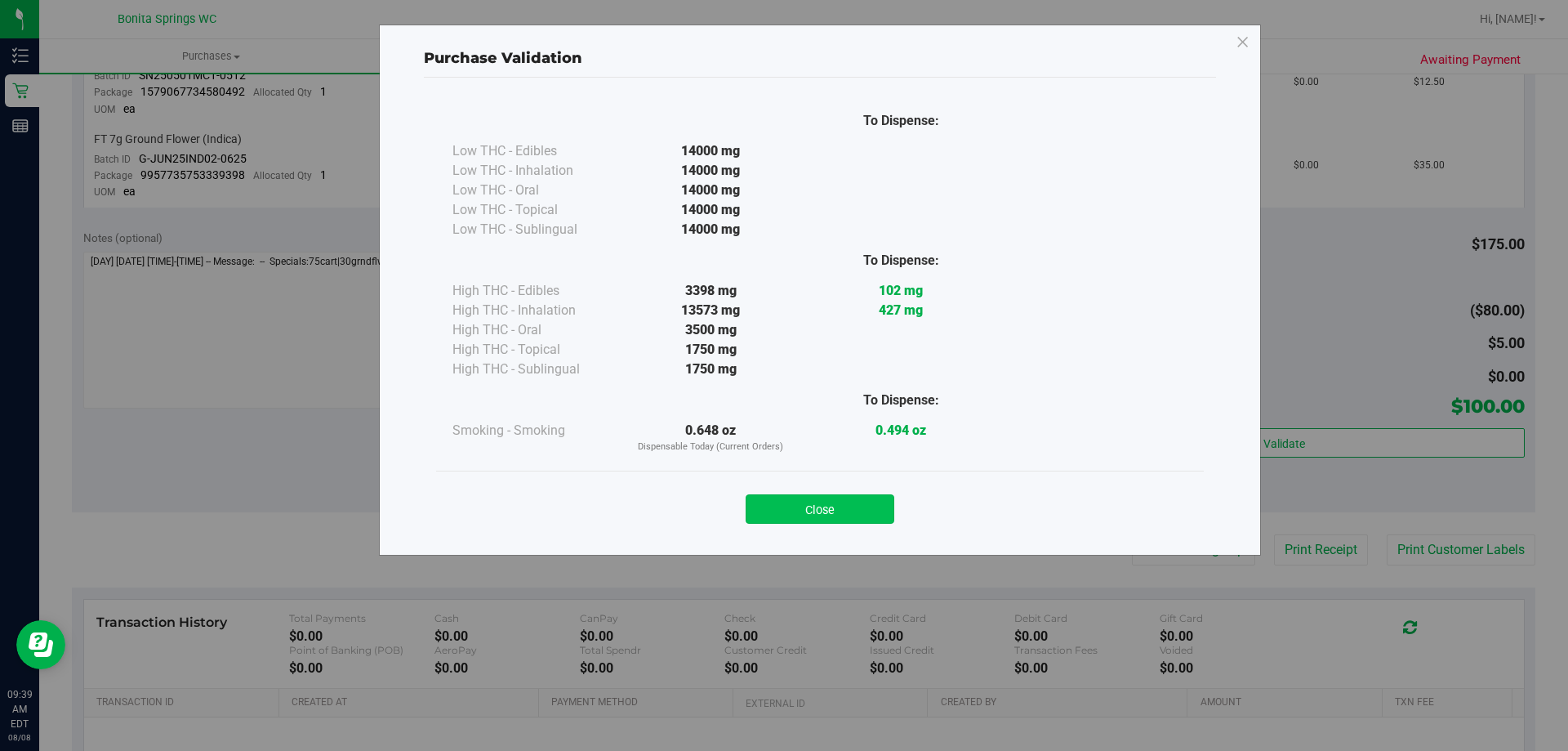 click on "Close" at bounding box center [820, 509] 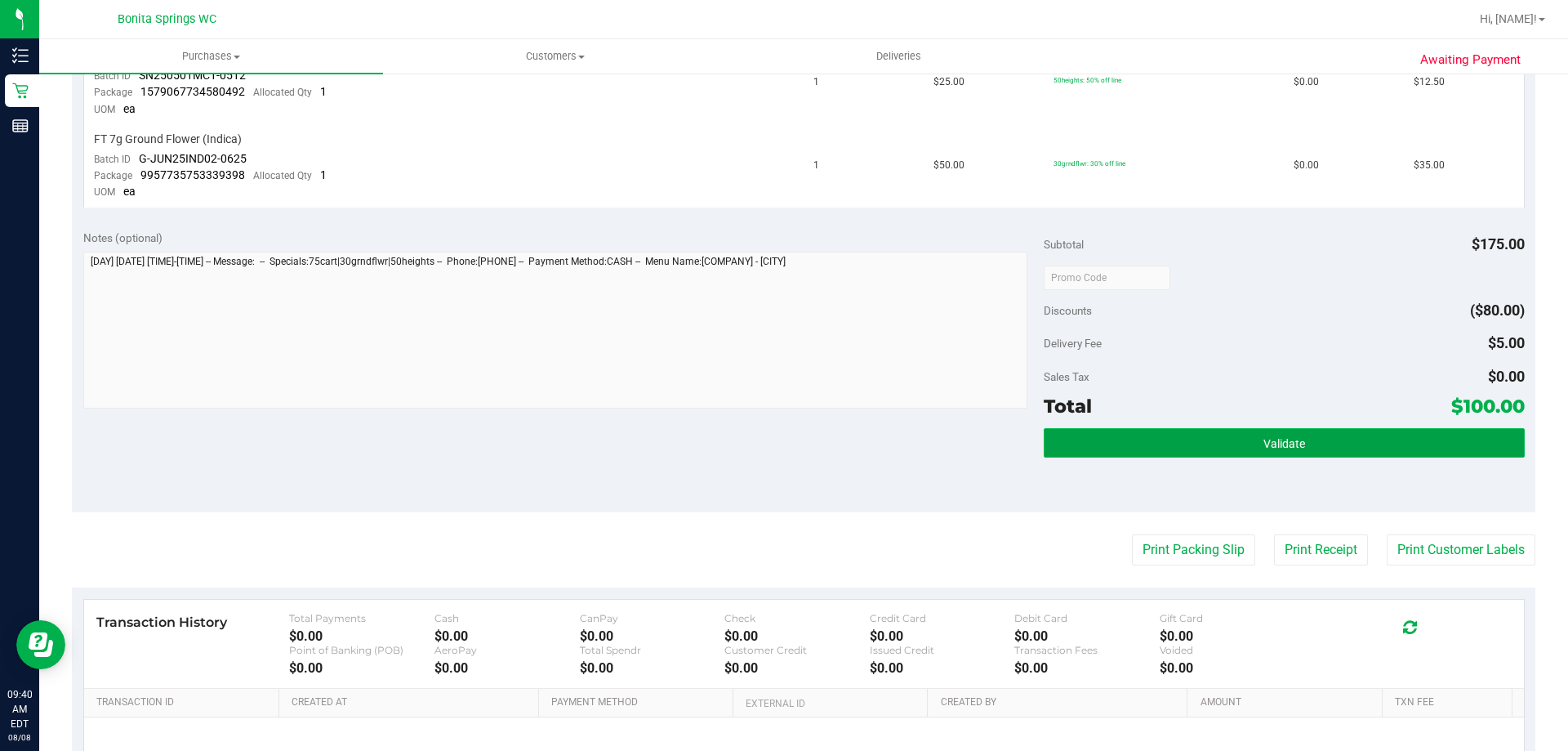 click on "Validate" at bounding box center (1284, 443) 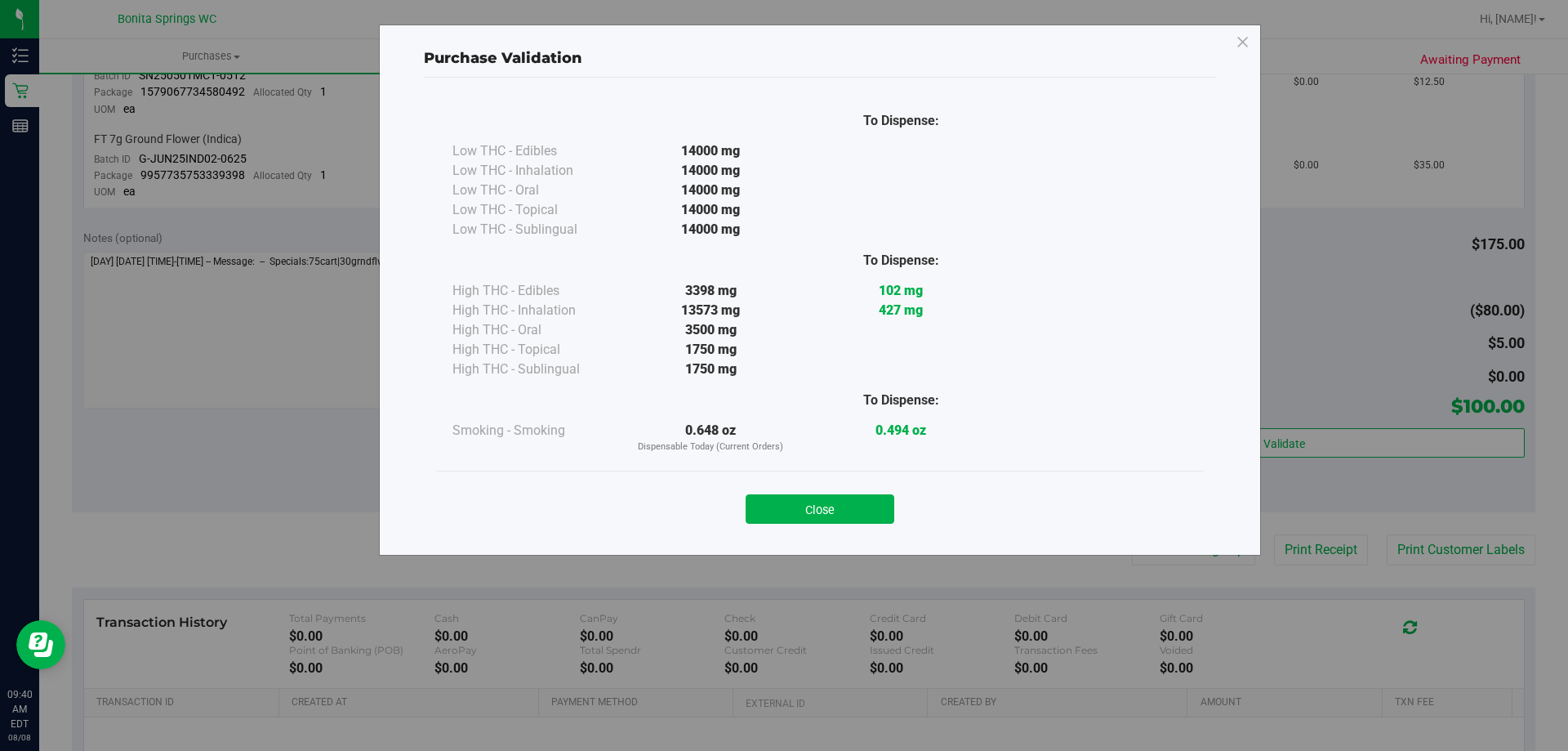 click on "Close" at bounding box center (820, 509) 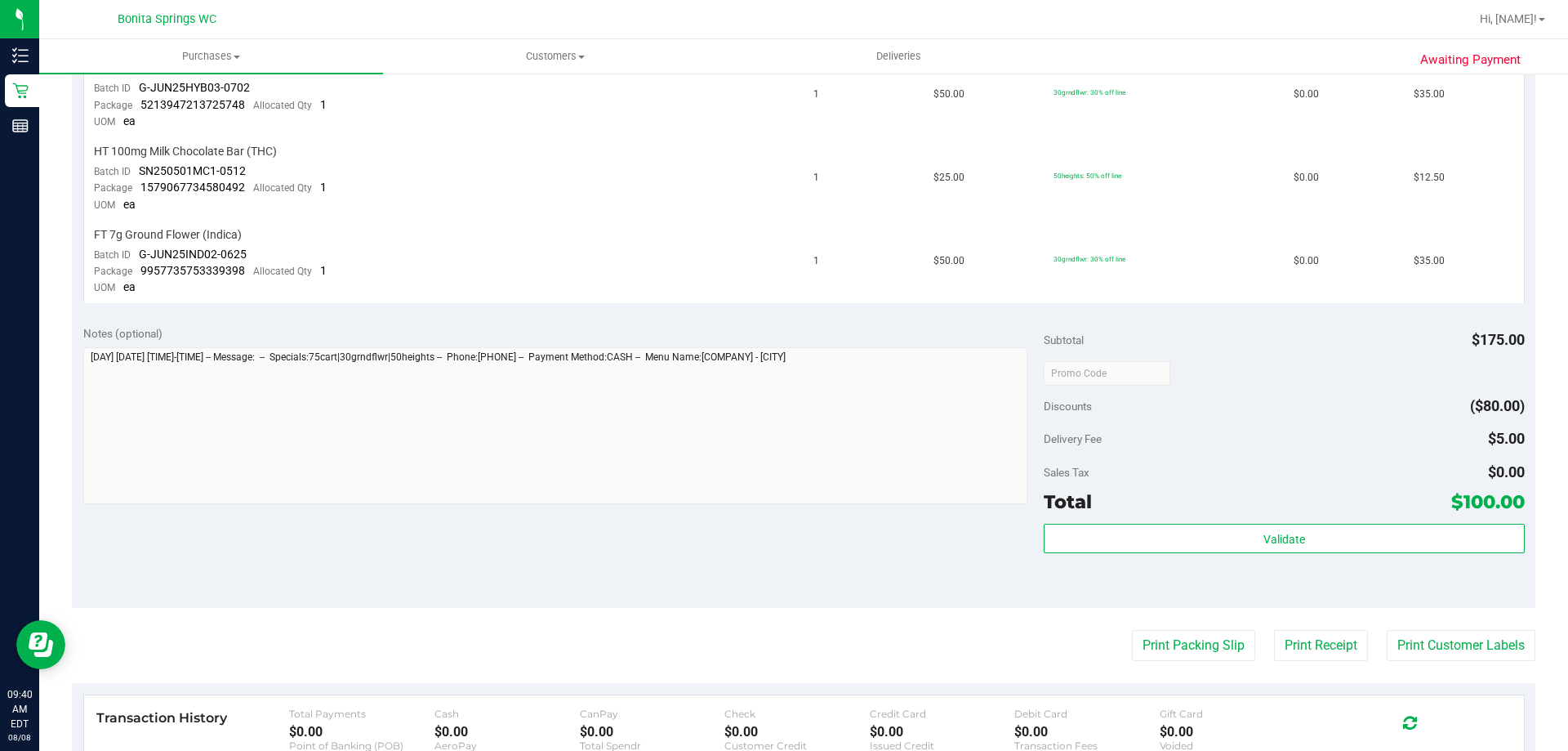 scroll, scrollTop: 817, scrollLeft: 0, axis: vertical 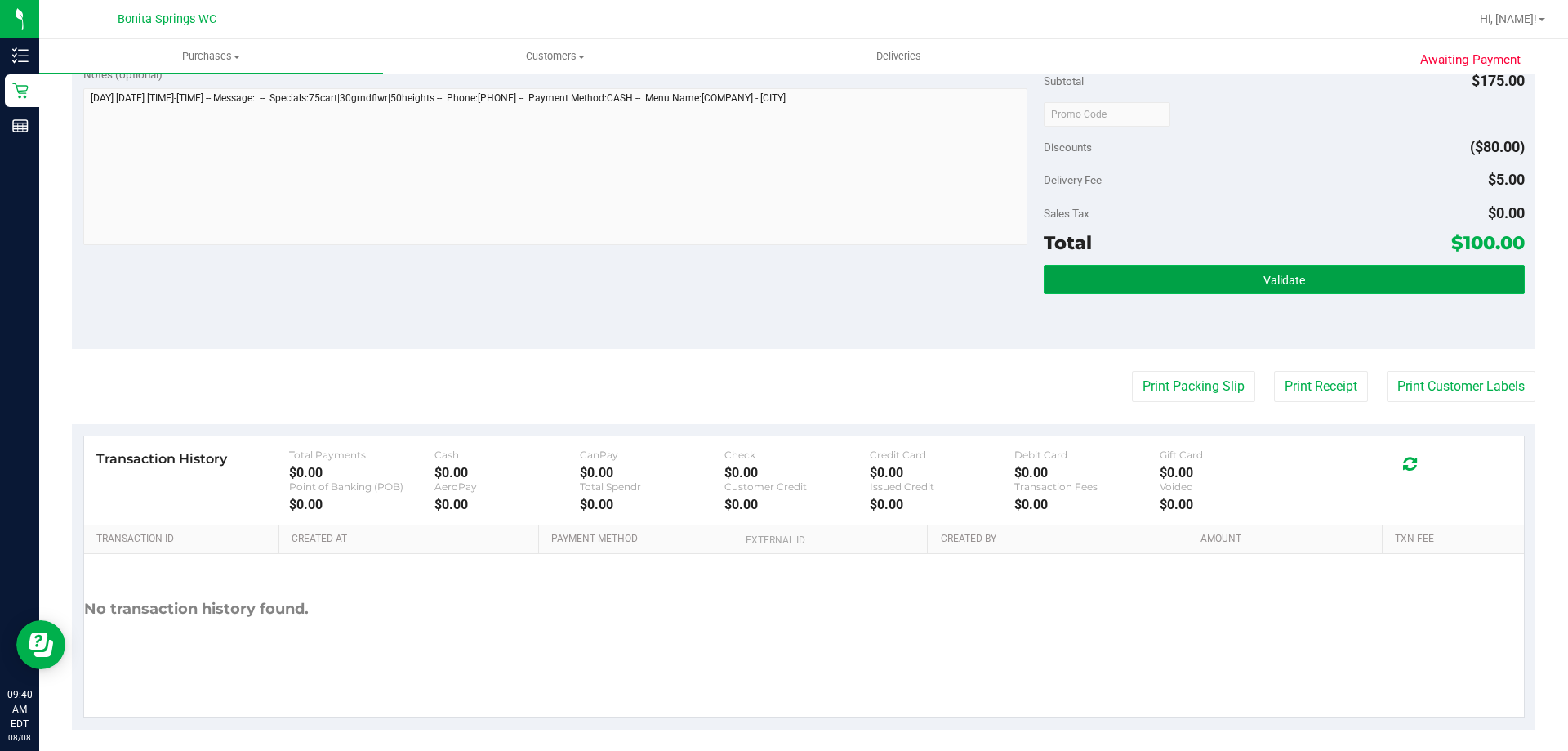 click on "Validate" at bounding box center (1284, 279) 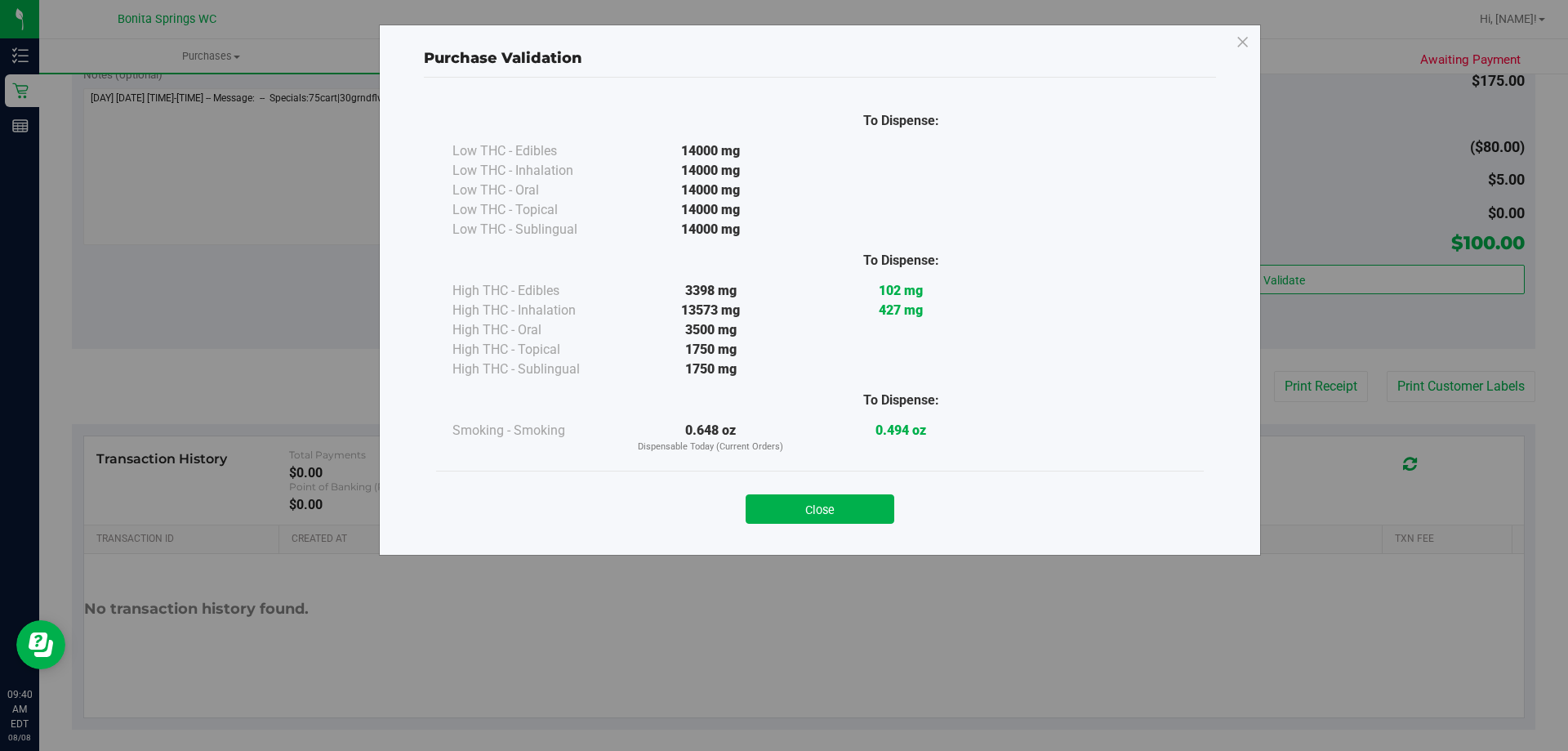 click on "Close" at bounding box center [820, 509] 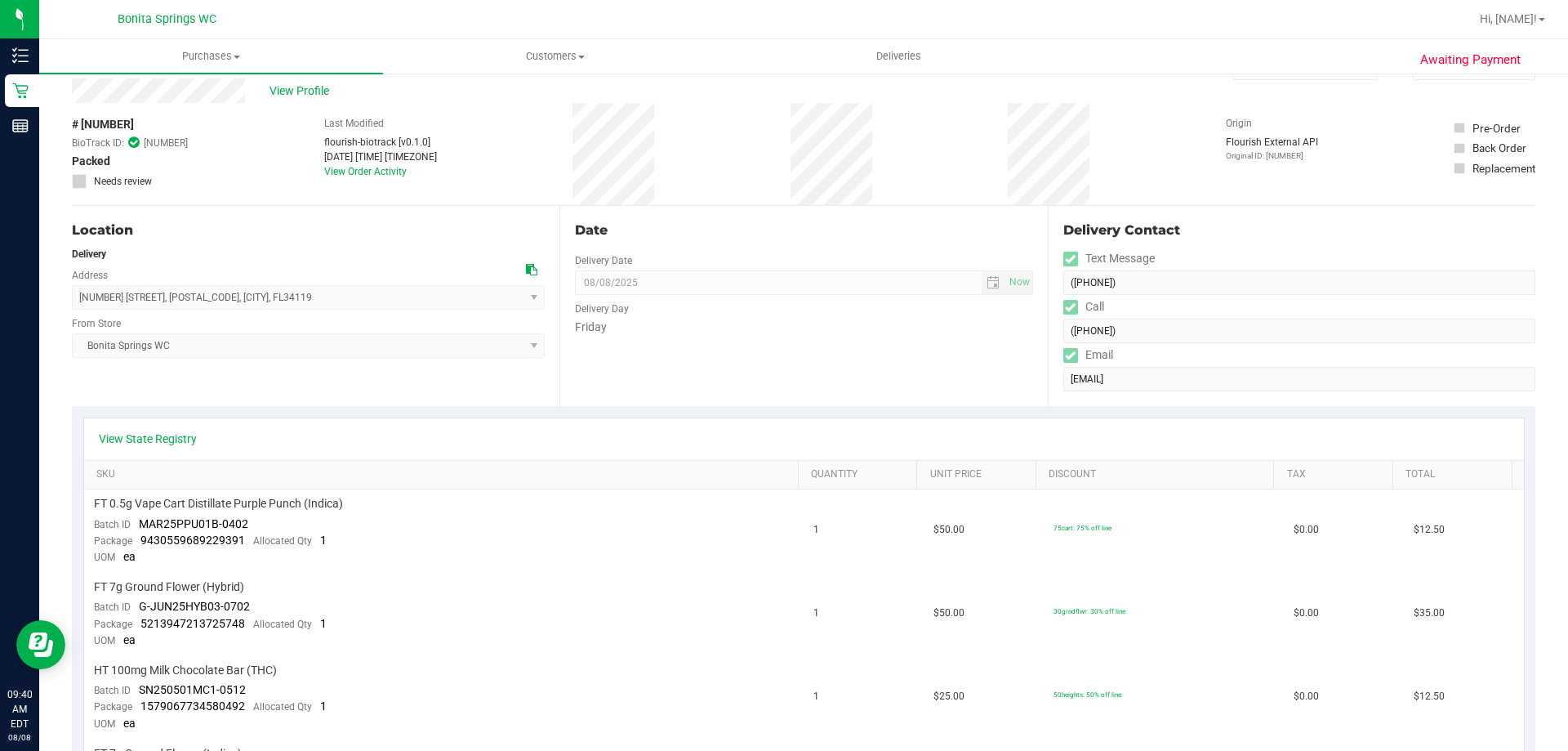 scroll, scrollTop: 0, scrollLeft: 0, axis: both 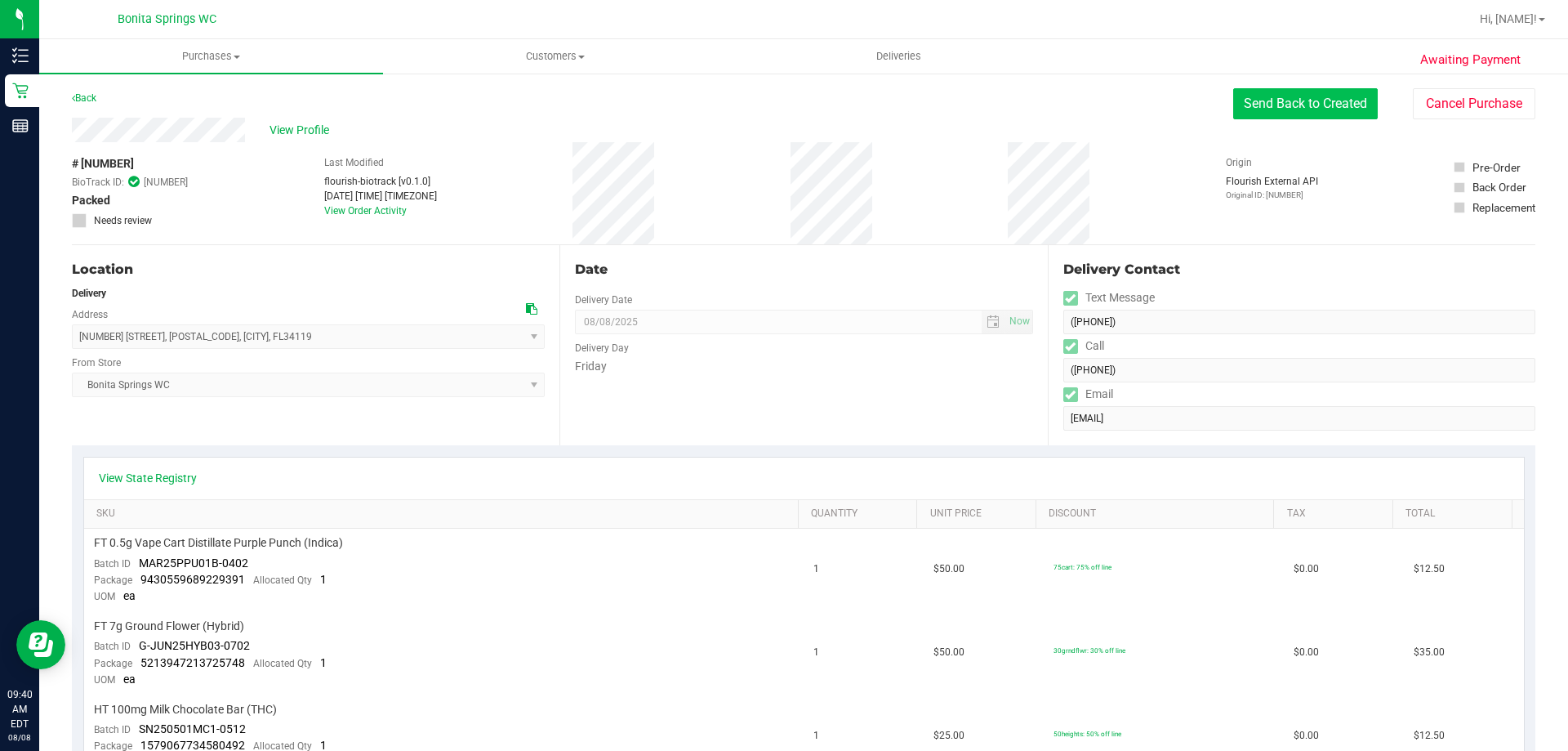 click on "Send Back to Created" at bounding box center (1305, 104) 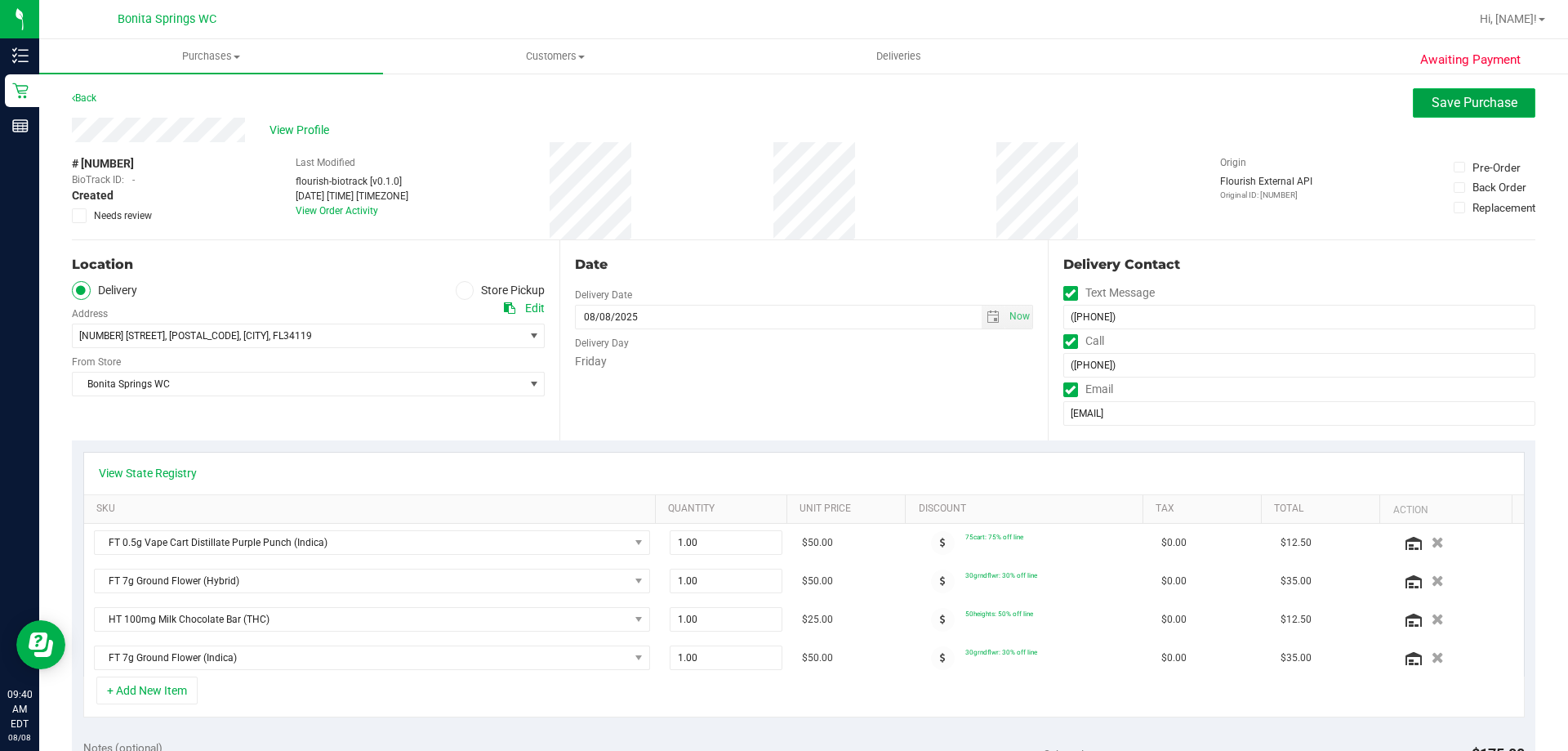 click on "Save Purchase" at bounding box center (1474, 102) 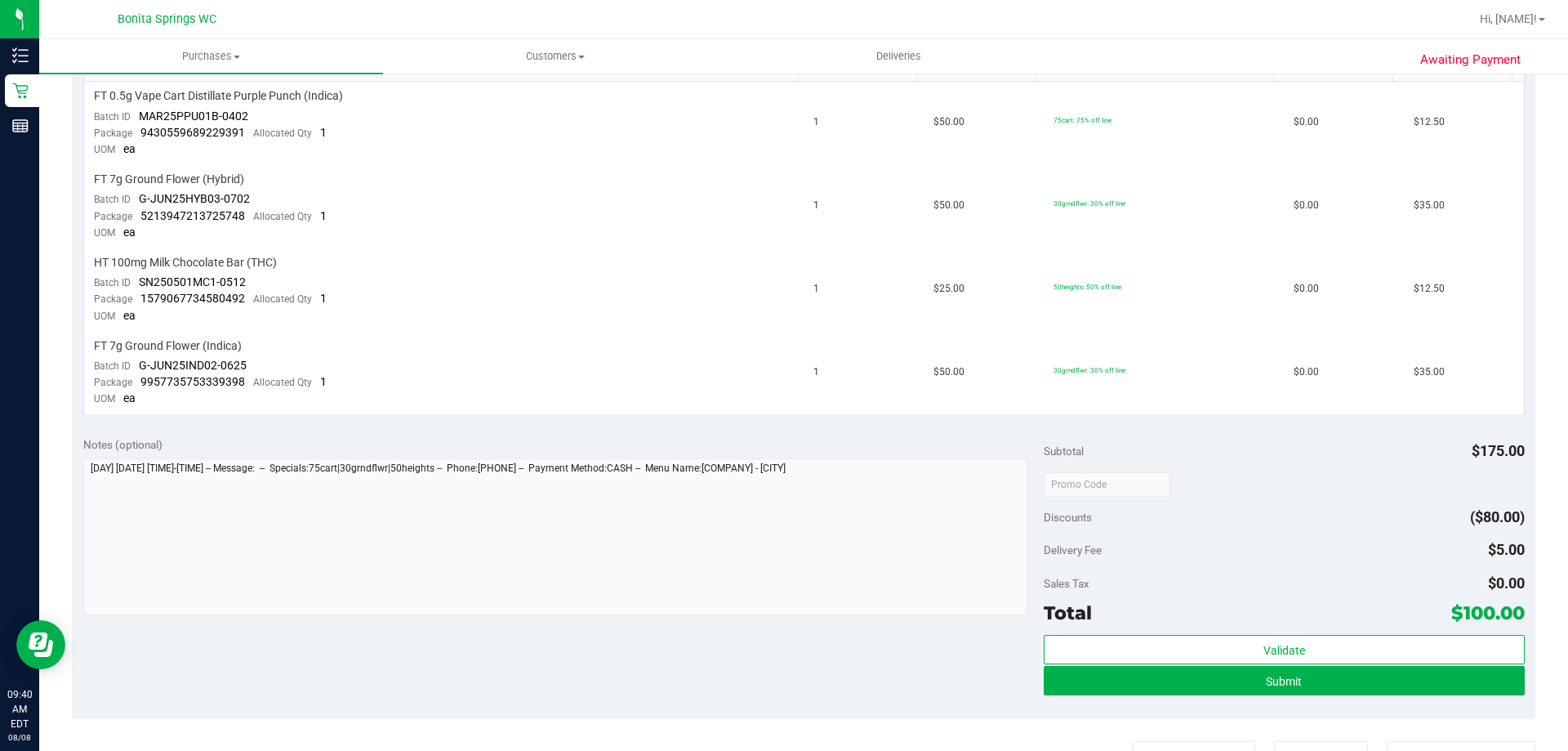 scroll, scrollTop: 572, scrollLeft: 0, axis: vertical 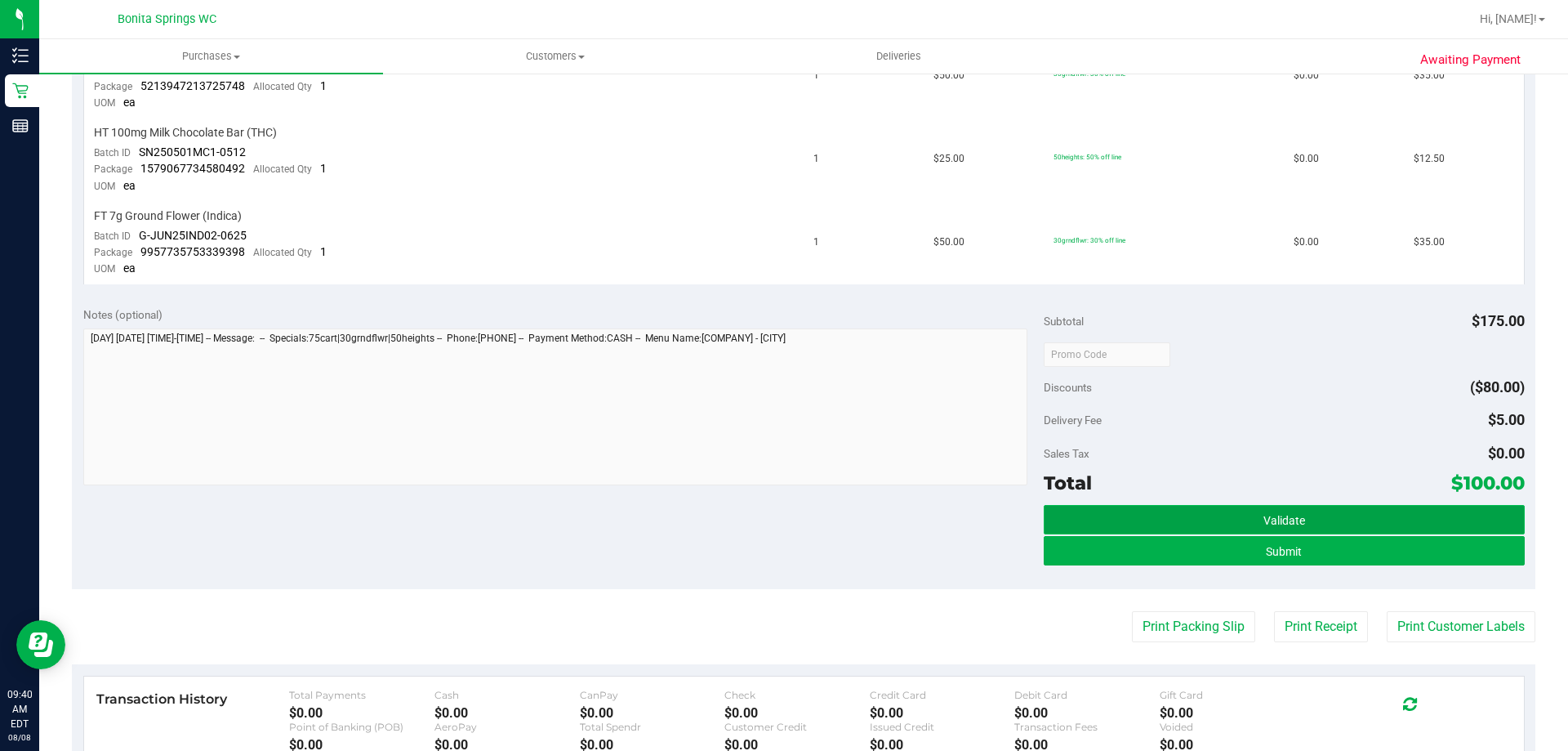 click on "Validate" at bounding box center (1284, 520) 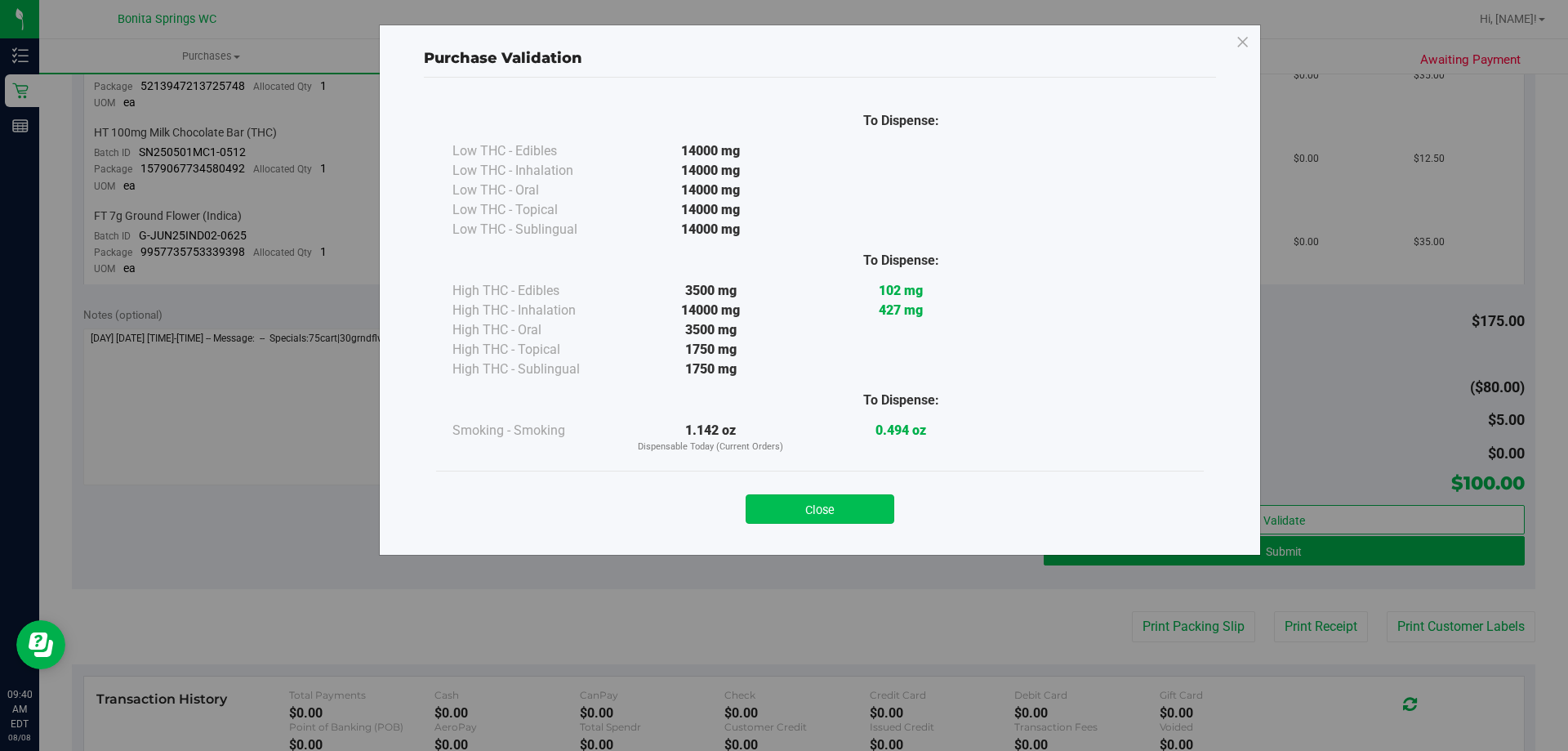 click on "Close" at bounding box center (820, 509) 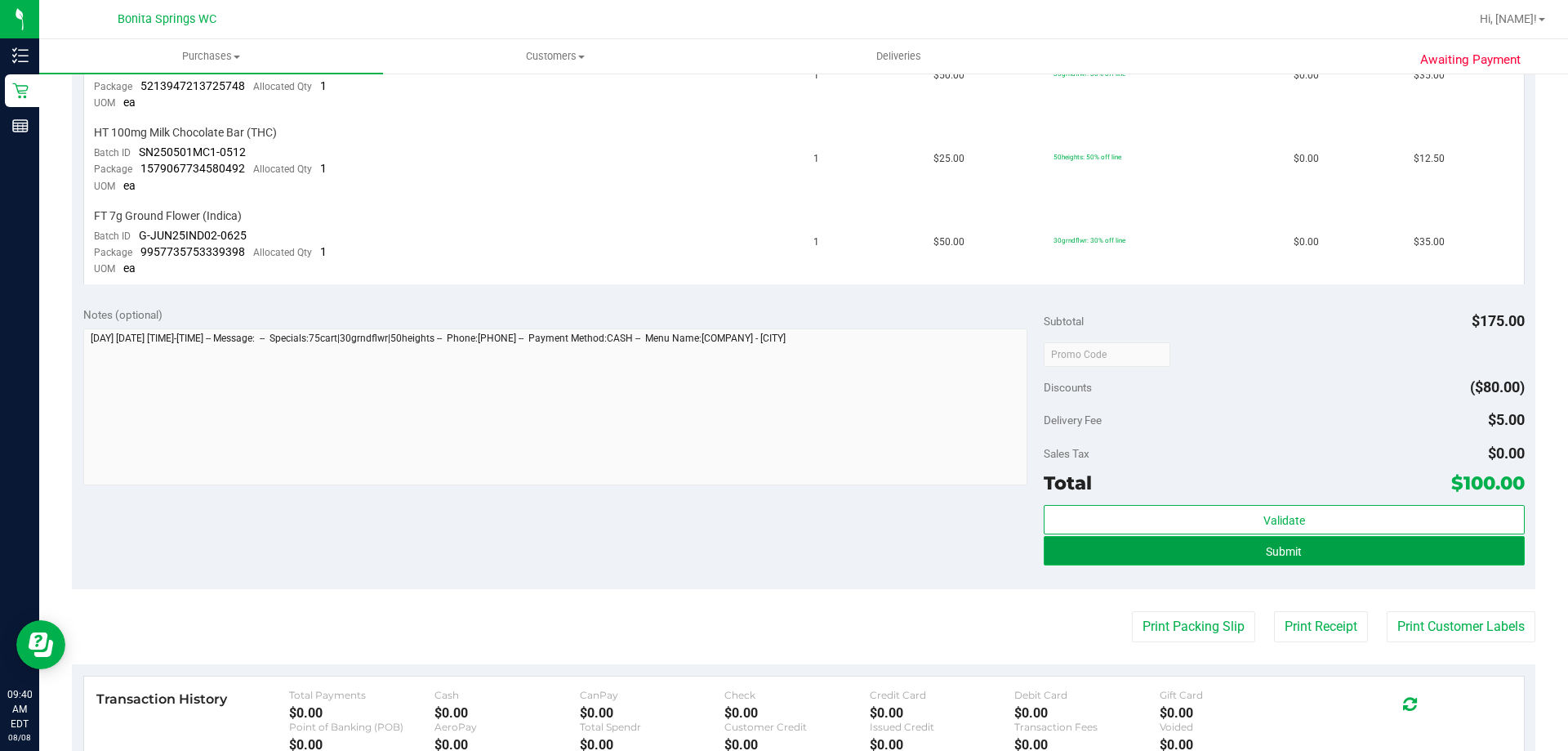 click on "Submit" at bounding box center (1284, 552) 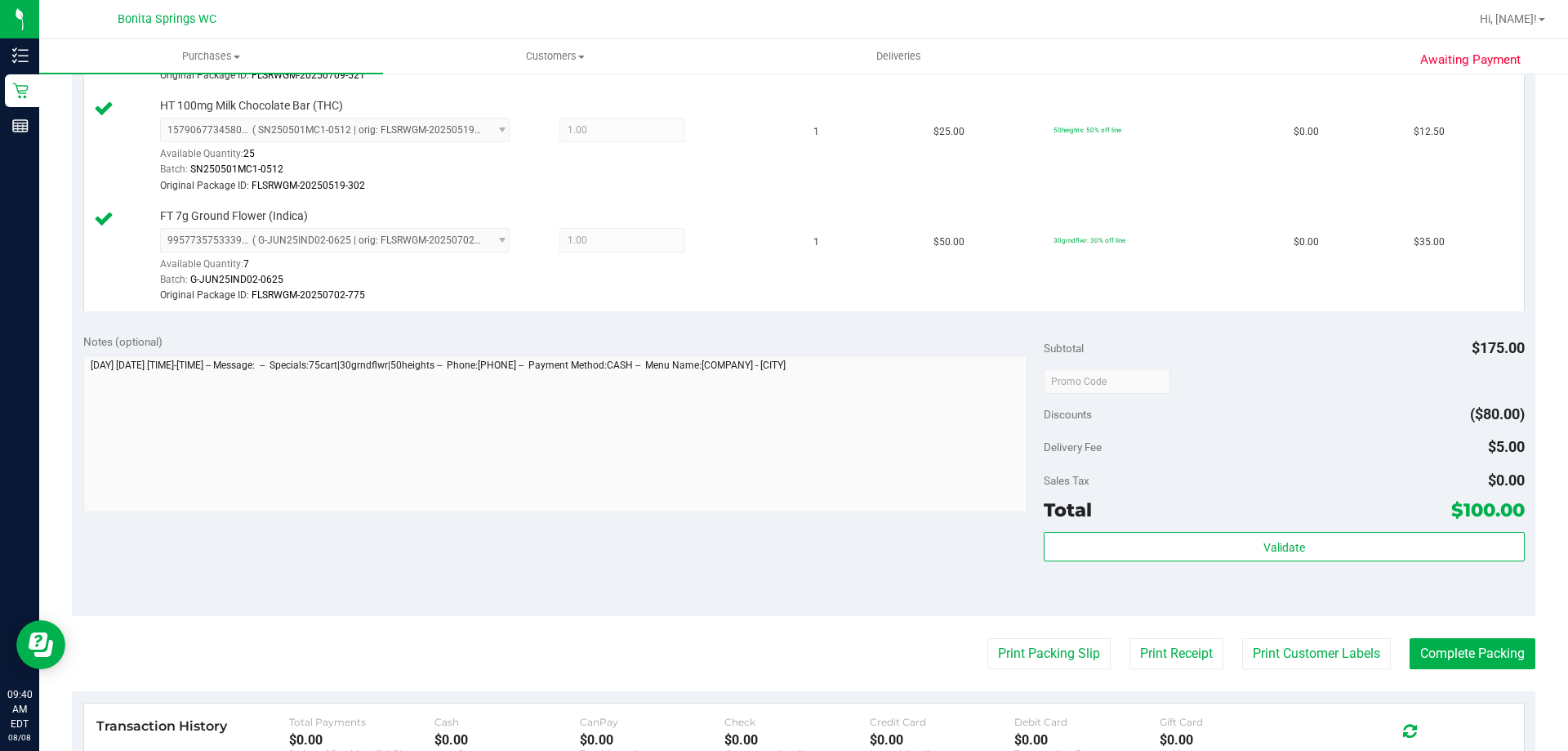 scroll, scrollTop: 654, scrollLeft: 0, axis: vertical 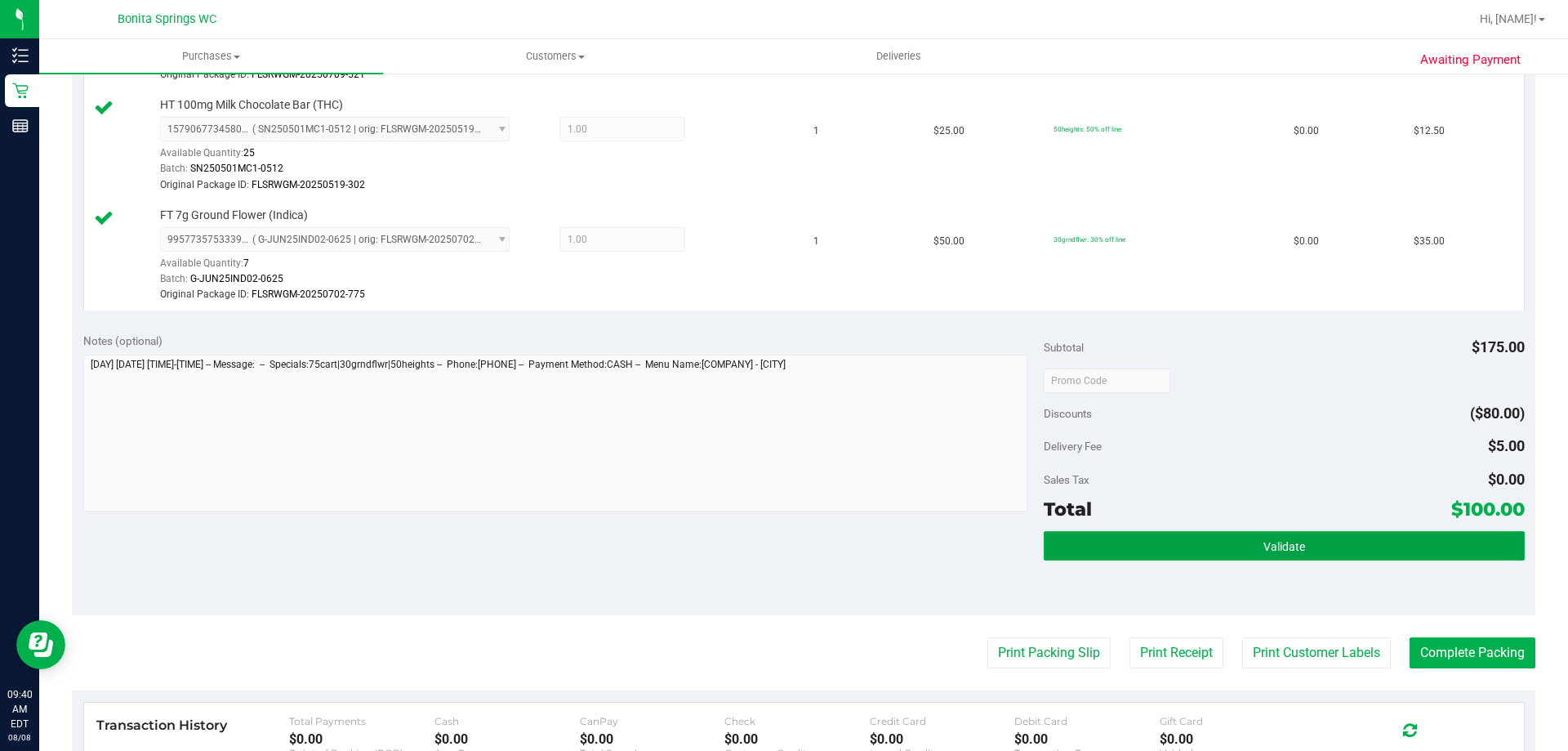 click on "Validate" at bounding box center [1284, 546] 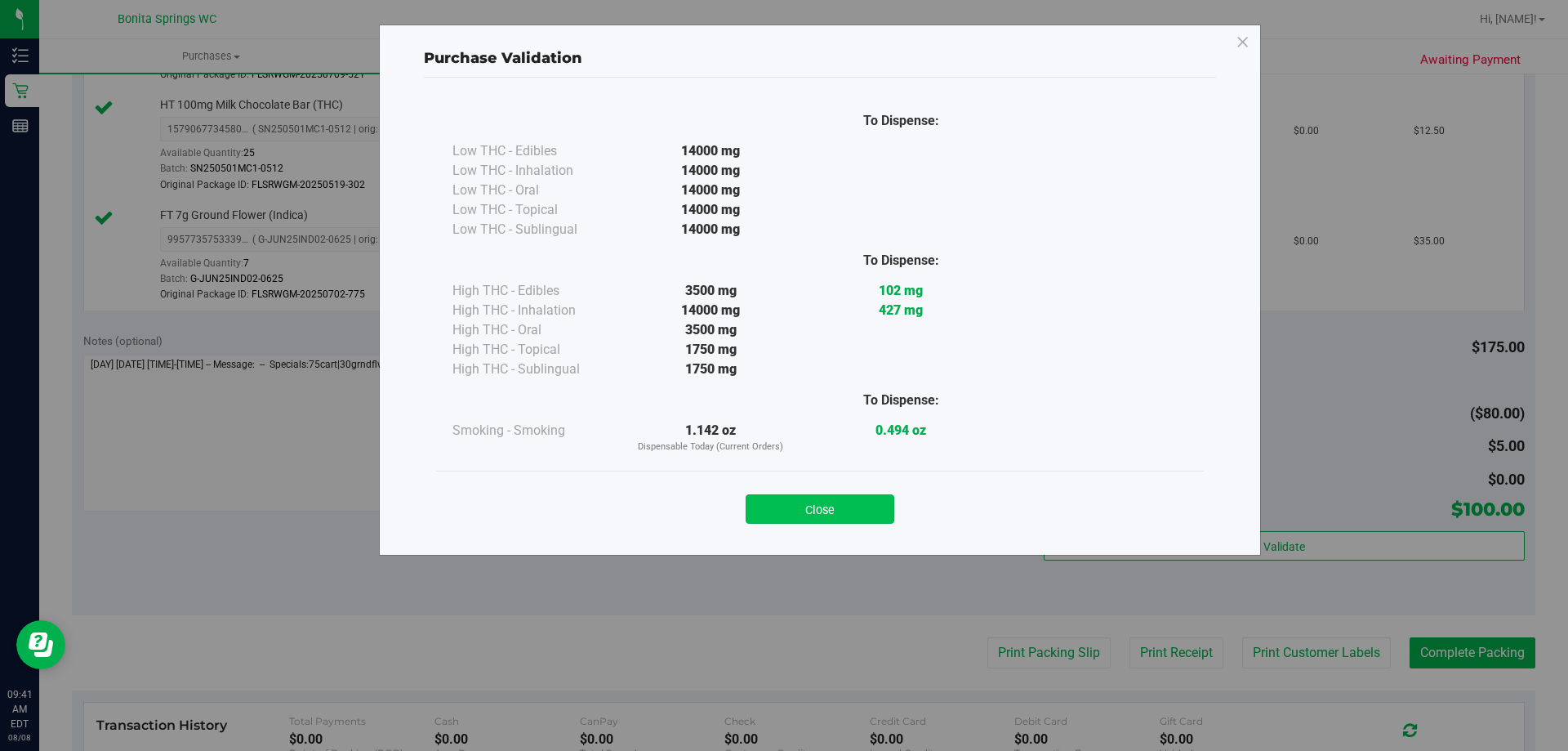 click on "Close" at bounding box center (820, 509) 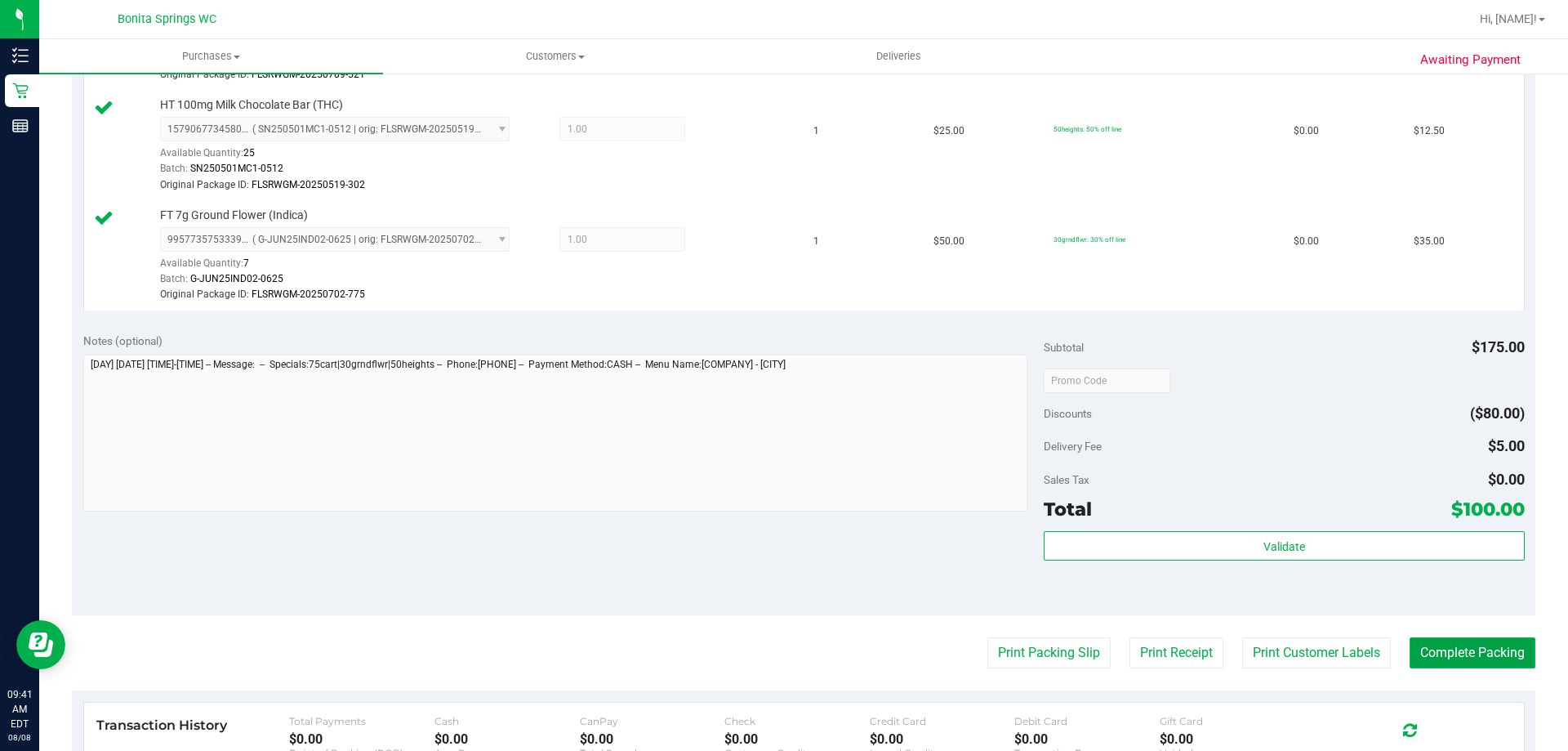 click on "Complete Packing" at bounding box center [1472, 653] 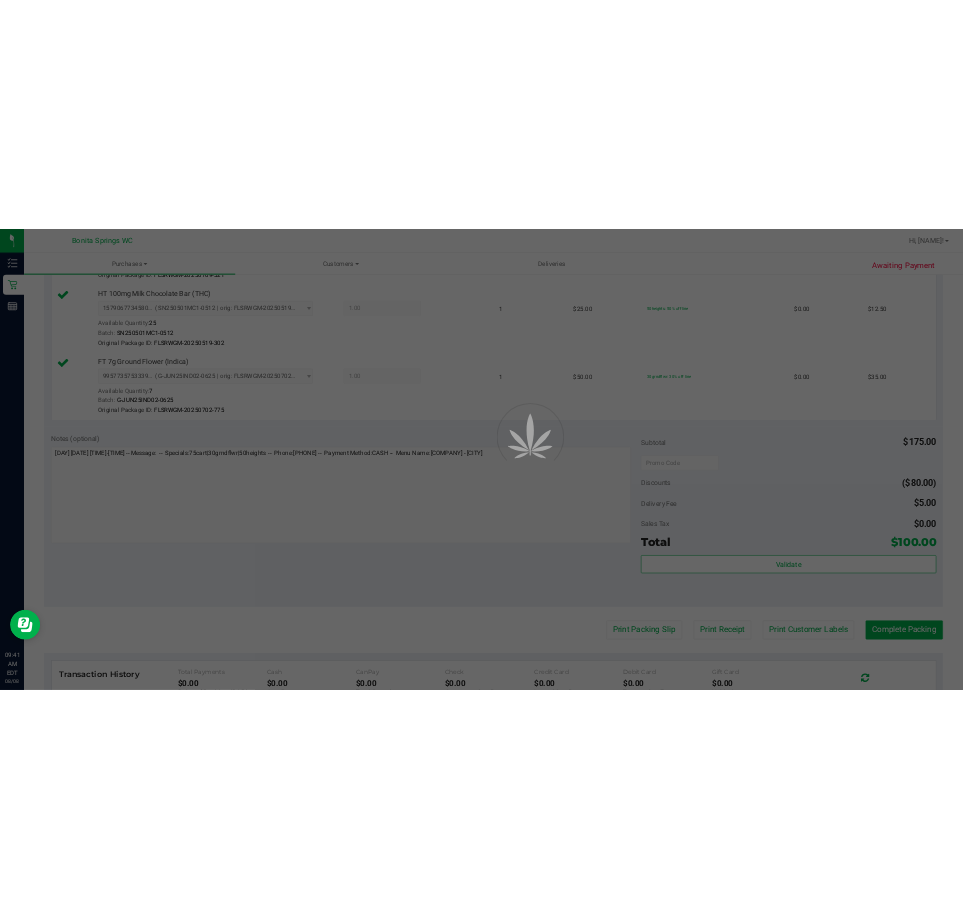 scroll, scrollTop: 0, scrollLeft: 0, axis: both 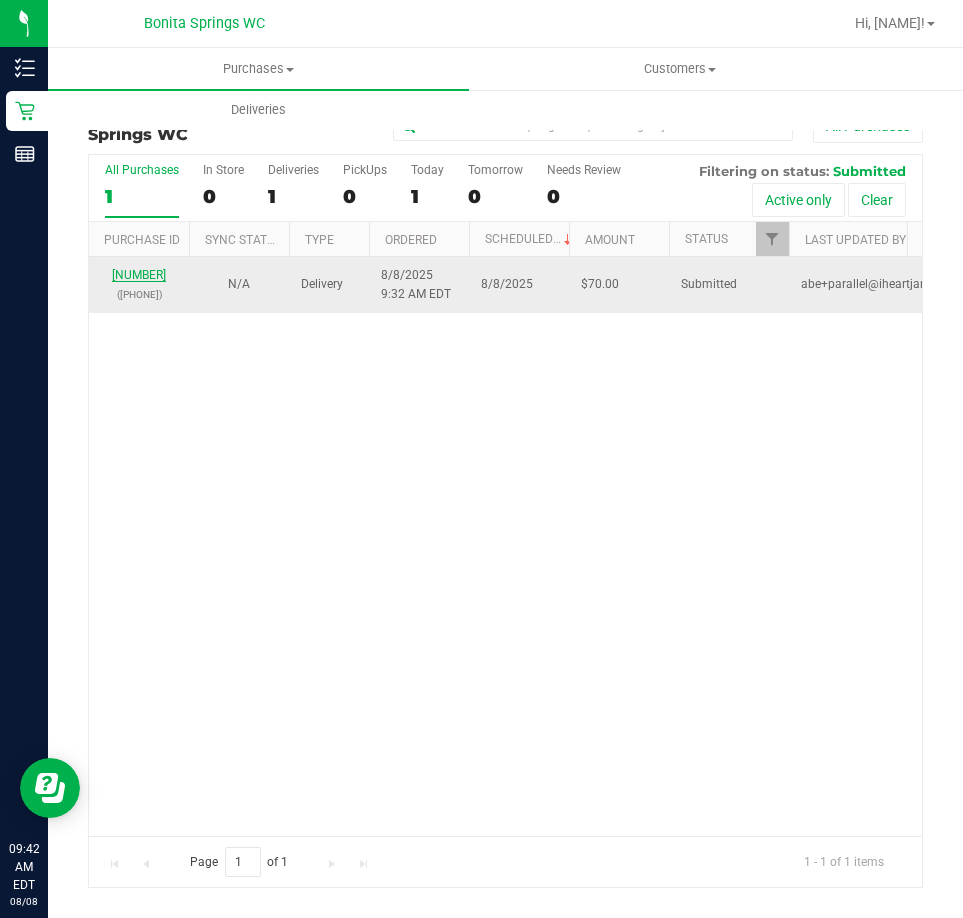 click on "[NUMBER]" at bounding box center (139, 275) 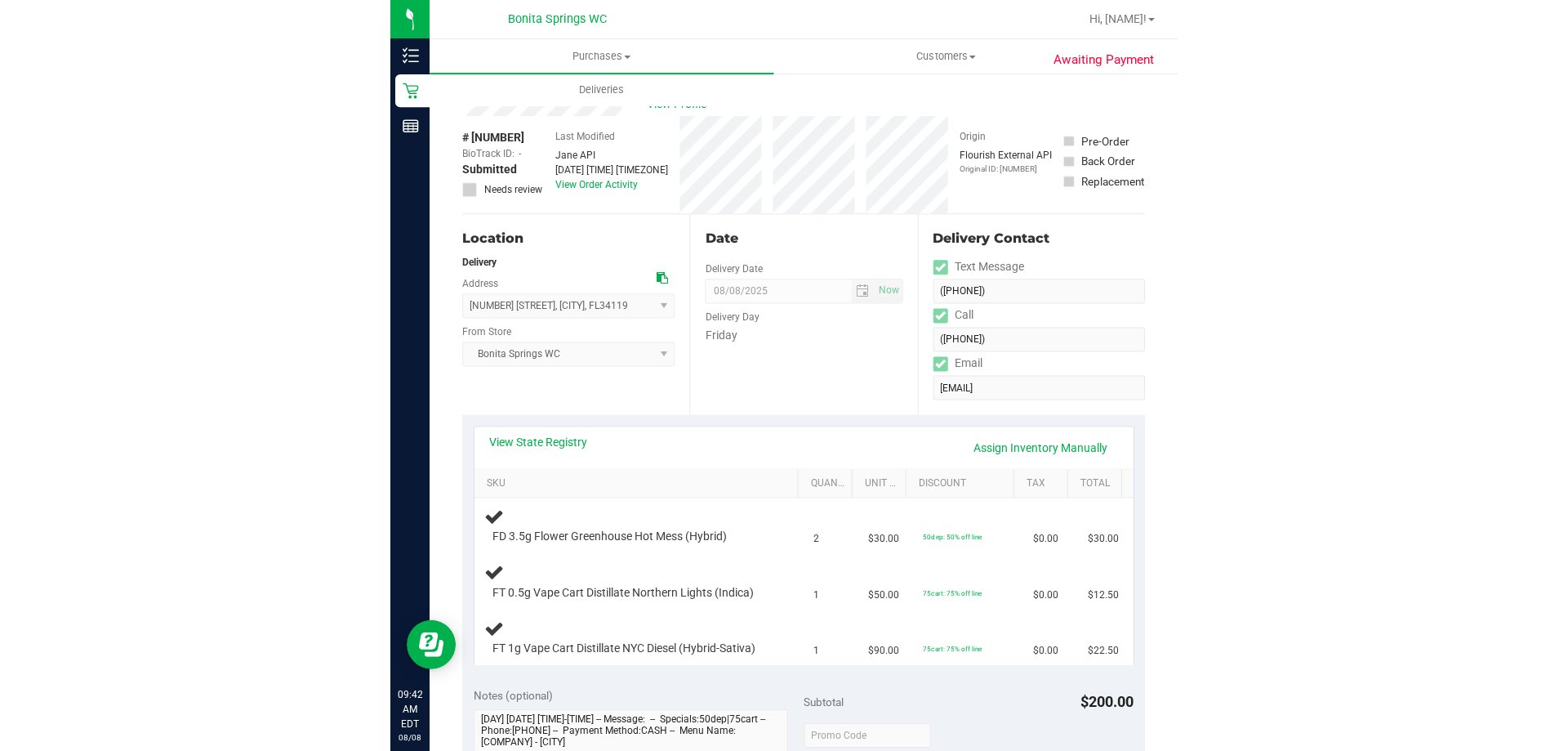 scroll, scrollTop: 0, scrollLeft: 0, axis: both 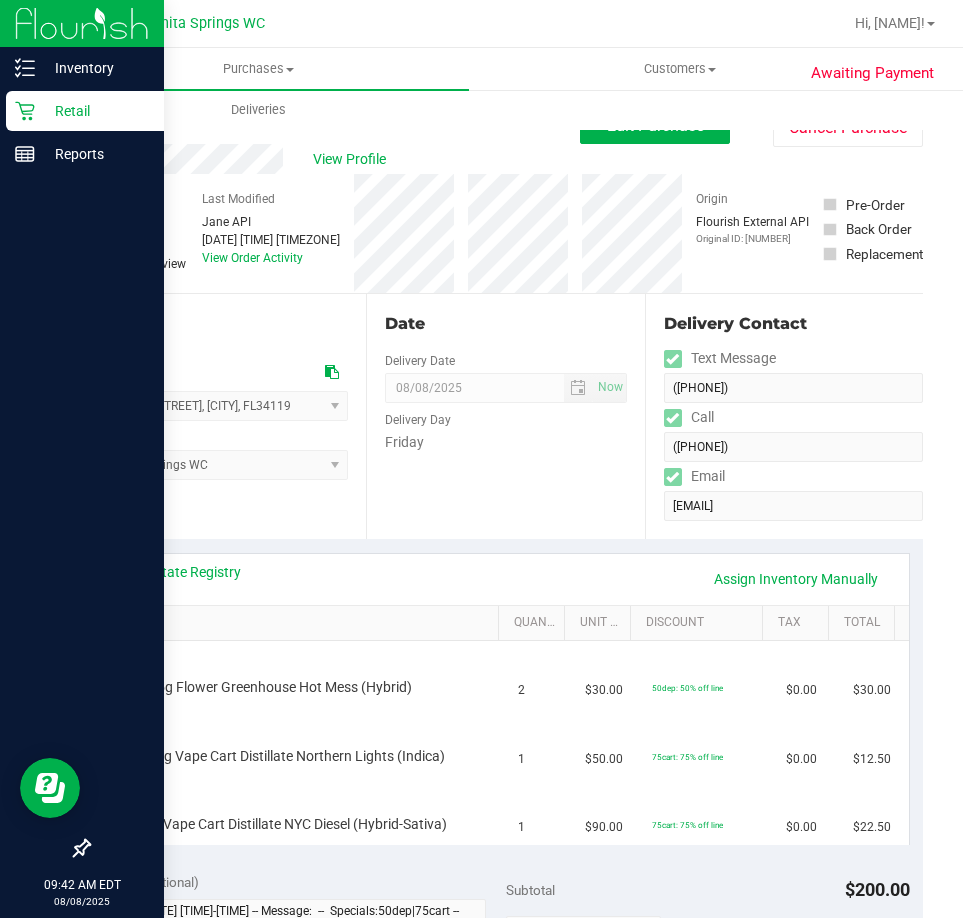 click on "Retail" at bounding box center [95, 111] 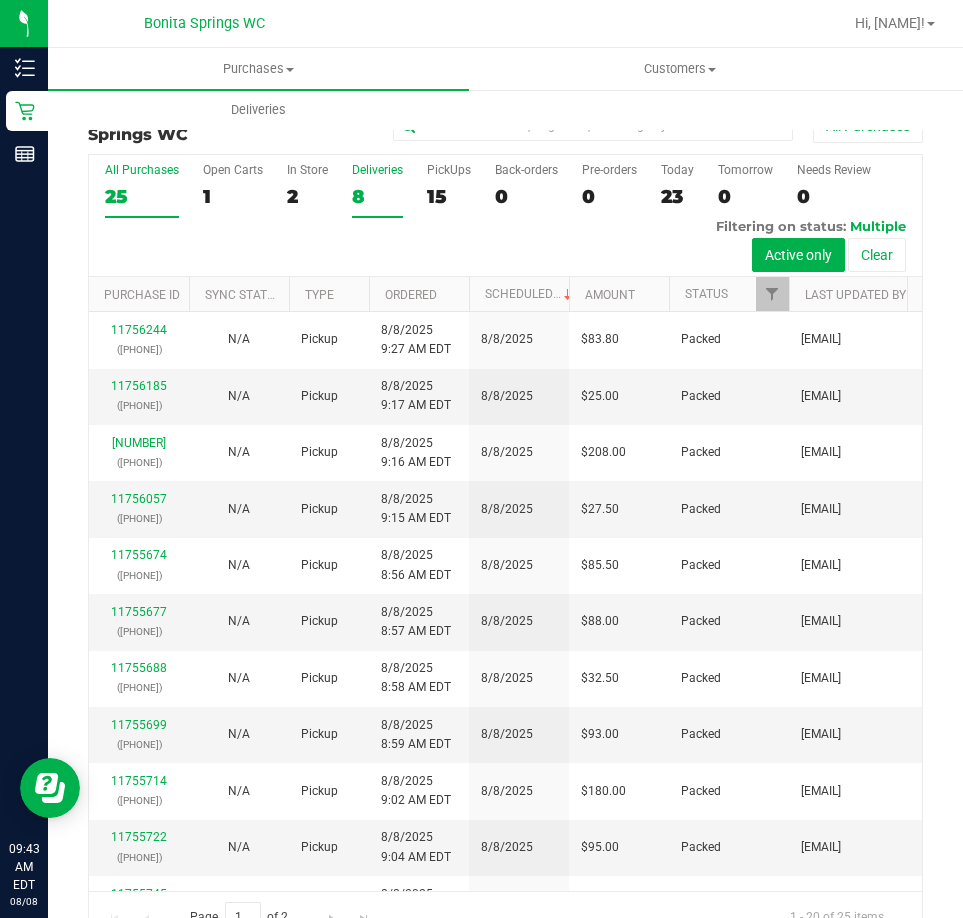 click on "Deliveries" at bounding box center (377, 170) 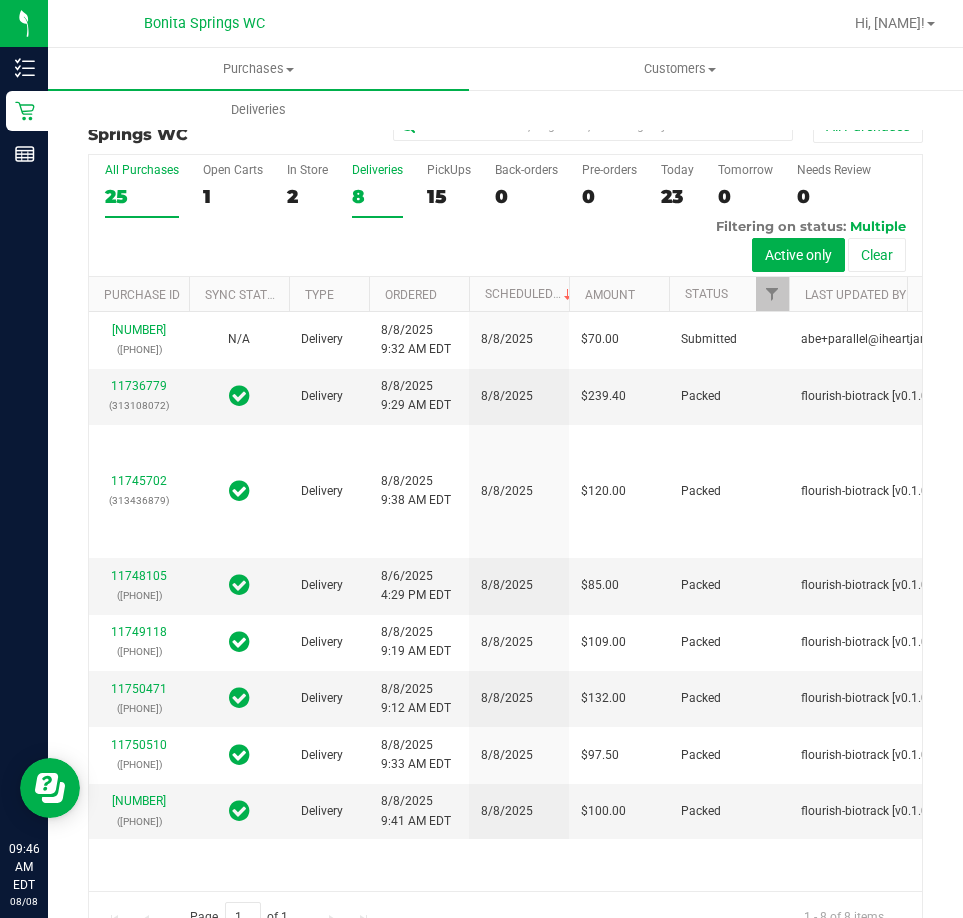 click on "All Purchases" at bounding box center [142, 170] 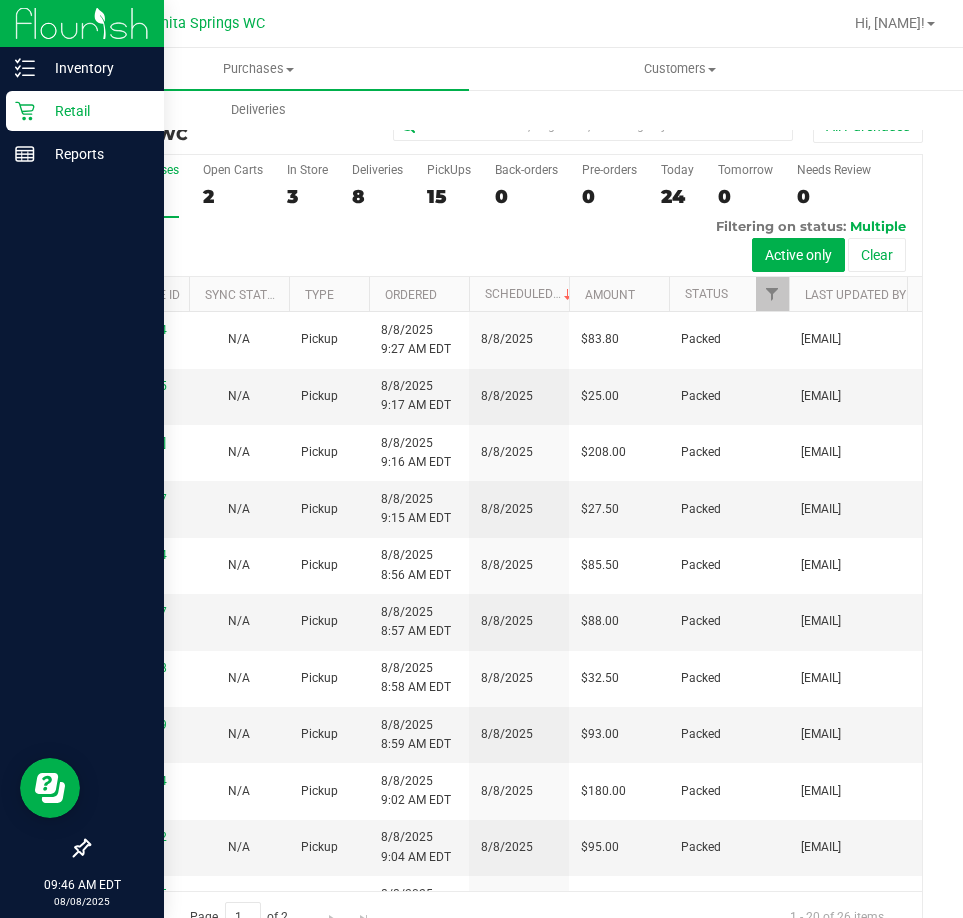 click on "Retail" at bounding box center [95, 111] 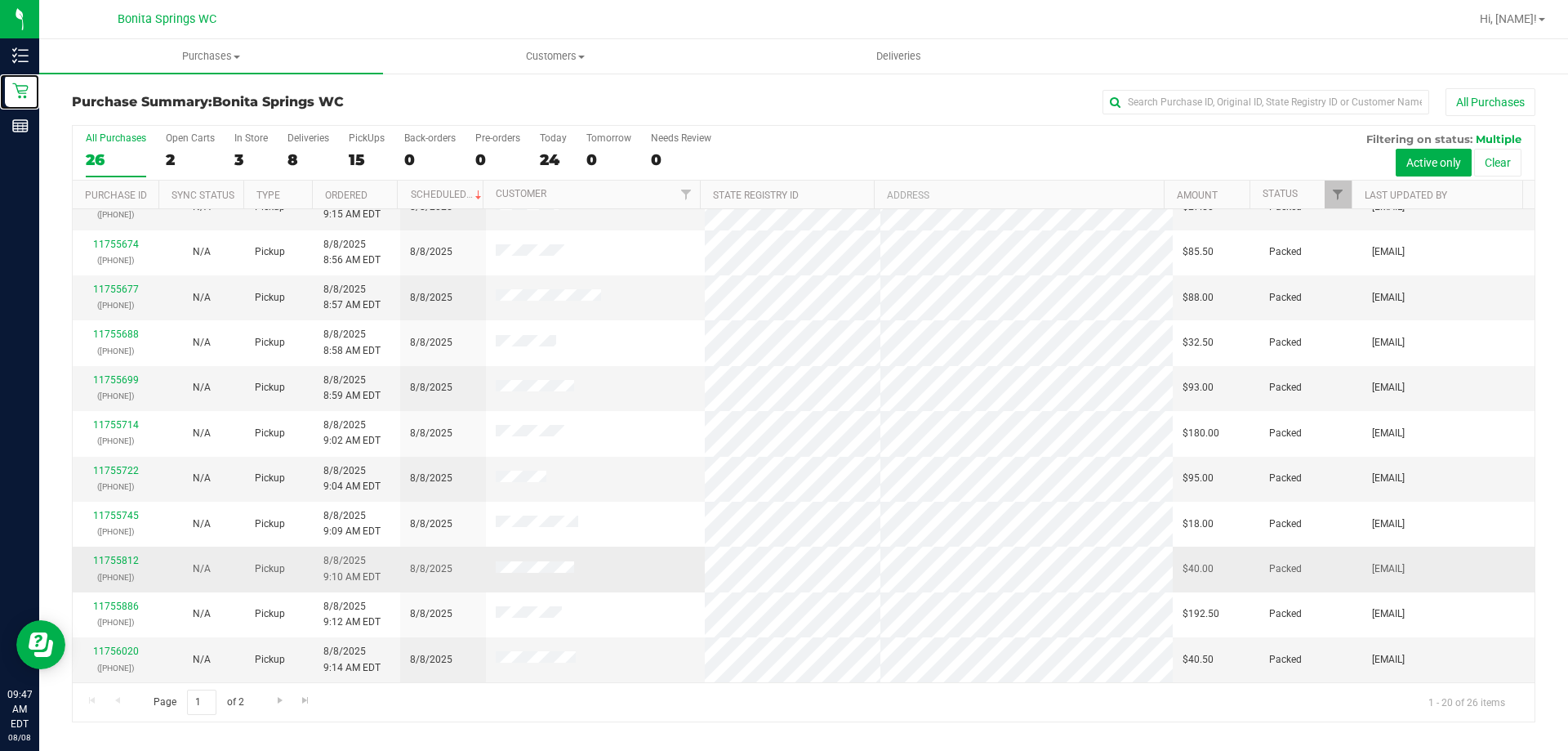 scroll, scrollTop: 163, scrollLeft: 0, axis: vertical 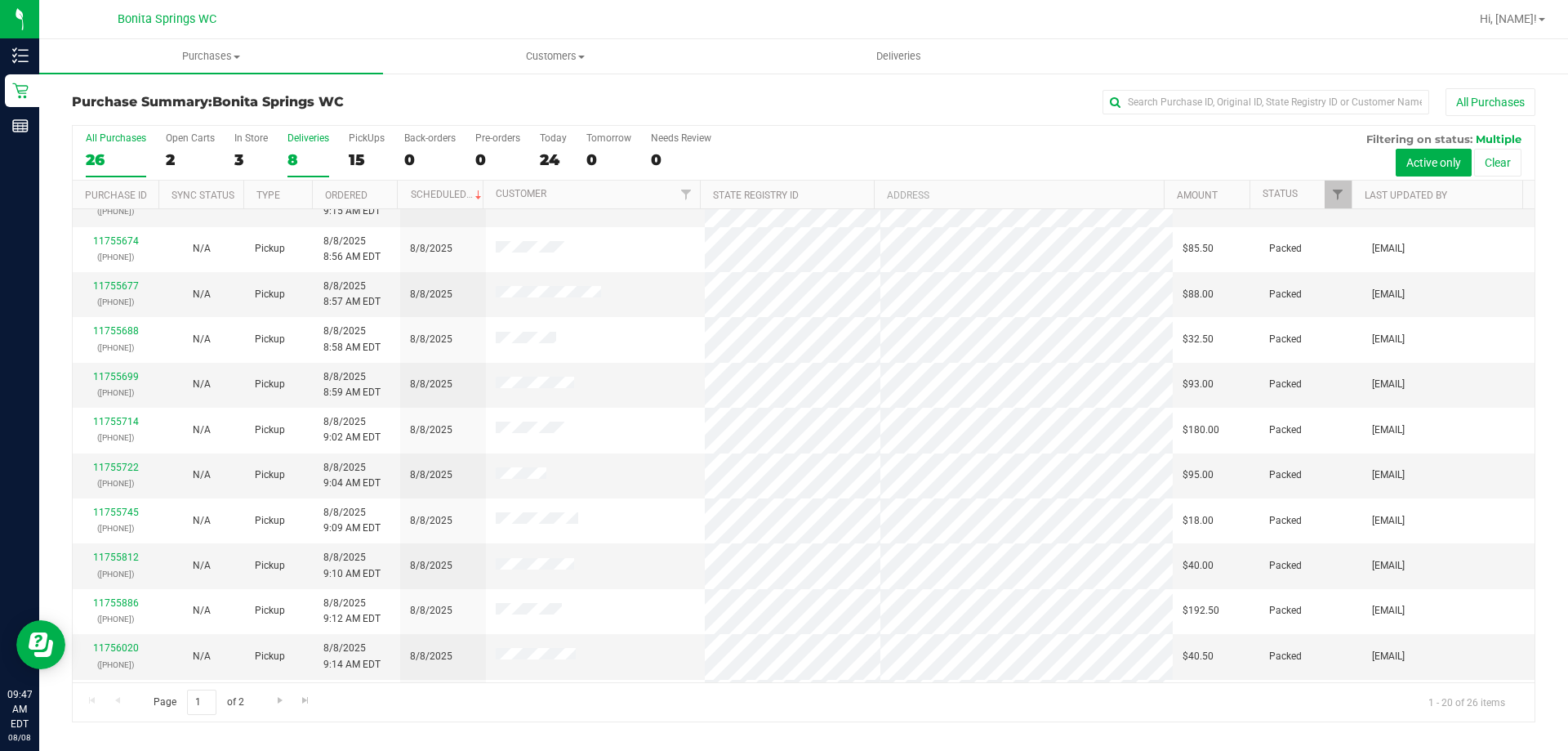 click on "Deliveries" at bounding box center [308, 138] 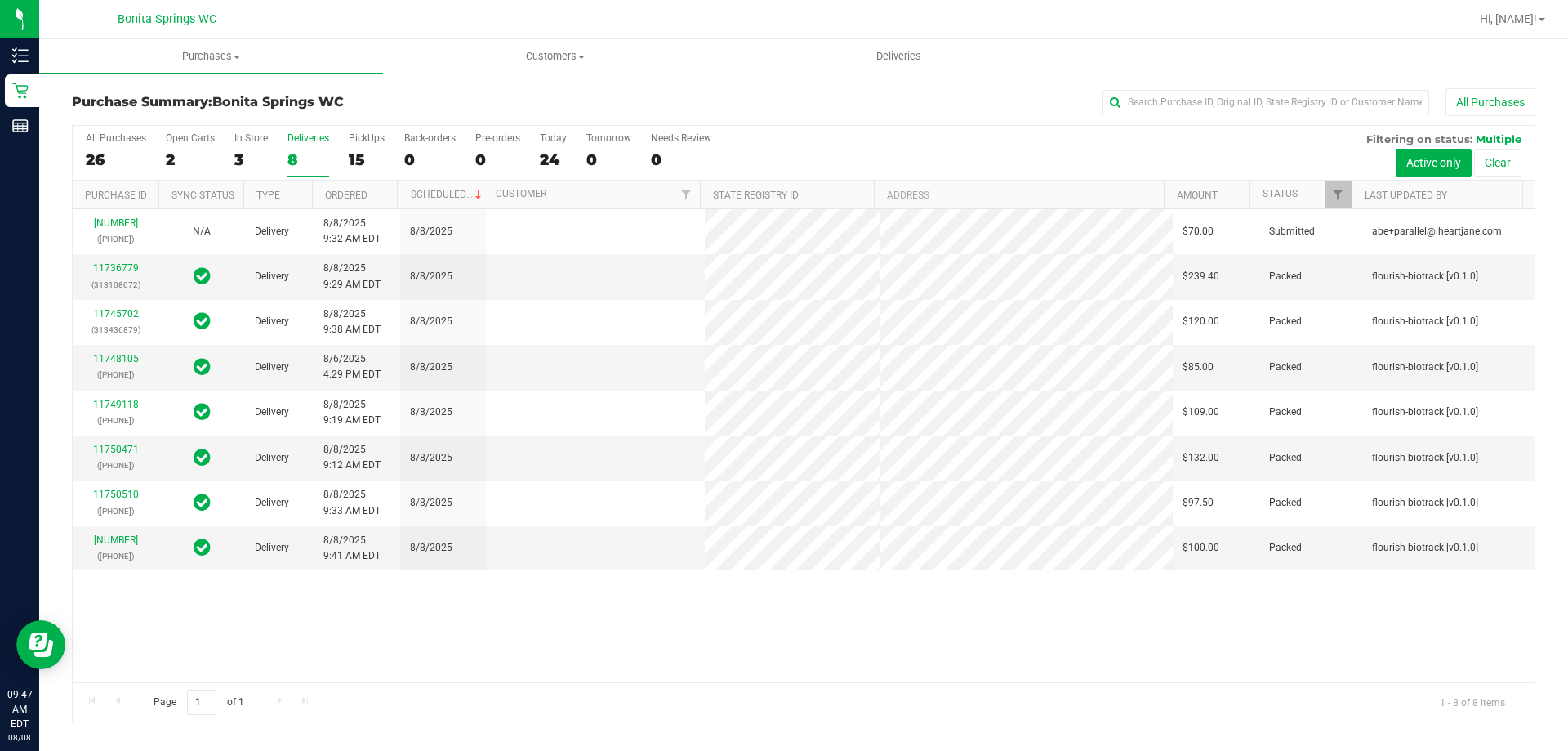 scroll, scrollTop: 0, scrollLeft: 0, axis: both 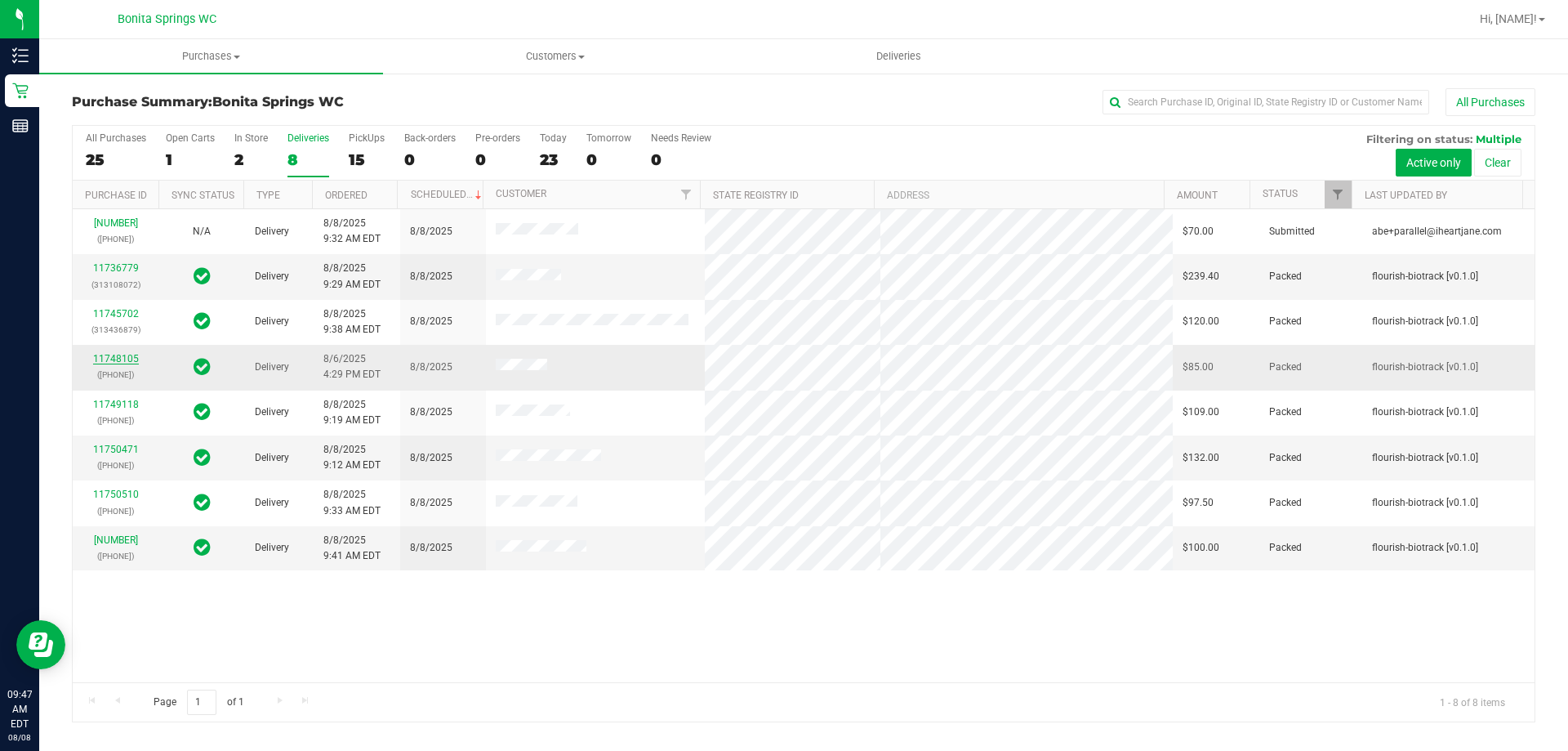 click on "11748105" at bounding box center (116, 359) 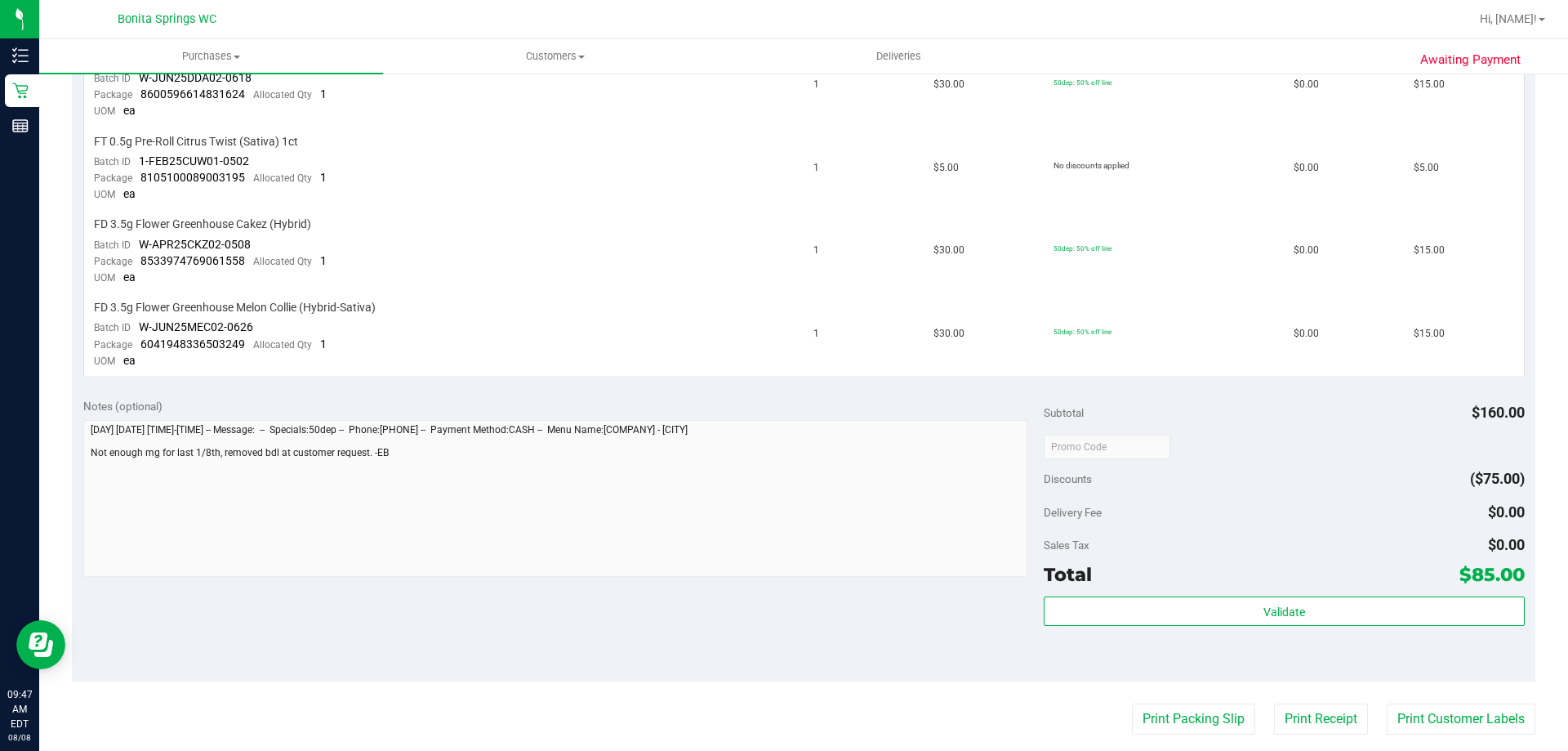scroll, scrollTop: 1062, scrollLeft: 0, axis: vertical 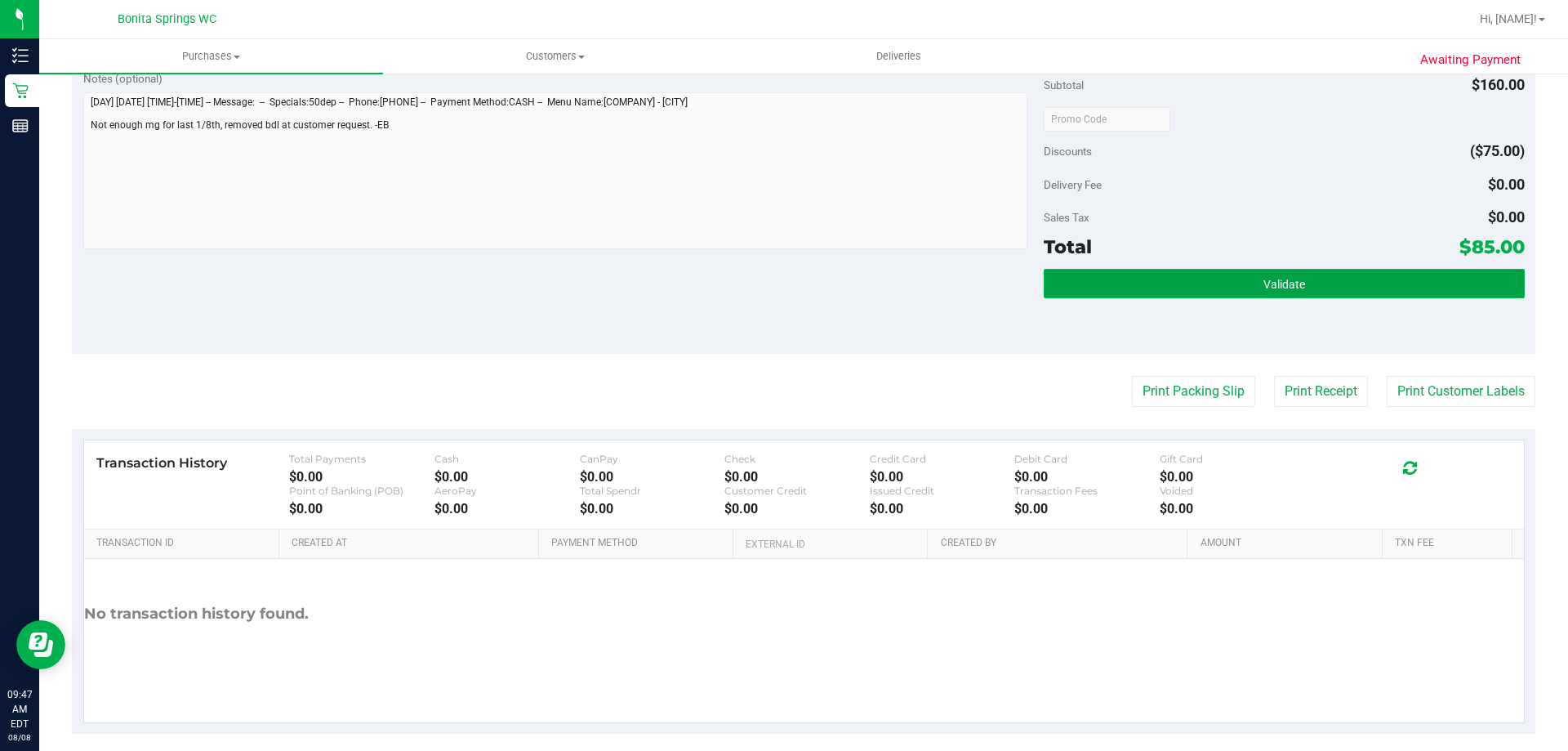 click on "Validate" at bounding box center (1284, 284) 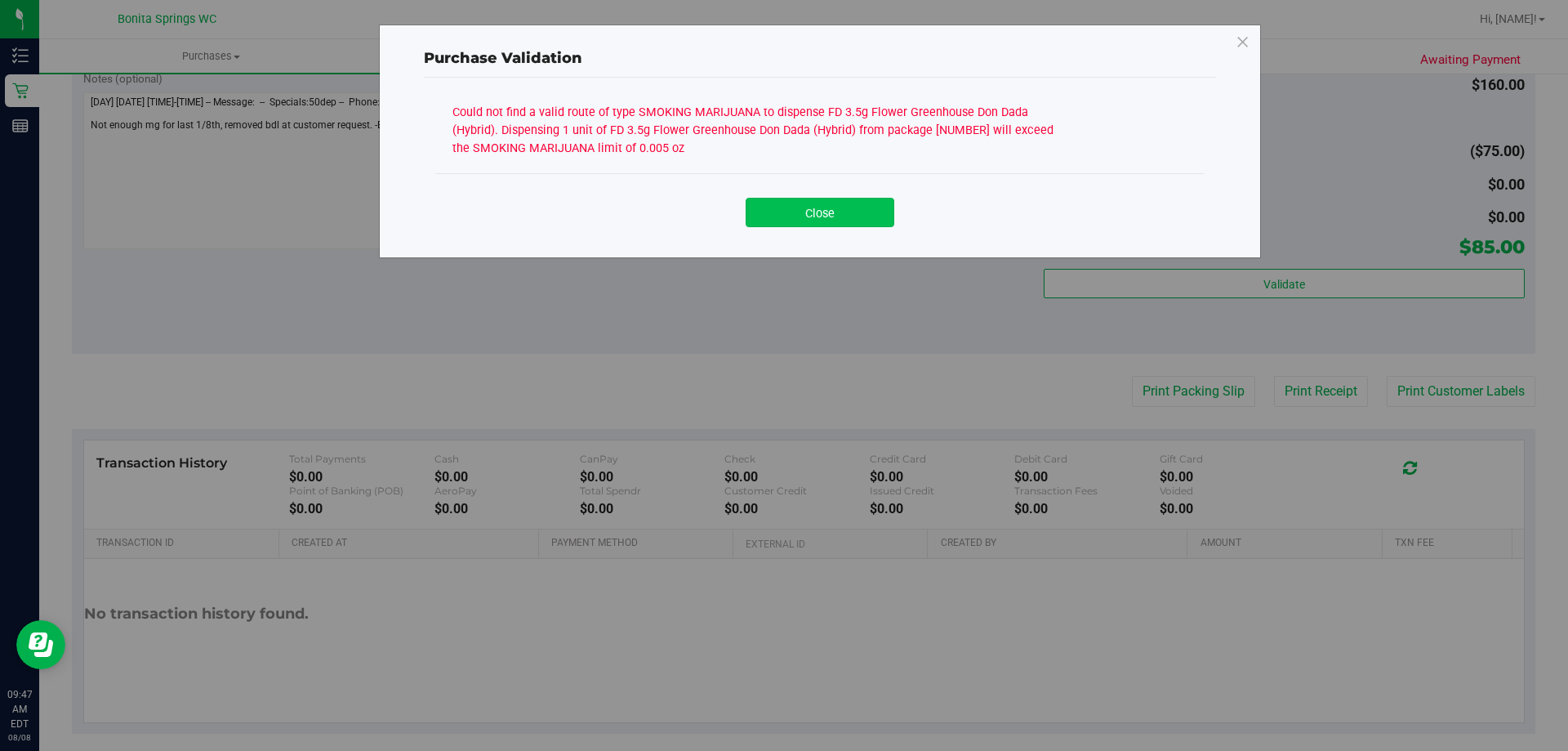 click on "Close" at bounding box center (820, 212) 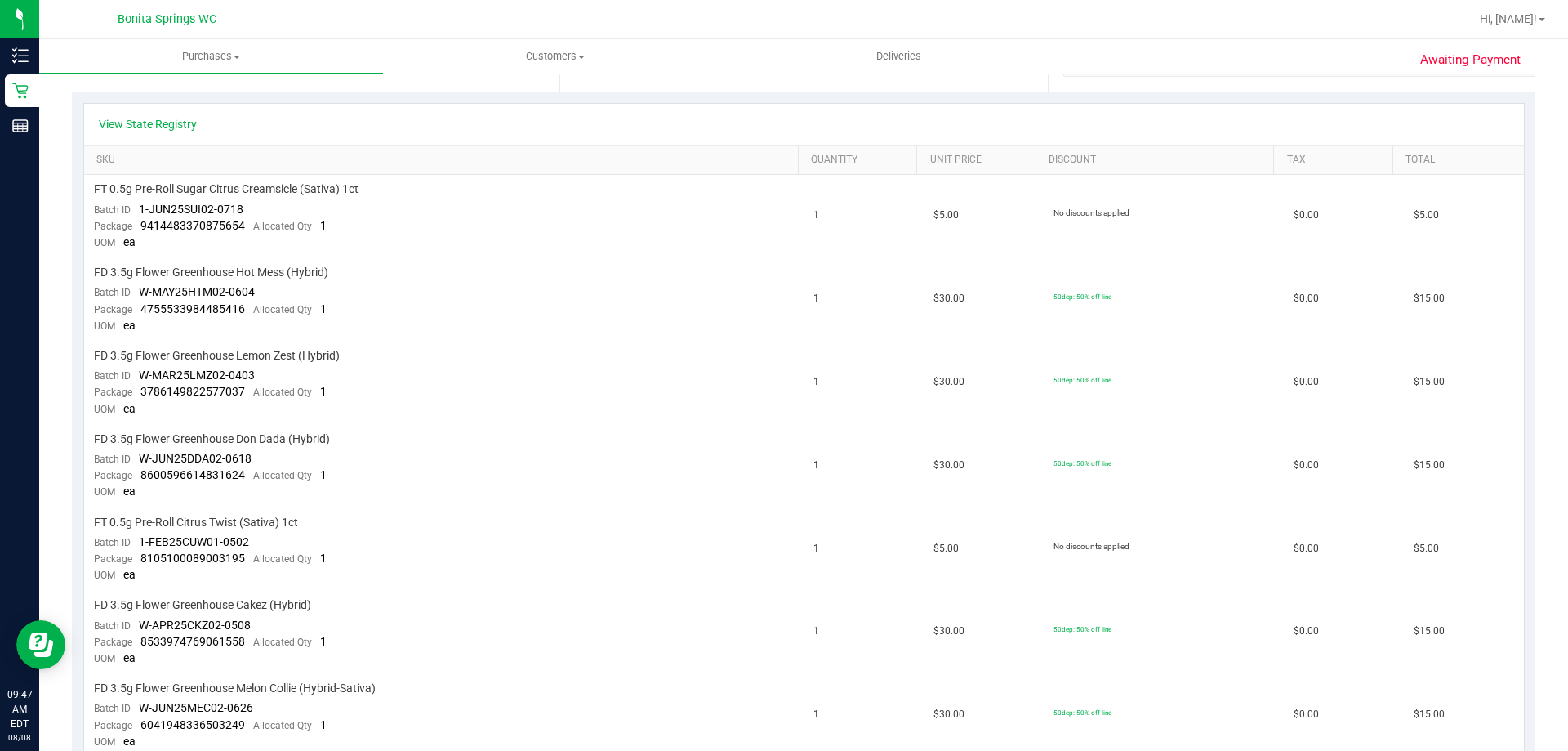 scroll, scrollTop: 0, scrollLeft: 0, axis: both 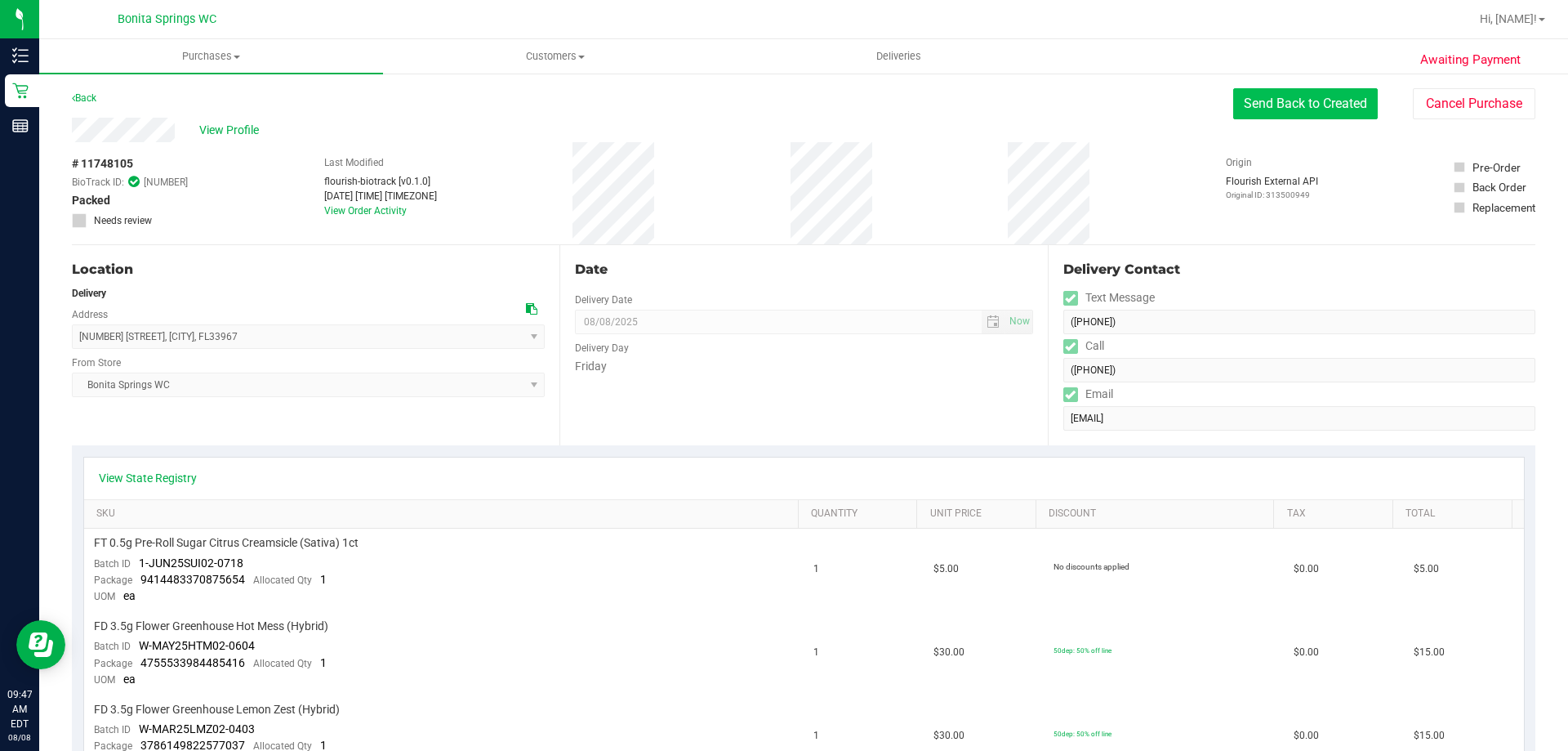 click on "Send Back to Created" at bounding box center [1305, 104] 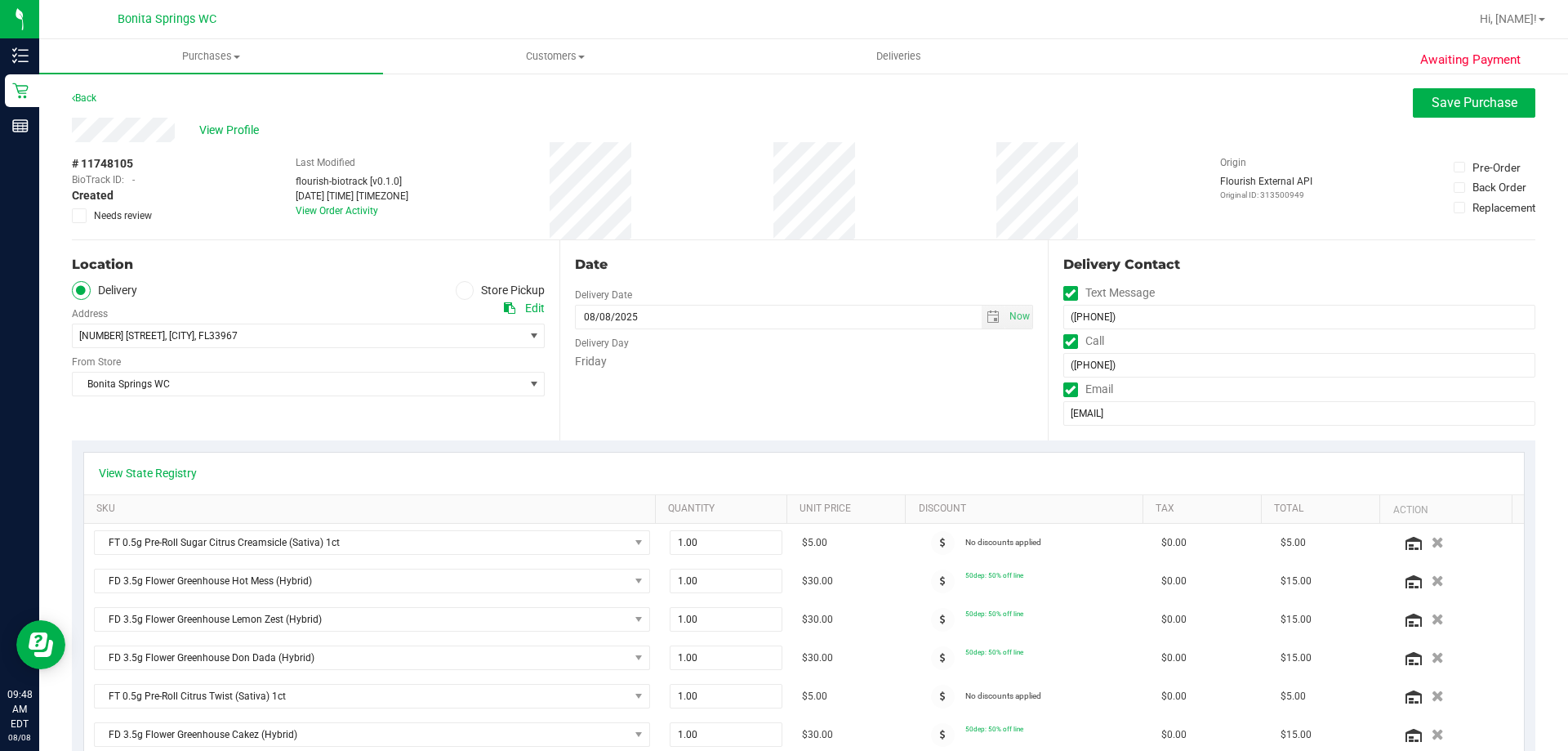 click at bounding box center (465, 290) 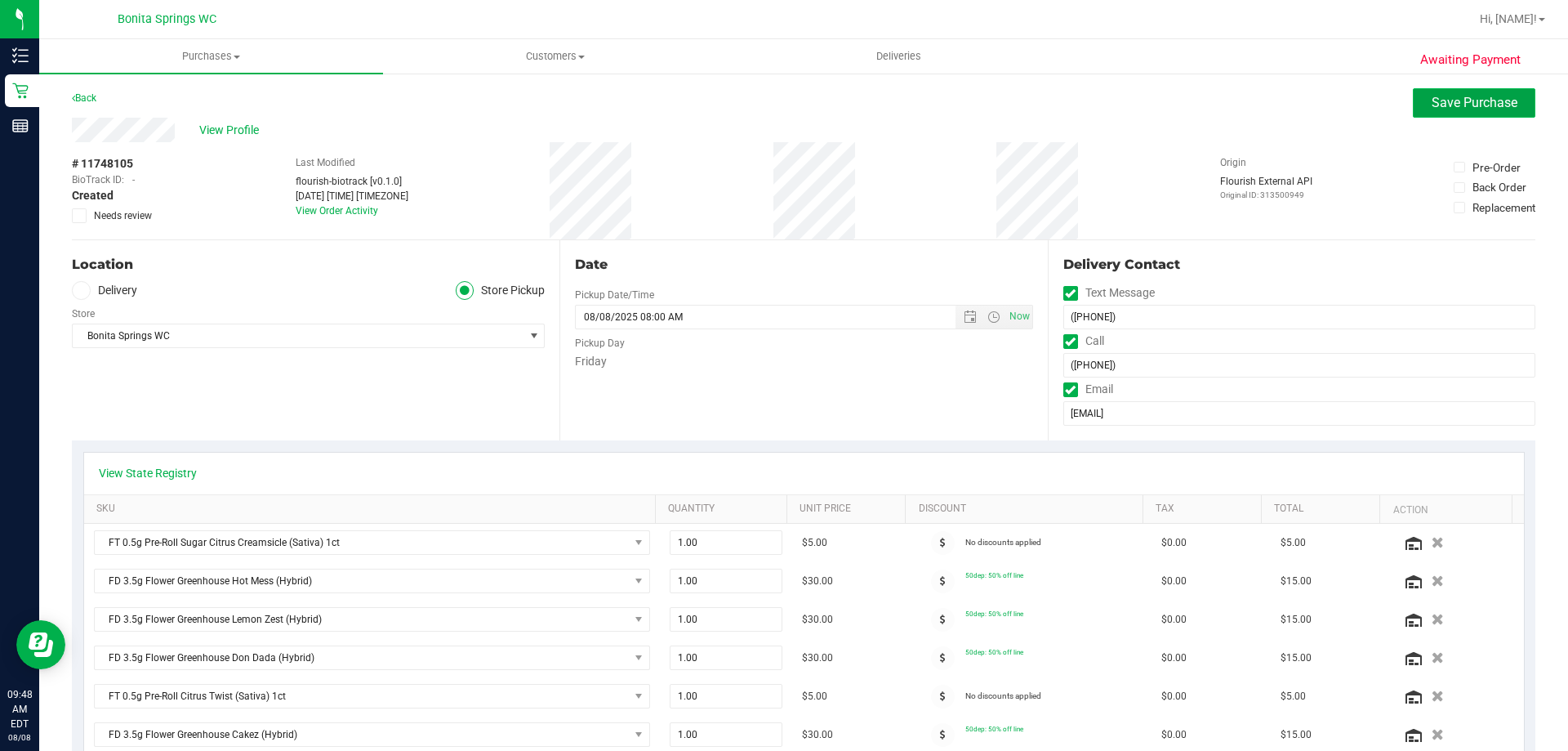 click on "Save Purchase" at bounding box center [1474, 102] 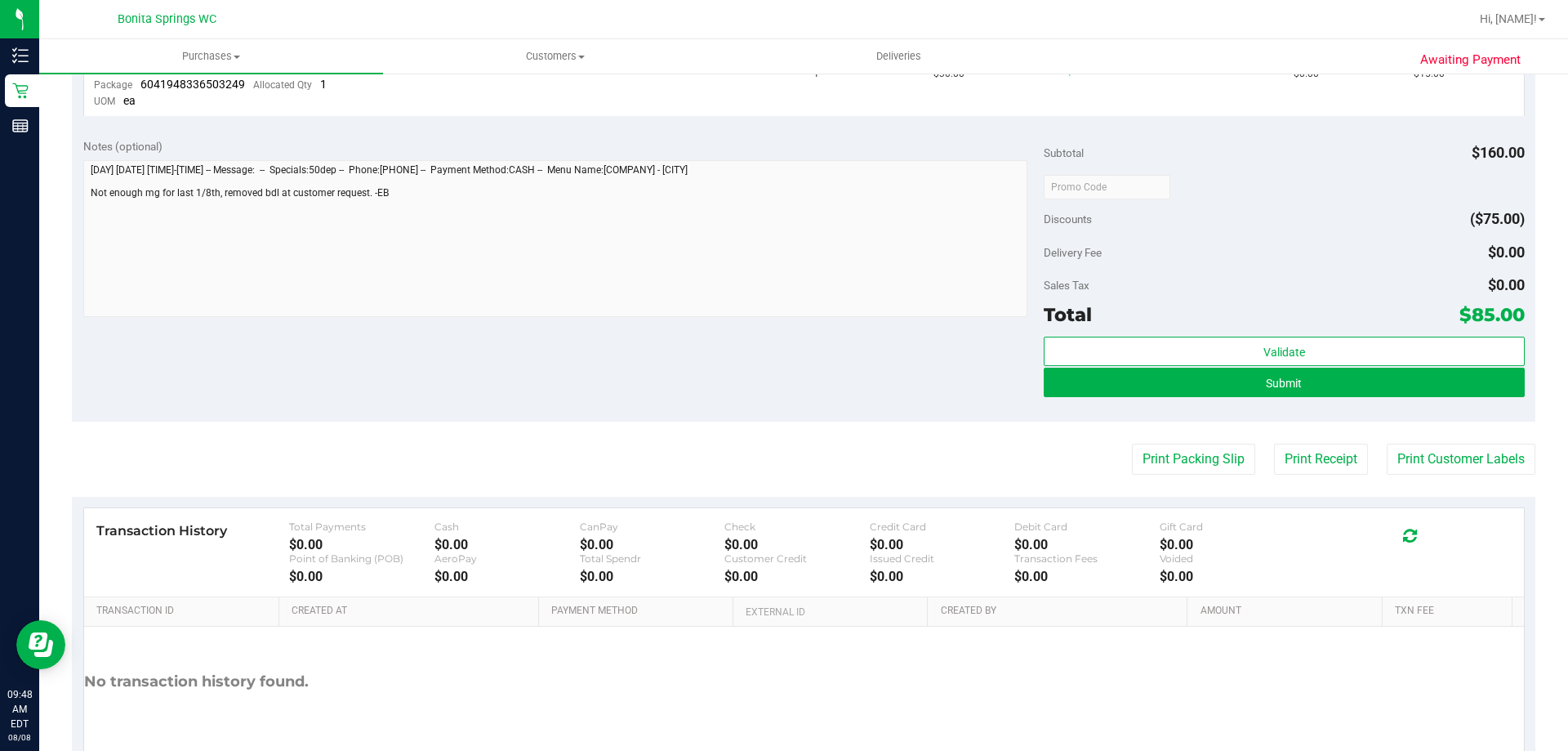 scroll, scrollTop: 1062, scrollLeft: 0, axis: vertical 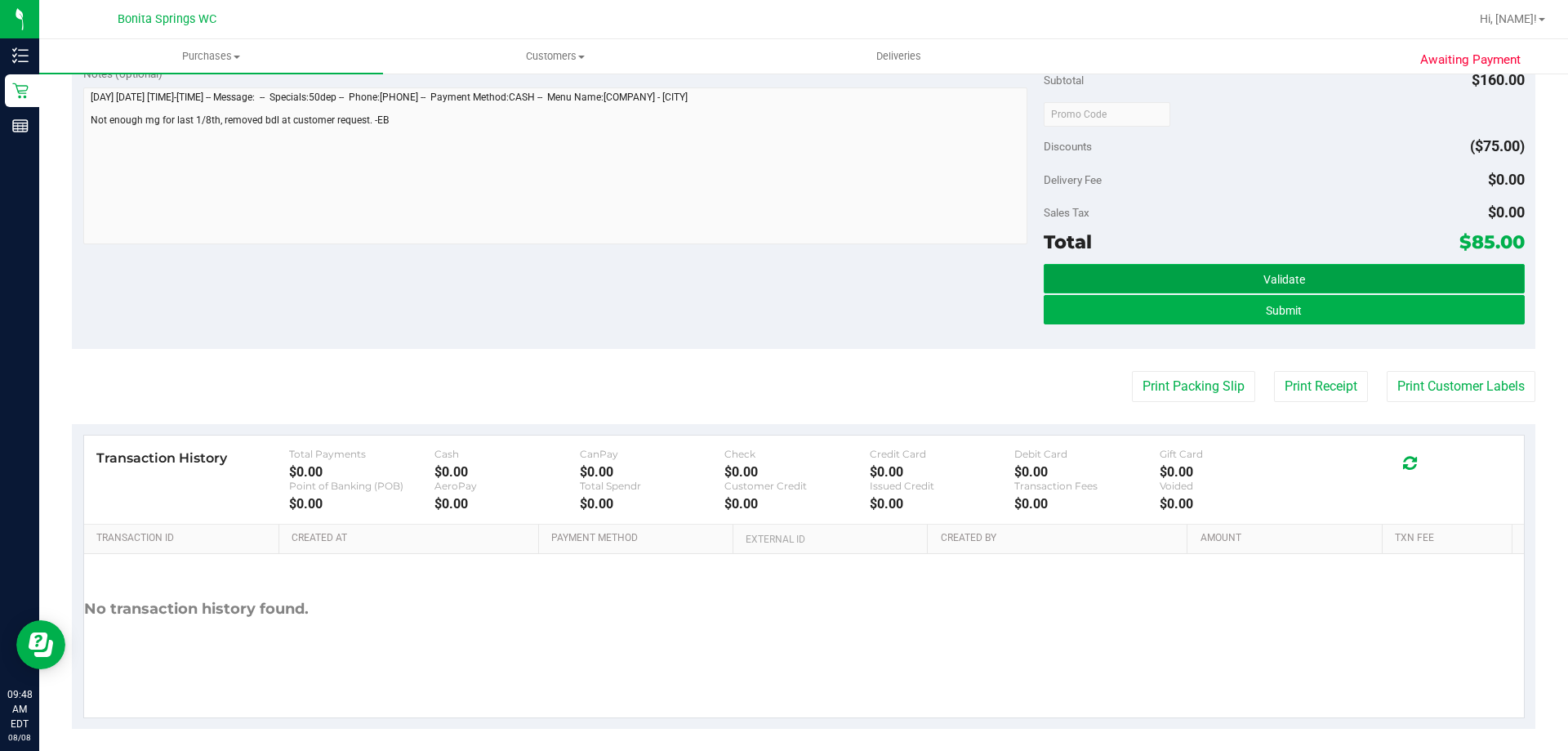 click on "Validate" at bounding box center (1284, 279) 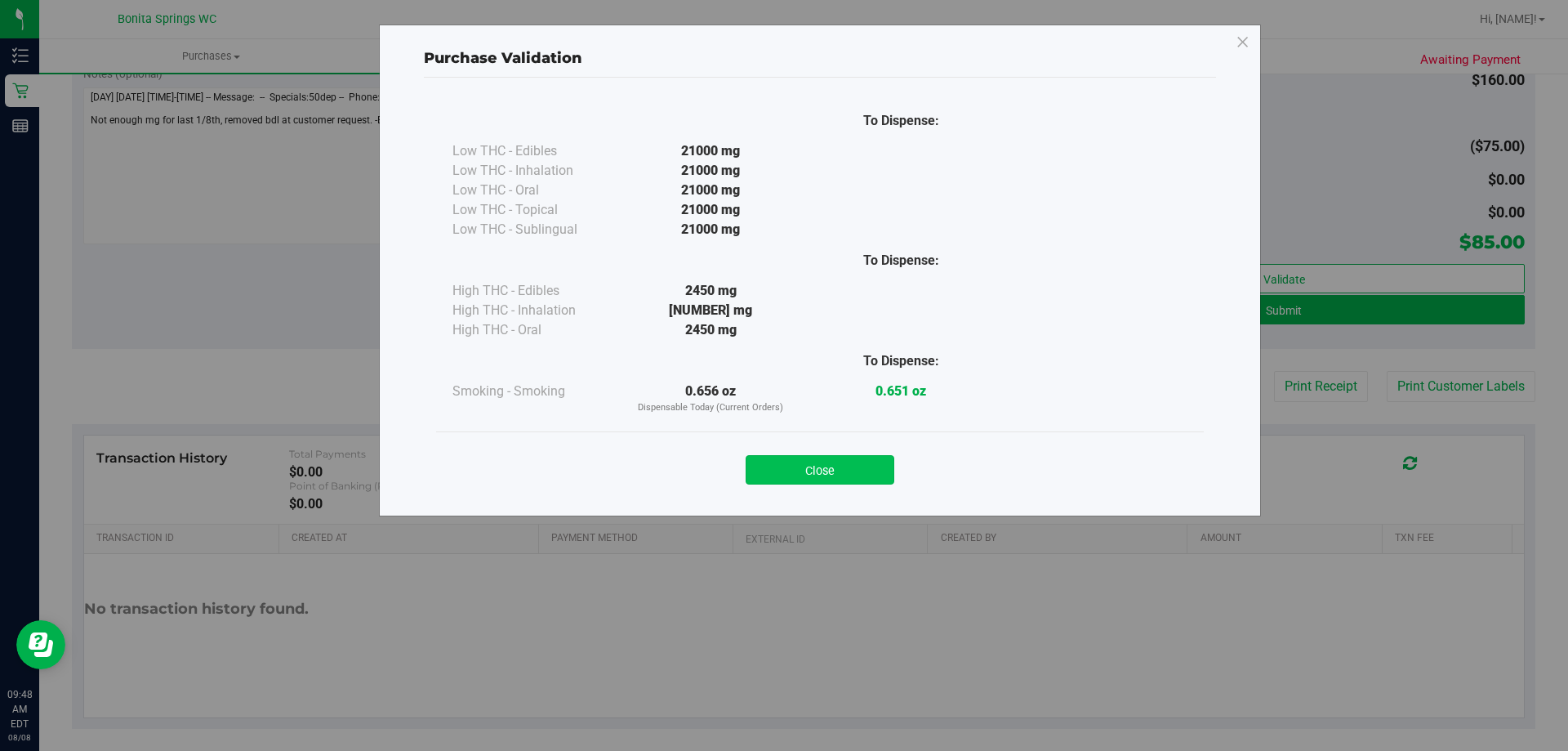 click on "Close" at bounding box center [820, 470] 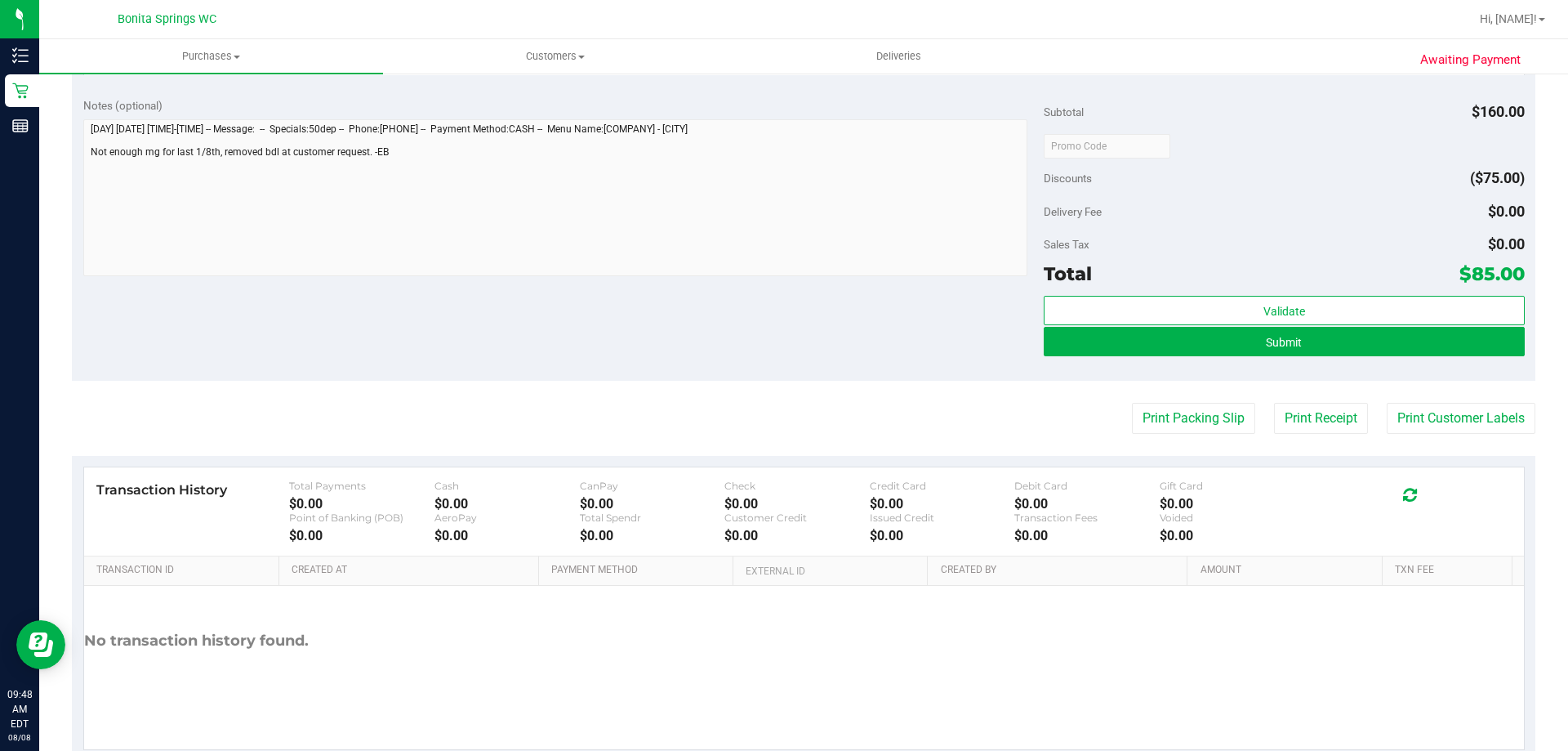 scroll, scrollTop: 1062, scrollLeft: 0, axis: vertical 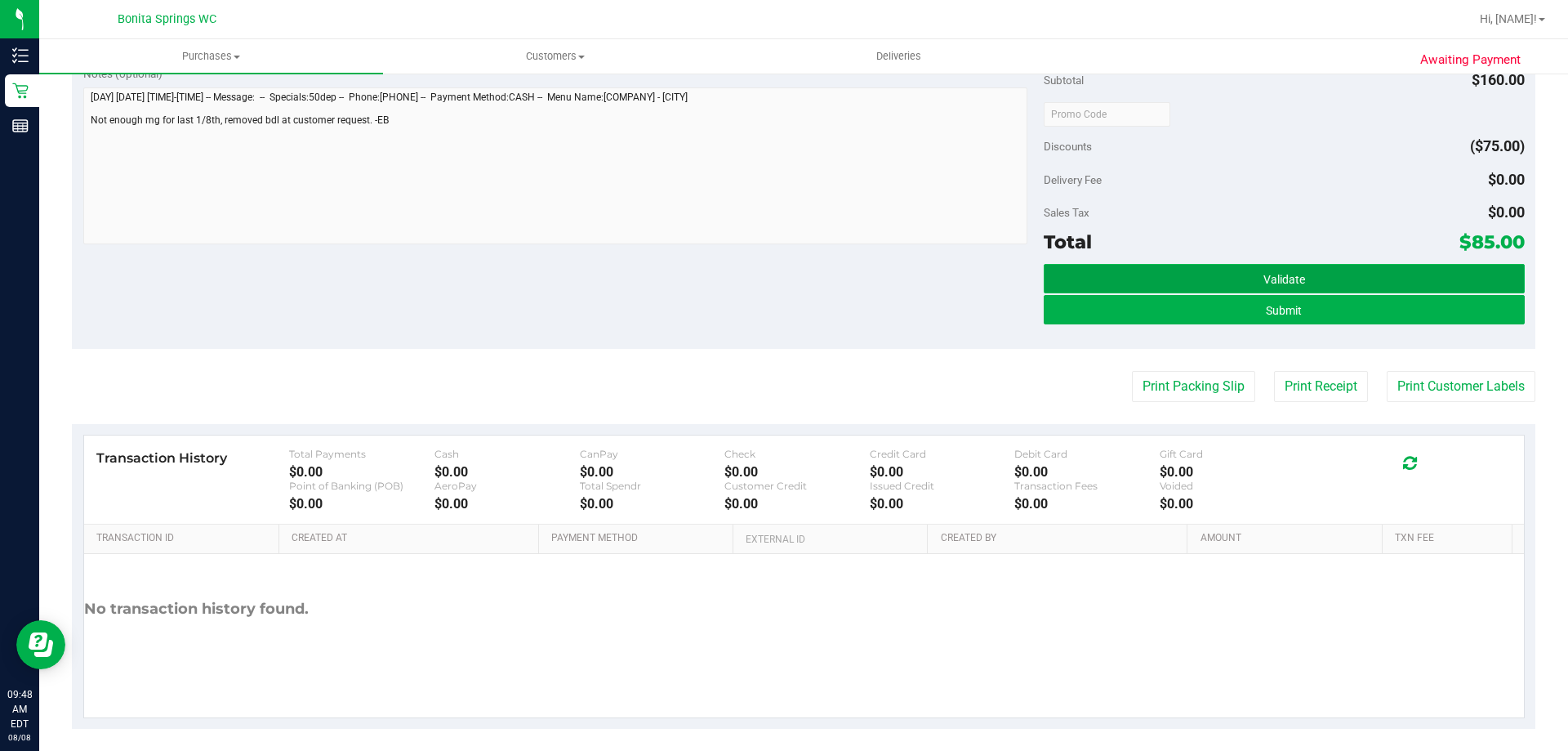 click on "Validate" at bounding box center [1284, 279] 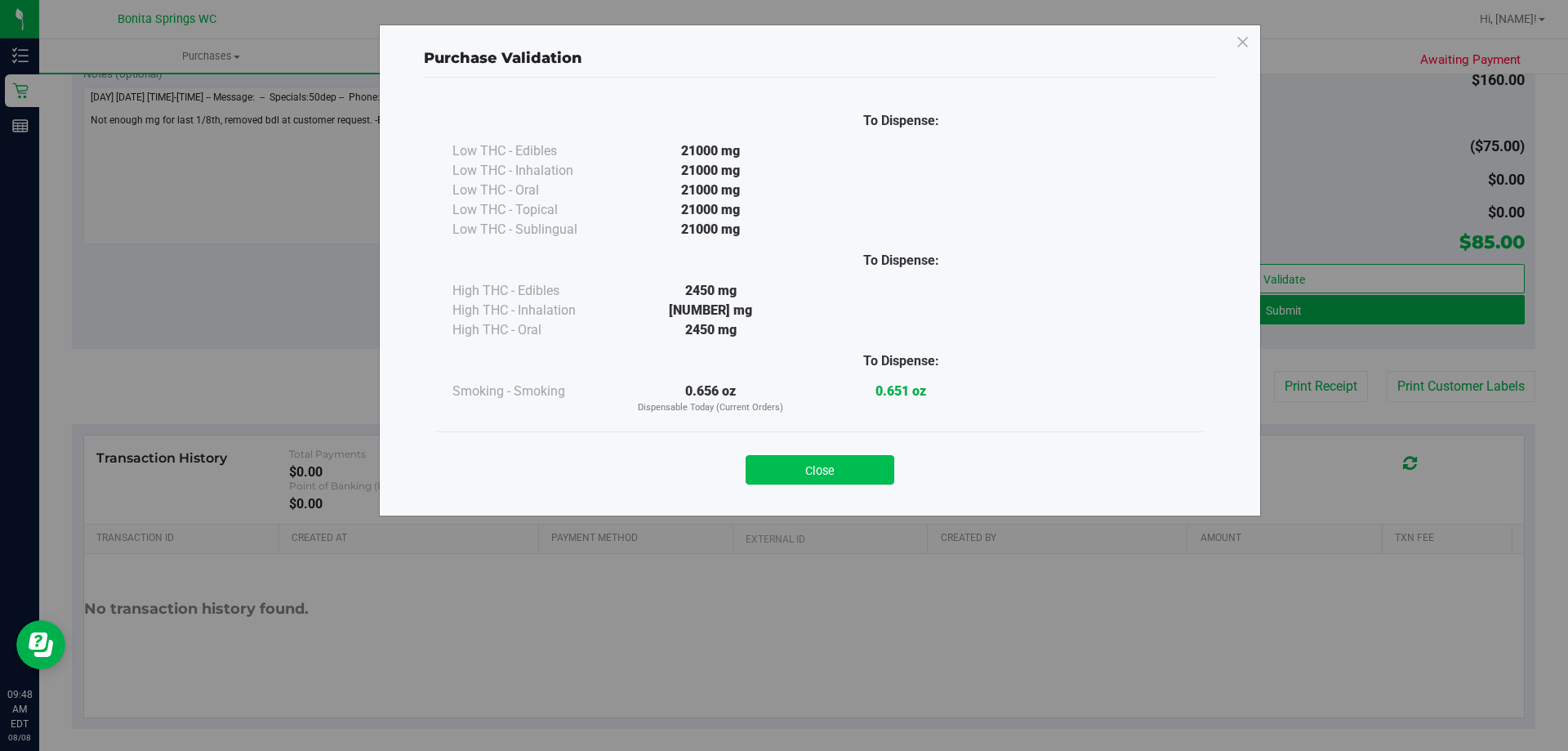 click on "Close" at bounding box center (820, 470) 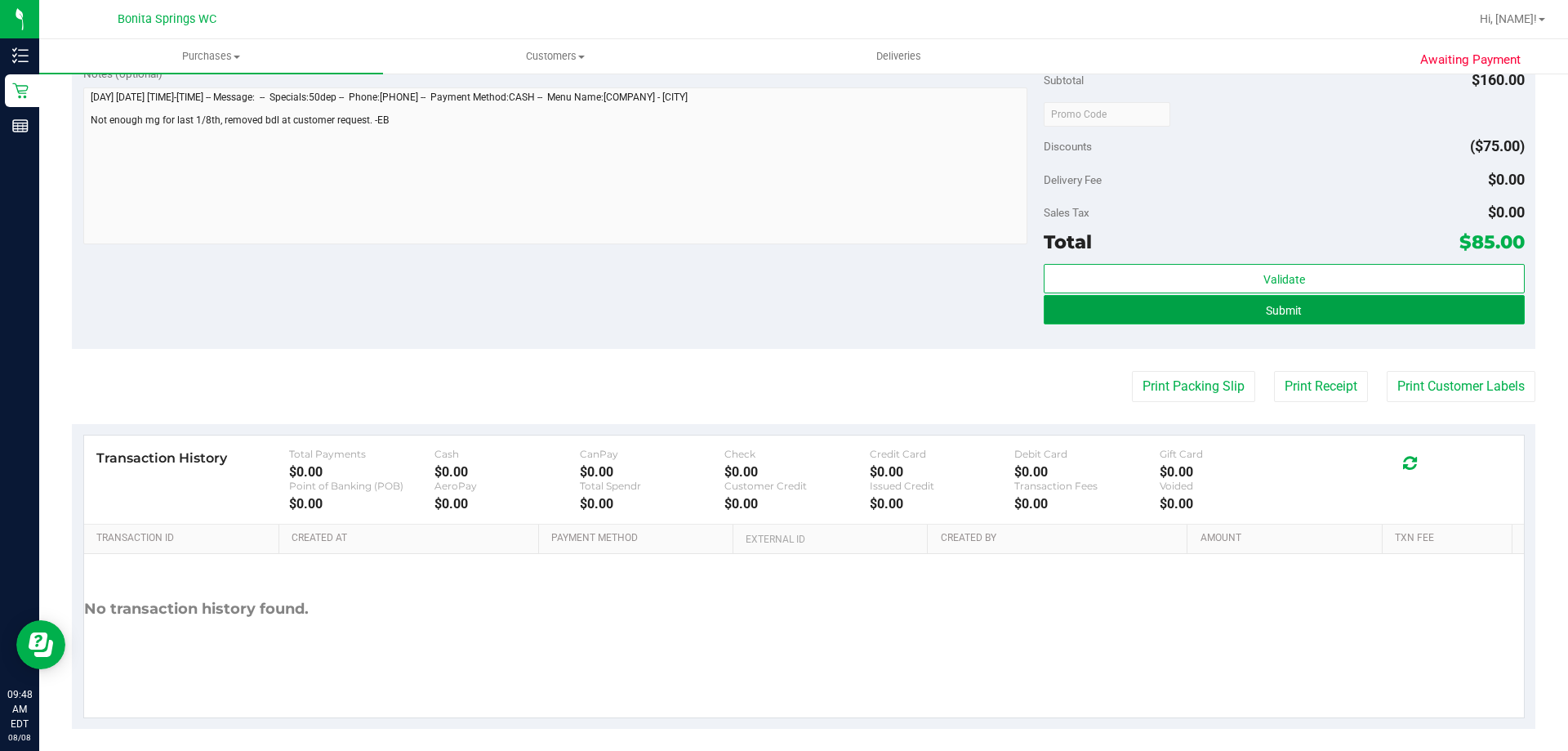 click on "Submit" at bounding box center (1284, 310) 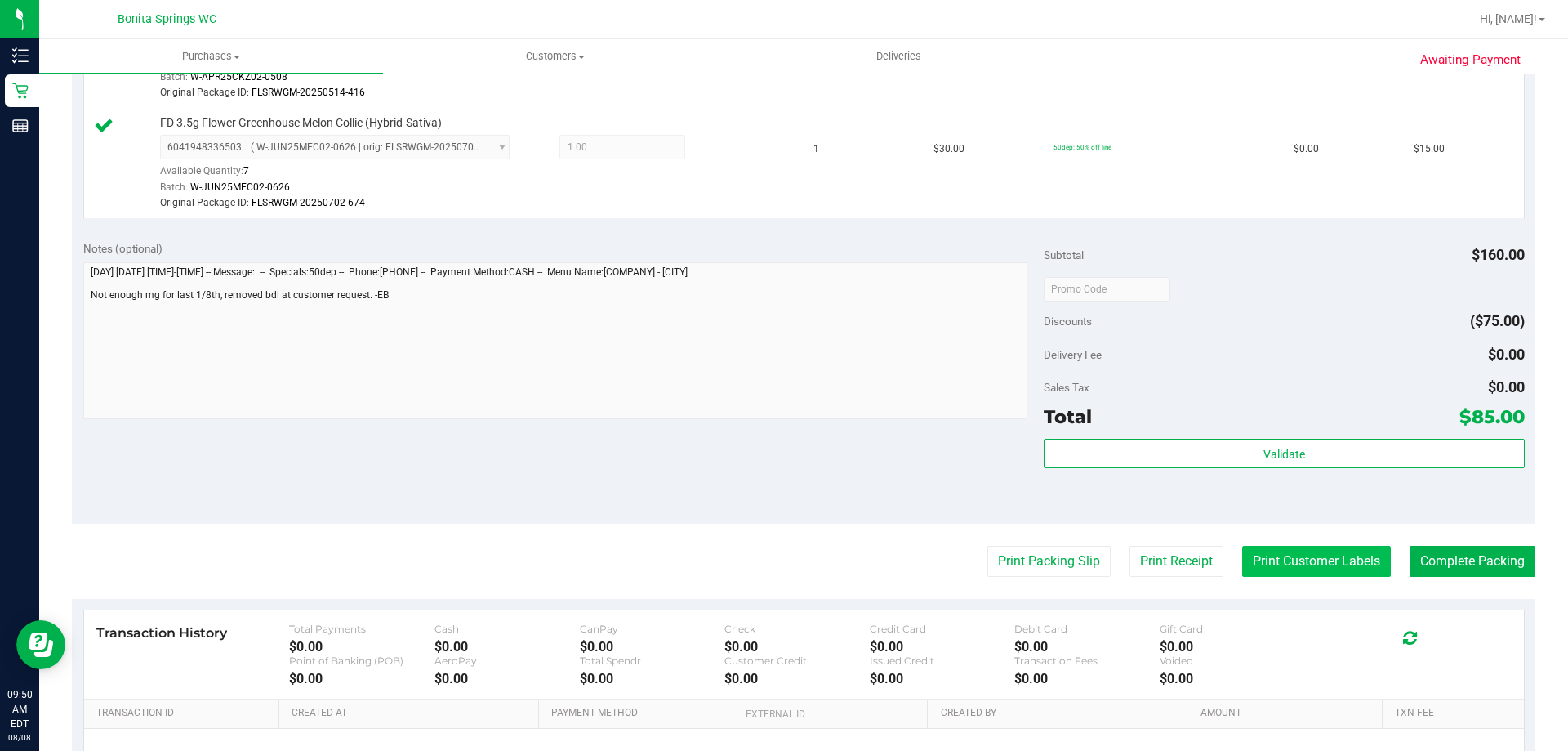 scroll, scrollTop: 1262, scrollLeft: 0, axis: vertical 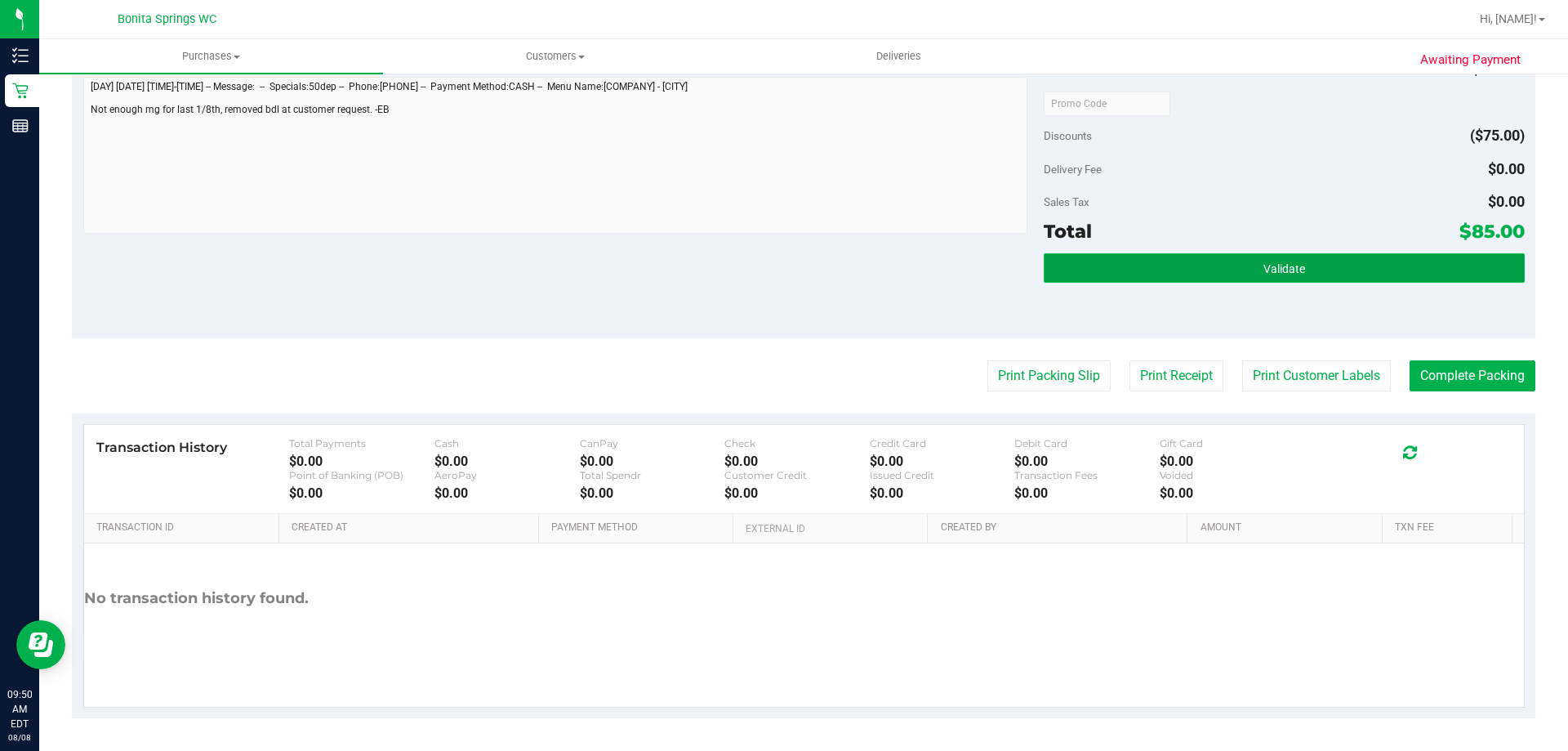 click on "Validate" at bounding box center [1284, 268] 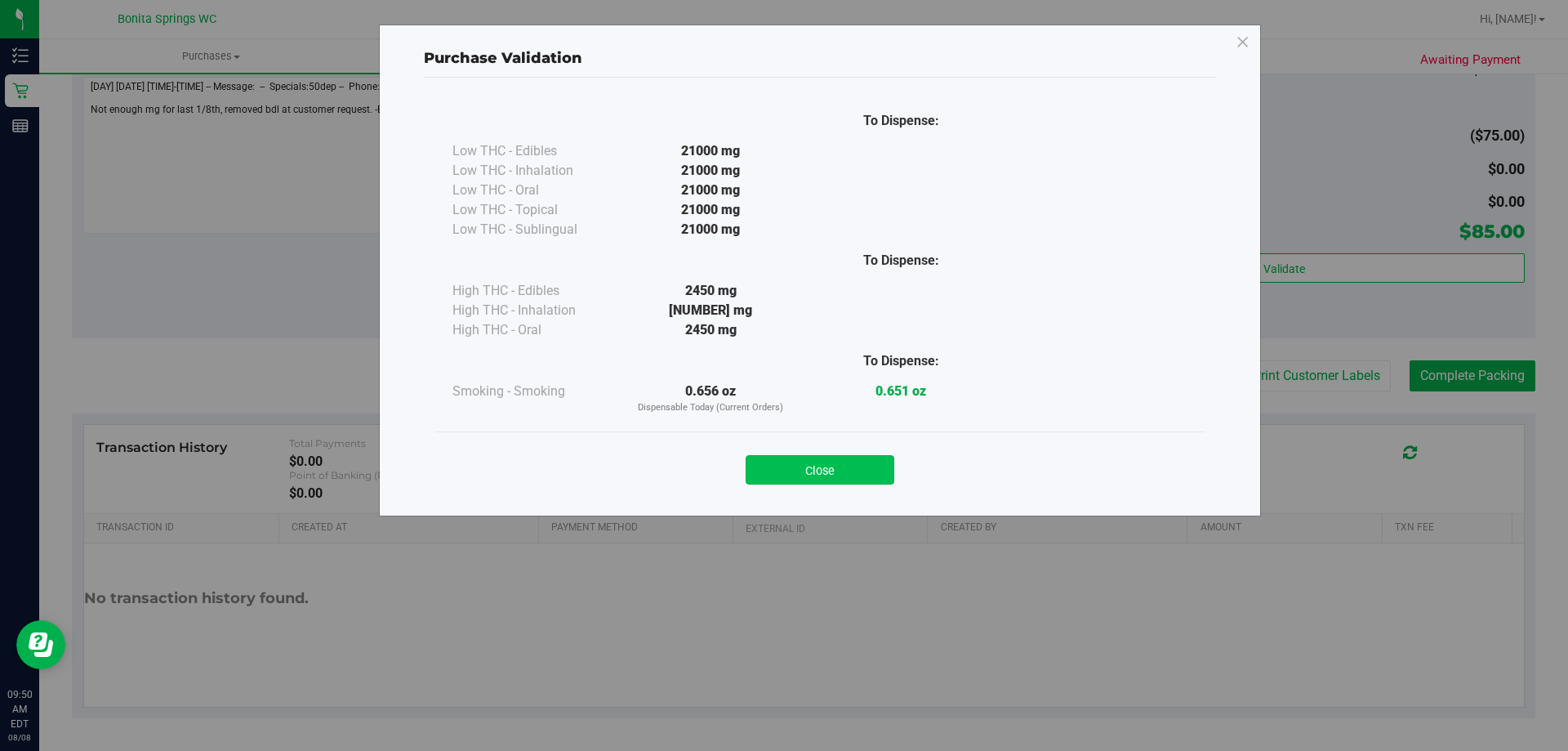 click on "Close" at bounding box center (820, 470) 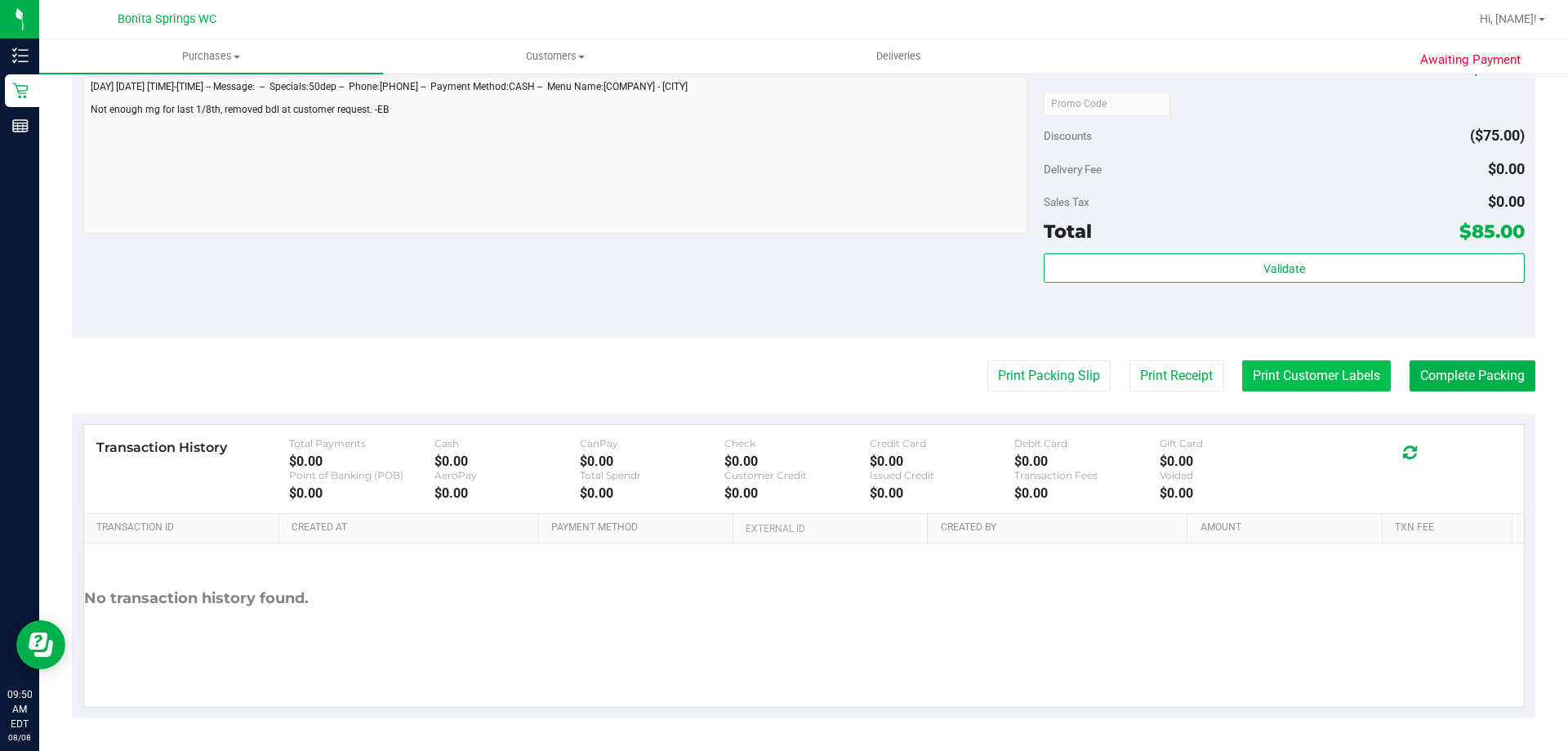 click on "Print Customer Labels" at bounding box center (1316, 376) 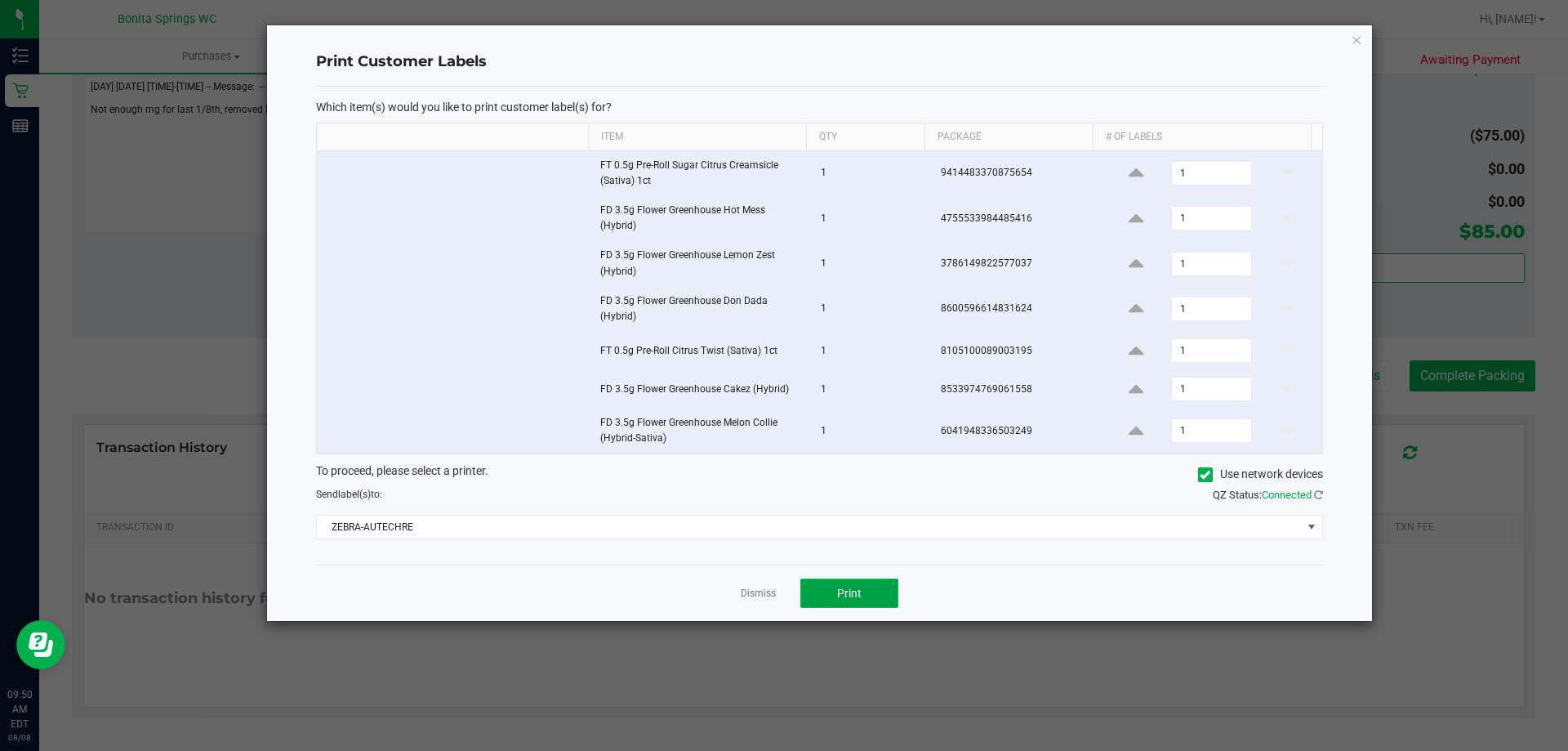 click on "Print" 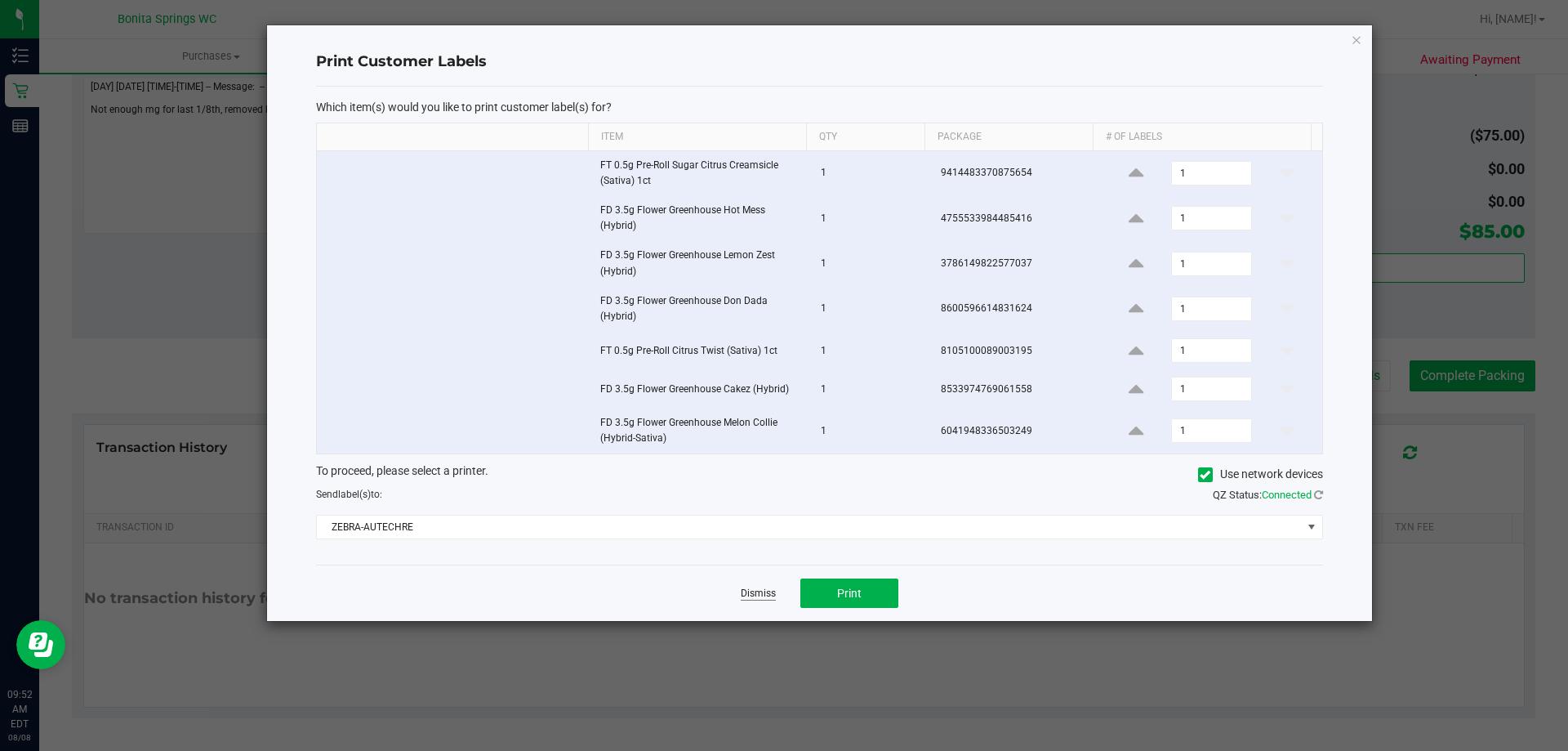click on "Dismiss" 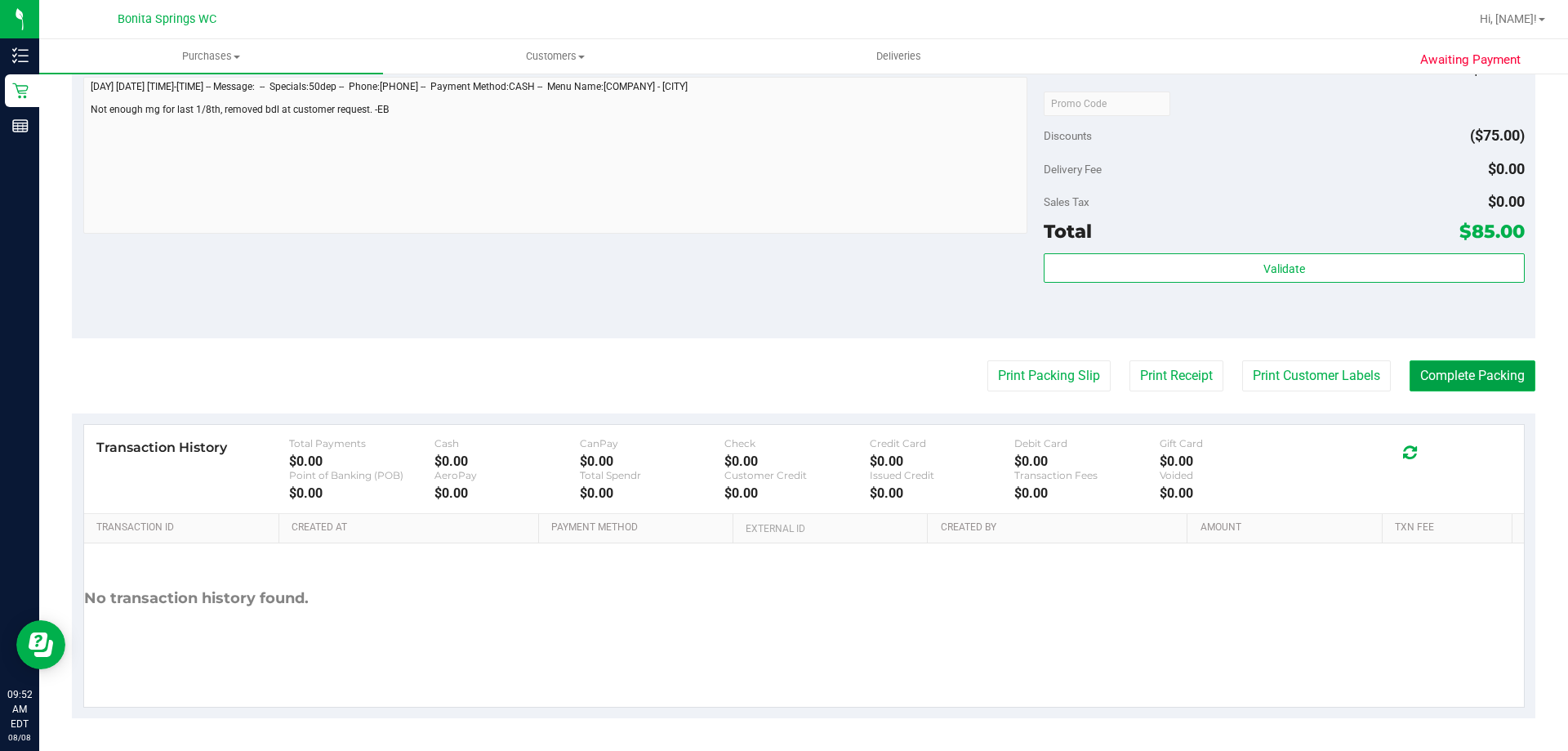 click on "Complete Packing" at bounding box center (1472, 376) 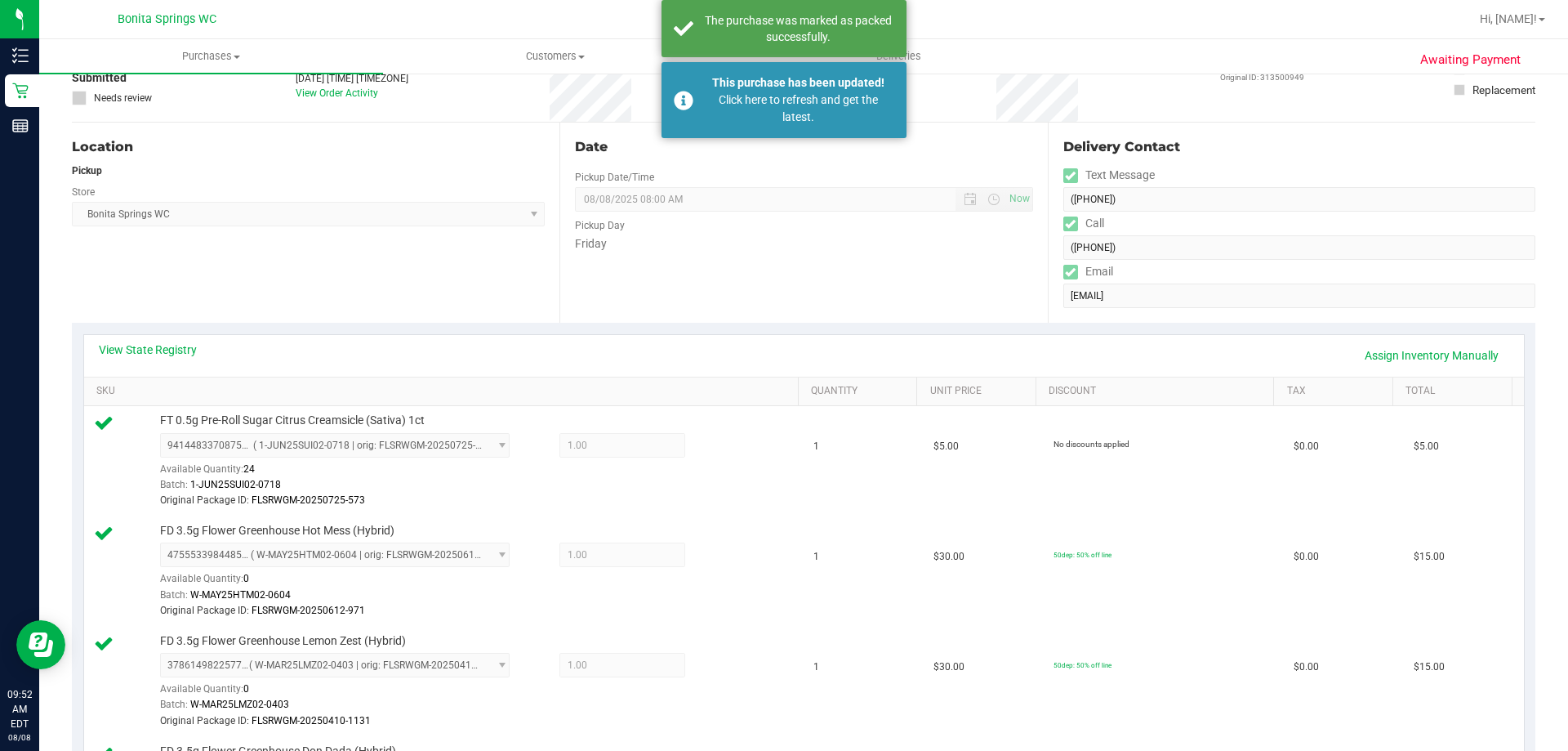 scroll, scrollTop: 66, scrollLeft: 0, axis: vertical 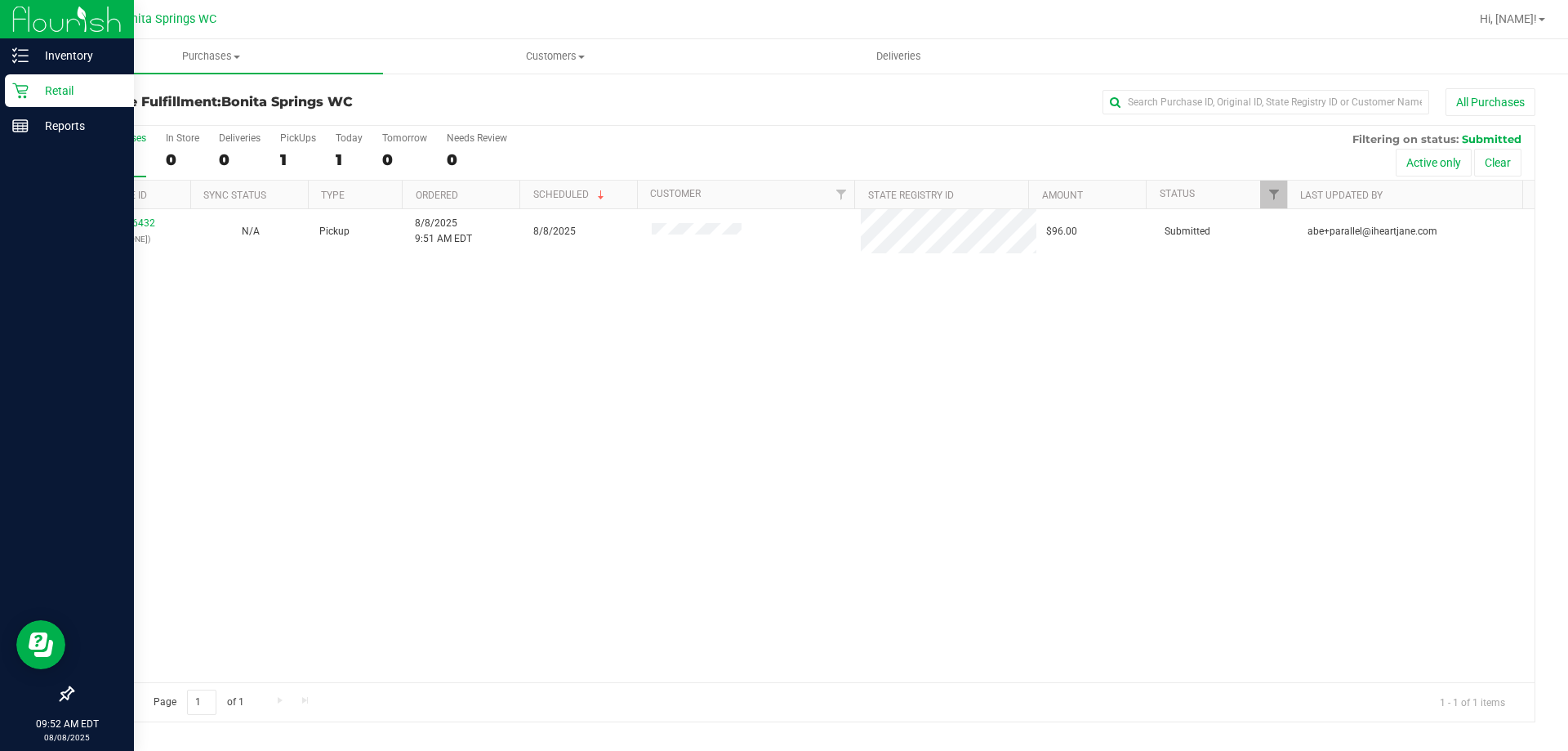 click on "Retail" at bounding box center (78, 91) 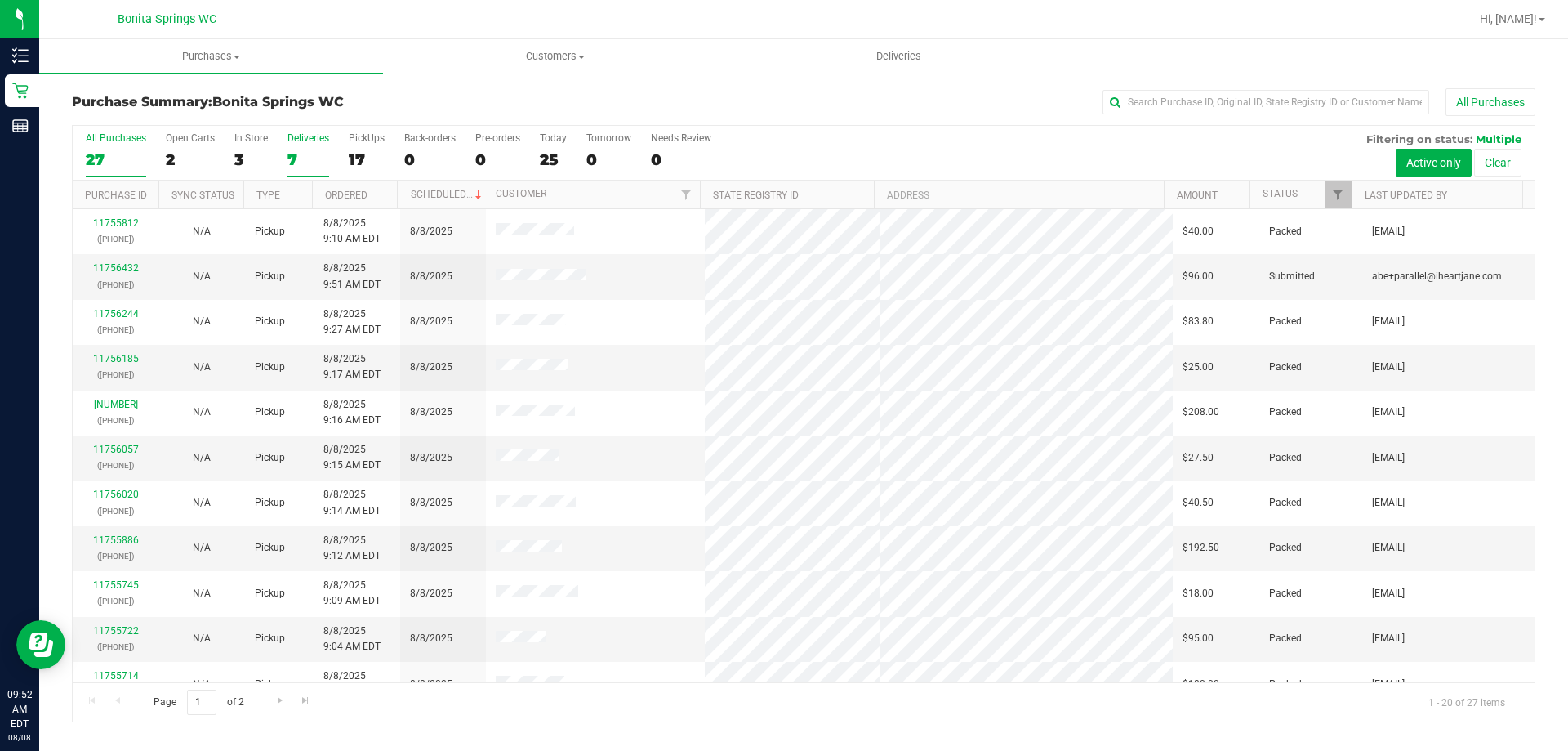click on "Deliveries" at bounding box center (308, 138) 